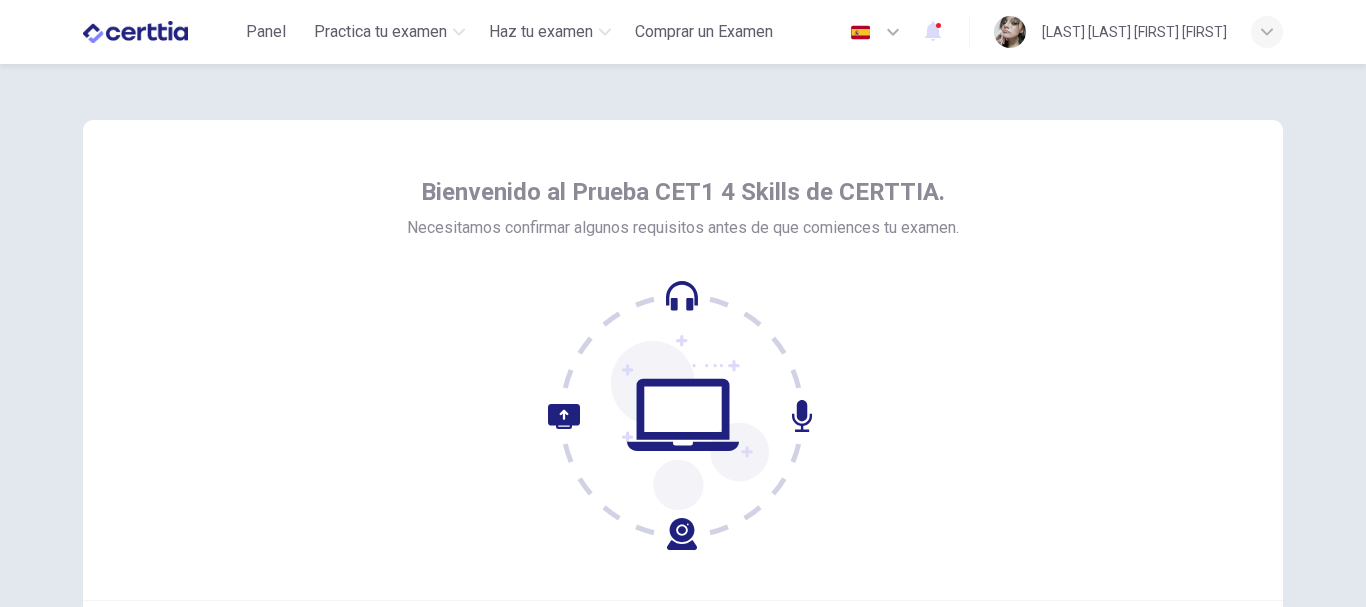 scroll, scrollTop: 0, scrollLeft: 0, axis: both 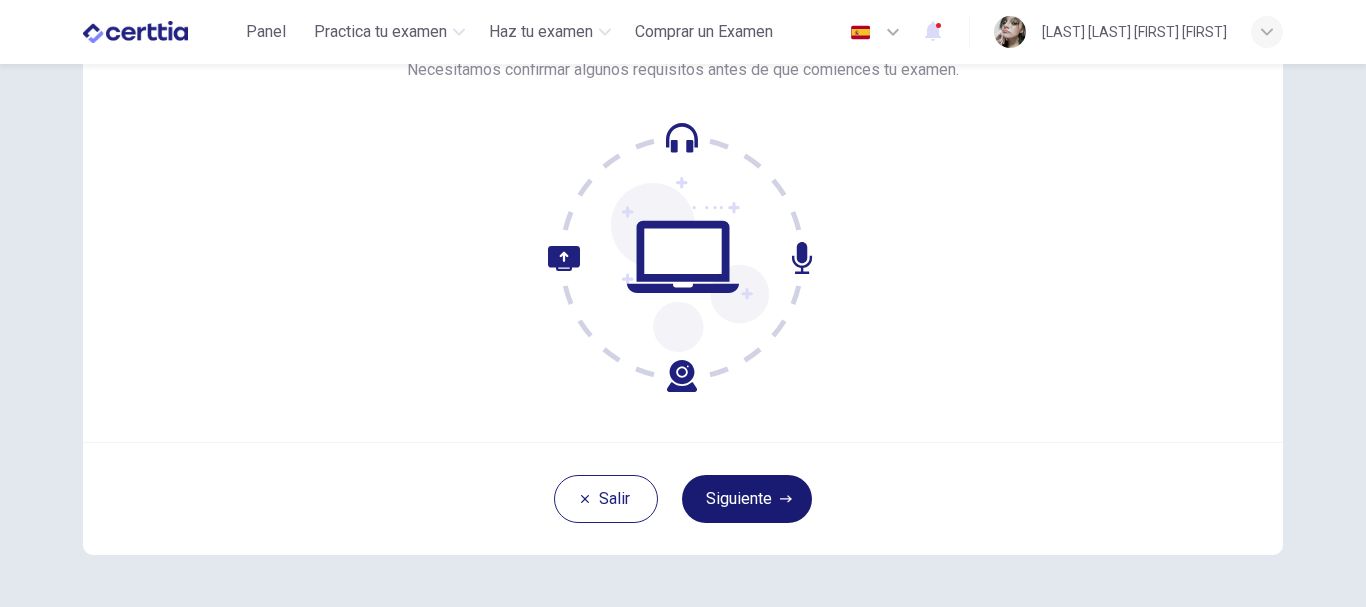 click on "Siguiente" at bounding box center (747, 499) 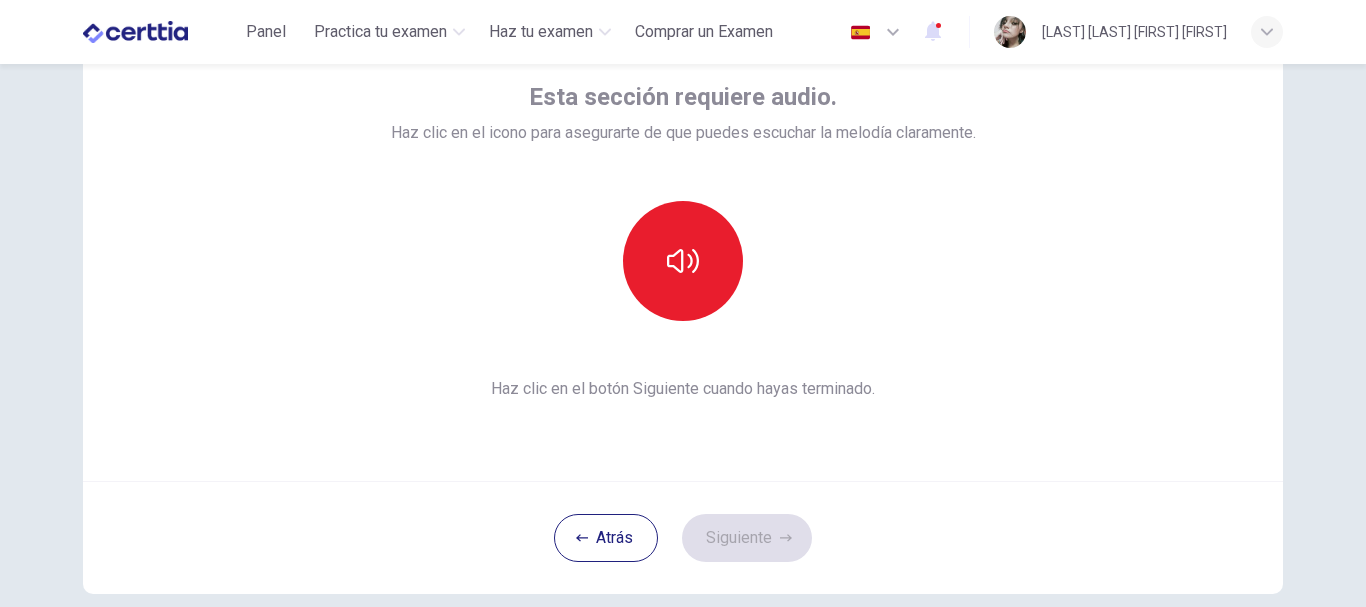 scroll, scrollTop: 115, scrollLeft: 0, axis: vertical 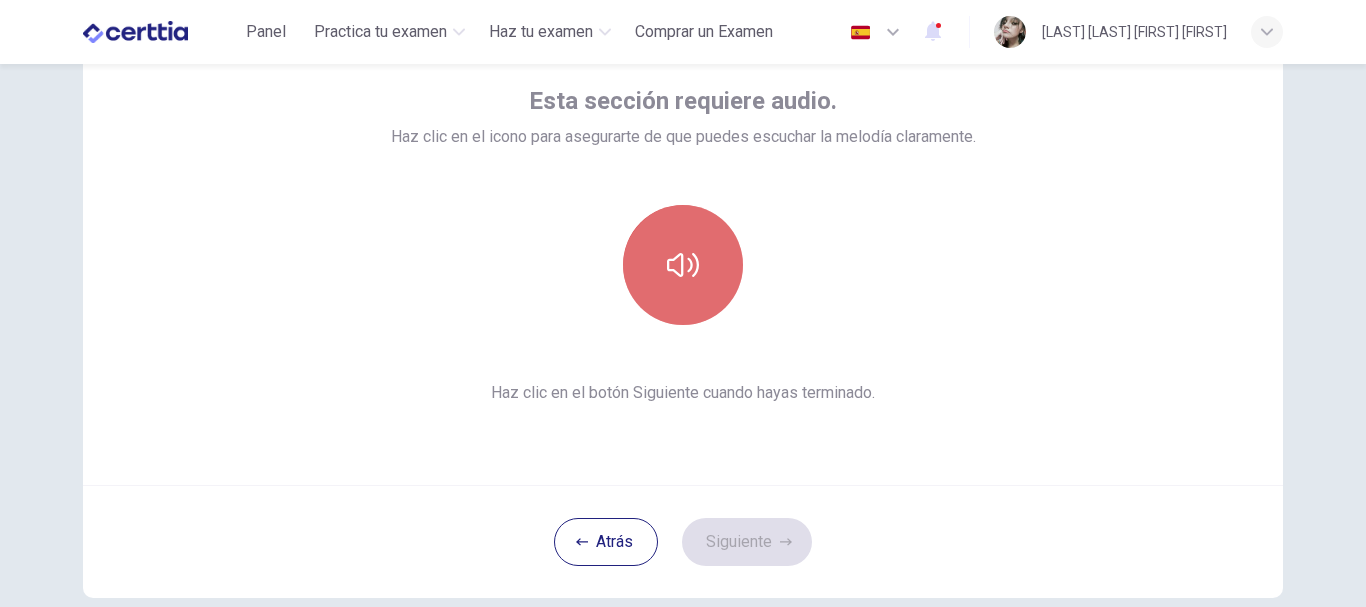 click at bounding box center [683, 265] 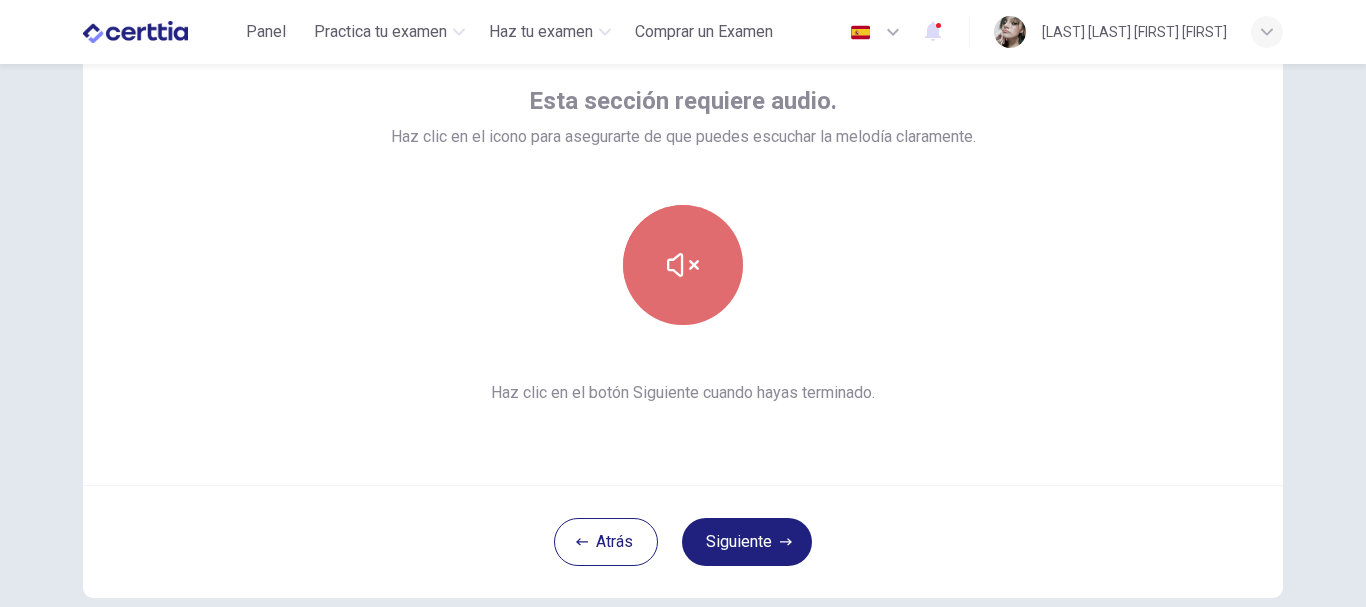click at bounding box center (683, 265) 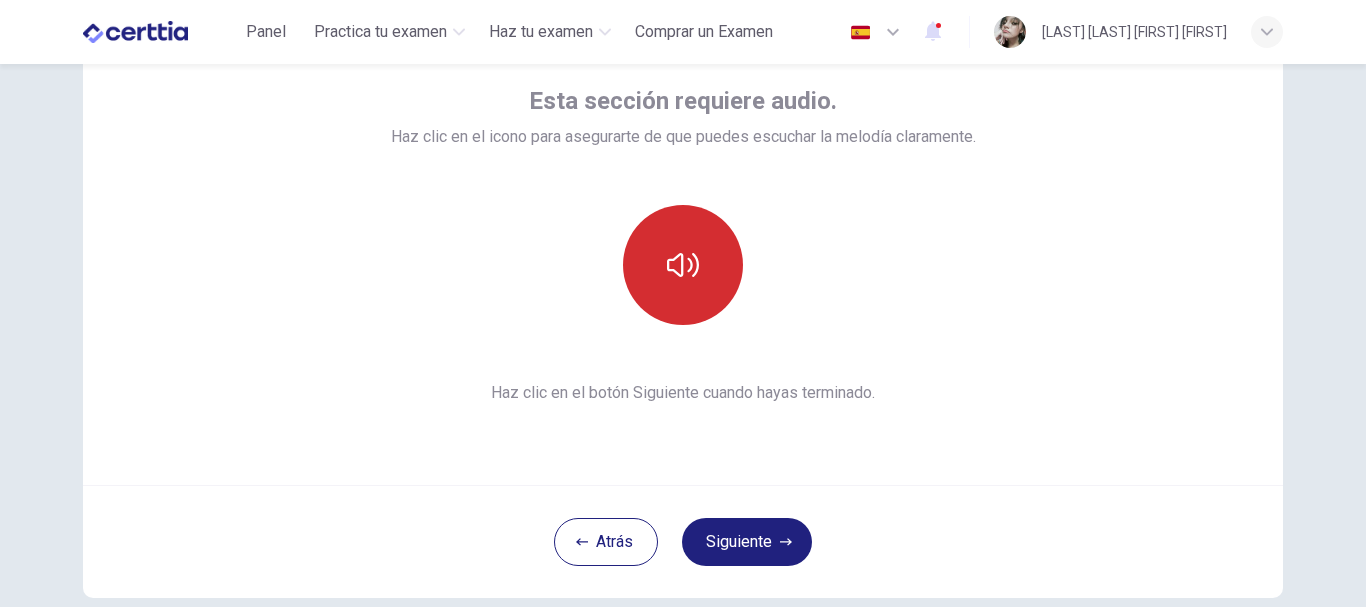 type 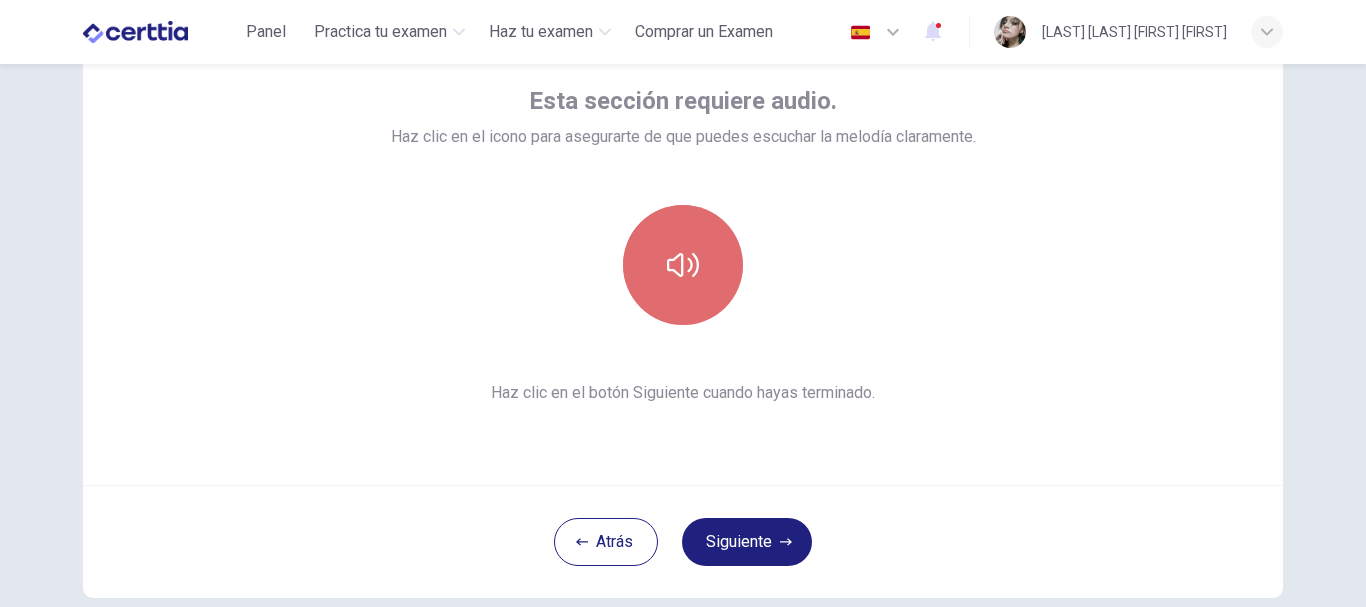 click at bounding box center [683, 265] 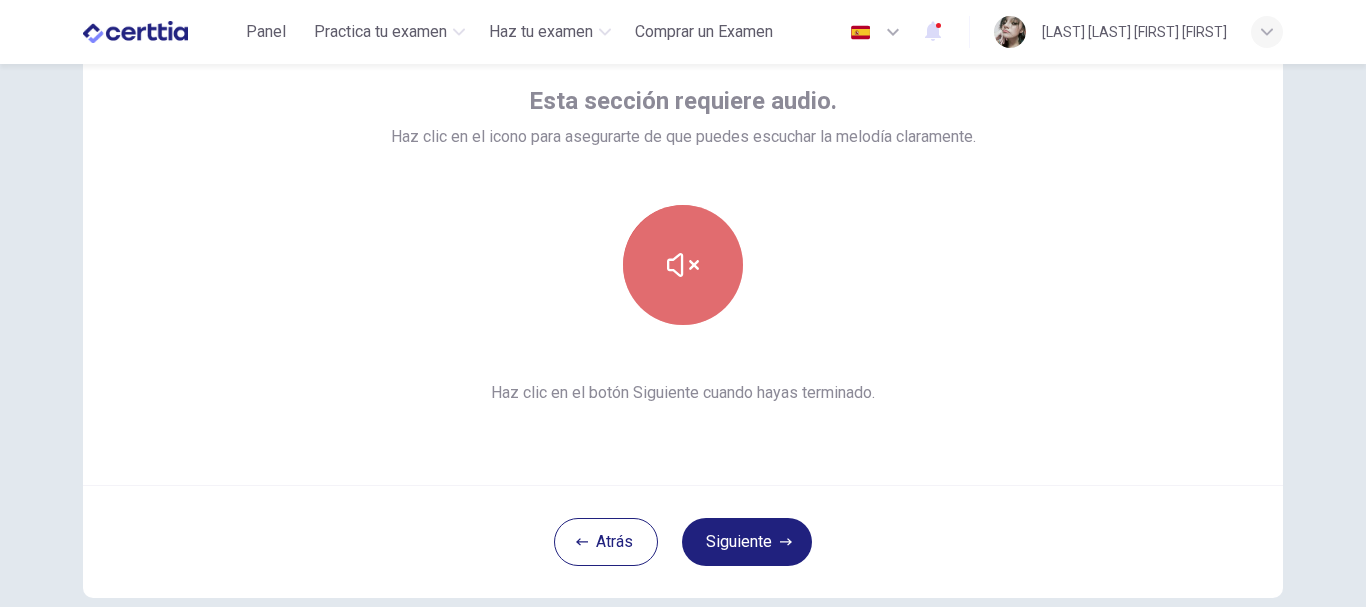 click at bounding box center [683, 265] 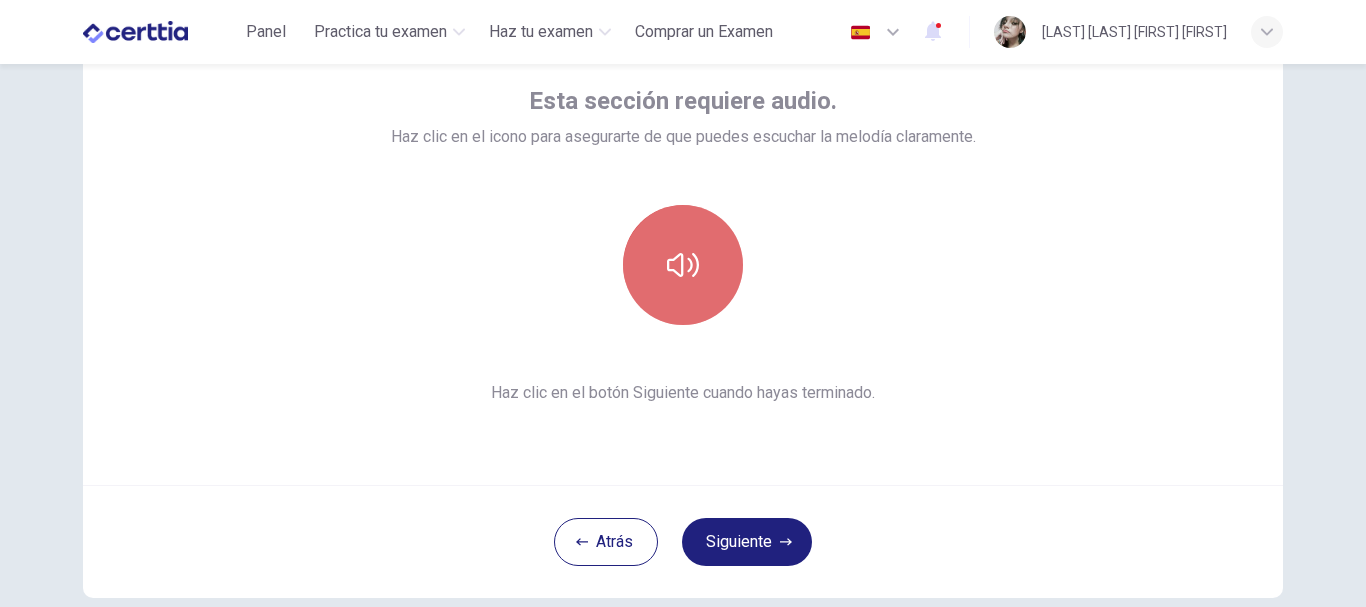 click at bounding box center [683, 265] 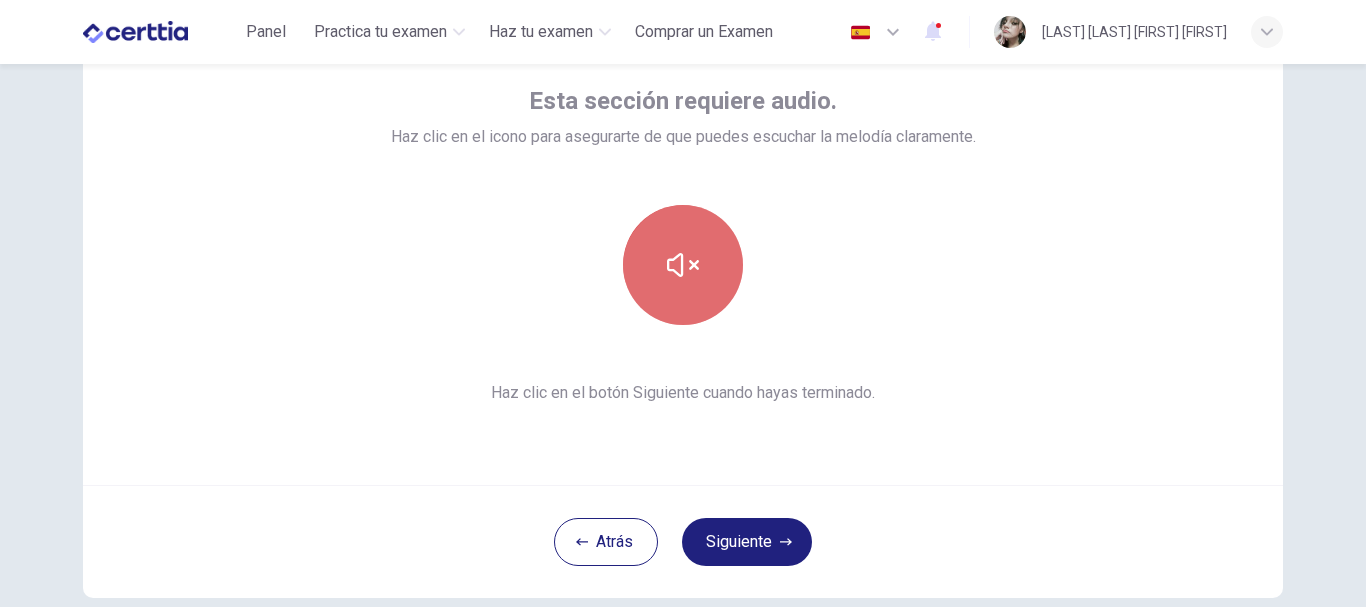 click at bounding box center [683, 265] 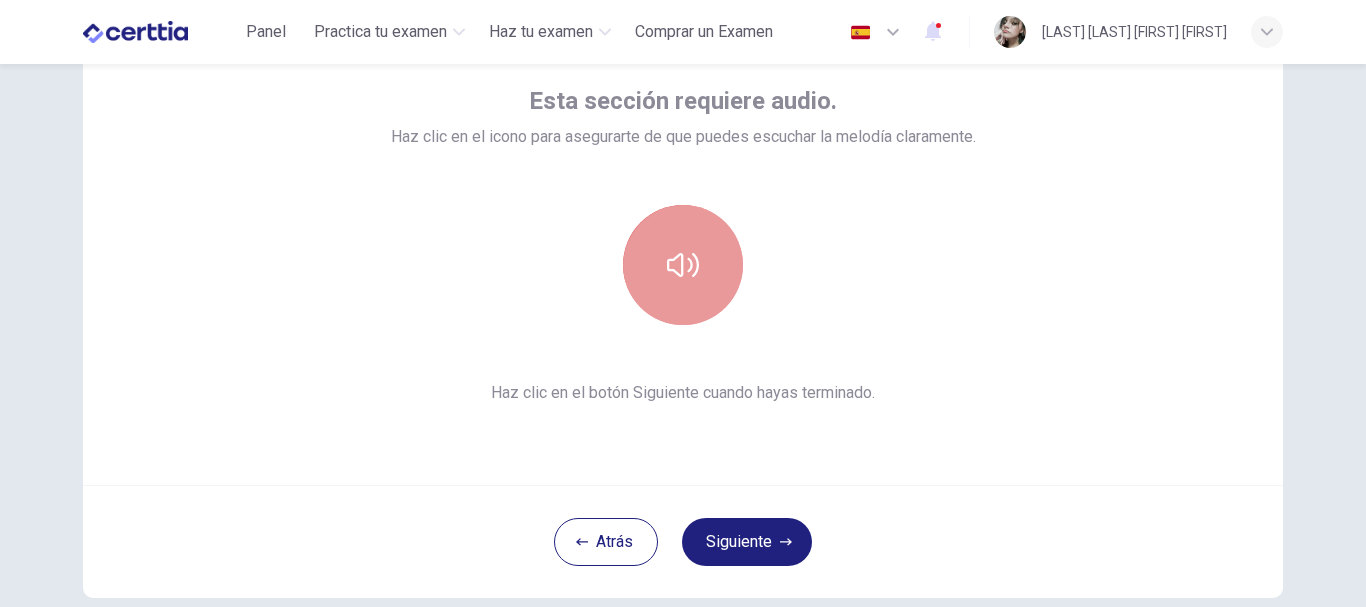 click at bounding box center [683, 265] 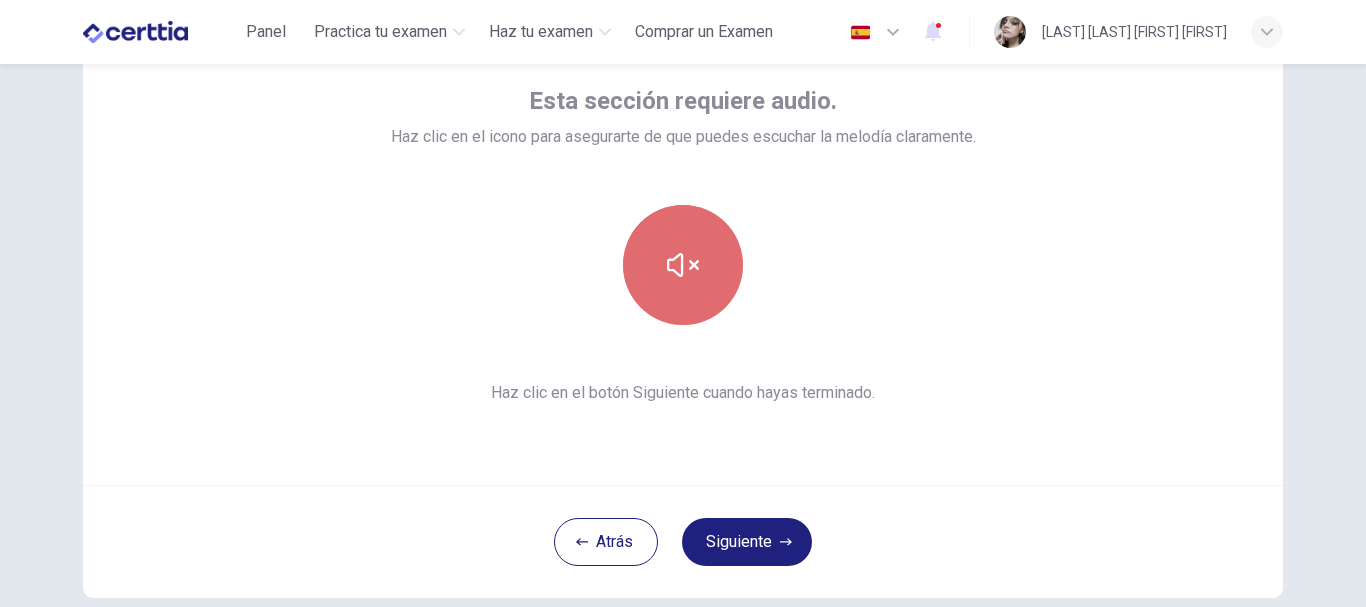 click at bounding box center (683, 265) 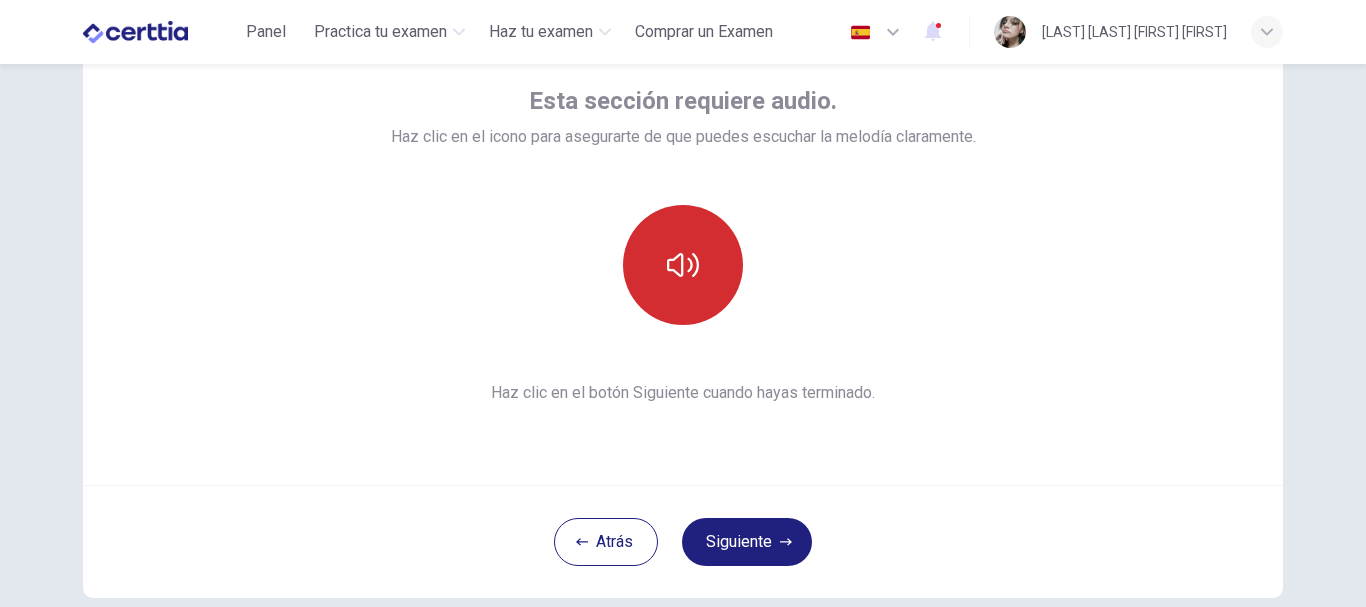 click at bounding box center [683, 265] 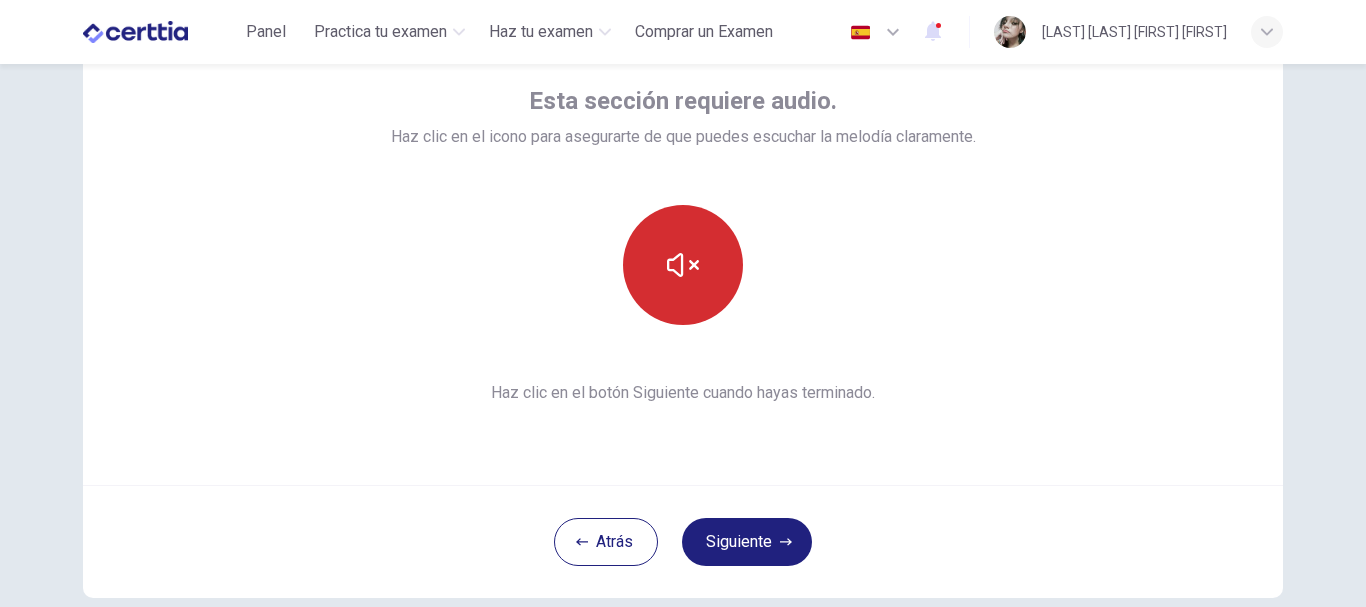 click at bounding box center (683, 265) 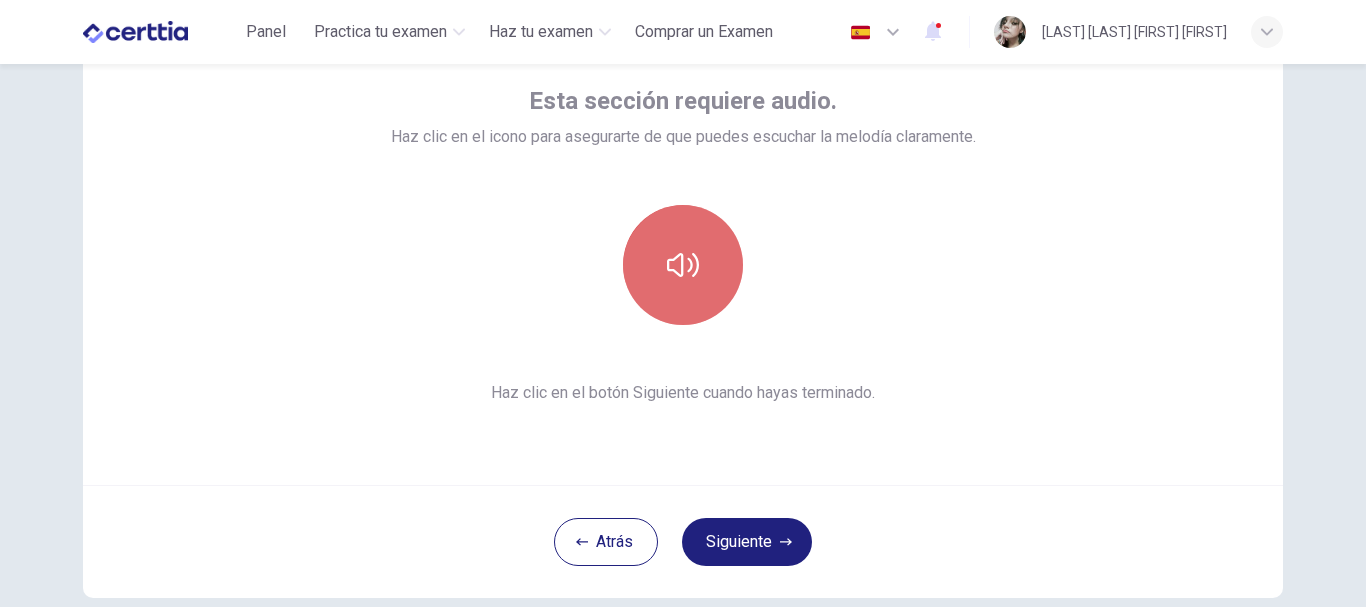 click at bounding box center [683, 265] 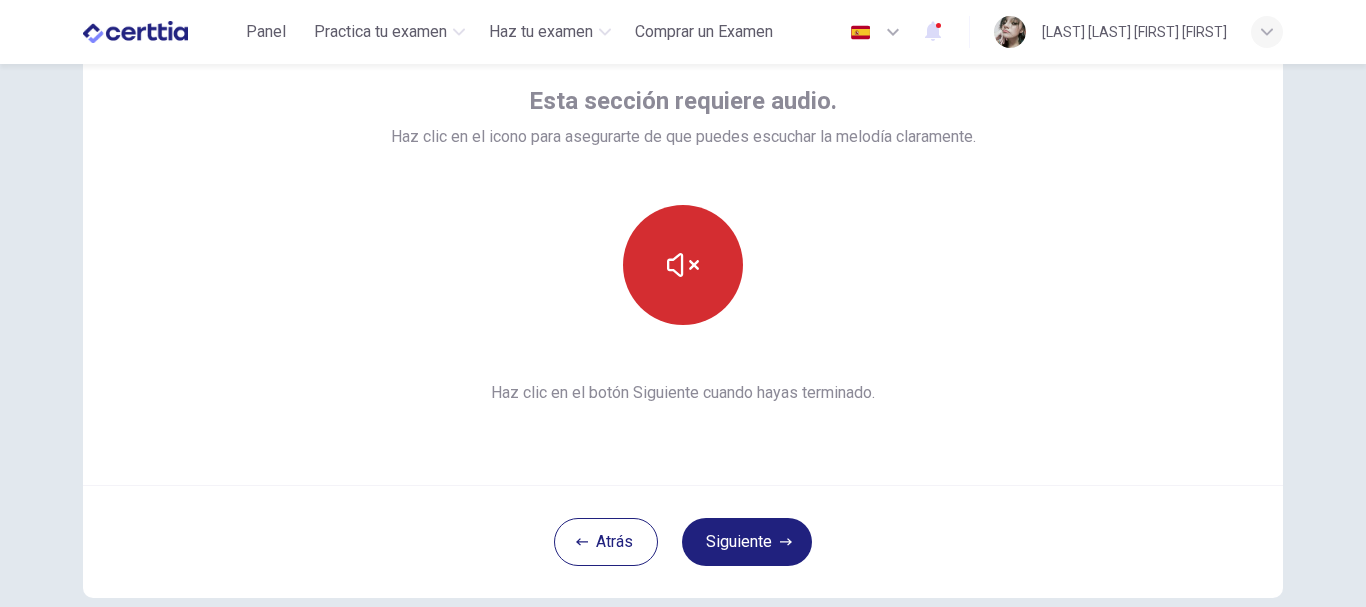 click at bounding box center (683, 265) 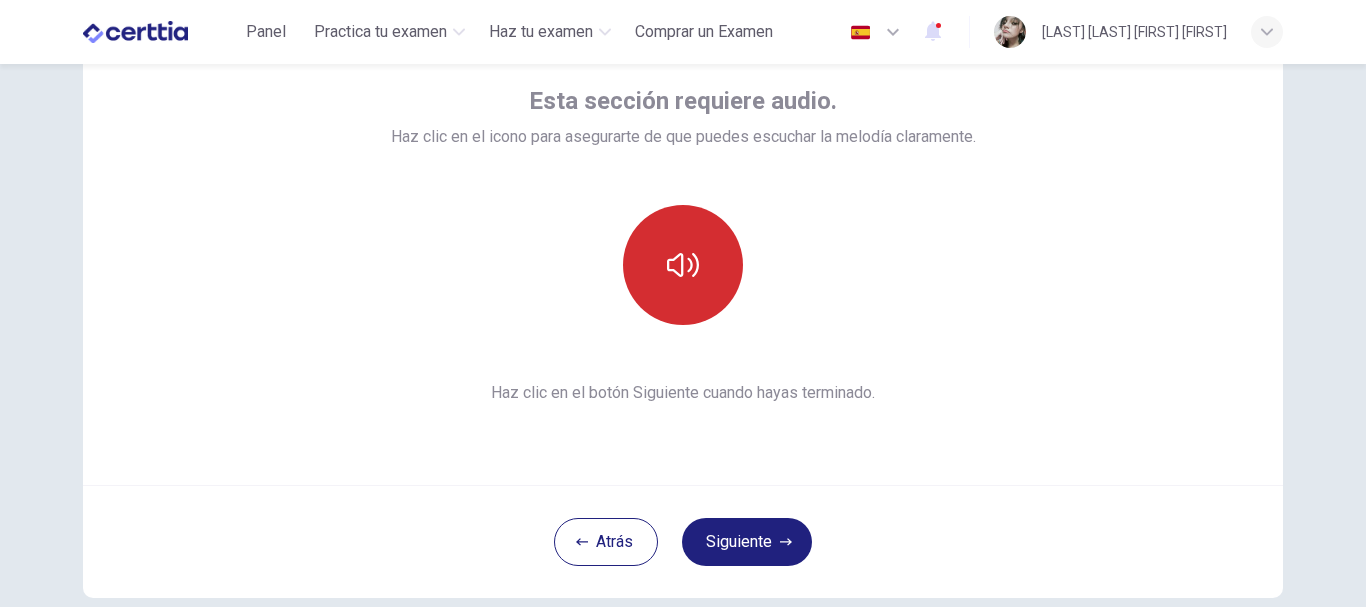 click at bounding box center [683, 265] 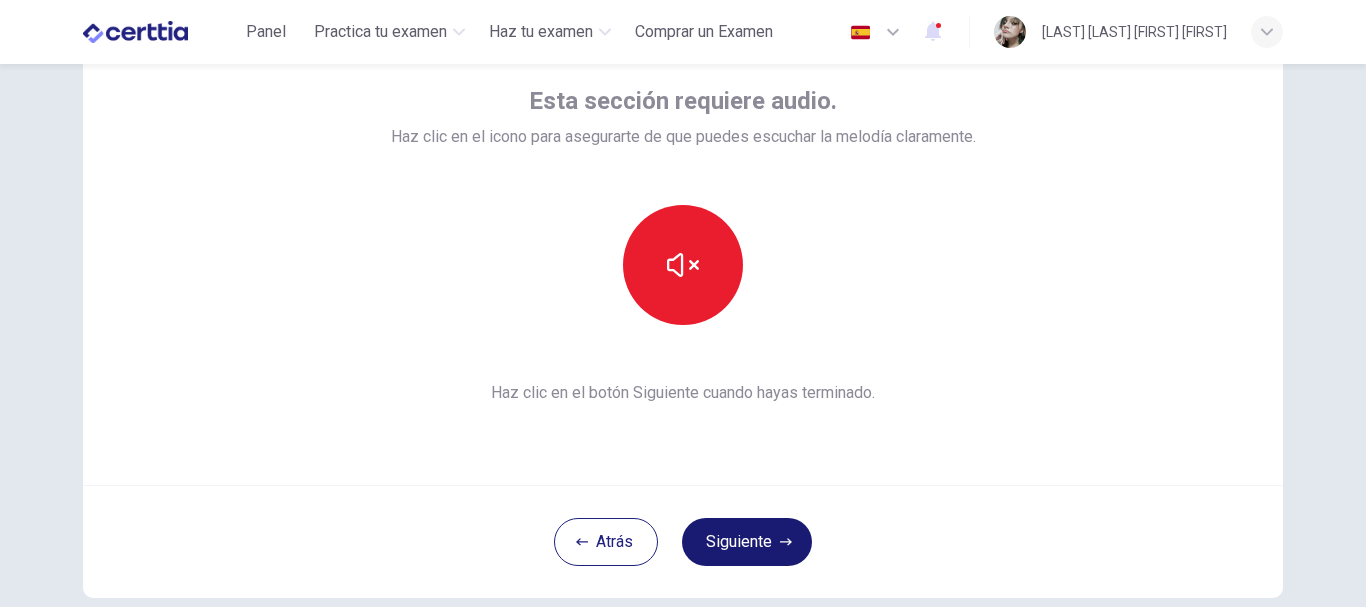 click on "Siguiente" at bounding box center (747, 542) 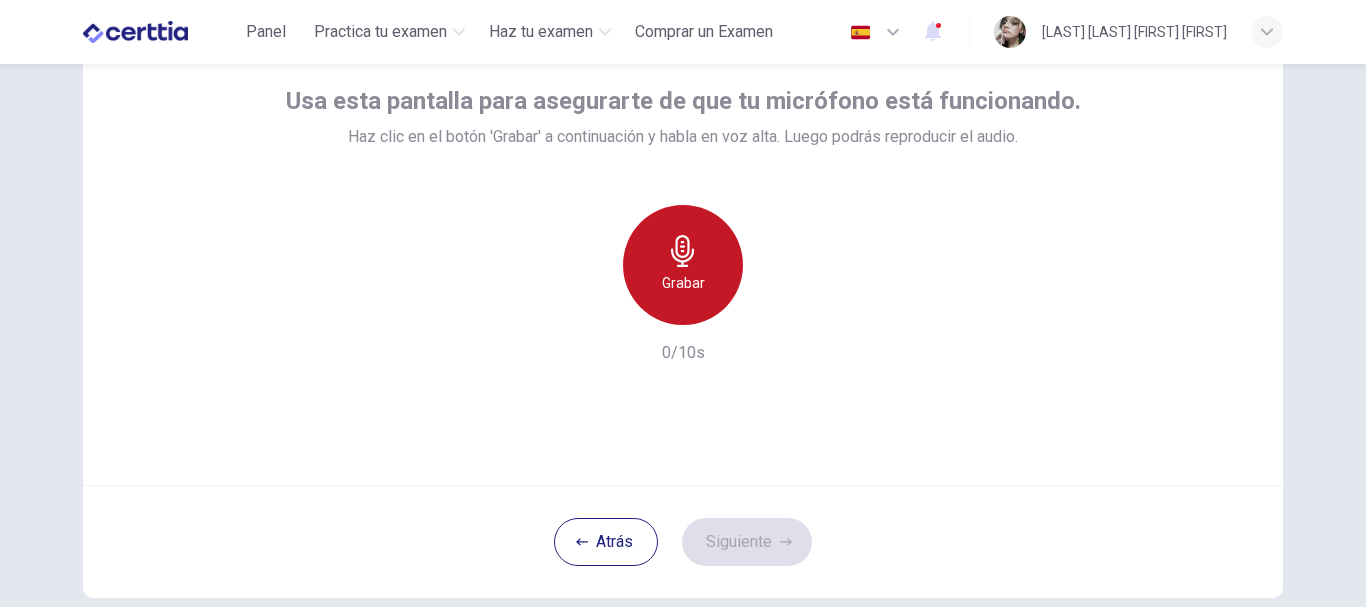 click on "Grabar" at bounding box center [683, 283] 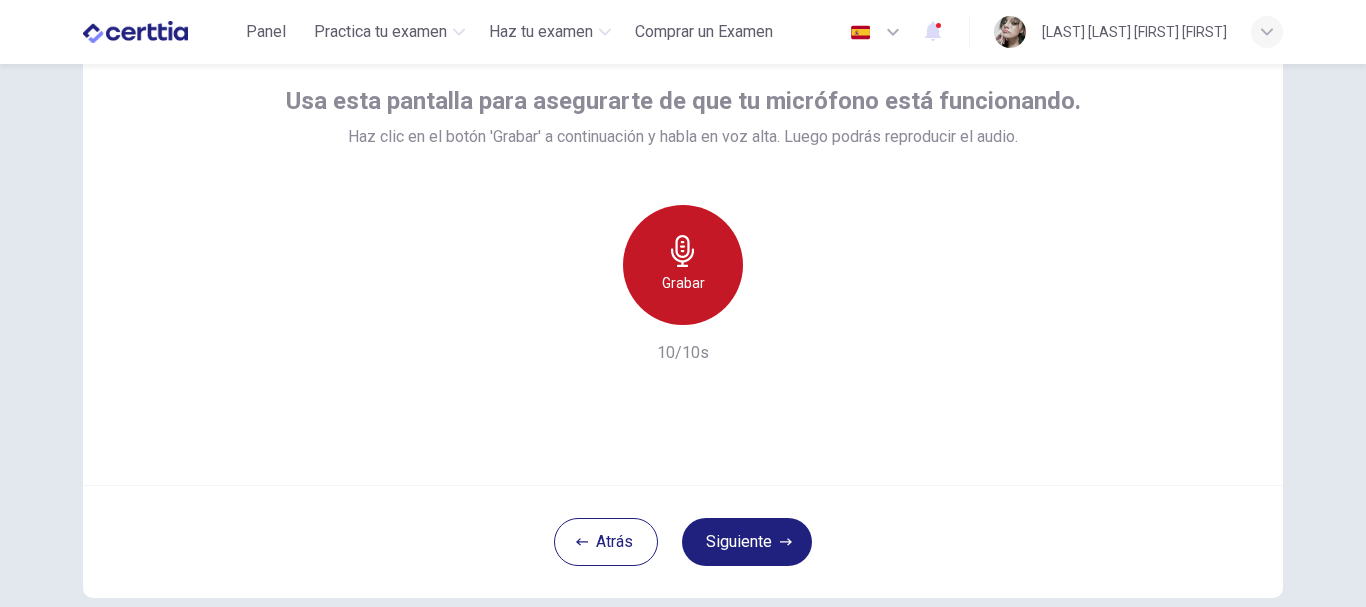 click on "Grabar" at bounding box center (683, 283) 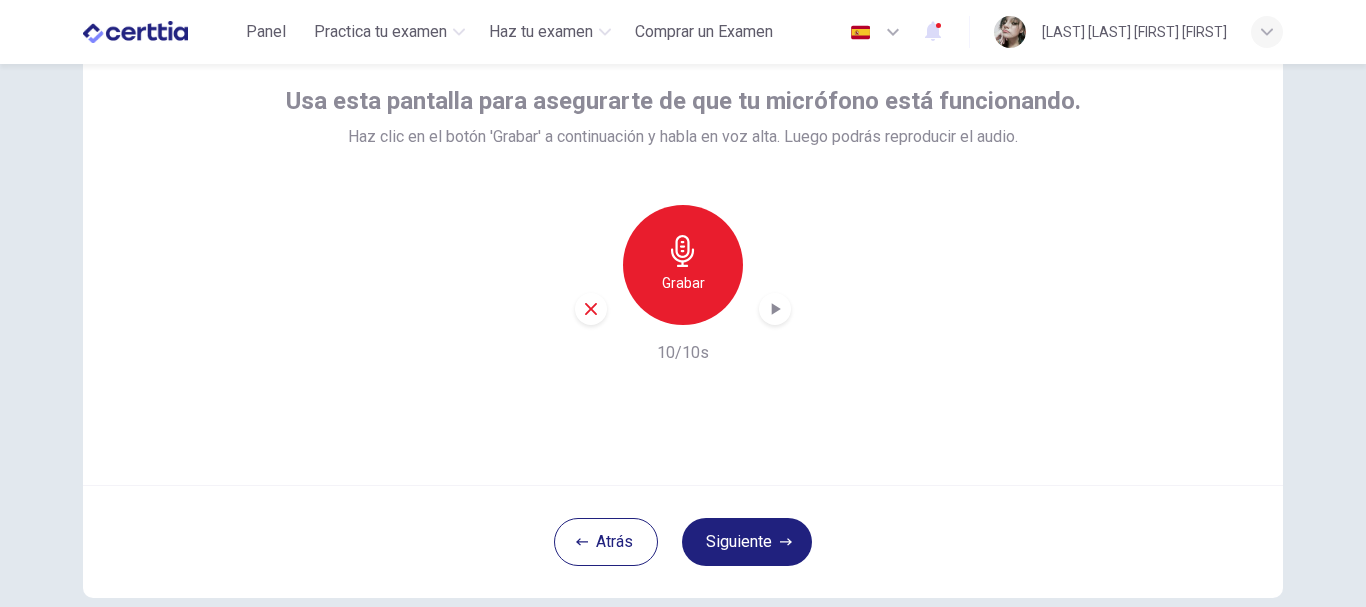 click 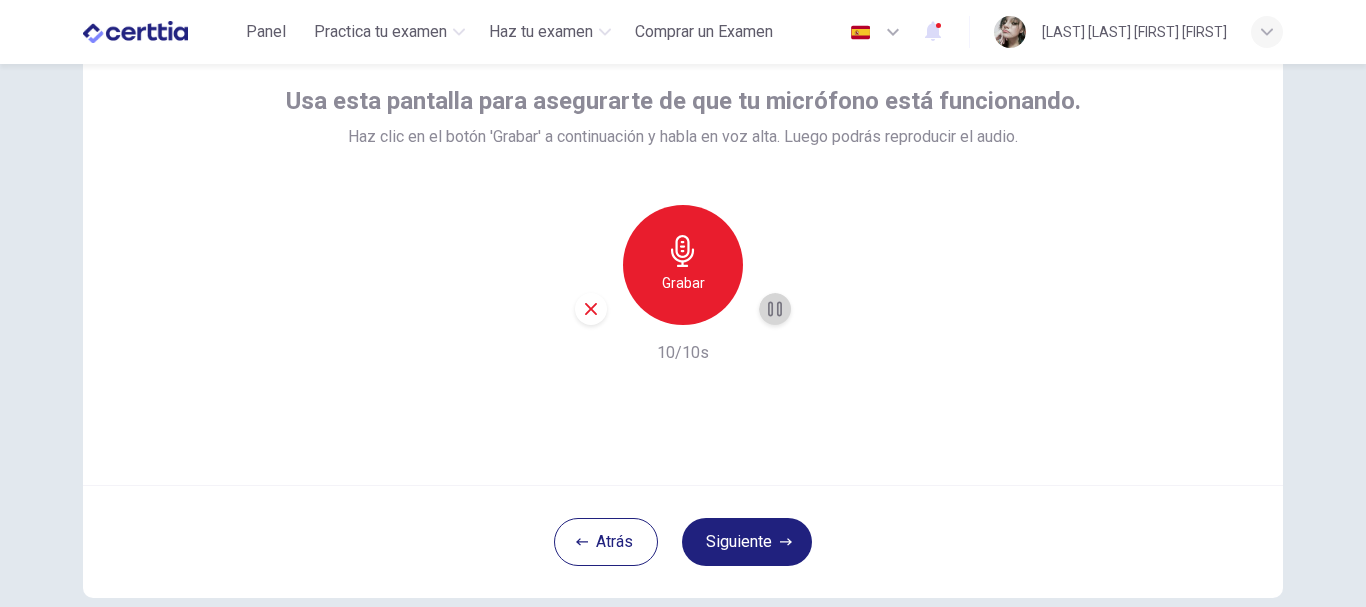 click 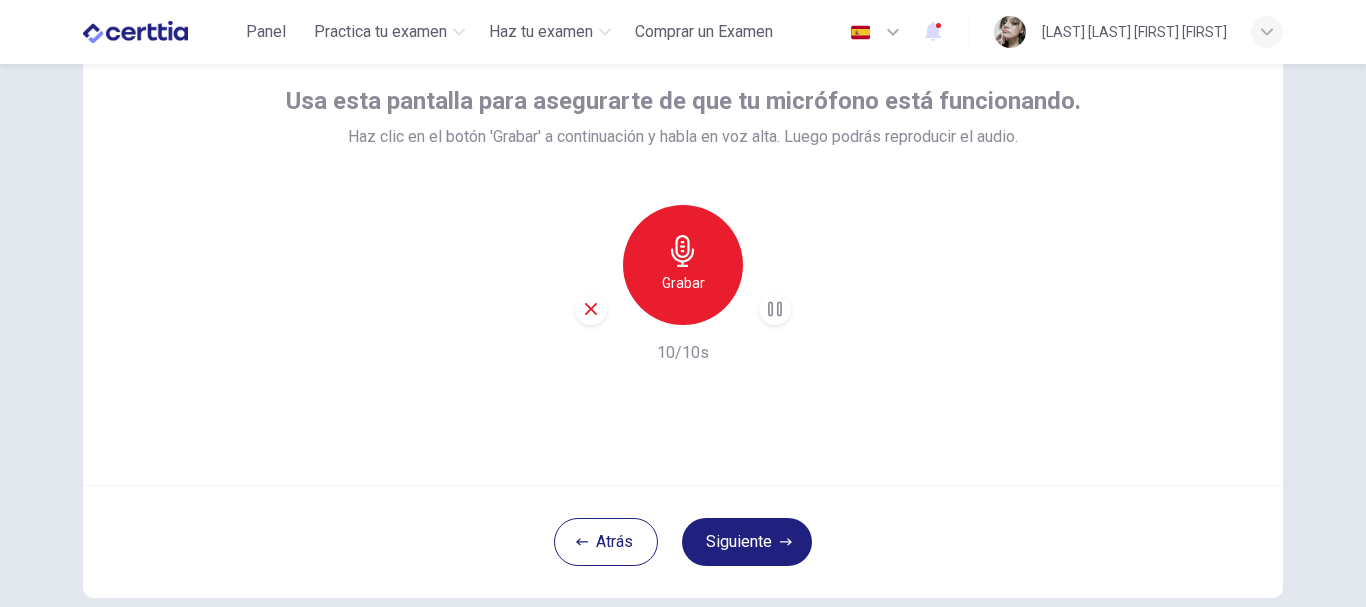 click on "Grabar" at bounding box center (683, 265) 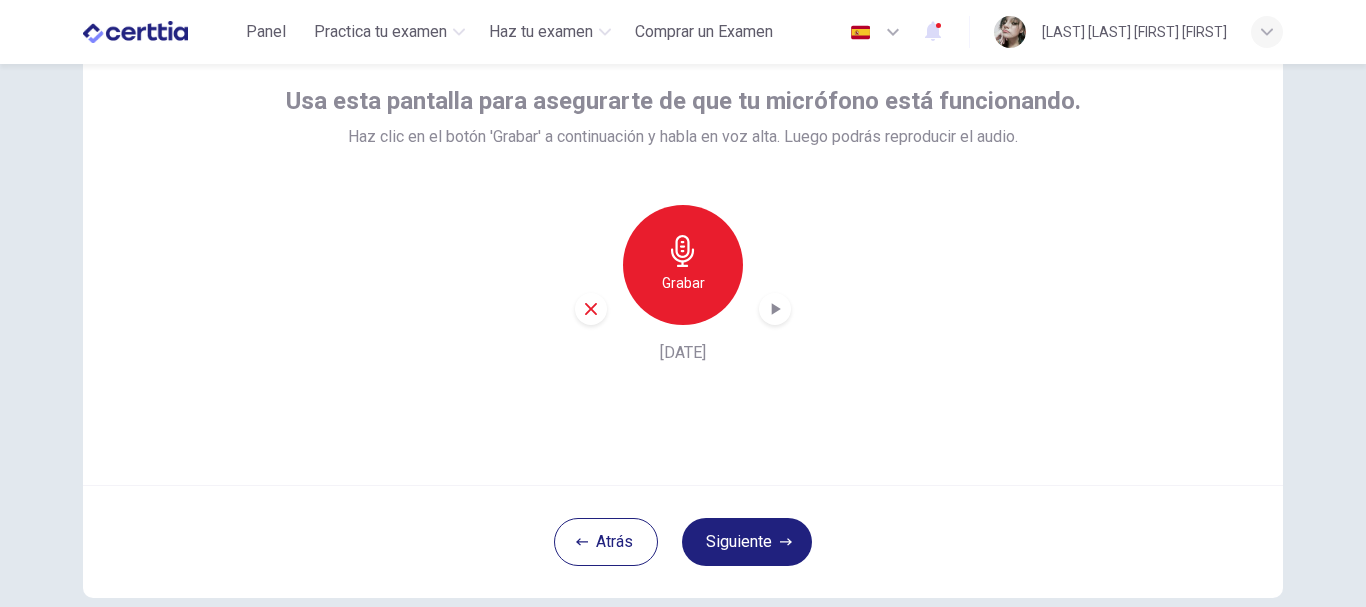 click 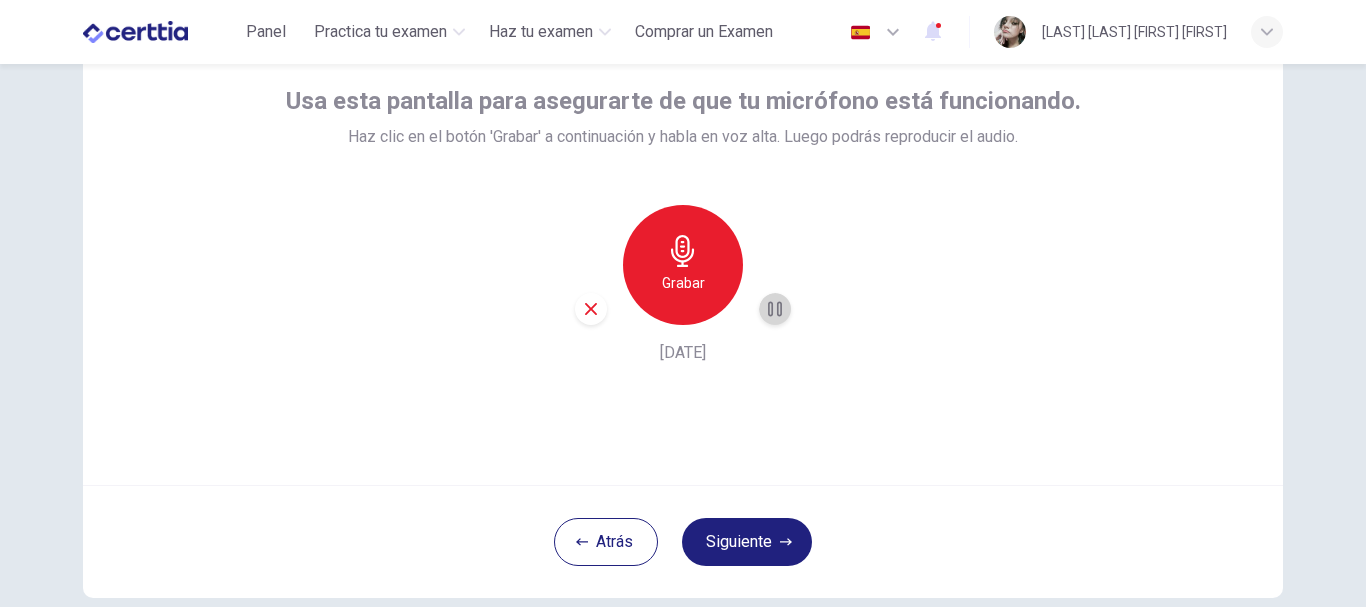 click 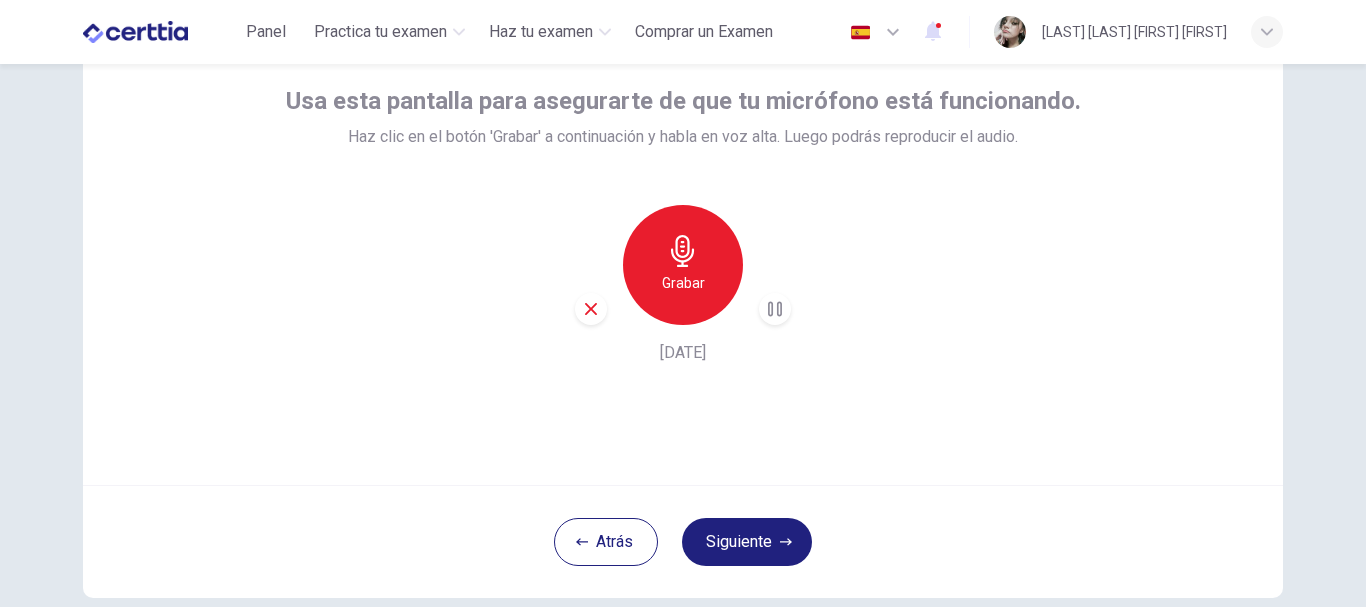 click 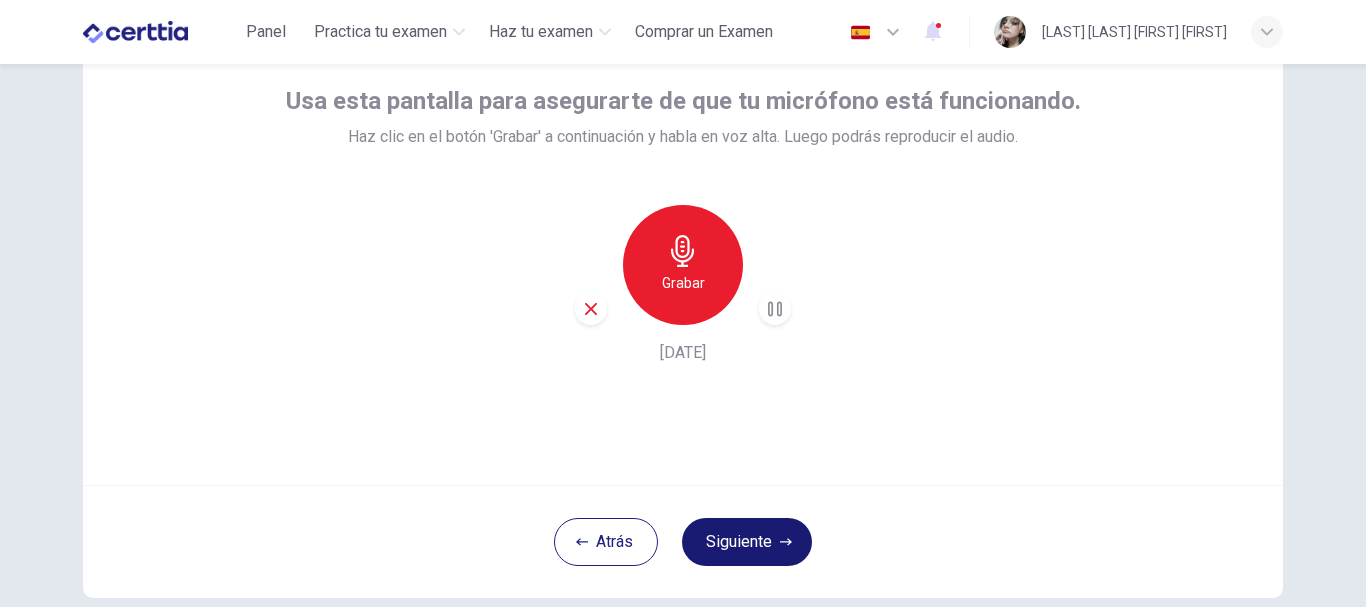 click on "Siguiente" at bounding box center [747, 542] 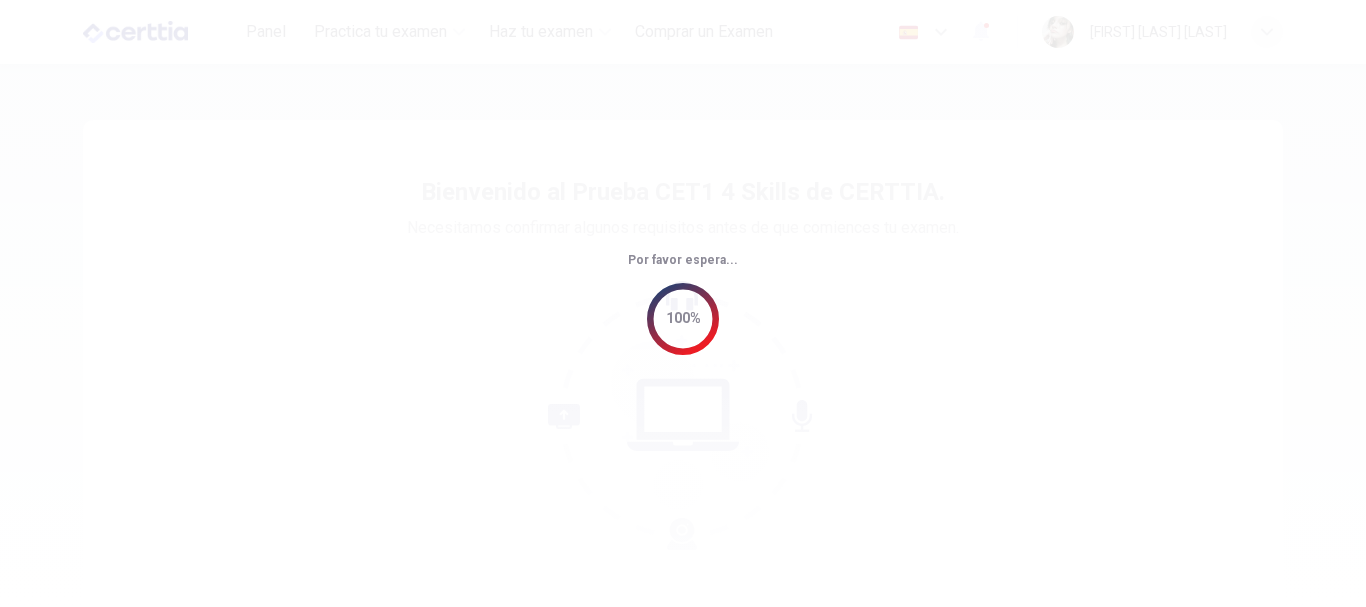 scroll, scrollTop: 0, scrollLeft: 0, axis: both 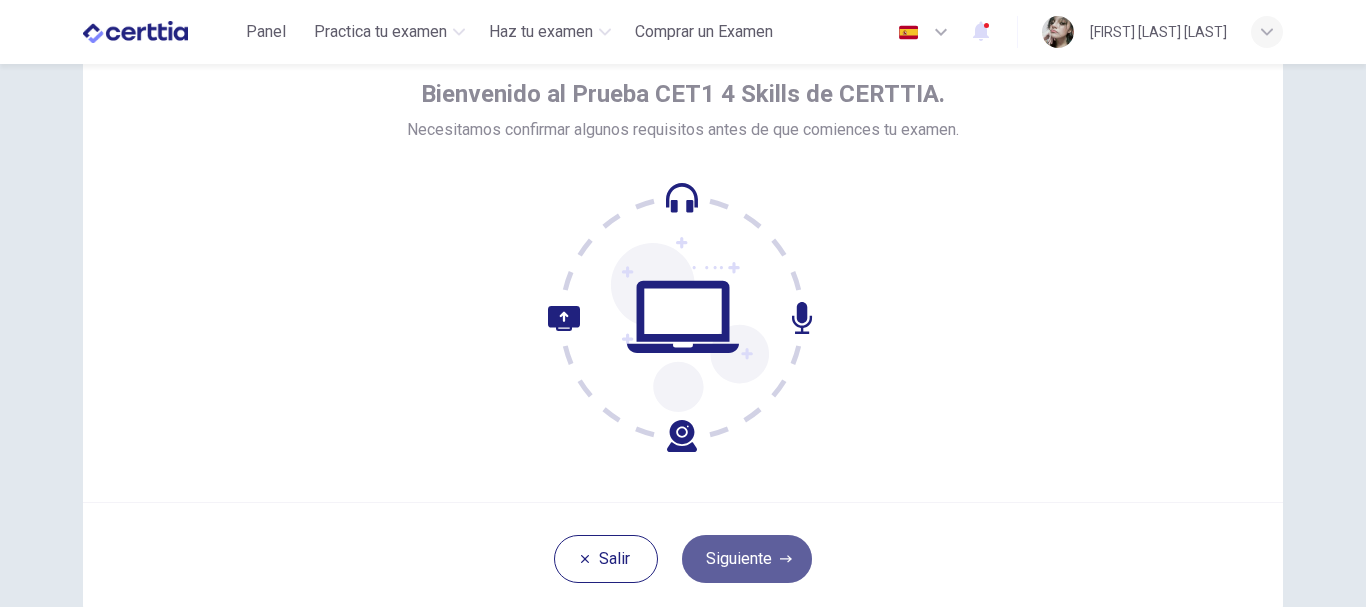 click on "Siguiente" at bounding box center [747, 559] 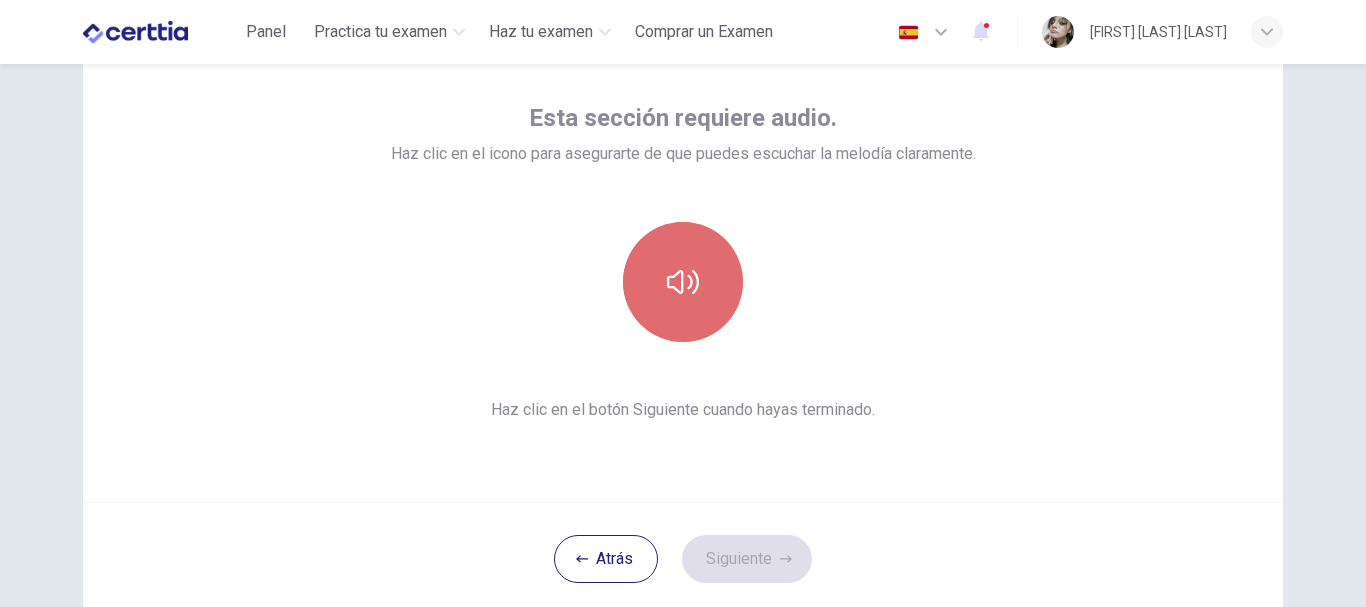 click at bounding box center [683, 282] 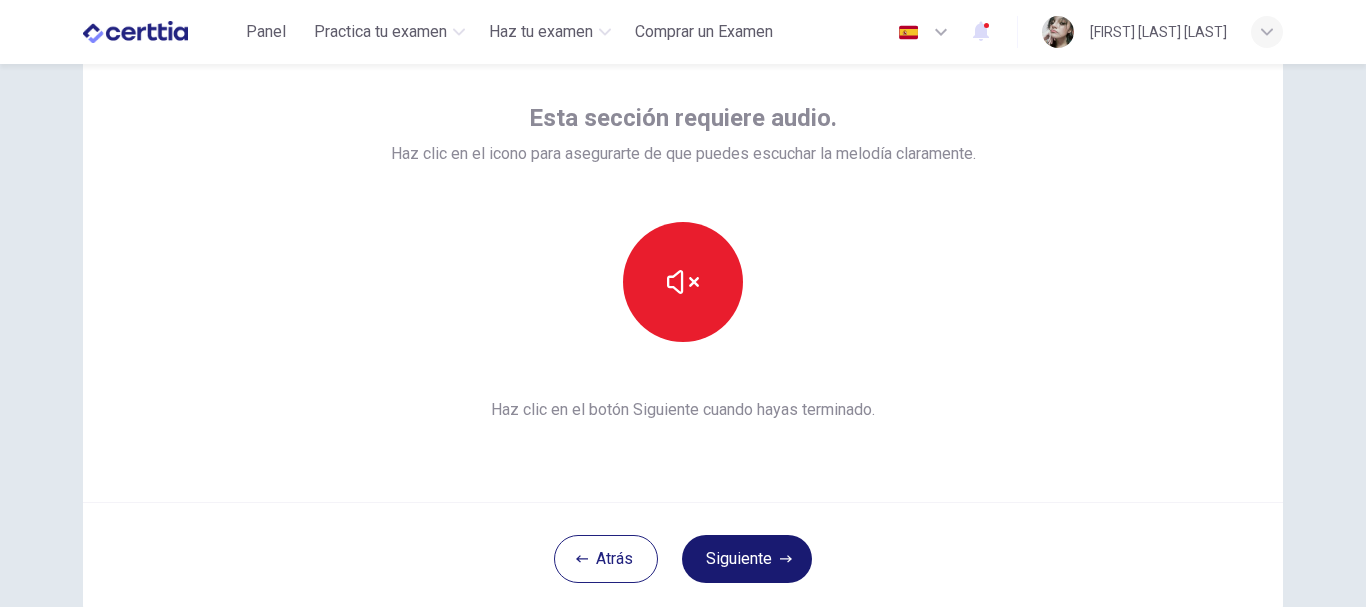 click on "Siguiente" at bounding box center [747, 559] 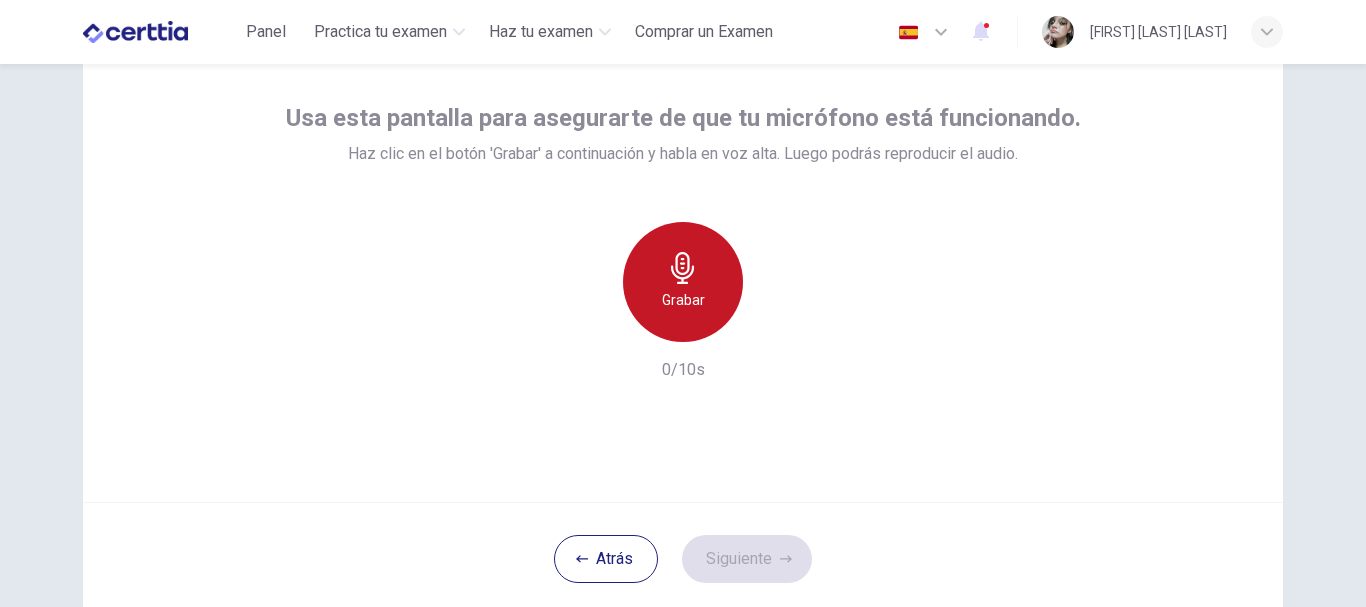 click on "Grabar" at bounding box center [683, 282] 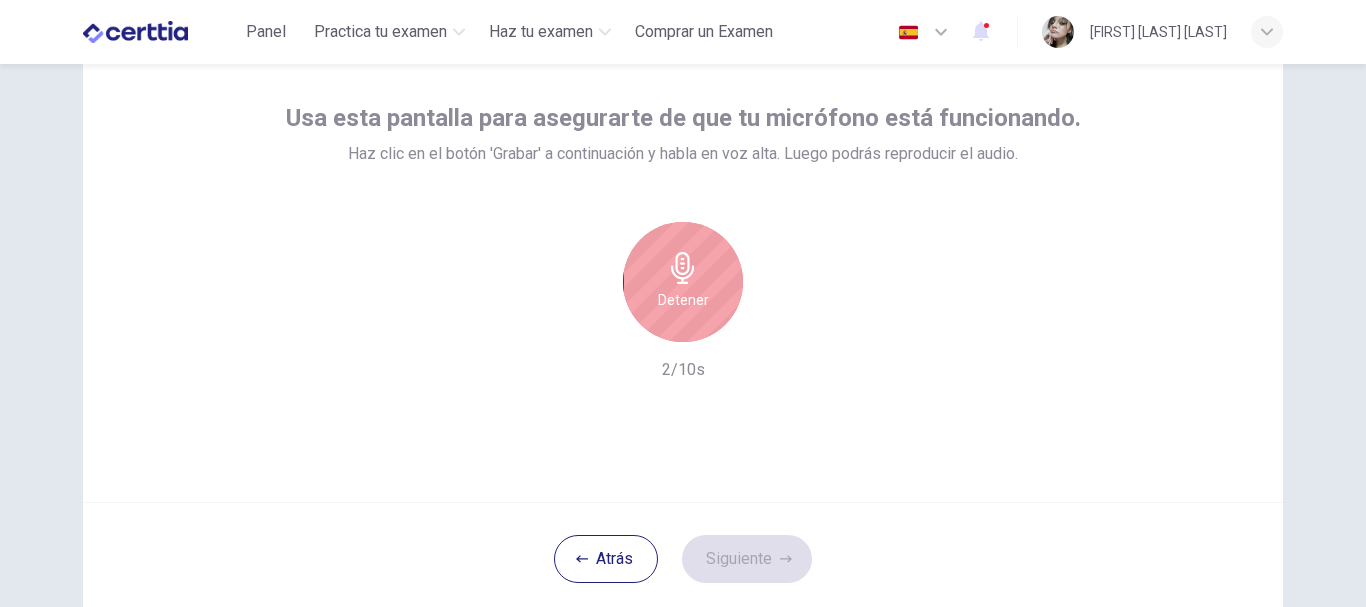 click on "Detener" at bounding box center (683, 282) 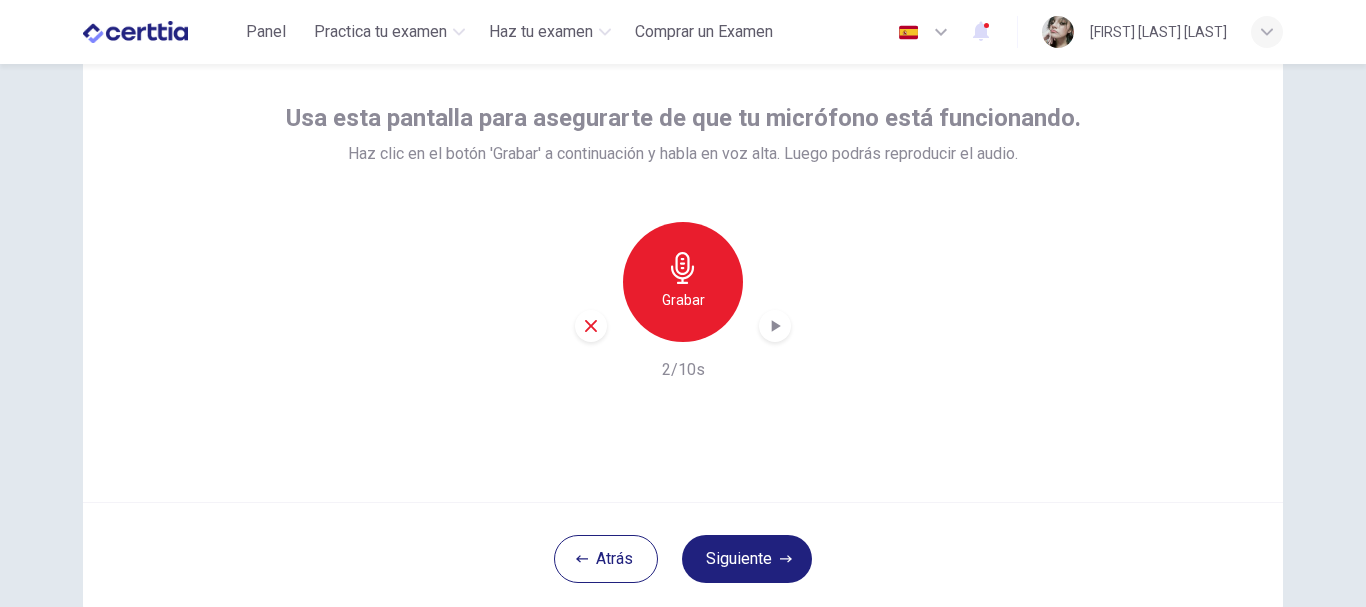 click 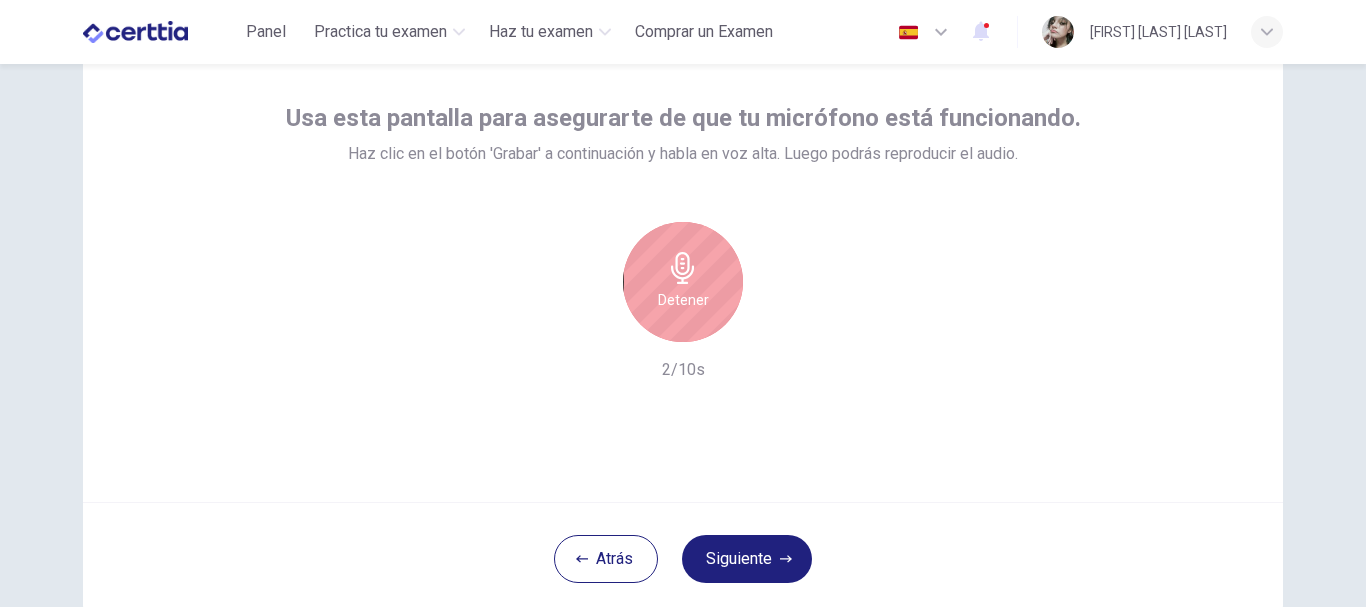 click on "Detener" at bounding box center [683, 300] 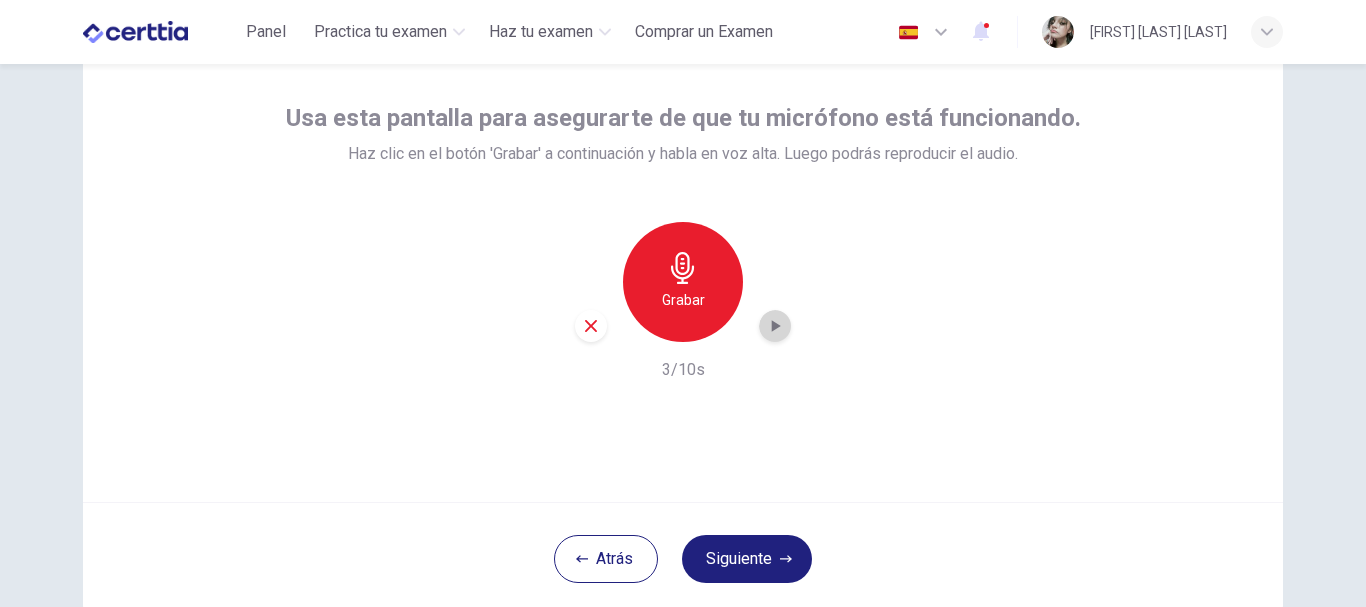 click 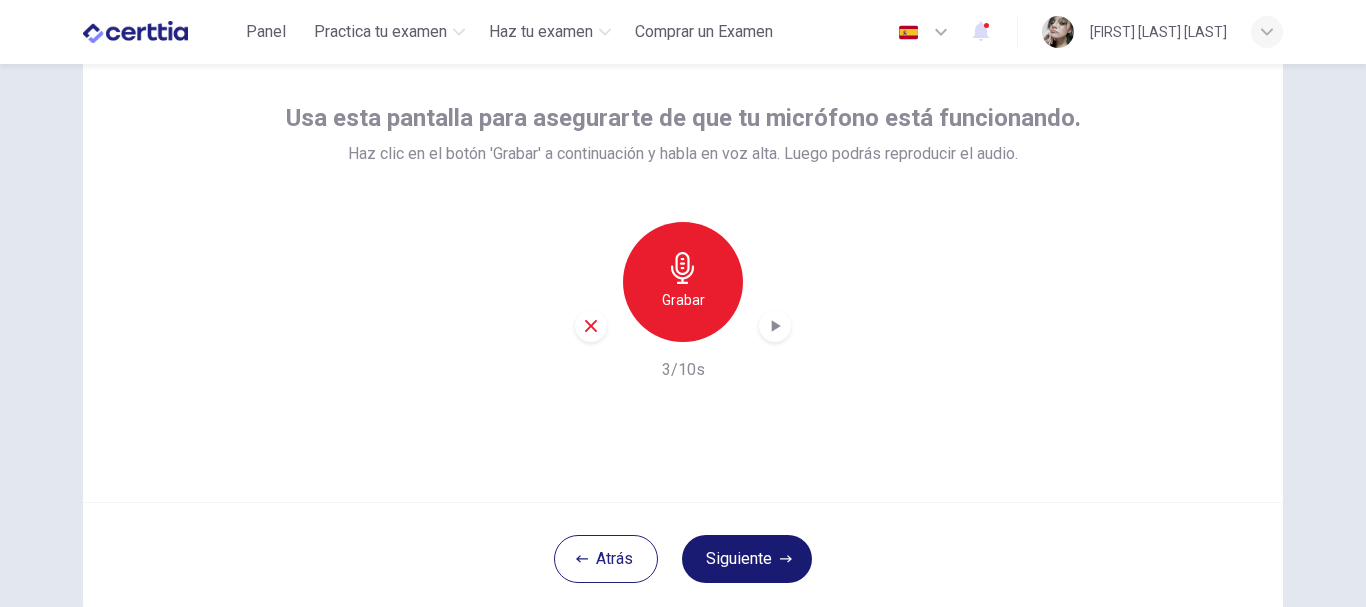click on "Siguiente" at bounding box center (747, 559) 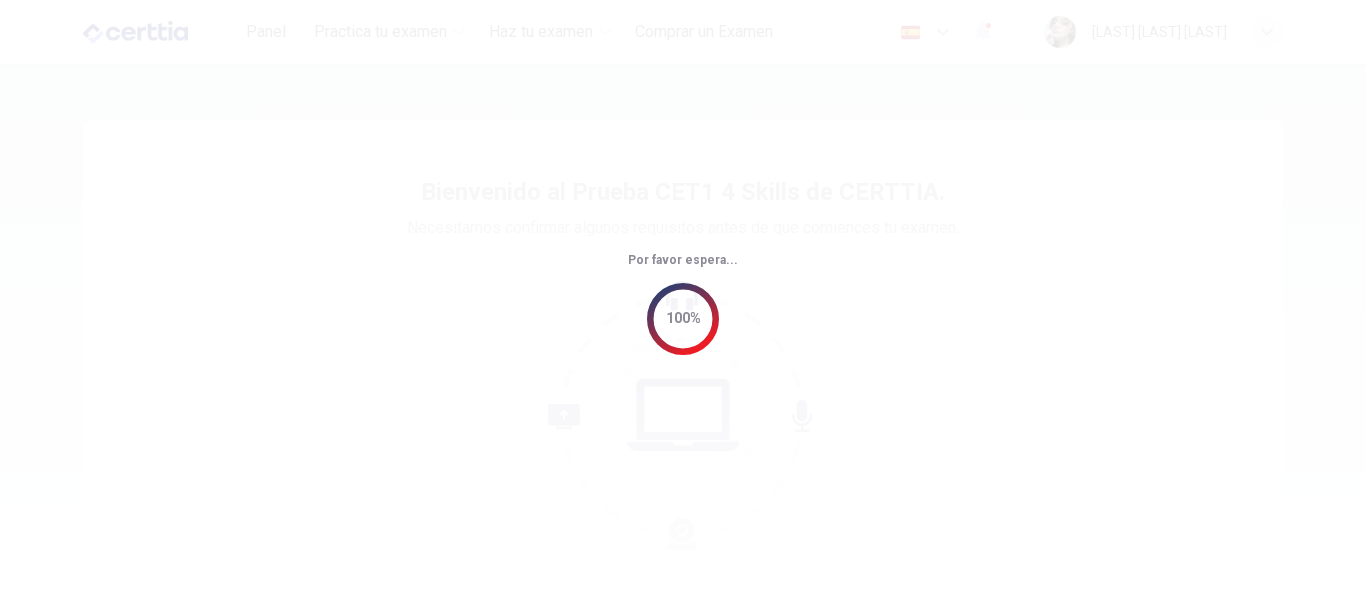 scroll, scrollTop: 0, scrollLeft: 0, axis: both 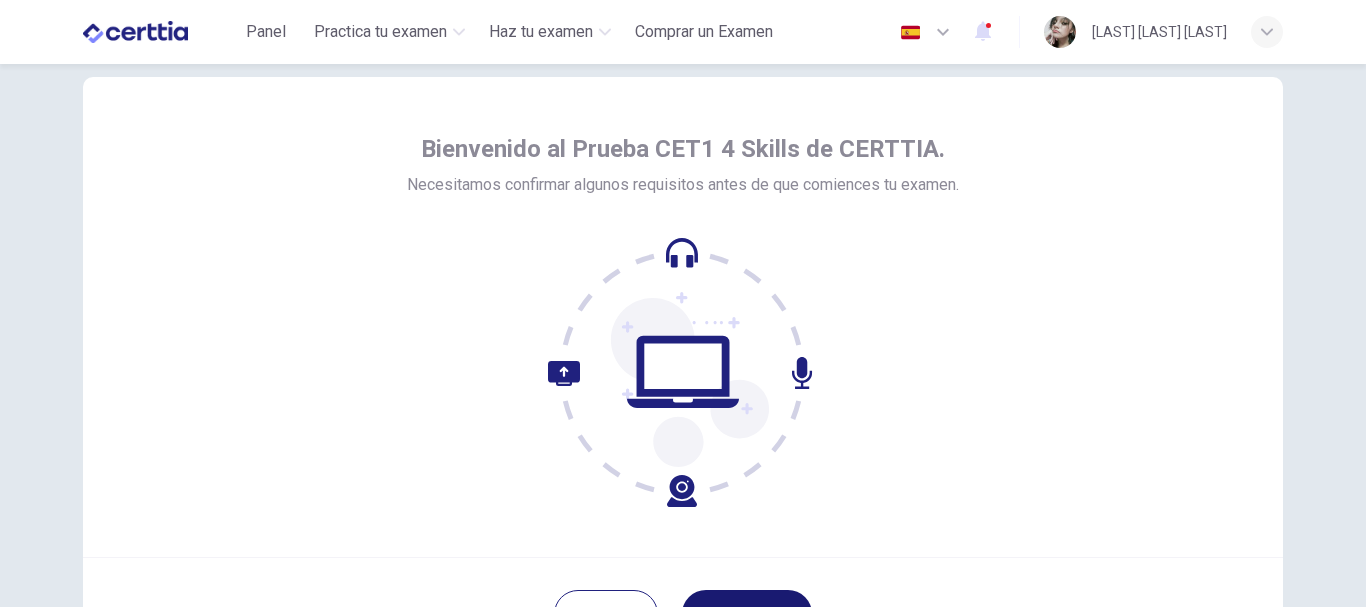 click on "Siguiente" at bounding box center [747, 614] 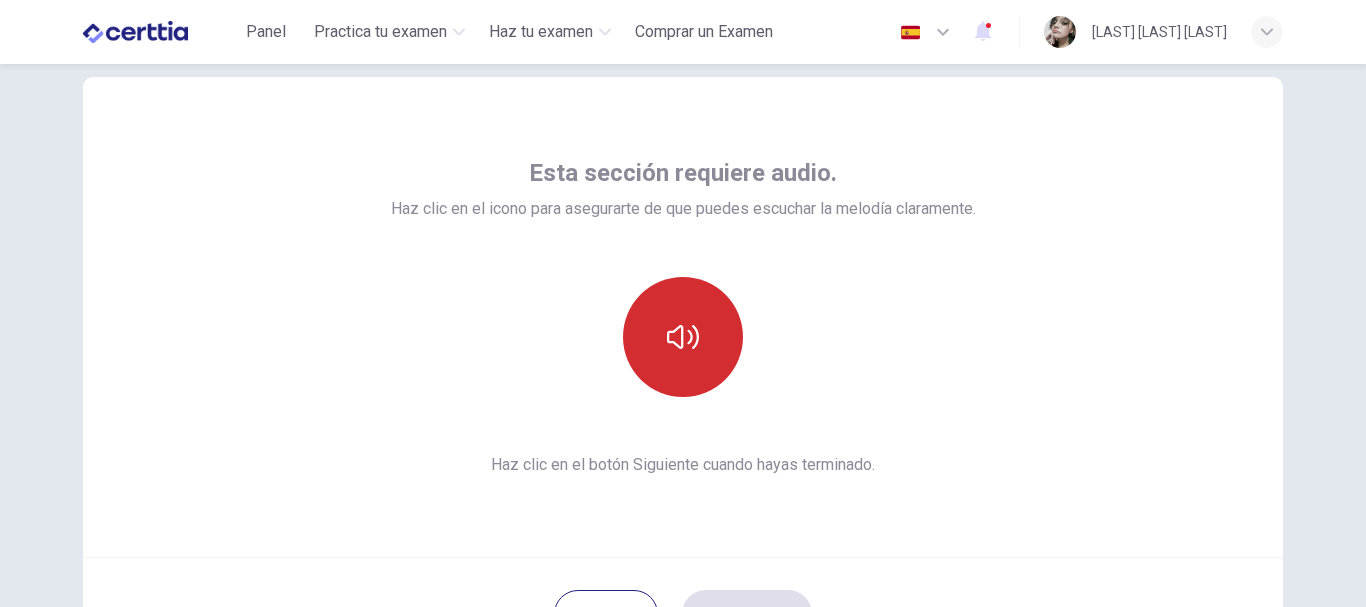 click at bounding box center (683, 337) 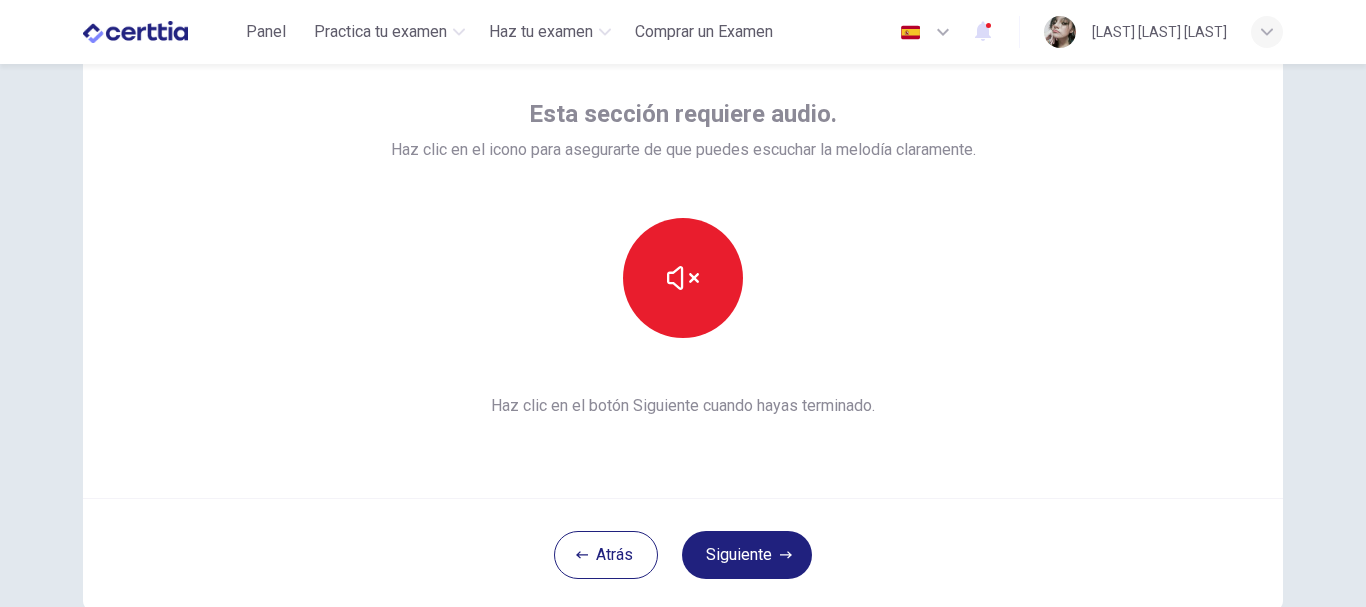 scroll, scrollTop: 118, scrollLeft: 0, axis: vertical 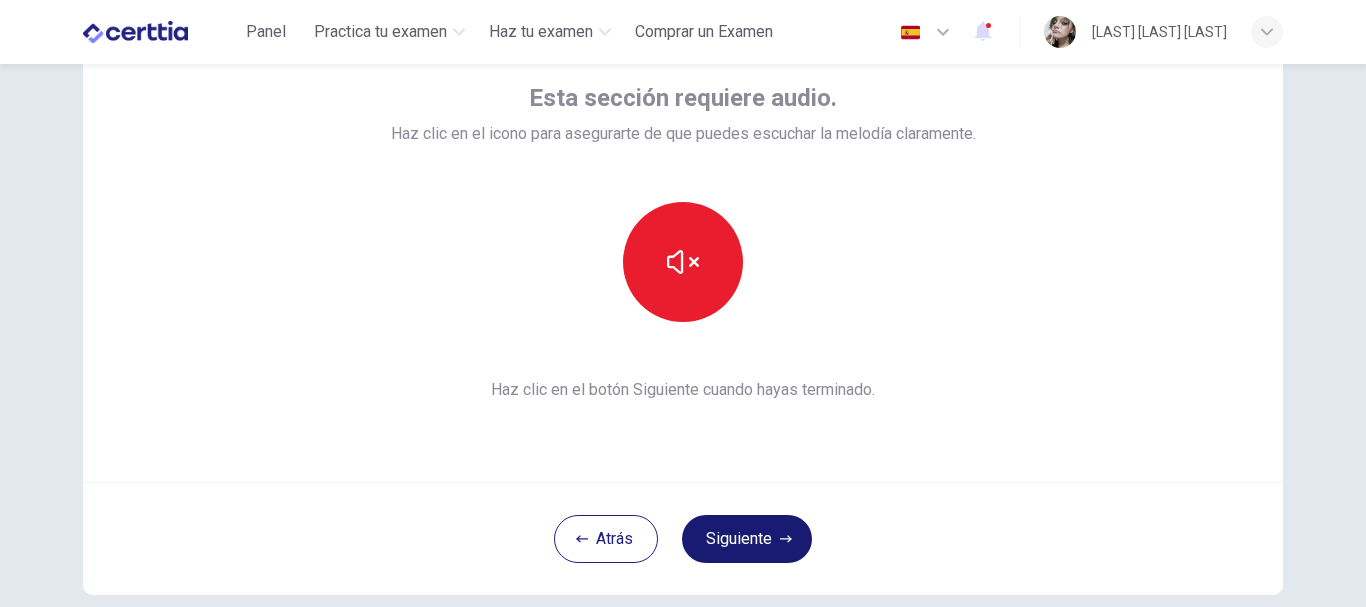 click on "Siguiente" at bounding box center (747, 539) 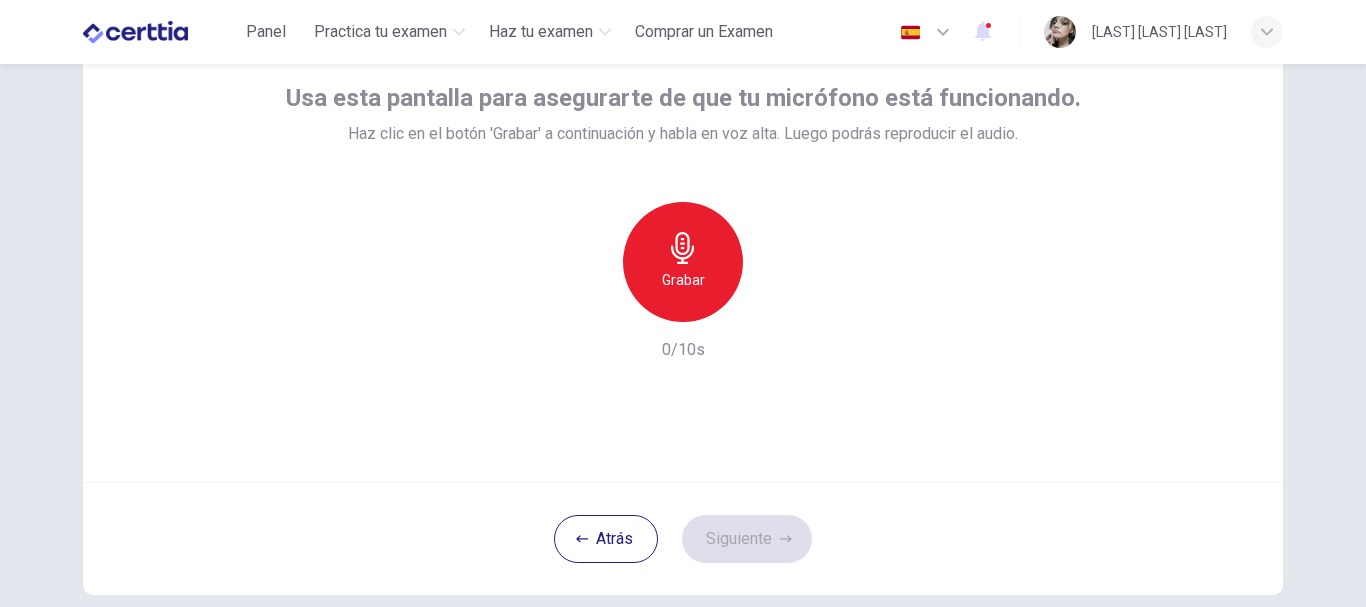 click on "Grabar" at bounding box center [683, 262] 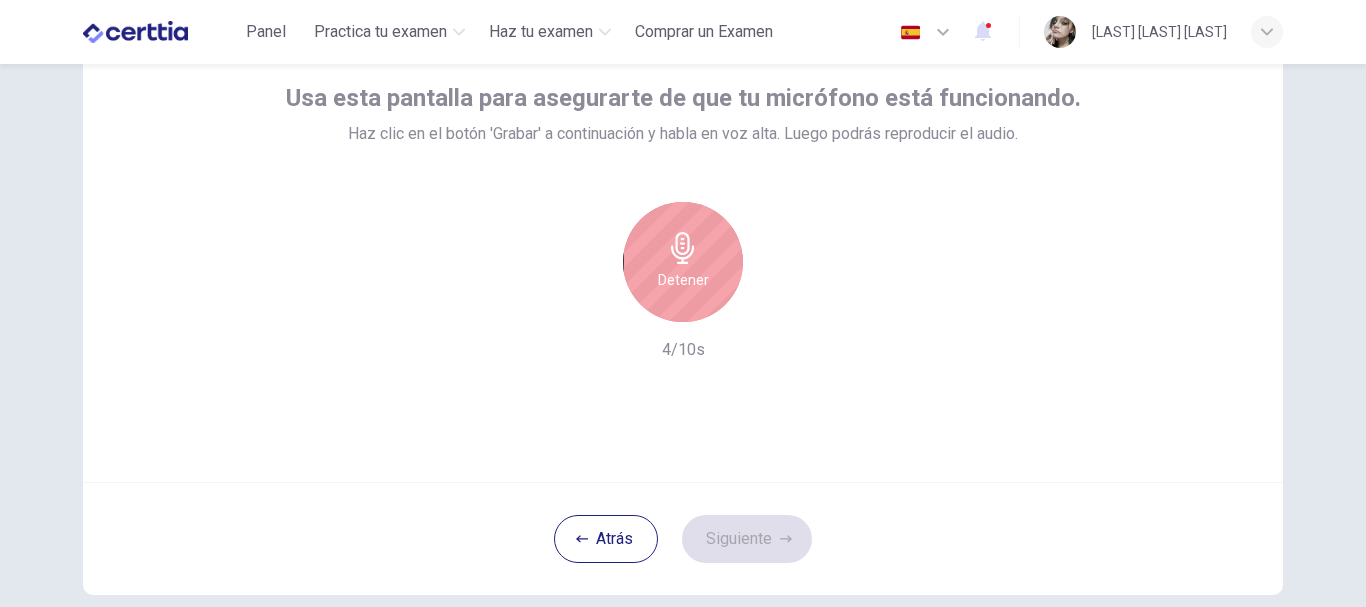 click on "Detener" at bounding box center [683, 262] 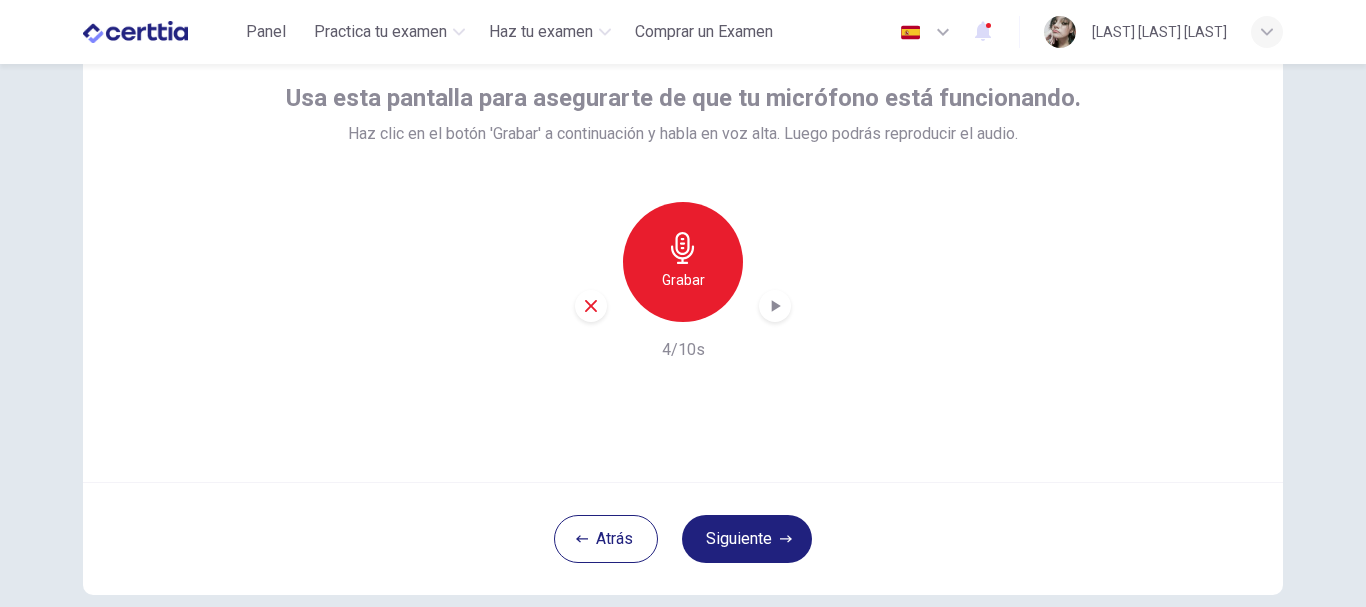 click 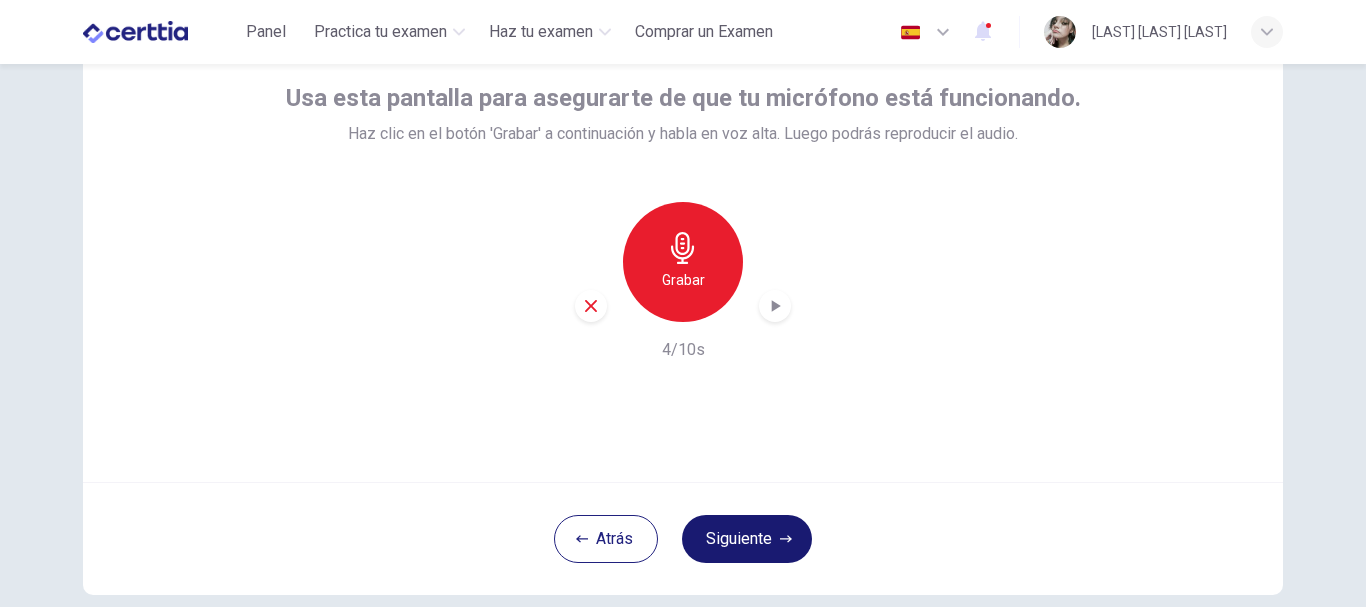 click on "Siguiente" at bounding box center [747, 539] 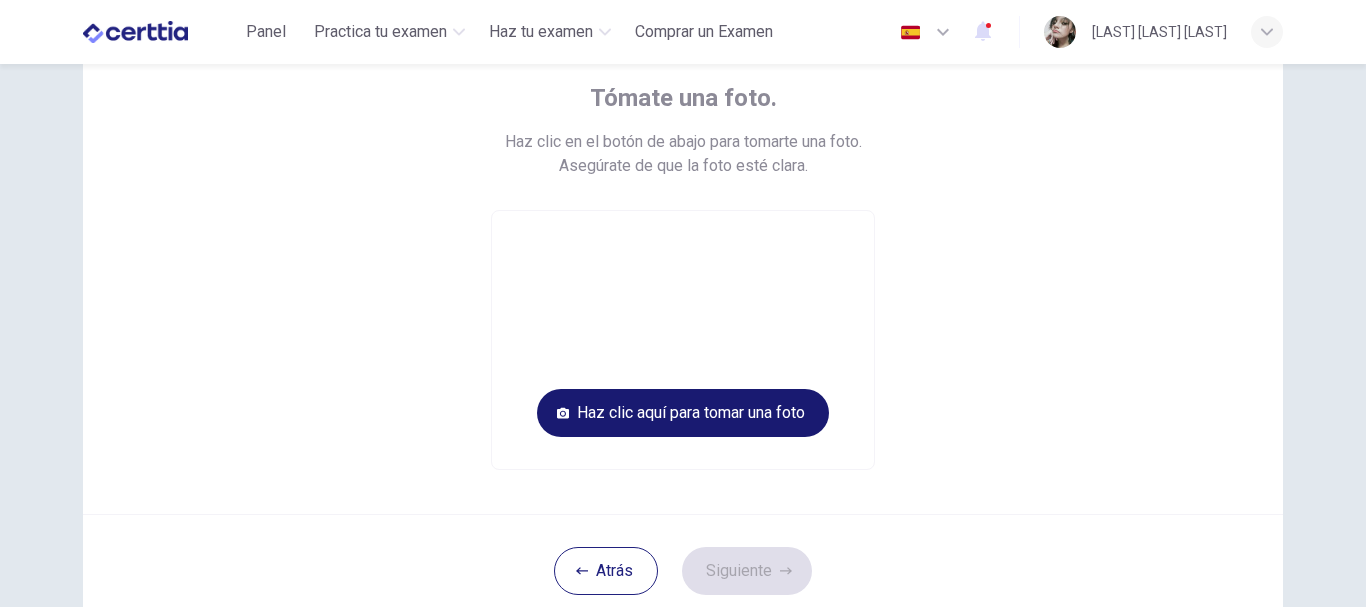 click on "Haz clic aquí para tomar una foto" at bounding box center [683, 413] 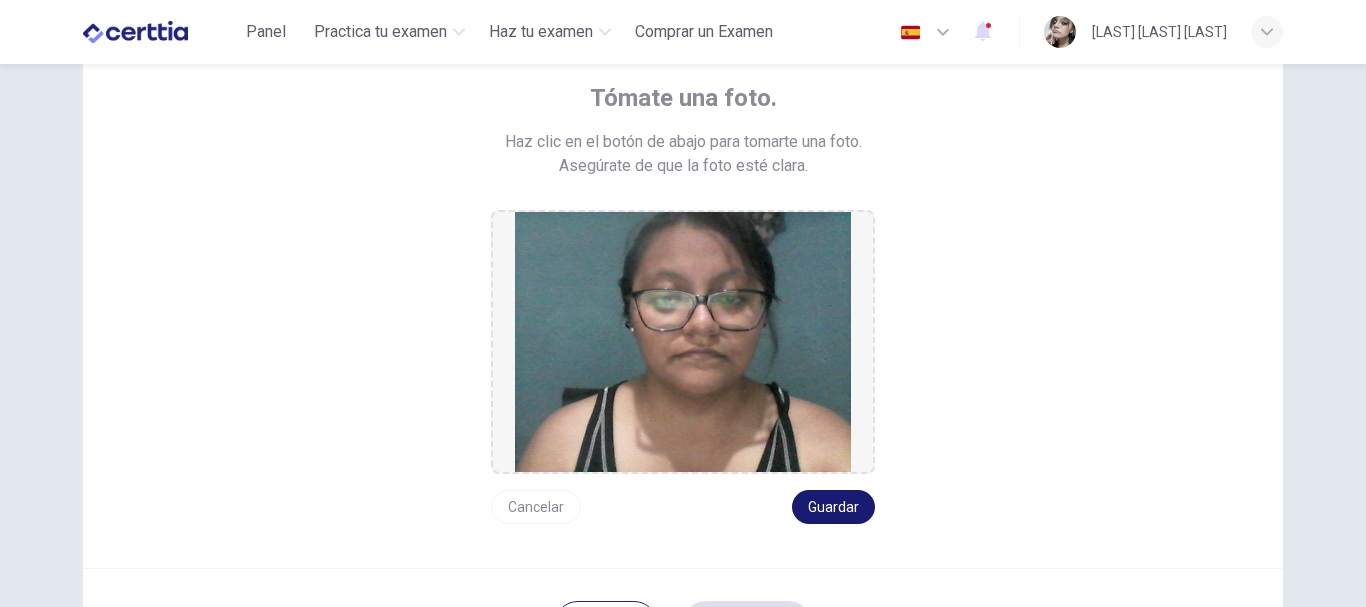 click on "Guardar" at bounding box center (833, 507) 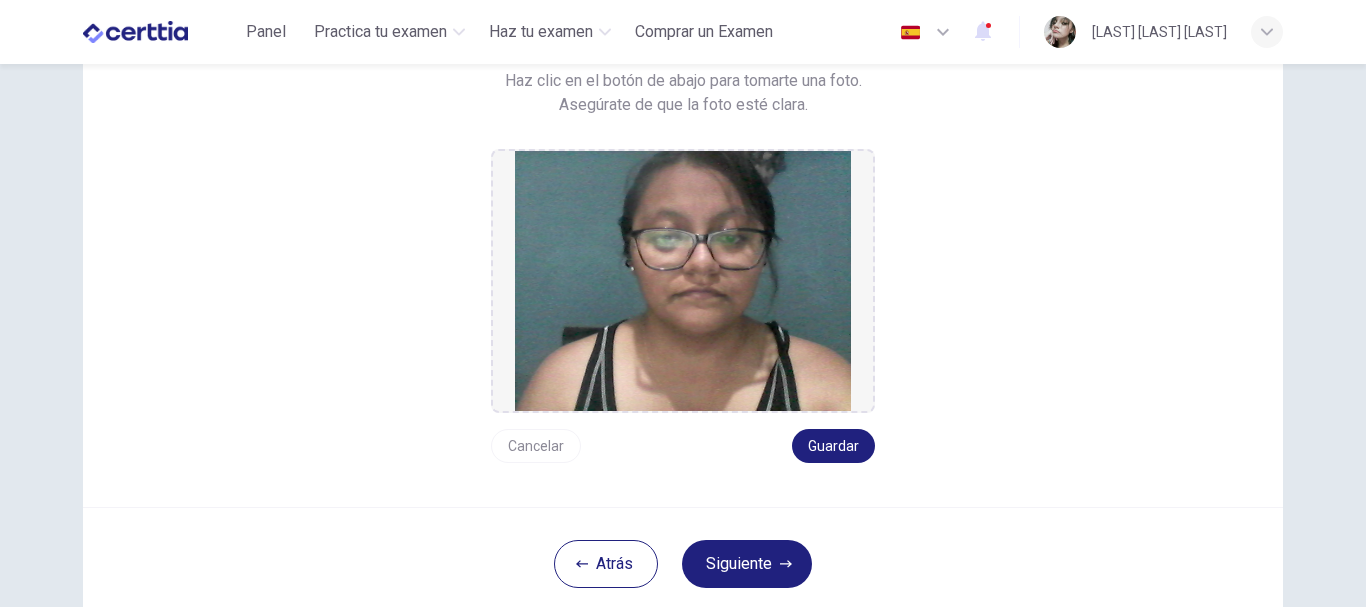scroll, scrollTop: 185, scrollLeft: 0, axis: vertical 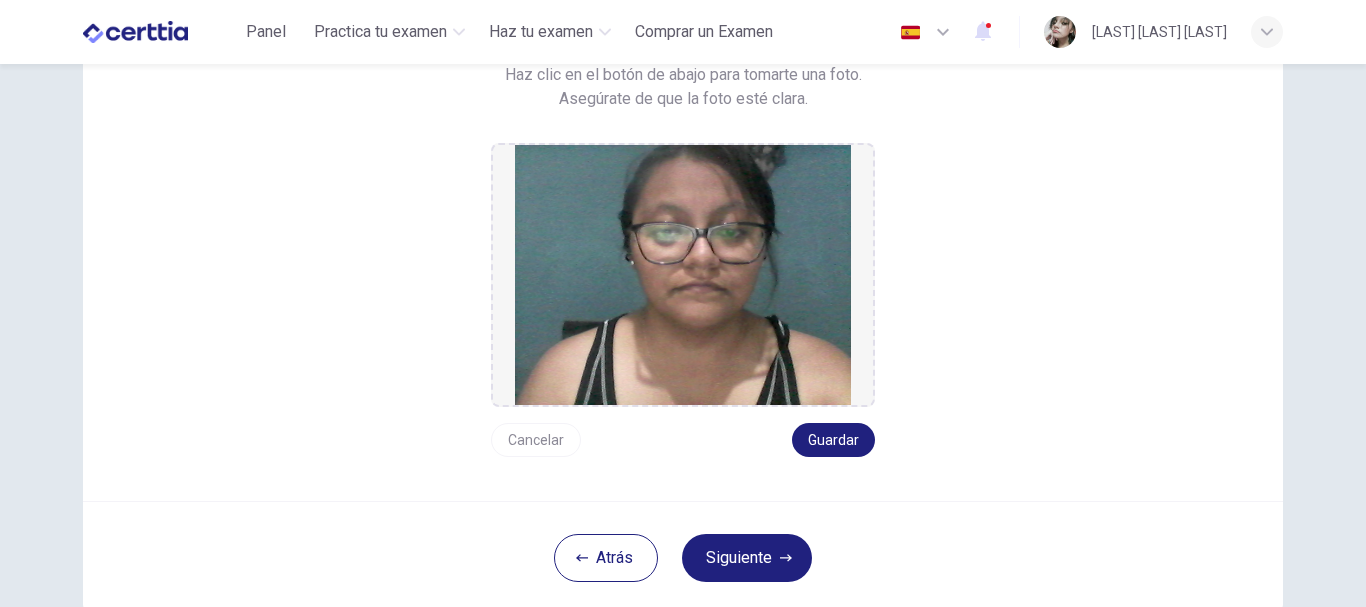 click on "Cancelar" at bounding box center (536, 440) 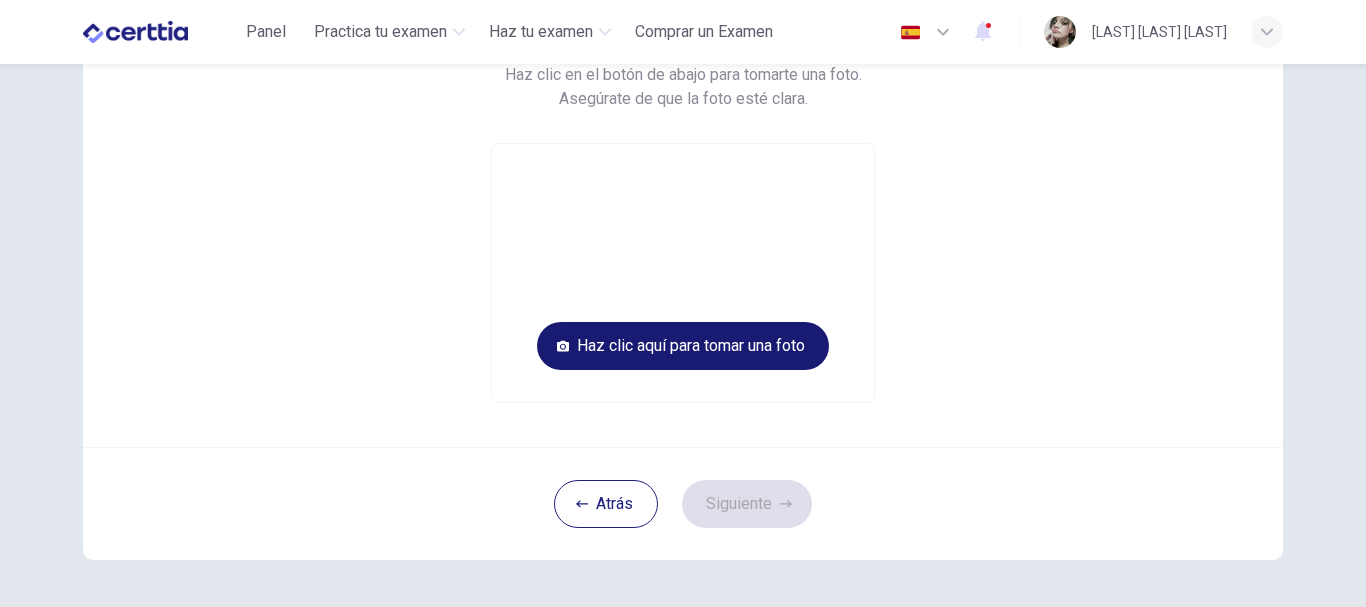 click on "Haz clic aquí para tomar una foto" at bounding box center (683, 346) 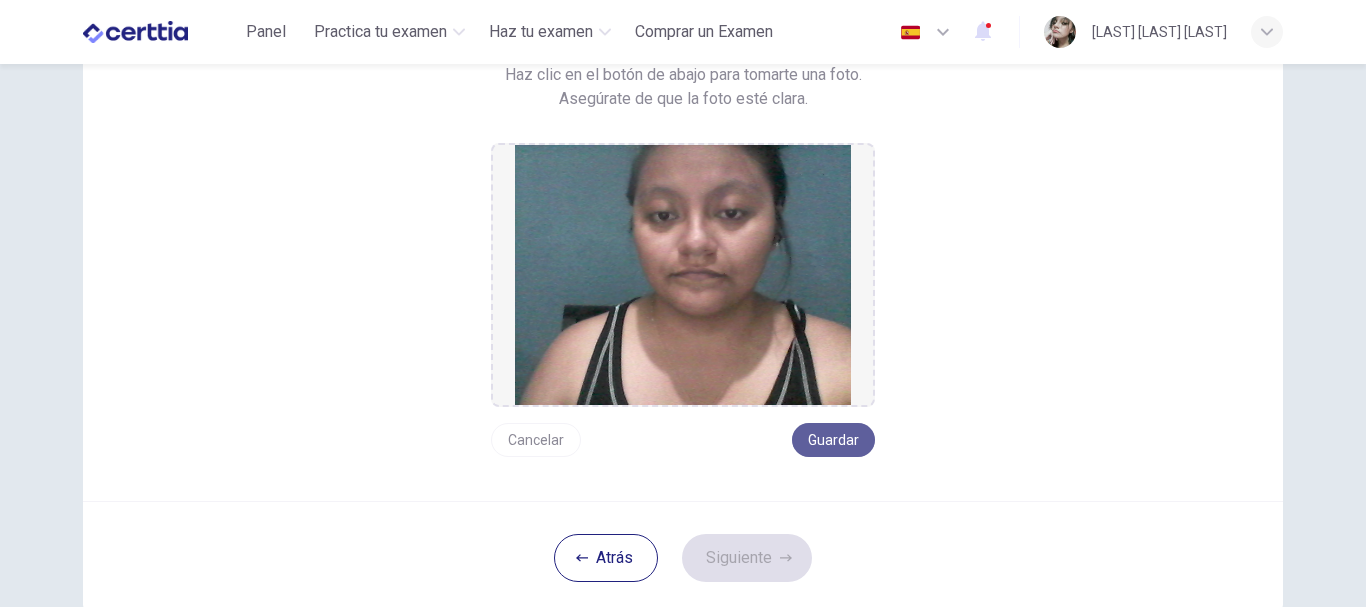 click on "Guardar" at bounding box center (833, 440) 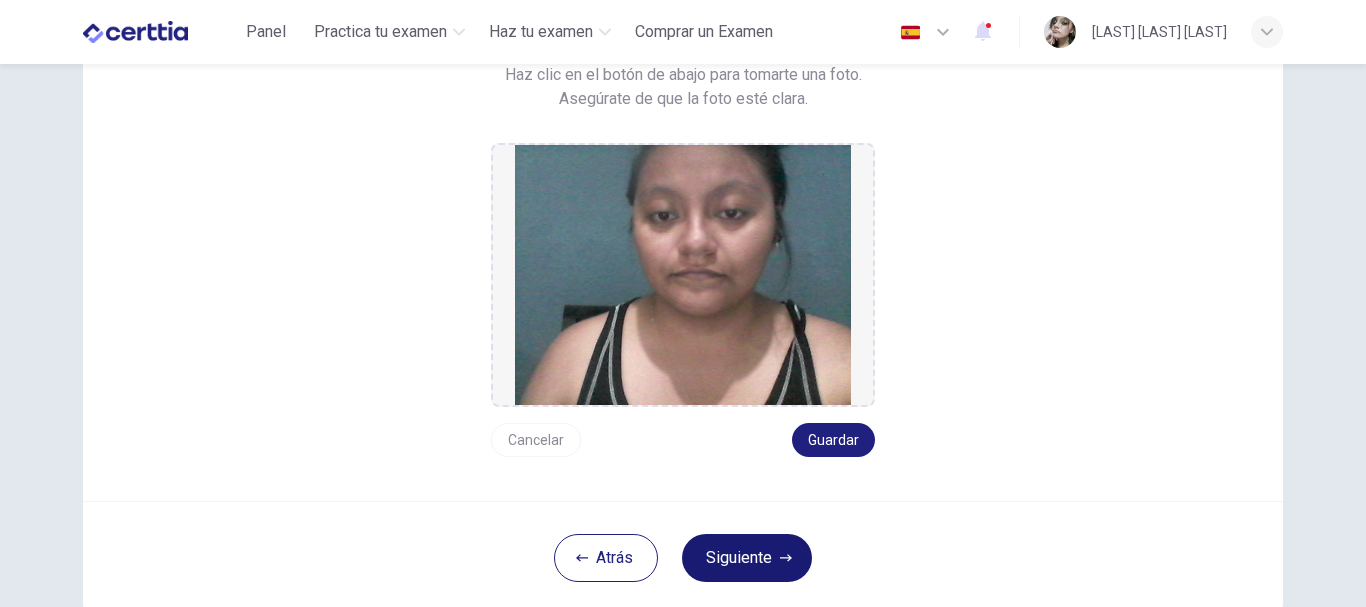 click on "Siguiente" at bounding box center (747, 558) 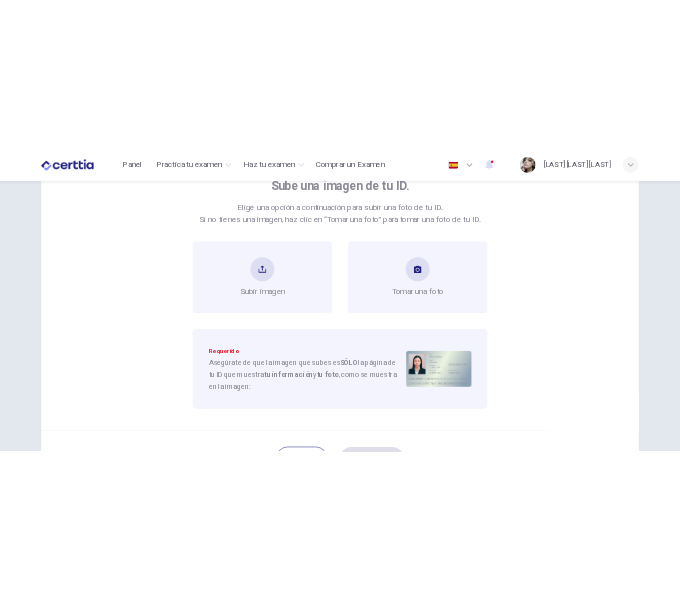 scroll, scrollTop: 137, scrollLeft: 0, axis: vertical 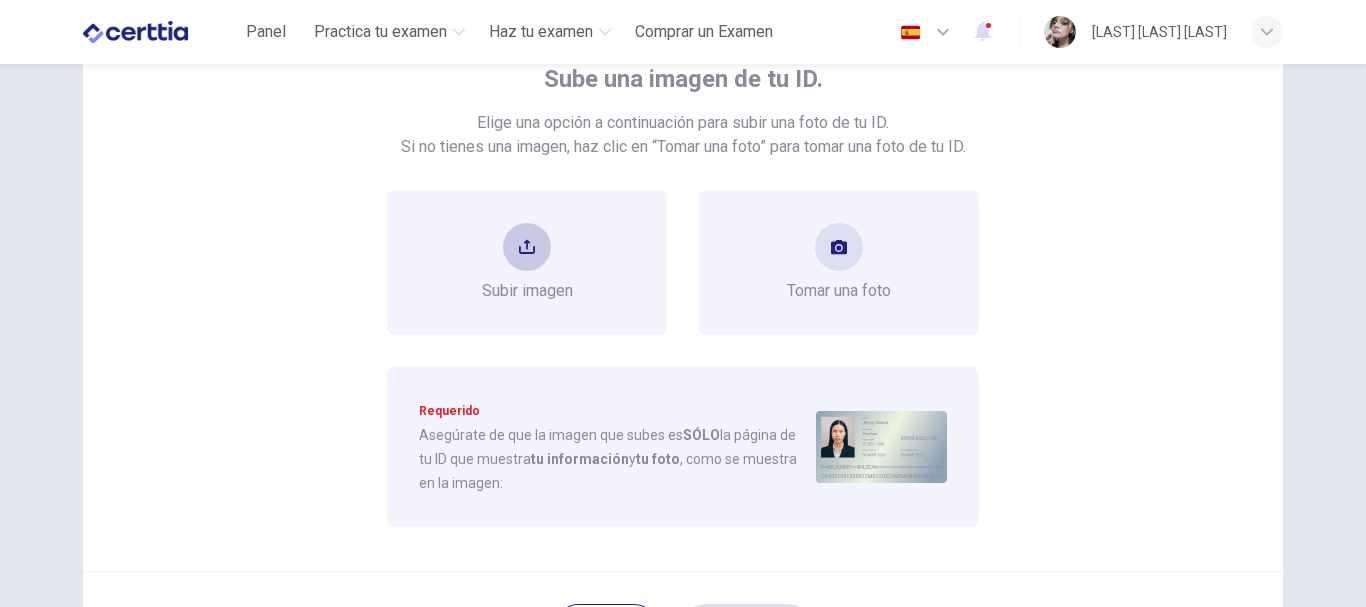 click at bounding box center (527, 247) 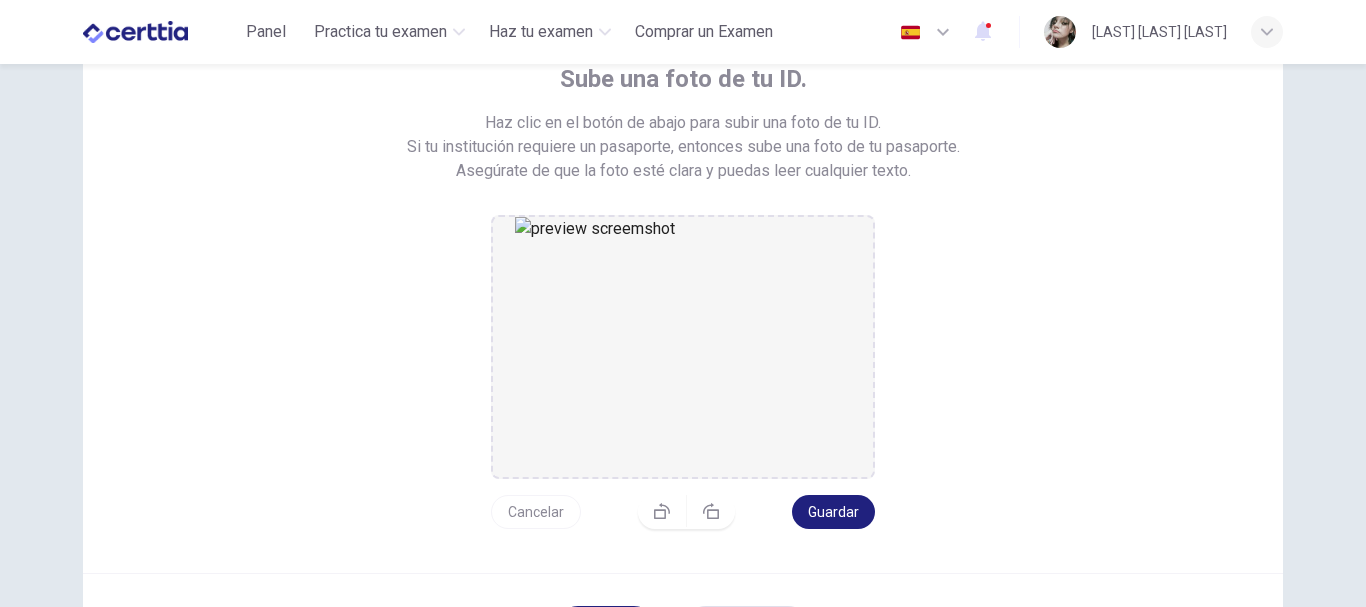 click on "Cancelar" at bounding box center (536, 512) 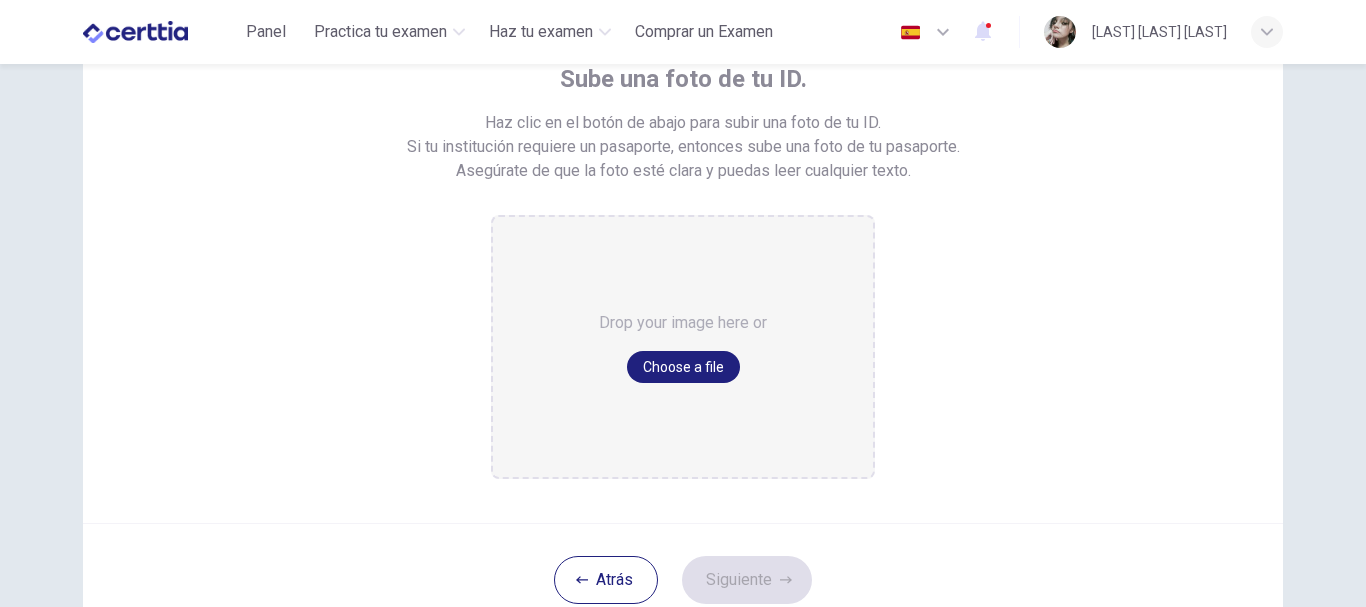 drag, startPoint x: 0, startPoint y: 316, endPoint x: 215, endPoint y: 282, distance: 217.67177 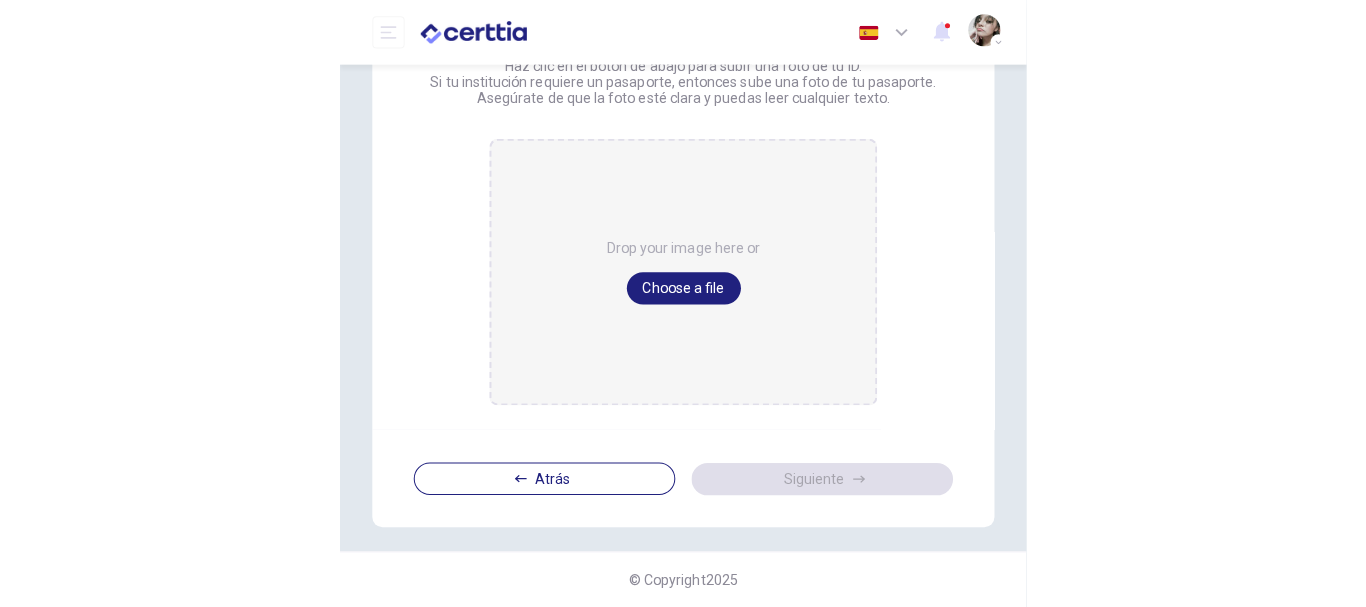 scroll, scrollTop: 111, scrollLeft: 0, axis: vertical 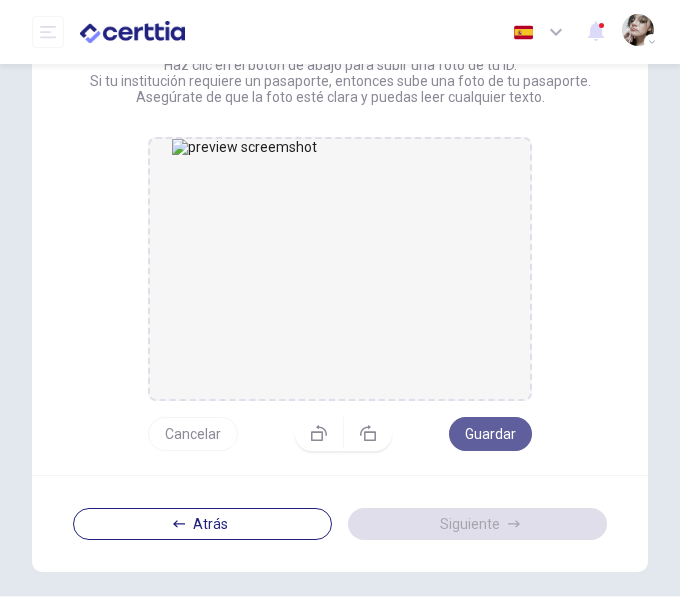 click on "Guardar" at bounding box center [490, 434] 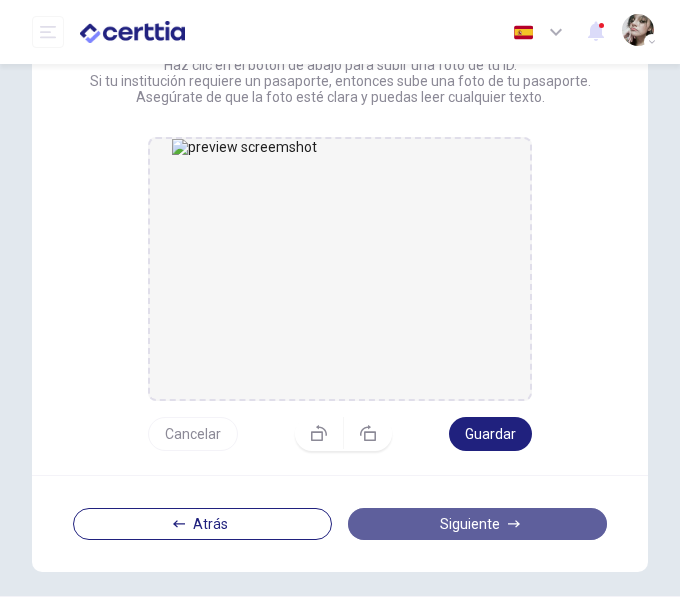 click on "Siguiente" at bounding box center [477, 524] 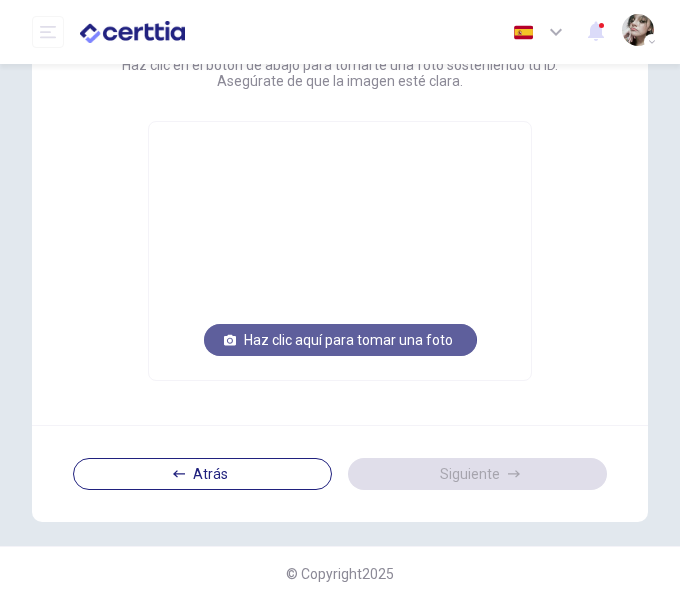 click on "Haz clic aquí para tomar una foto" at bounding box center [340, 340] 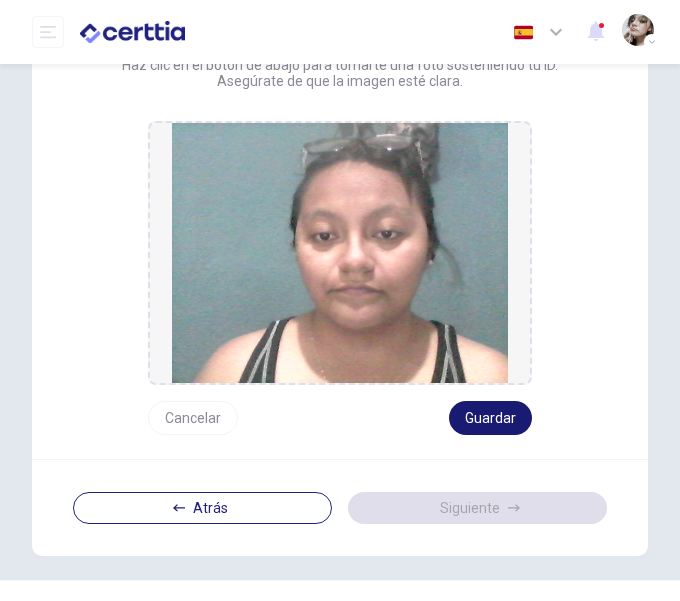 click on "Guardar" at bounding box center [490, 418] 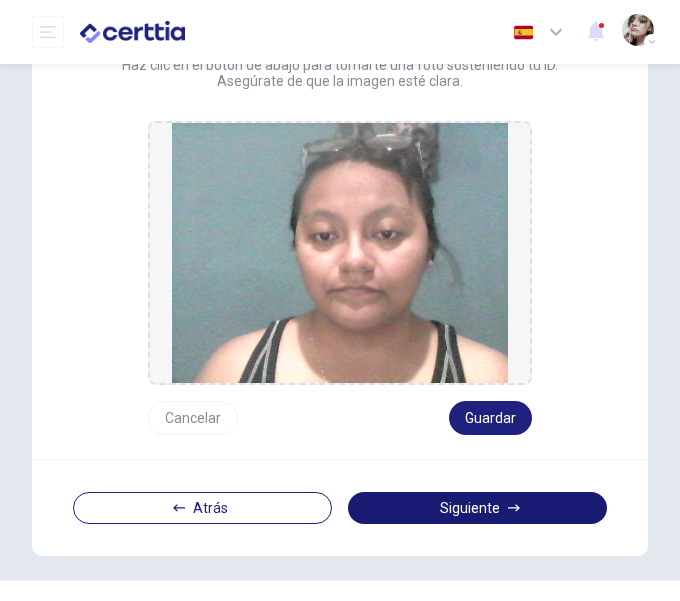 click on "Siguiente" at bounding box center (477, 508) 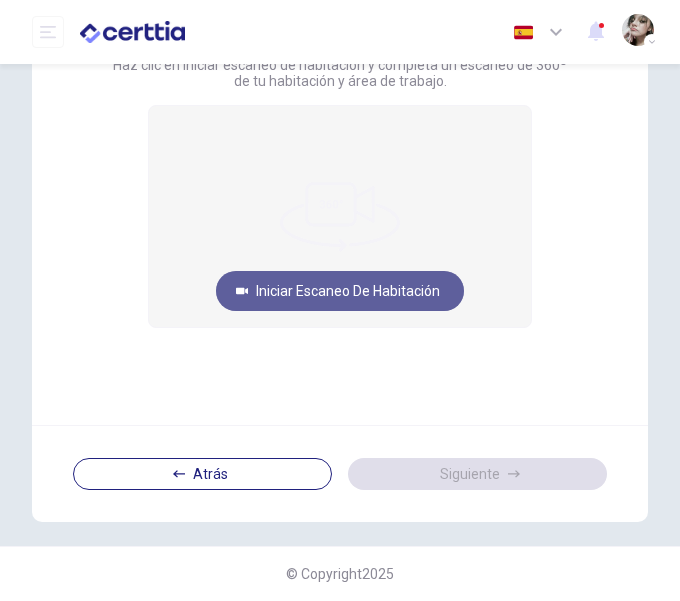 click on "Iniciar escaneo de habitación" at bounding box center (340, 291) 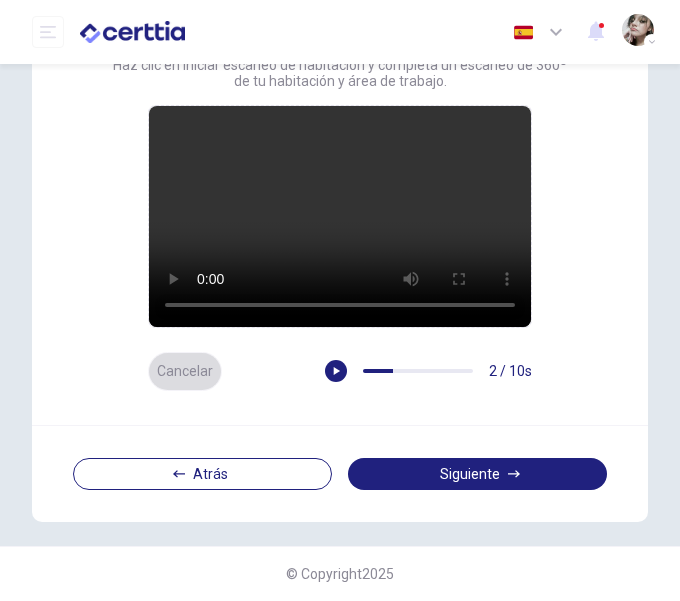 click on "Cancelar" at bounding box center (185, 371) 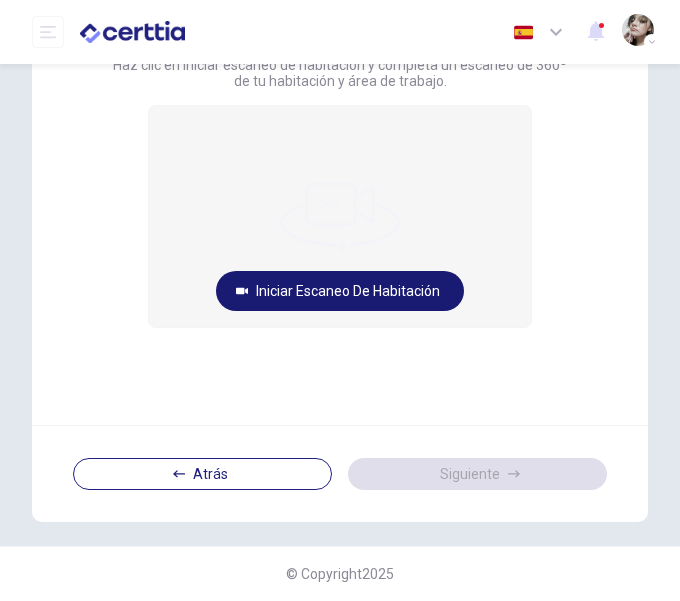 click on "Iniciar escaneo de habitación" at bounding box center (340, 291) 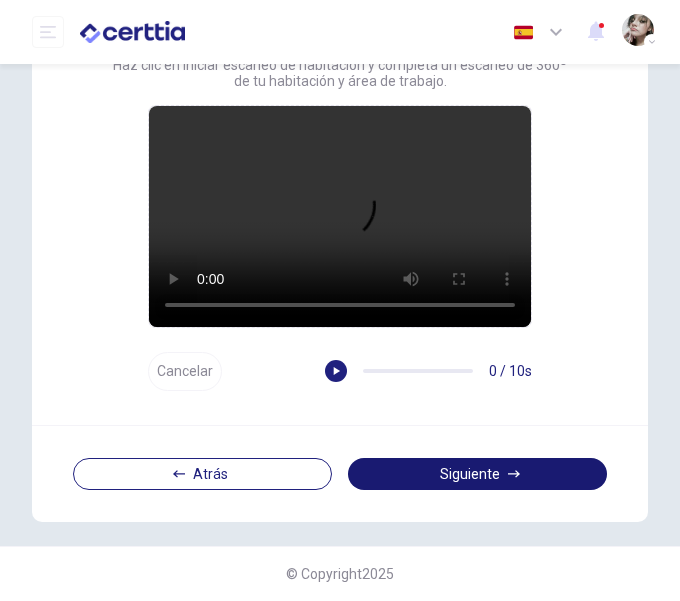 click on "Siguiente" at bounding box center [477, 474] 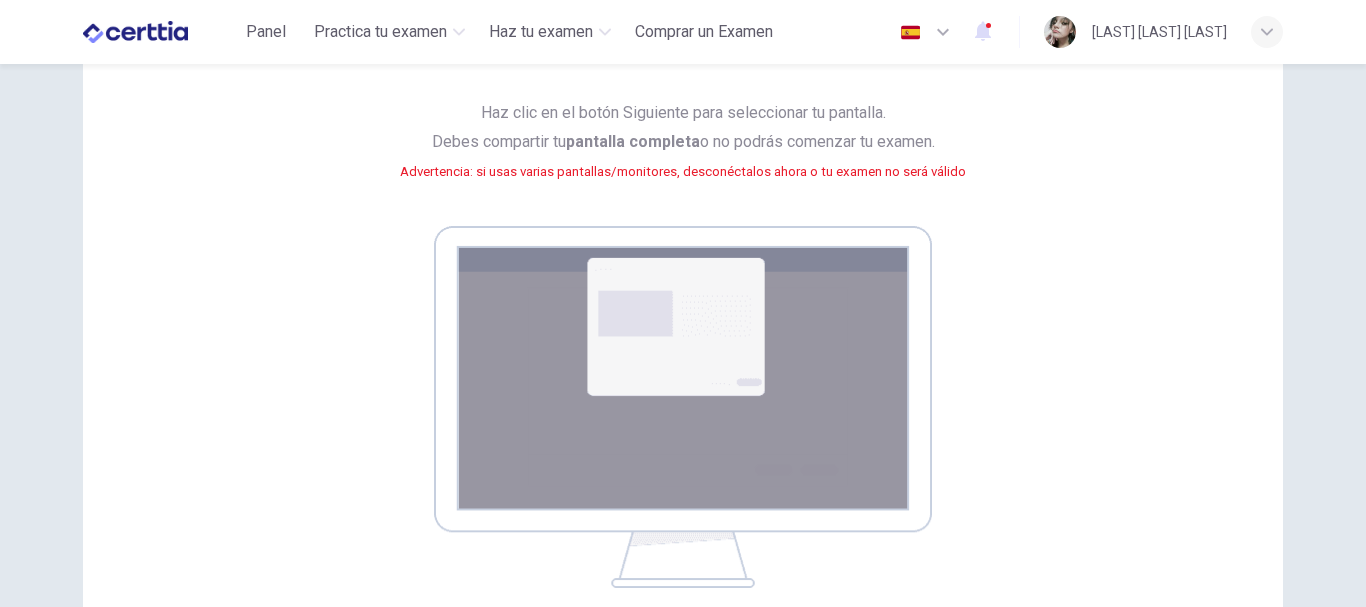 scroll, scrollTop: 181, scrollLeft: 0, axis: vertical 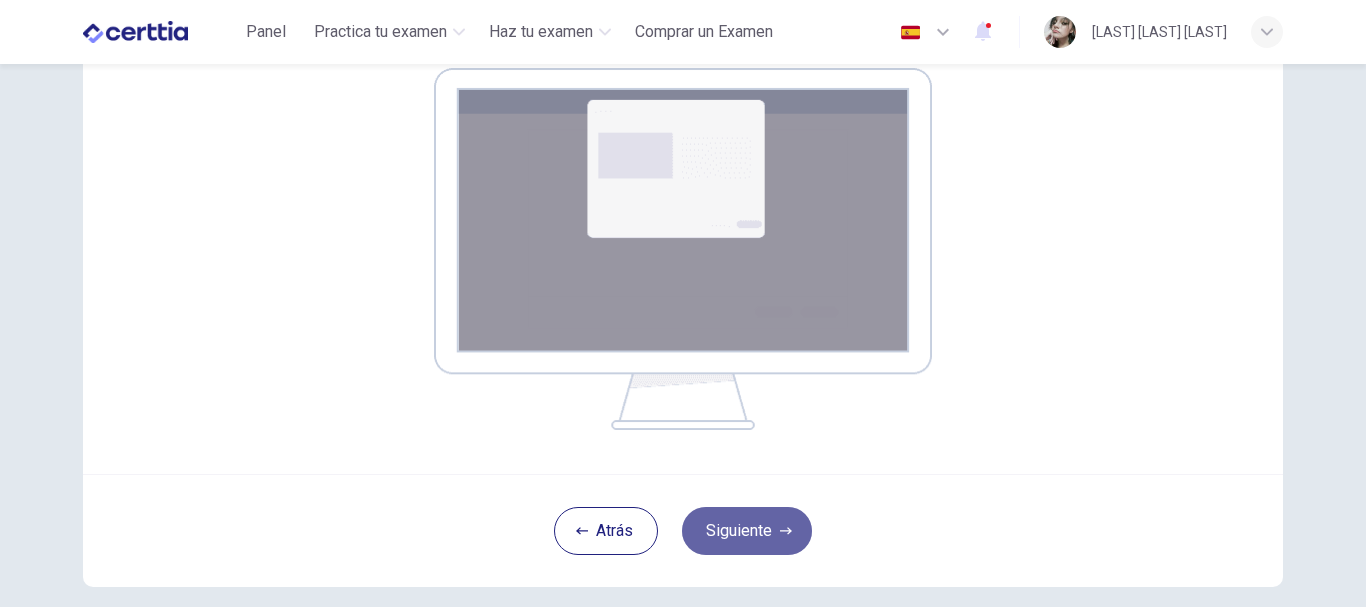 drag, startPoint x: 749, startPoint y: 563, endPoint x: 707, endPoint y: 636, distance: 84.21995 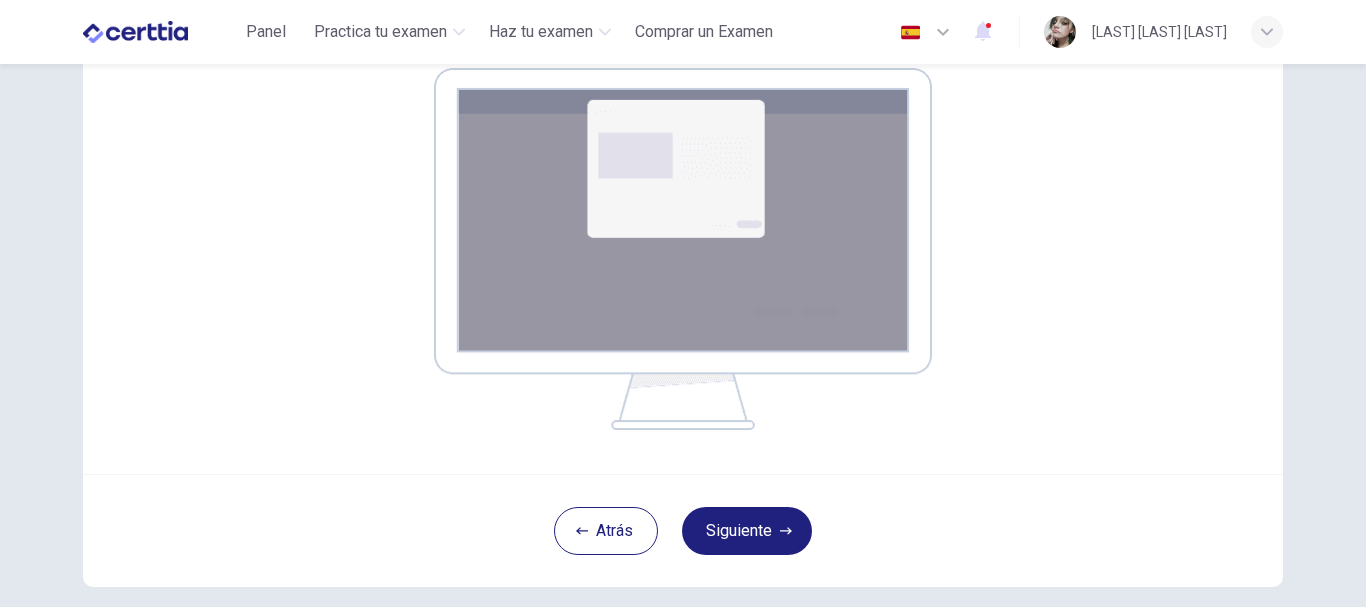 click on "Atrás Siguiente" at bounding box center (683, 530) 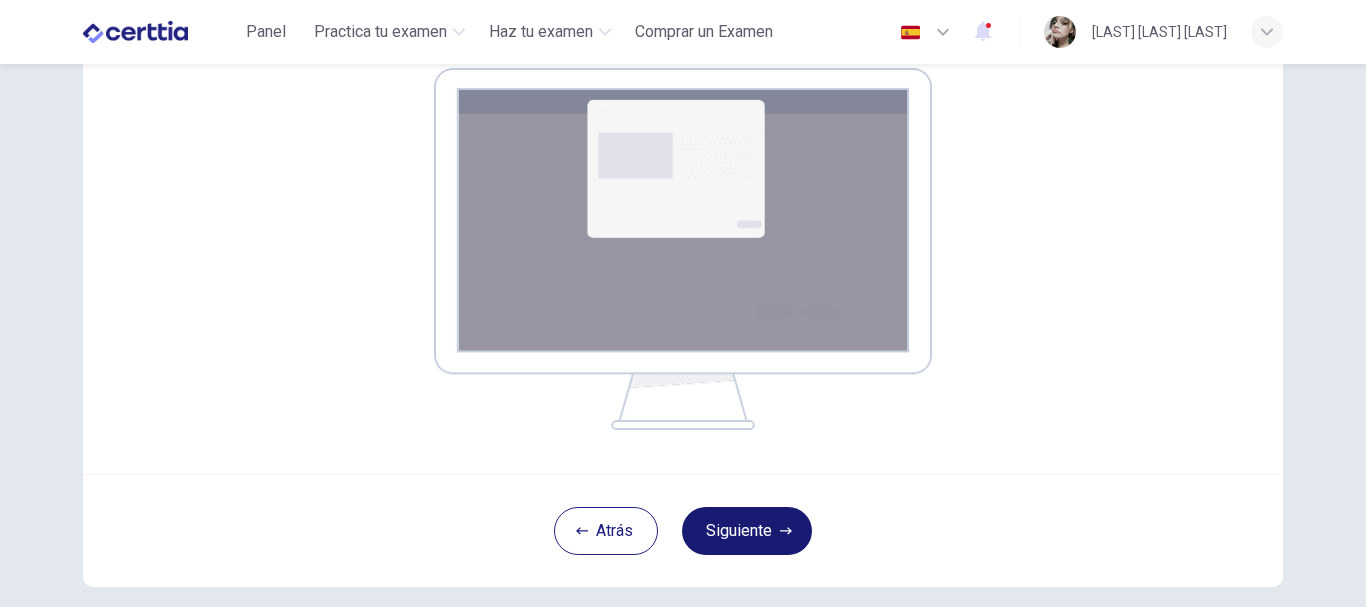 click on "Siguiente" at bounding box center (747, 531) 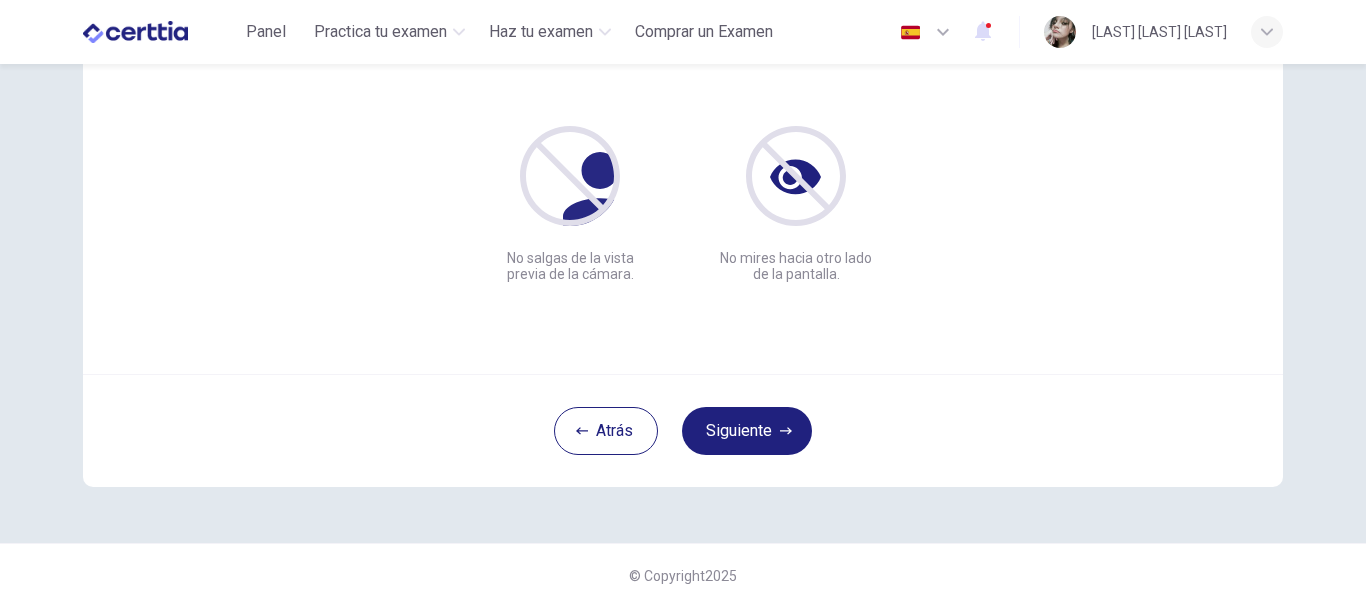 scroll, scrollTop: 226, scrollLeft: 0, axis: vertical 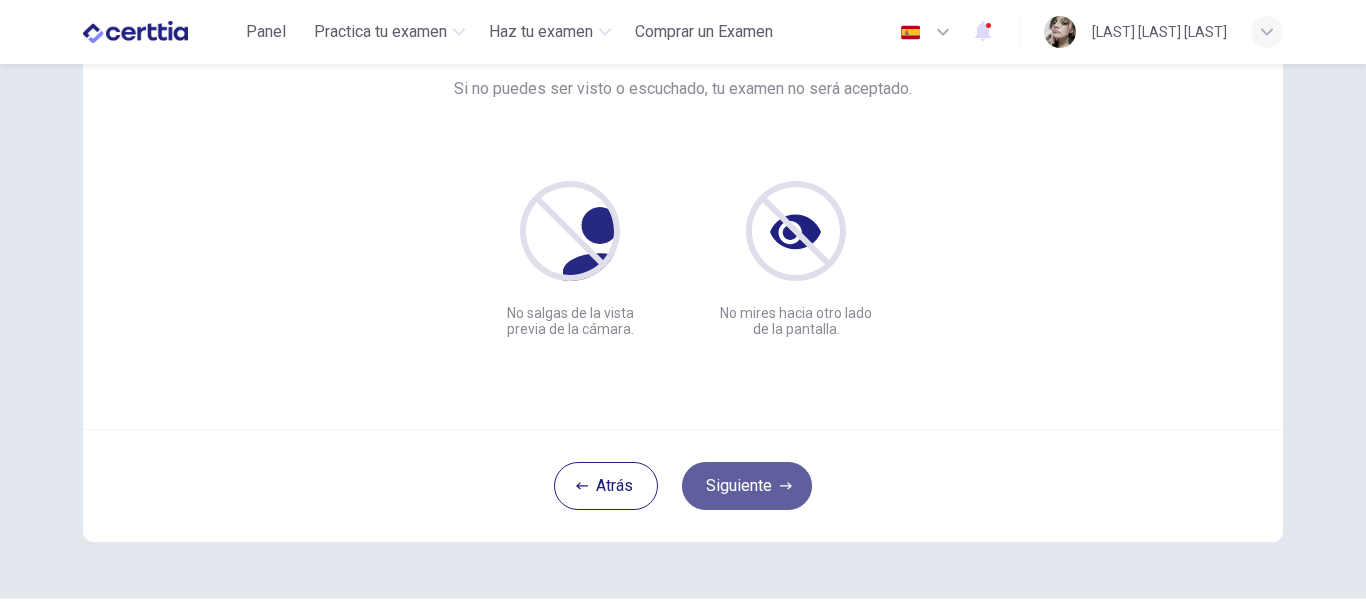 click on "Siguiente" at bounding box center (747, 486) 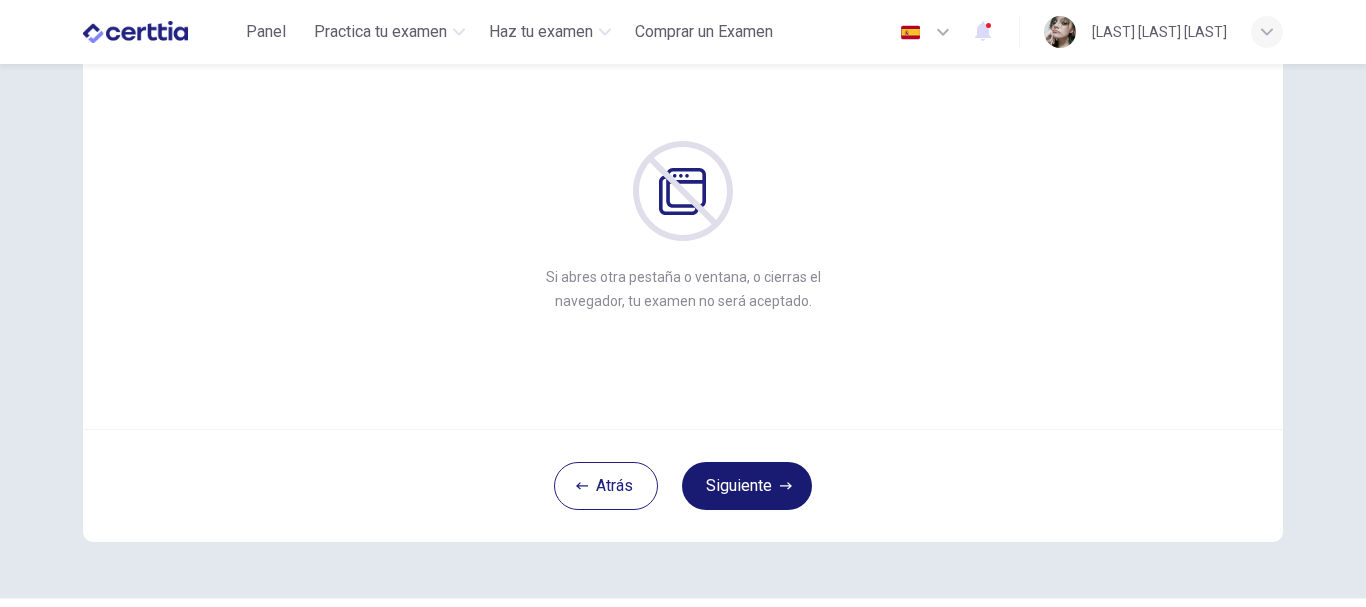 click on "Siguiente" at bounding box center (747, 486) 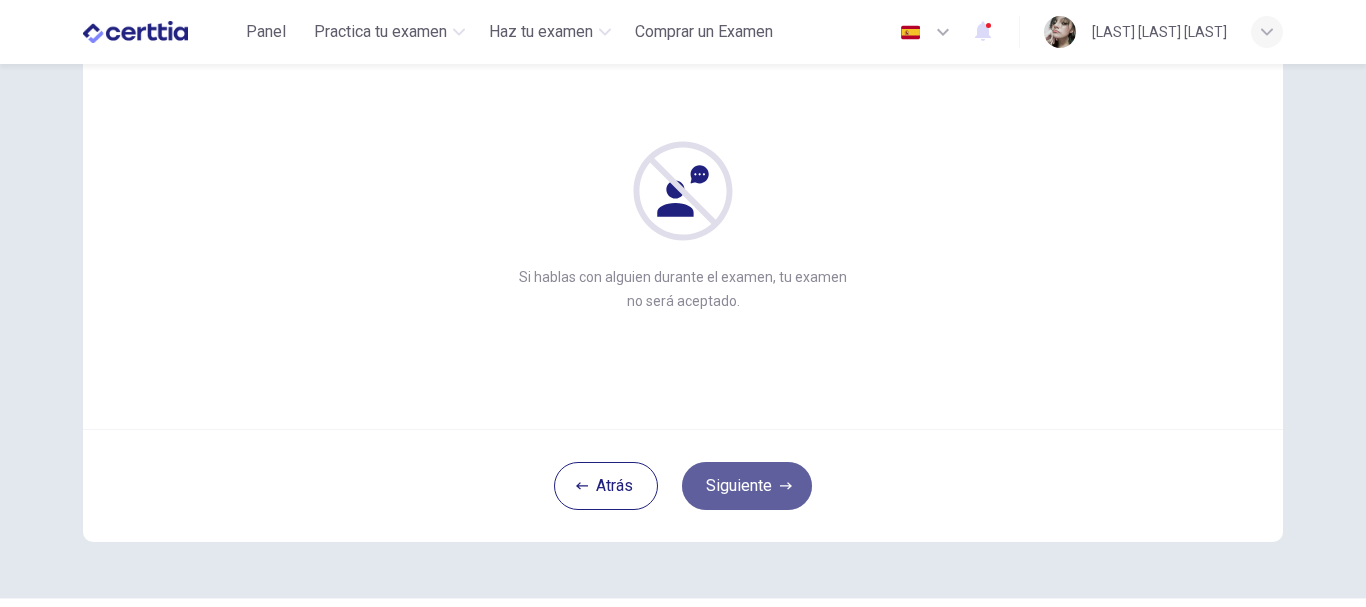 click on "Siguiente" at bounding box center [747, 486] 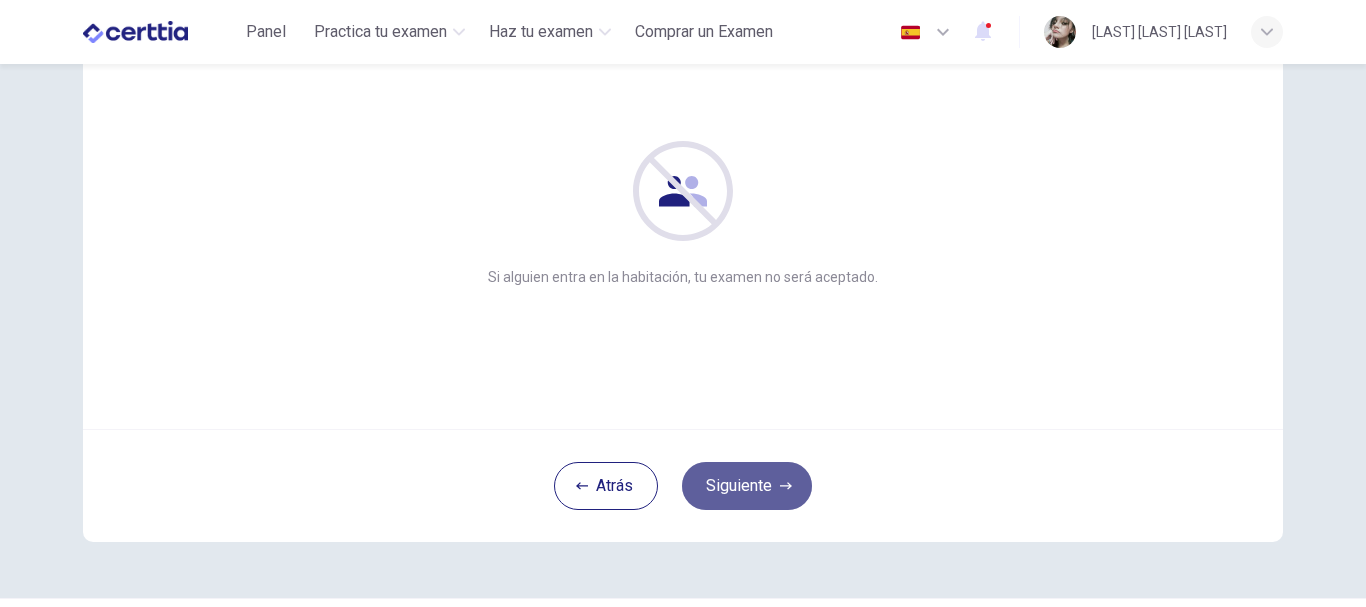 click on "Siguiente" at bounding box center (747, 486) 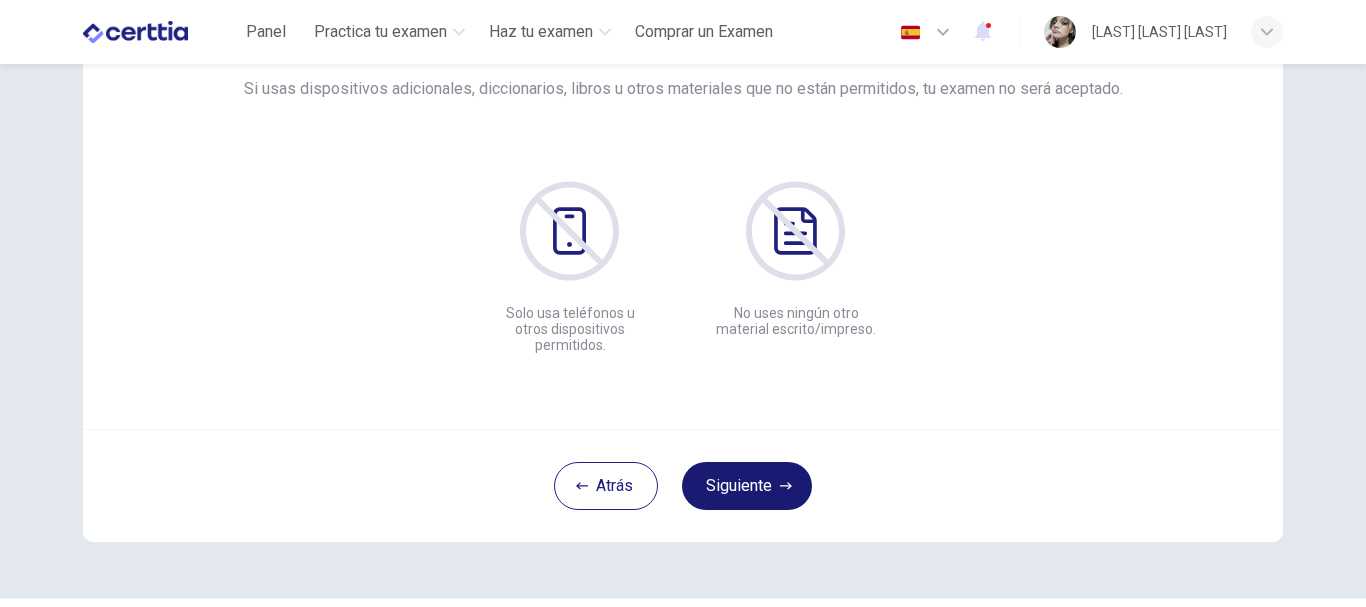 click on "Siguiente" at bounding box center [747, 486] 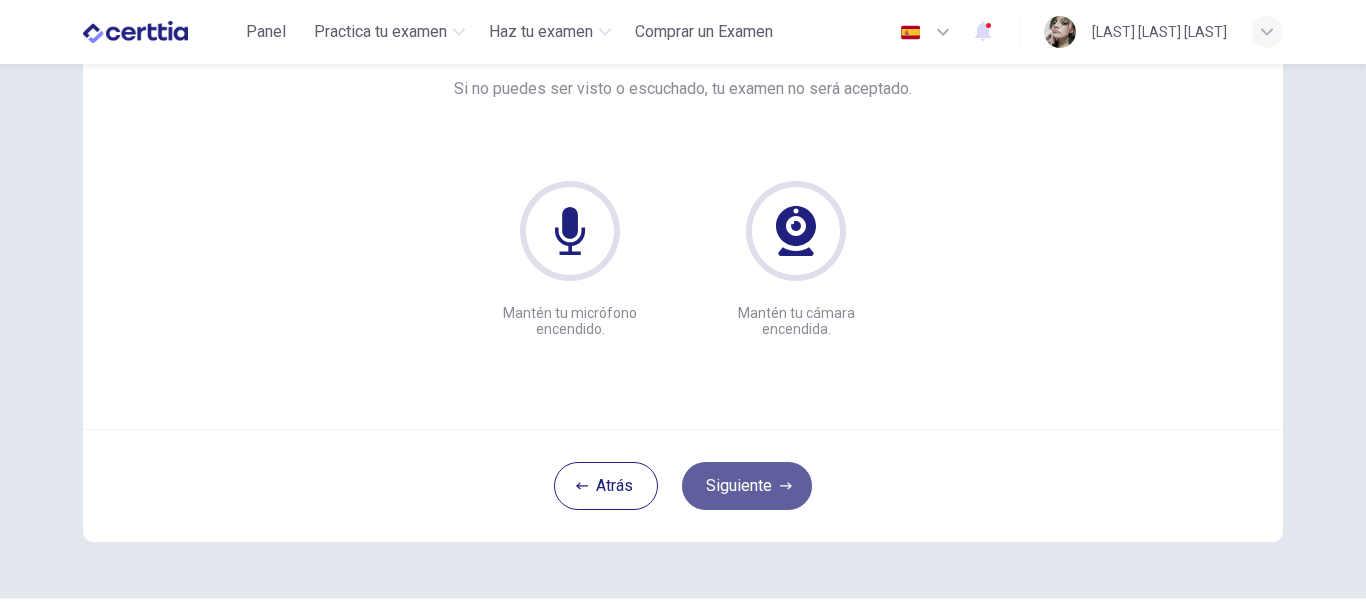 click on "Siguiente" at bounding box center (747, 486) 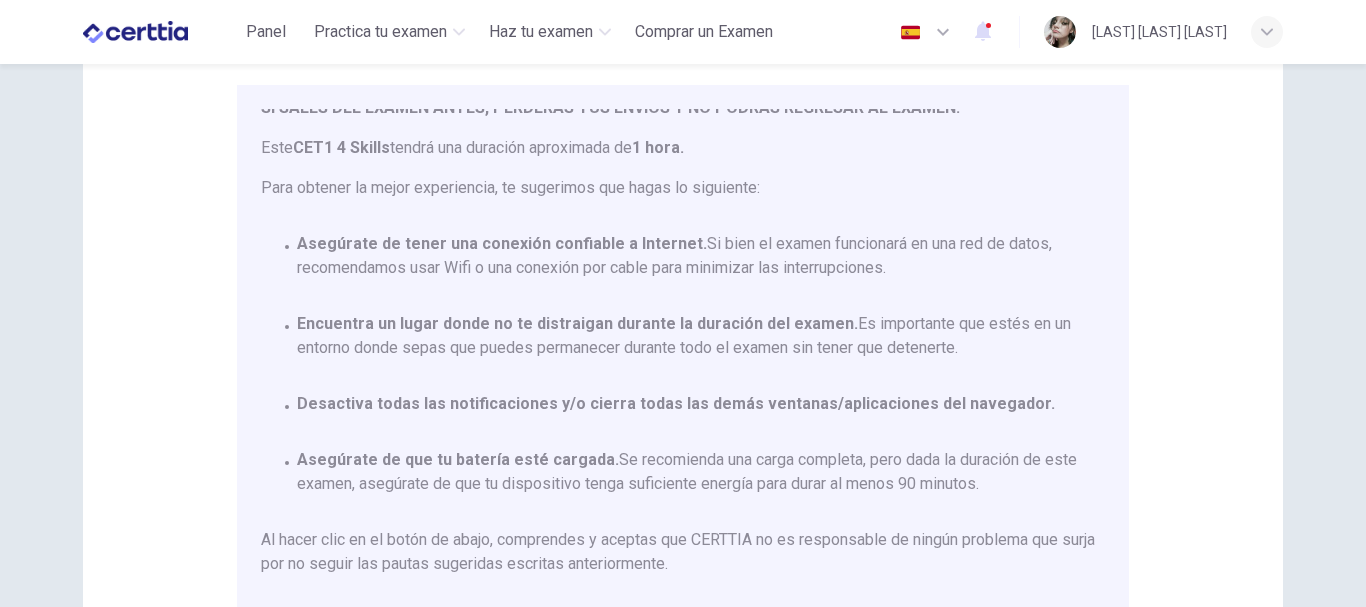 scroll, scrollTop: 117, scrollLeft: 0, axis: vertical 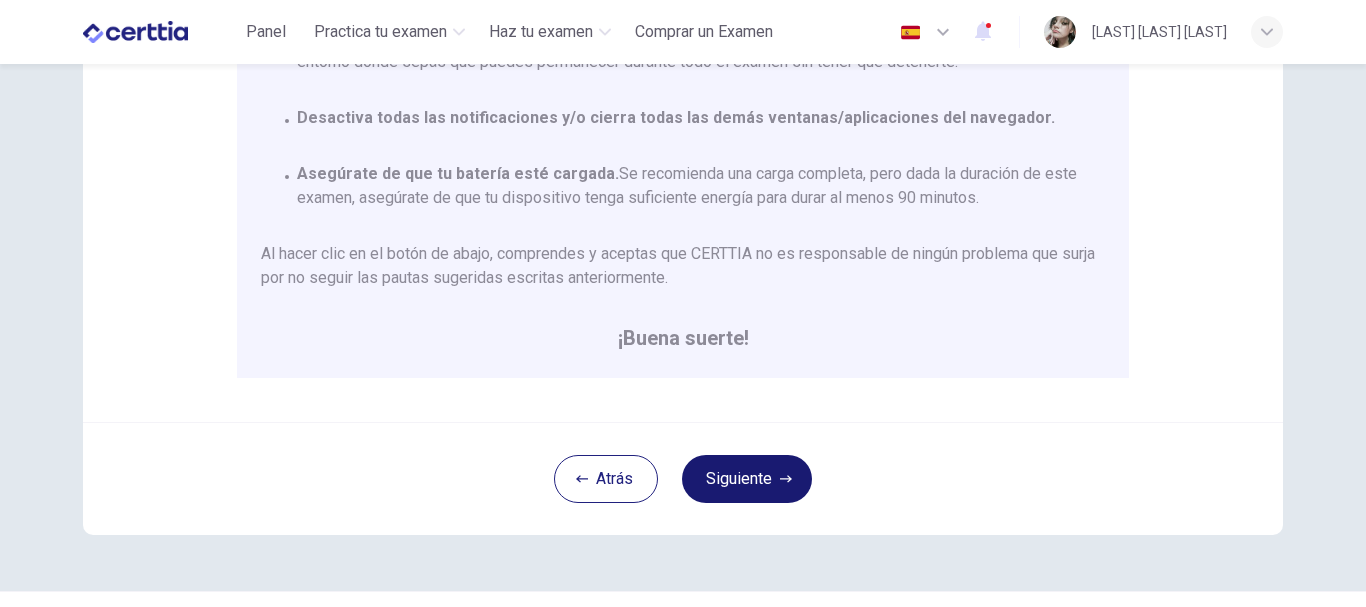 click 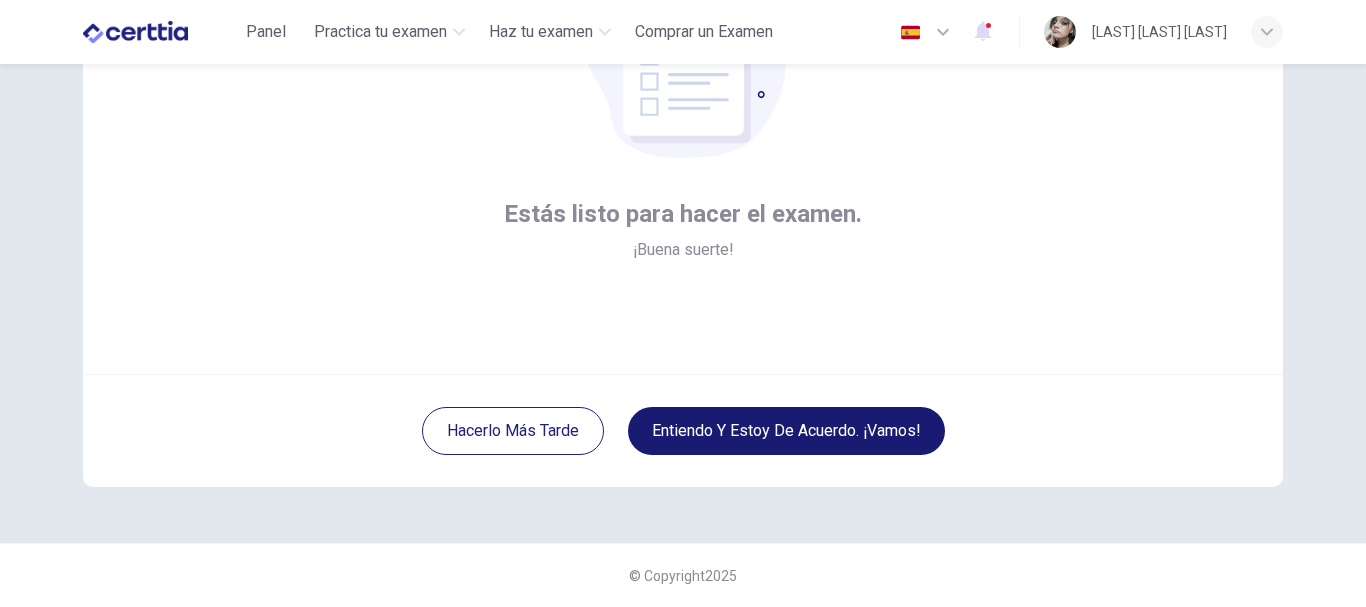 scroll, scrollTop: 226, scrollLeft: 0, axis: vertical 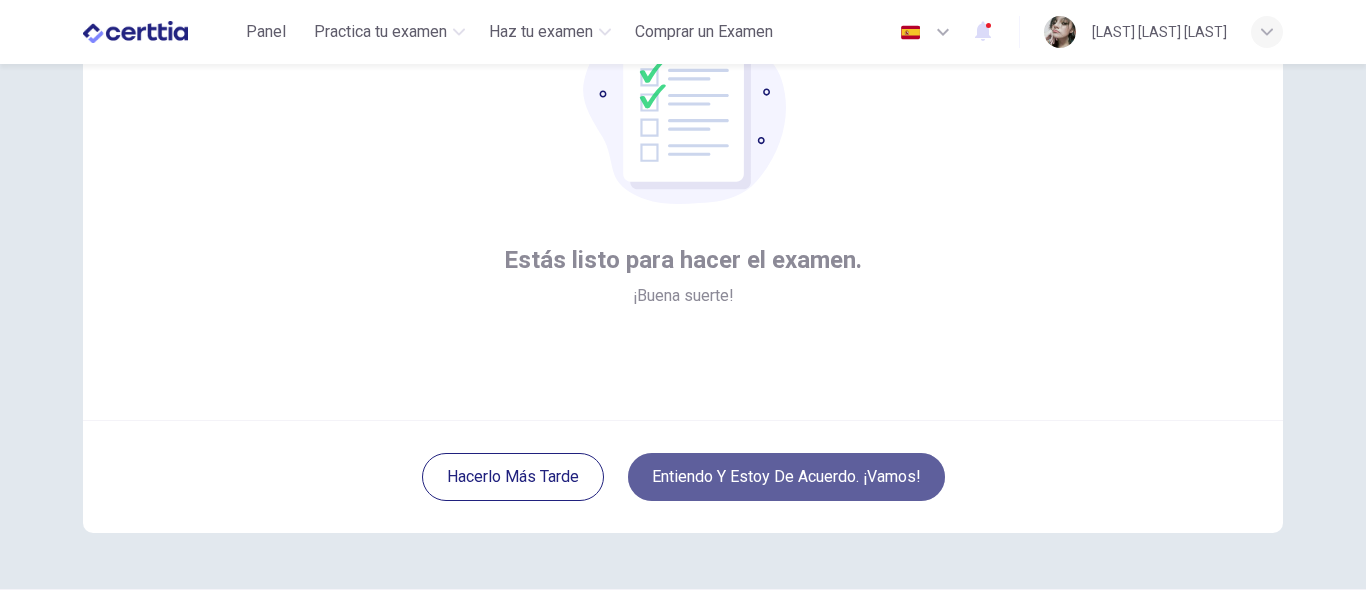 click on "Entiendo y estoy de acuerdo. ¡Vamos!" at bounding box center (786, 477) 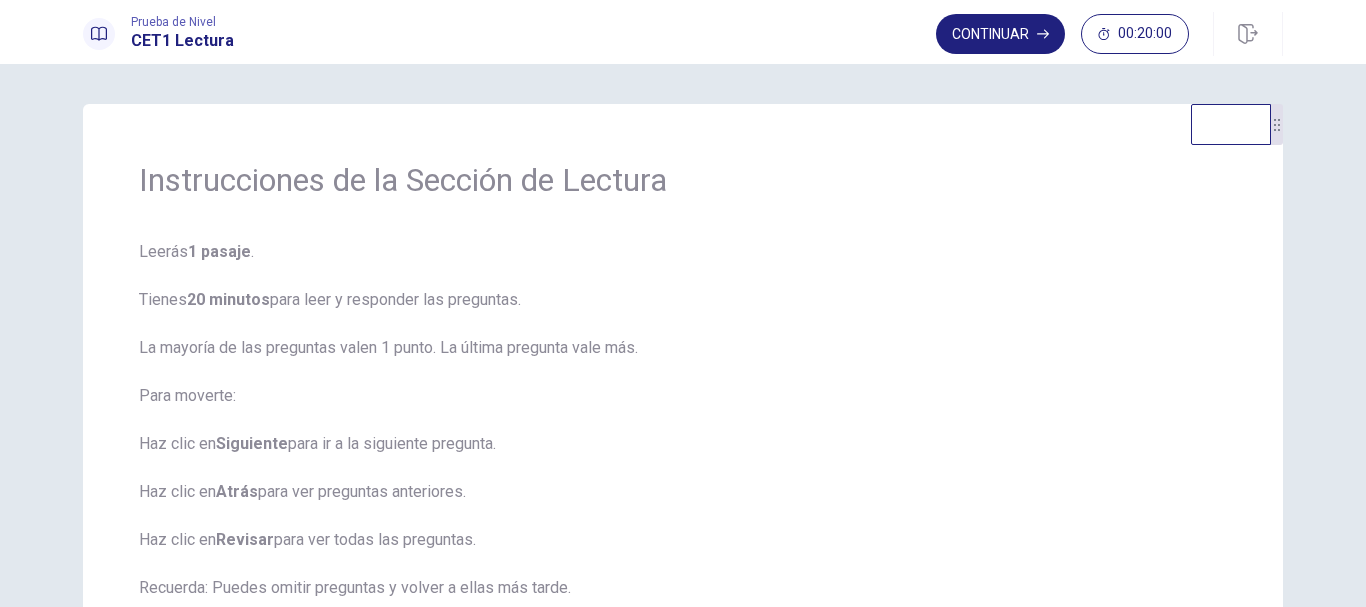 scroll, scrollTop: 69, scrollLeft: 0, axis: vertical 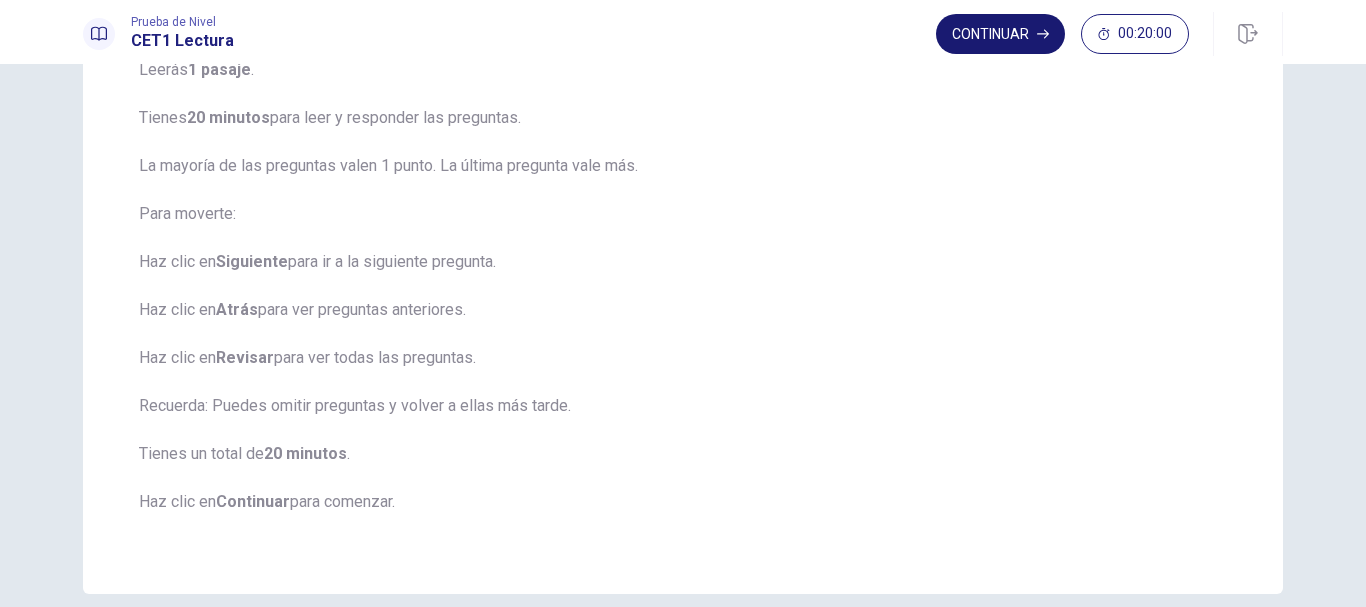 click on "Continuar" at bounding box center [1000, 34] 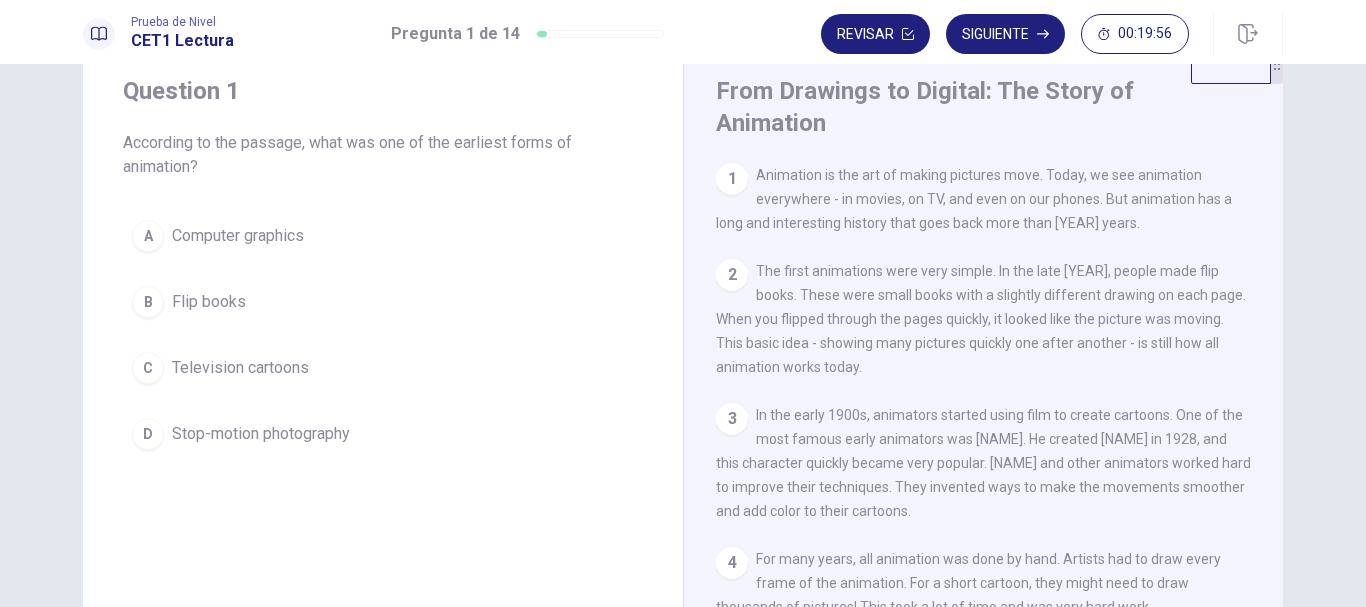 scroll, scrollTop: 58, scrollLeft: 0, axis: vertical 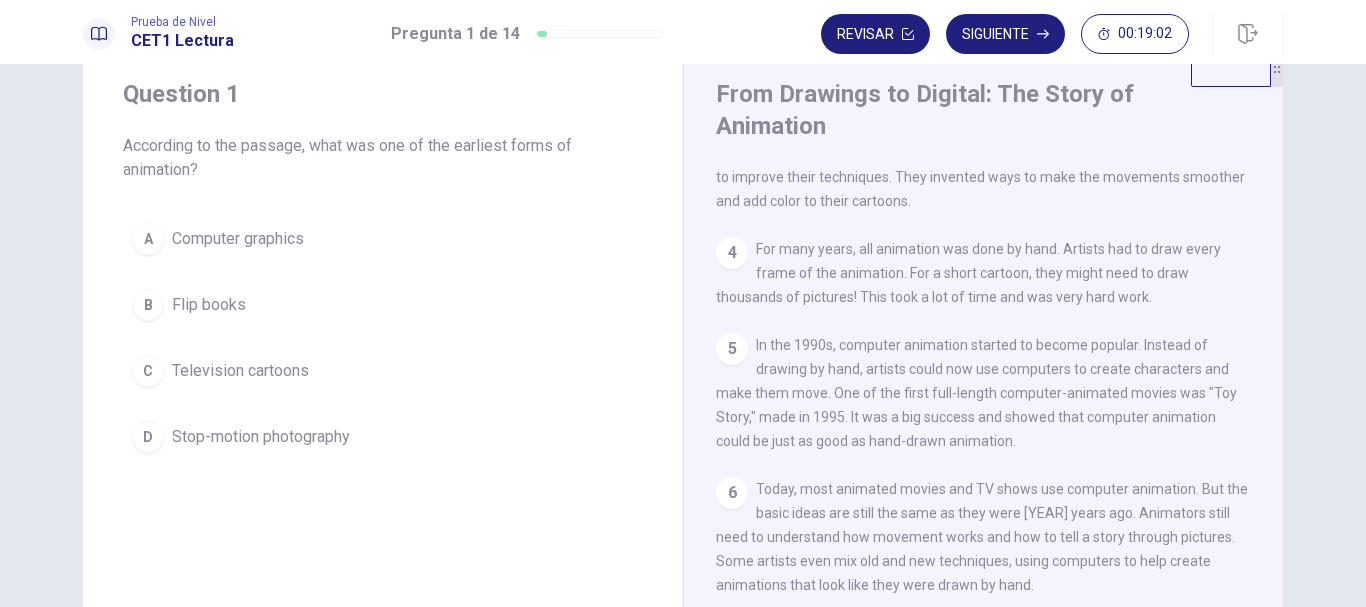click on "Television cartoons" at bounding box center [240, 371] 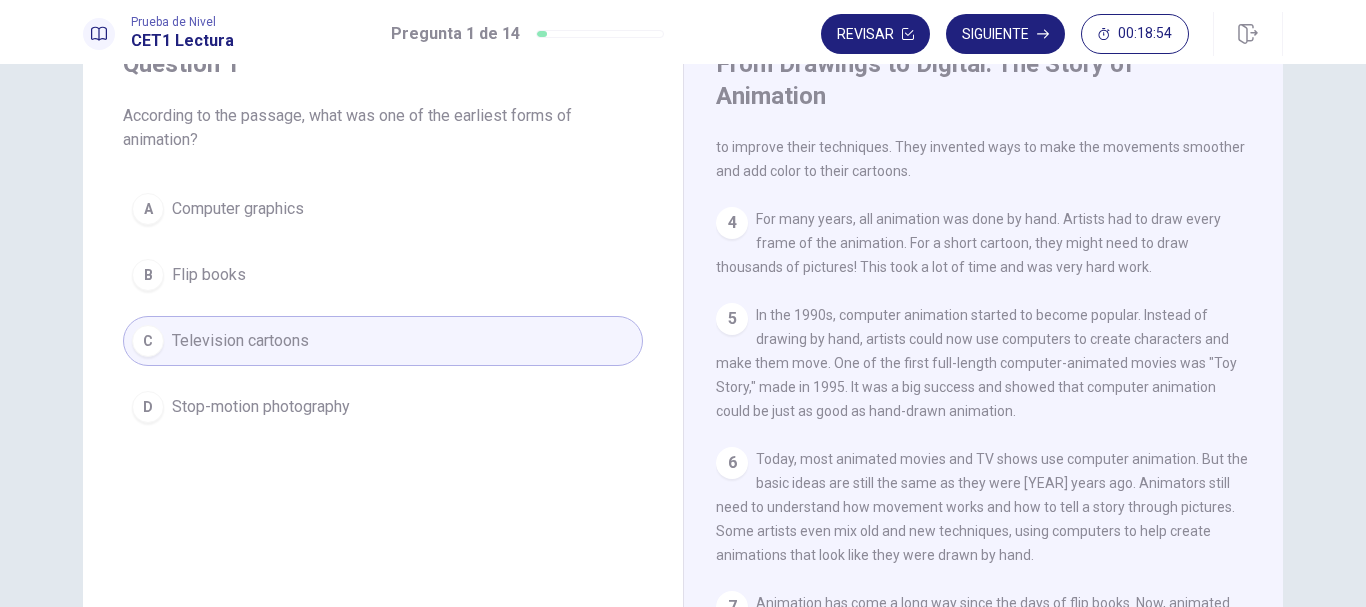 scroll, scrollTop: 3, scrollLeft: 0, axis: vertical 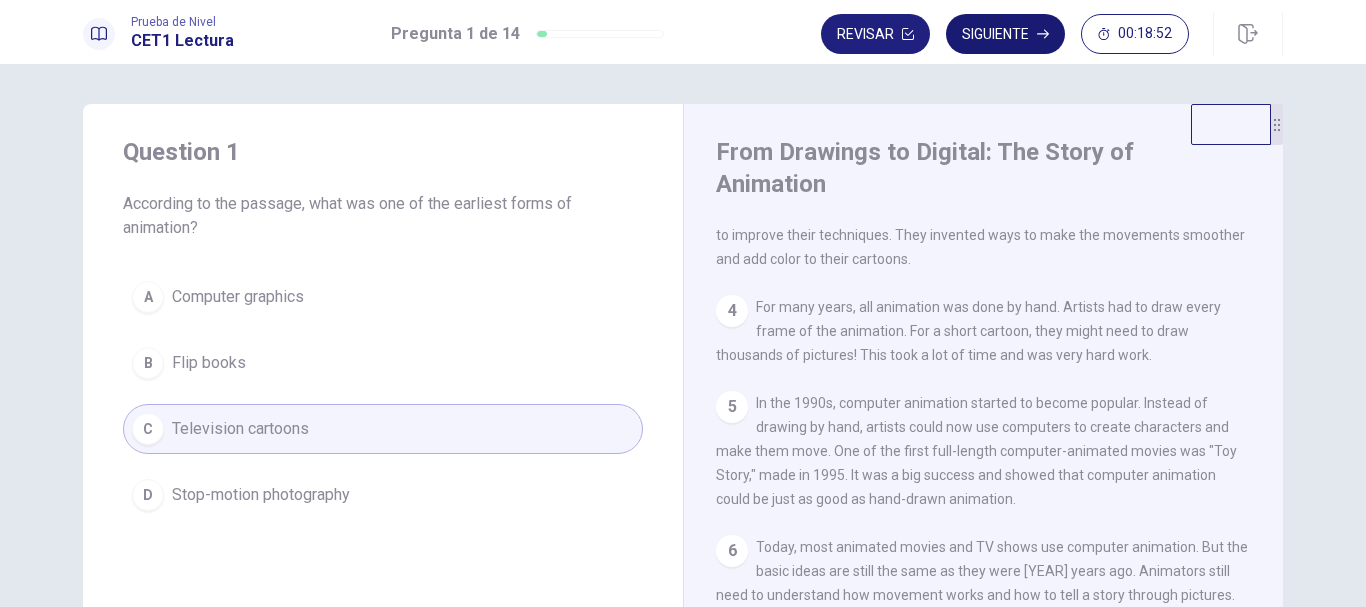 click 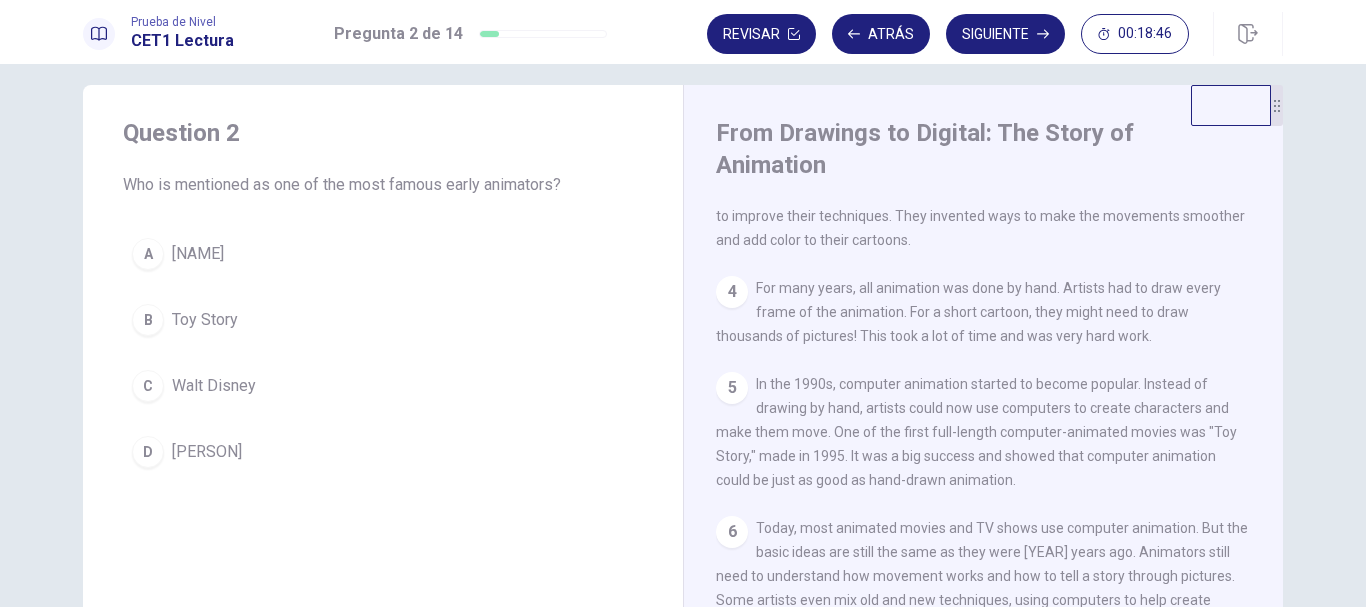scroll, scrollTop: 21, scrollLeft: 0, axis: vertical 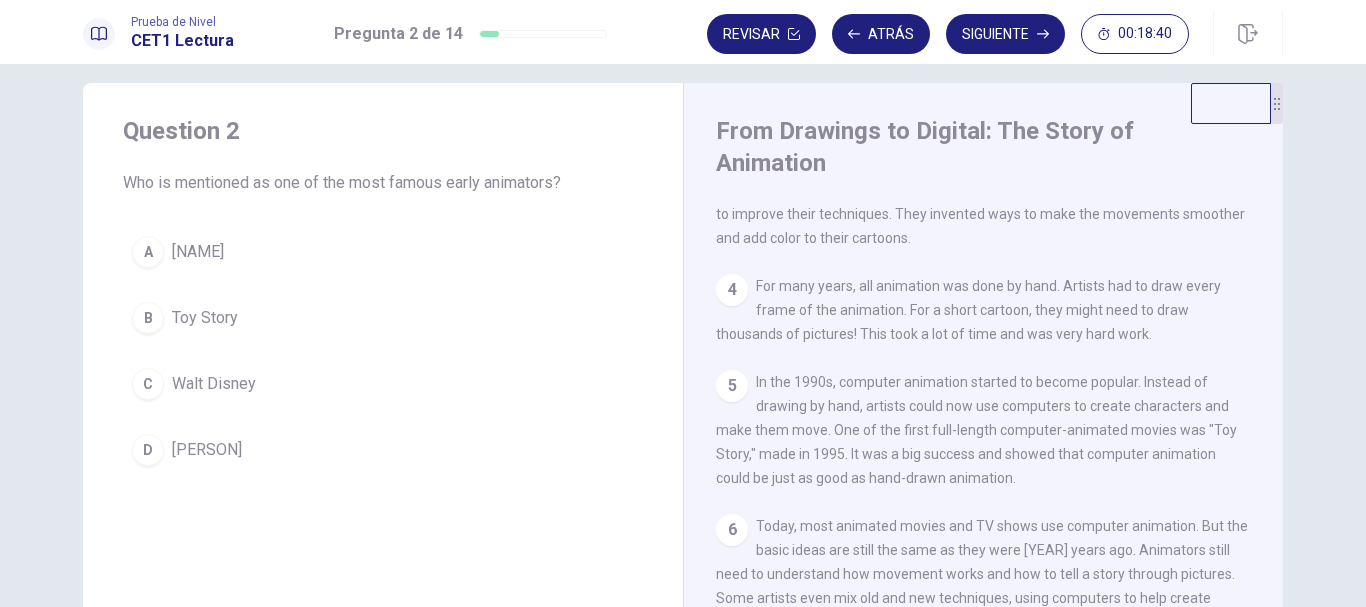 click on "[NAME]" at bounding box center [198, 252] 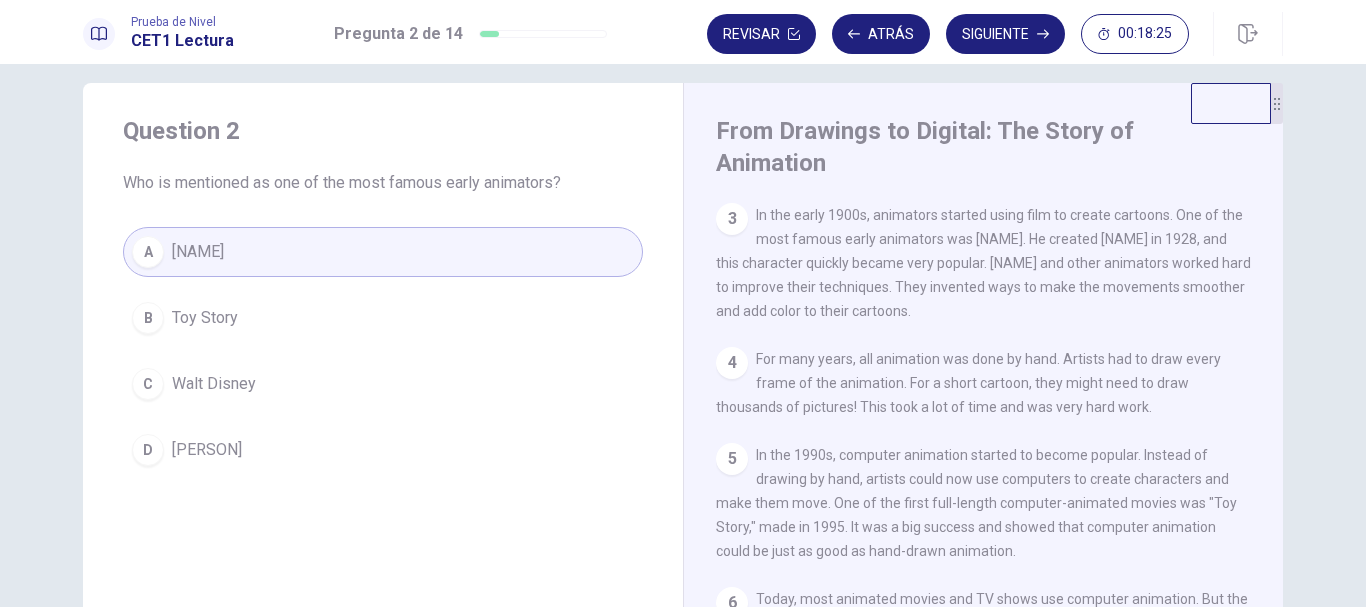 scroll, scrollTop: 157, scrollLeft: 0, axis: vertical 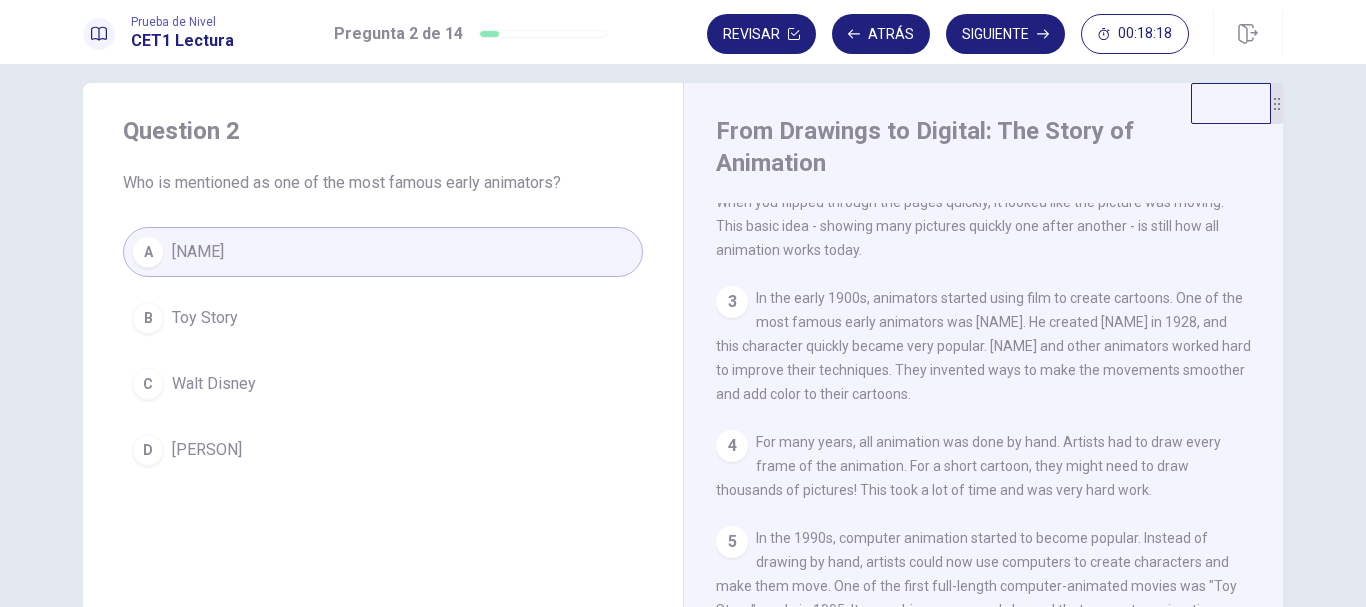 click on "C [NAME]" at bounding box center [383, 384] 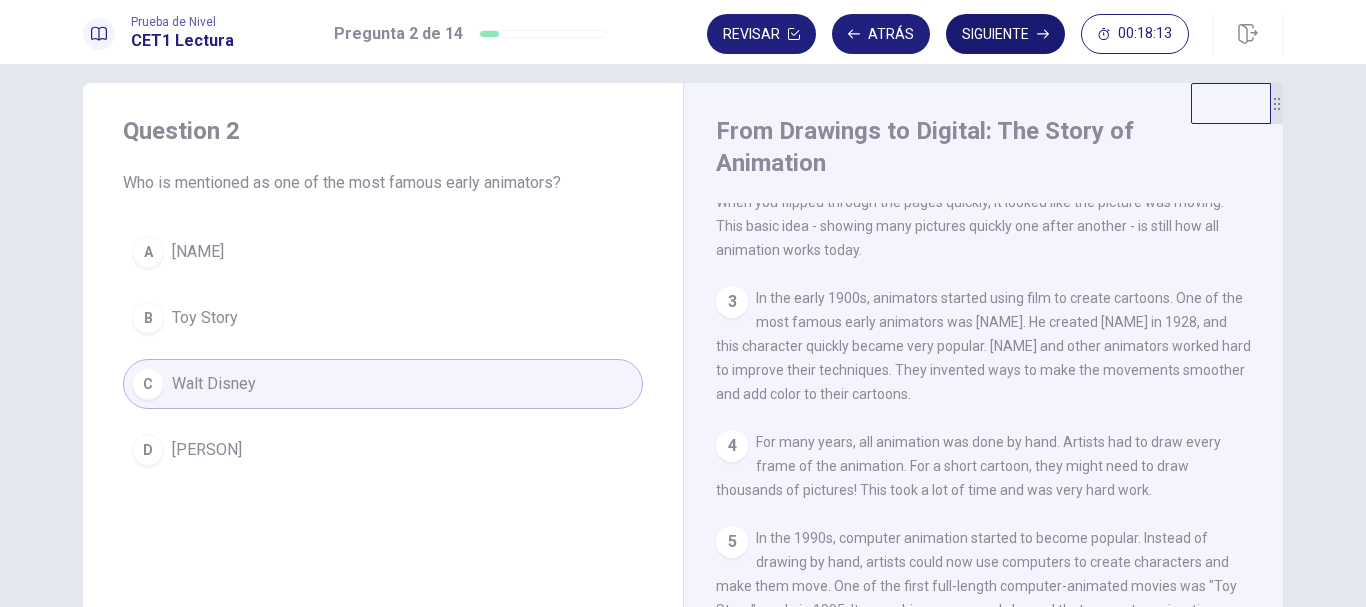 click on "Siguiente" at bounding box center (1005, 34) 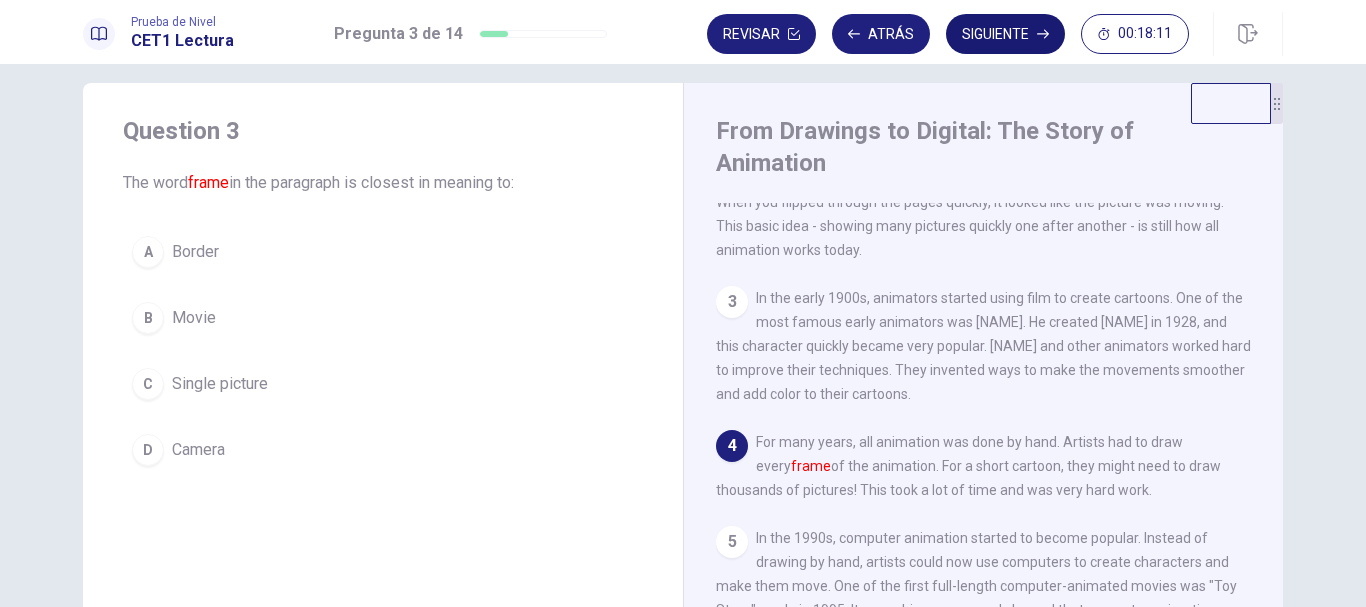 scroll, scrollTop: 343, scrollLeft: 0, axis: vertical 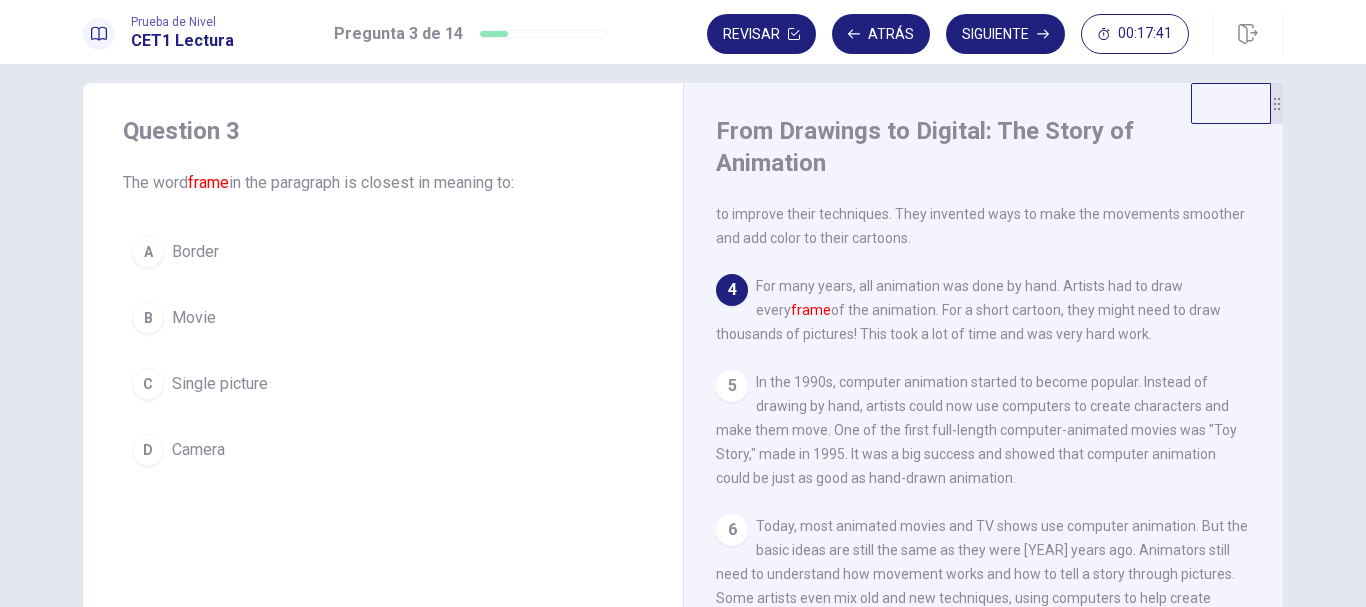 click on "Single picture" at bounding box center (220, 384) 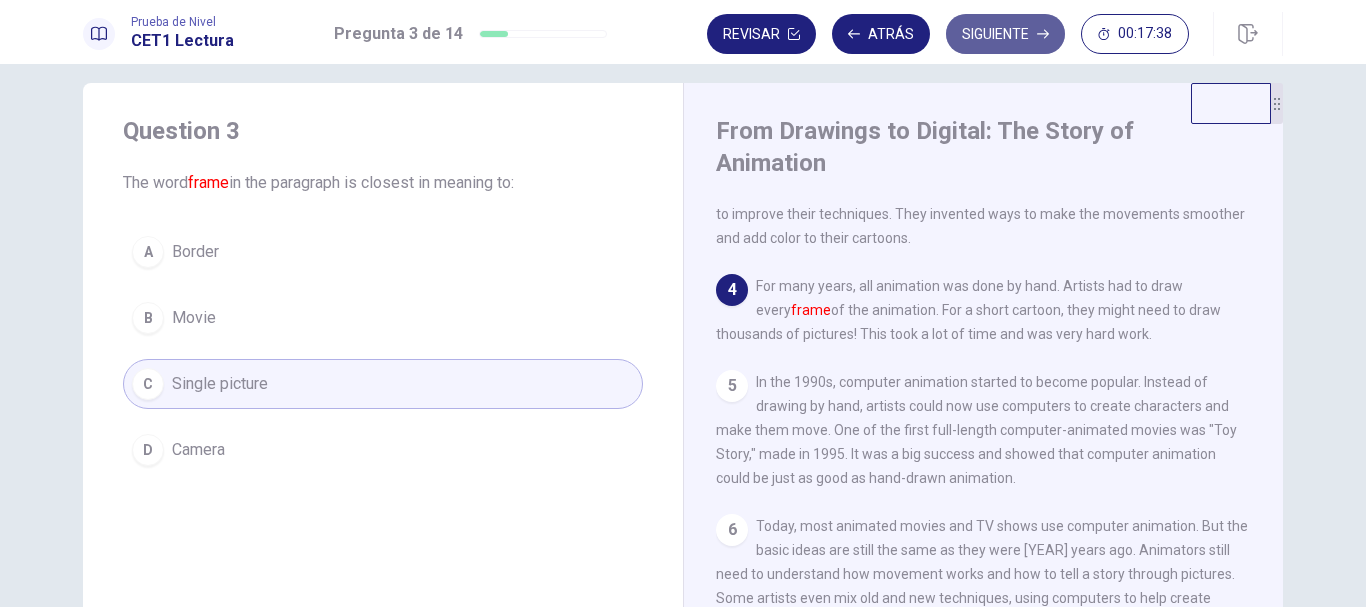 click on "Siguiente" at bounding box center [1005, 34] 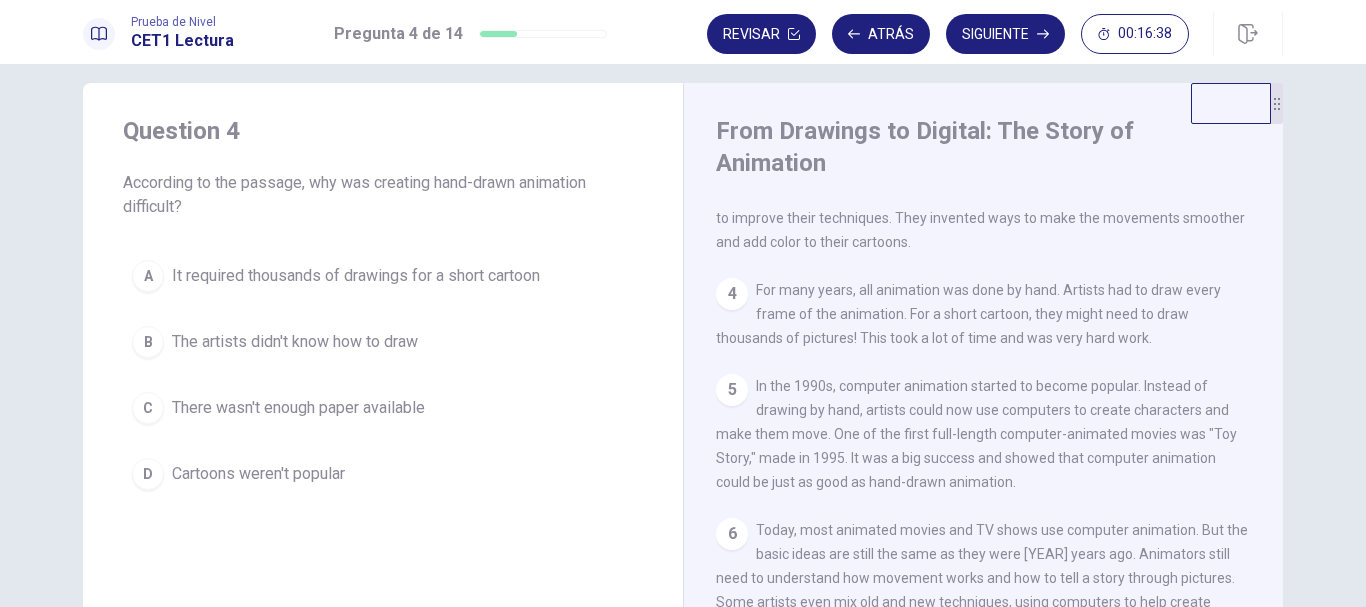 scroll, scrollTop: 343, scrollLeft: 0, axis: vertical 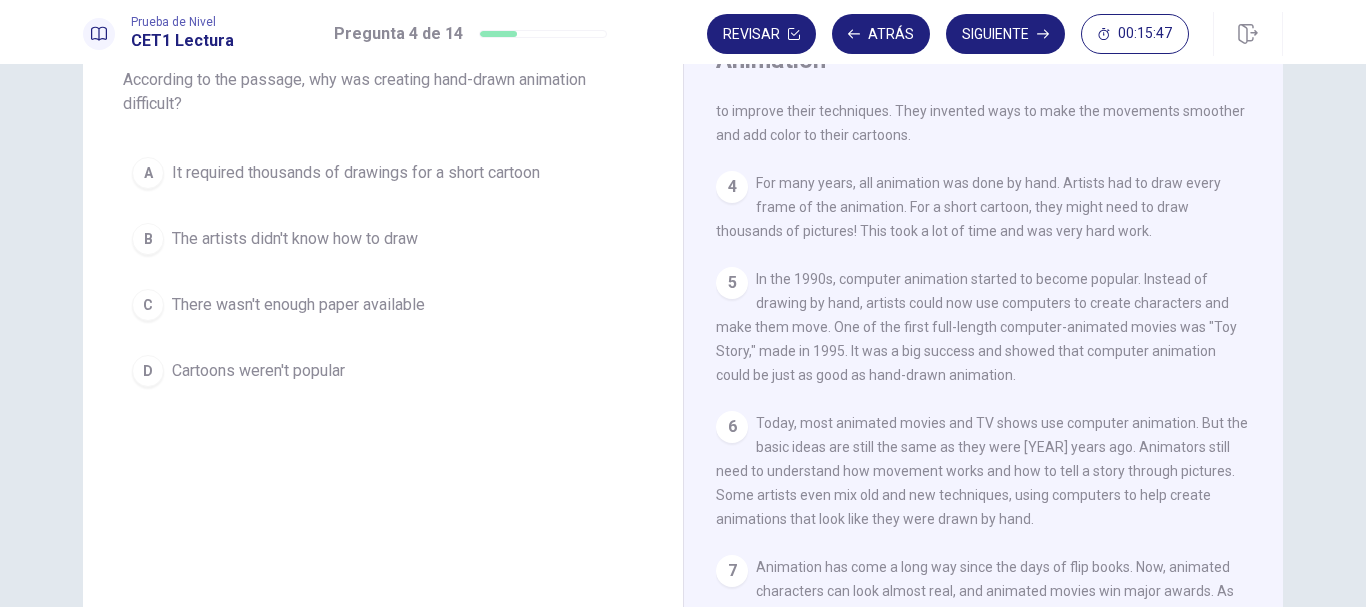click on "It required thousands of drawings for a short cartoon" at bounding box center (356, 173) 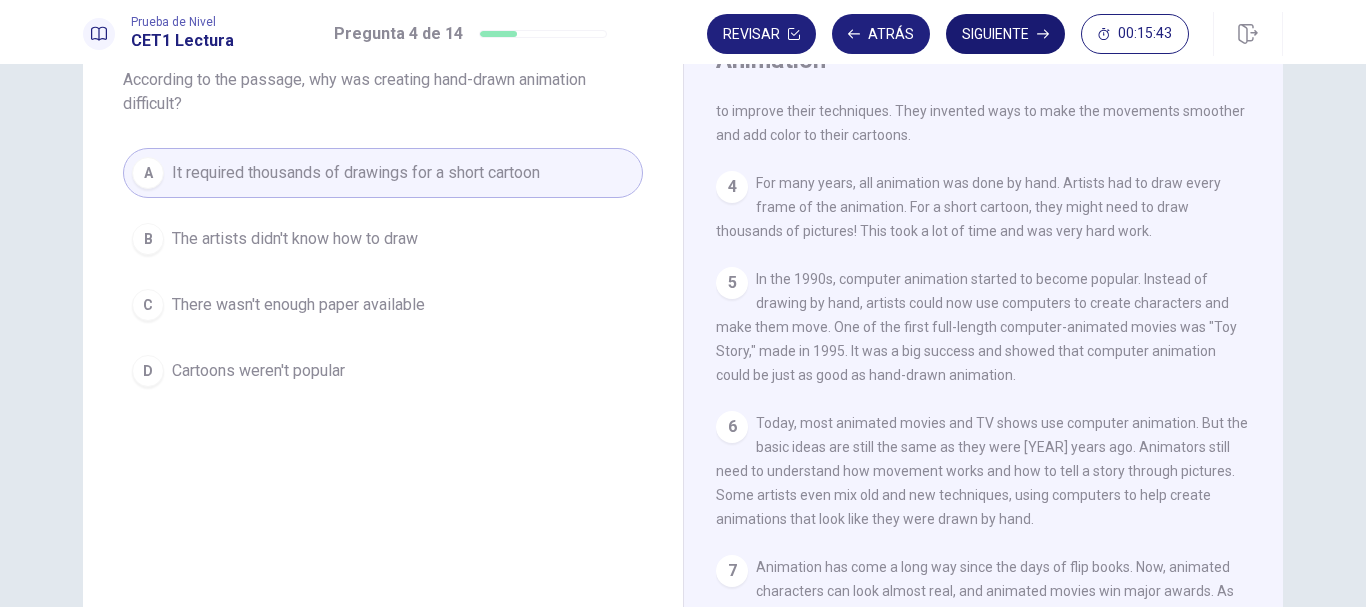 click on "Siguiente" at bounding box center [1005, 34] 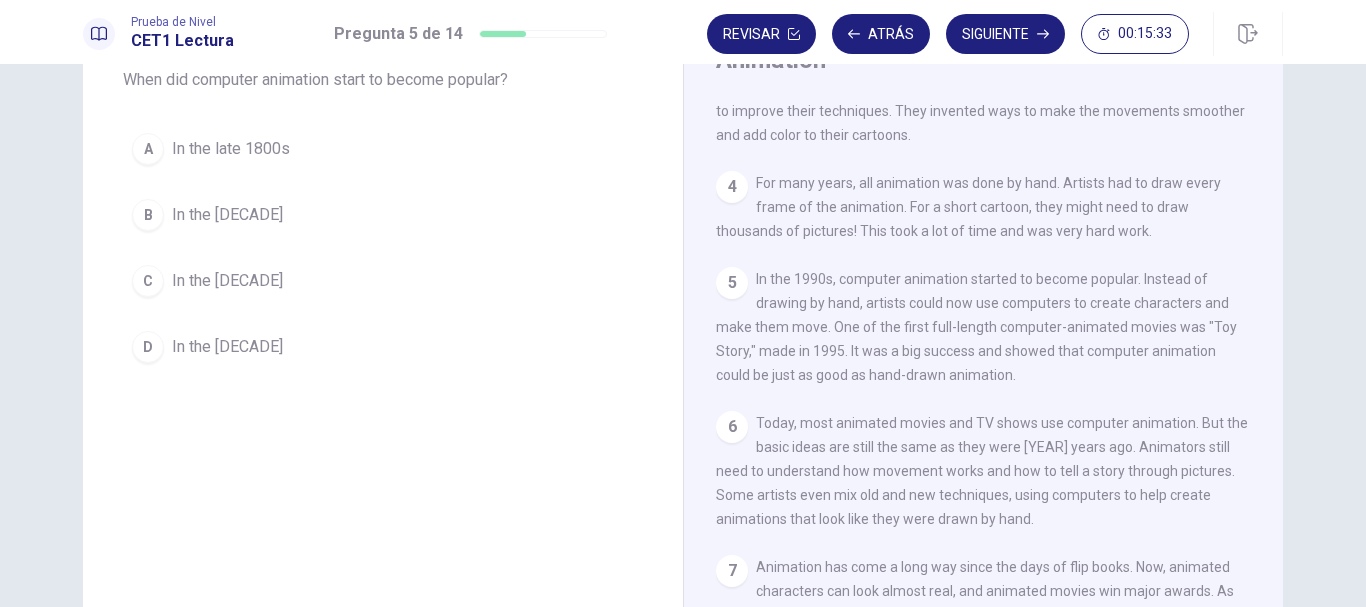 click on "In the [DECADE]" at bounding box center [227, 347] 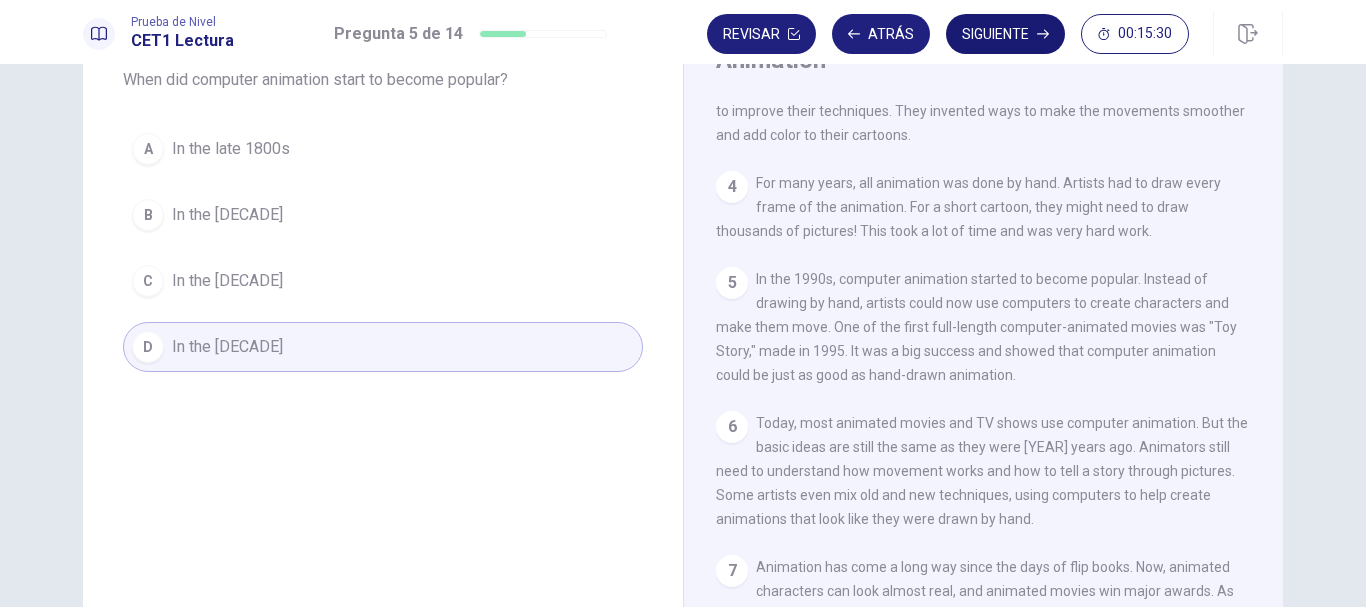 click on "Siguiente" at bounding box center [1005, 34] 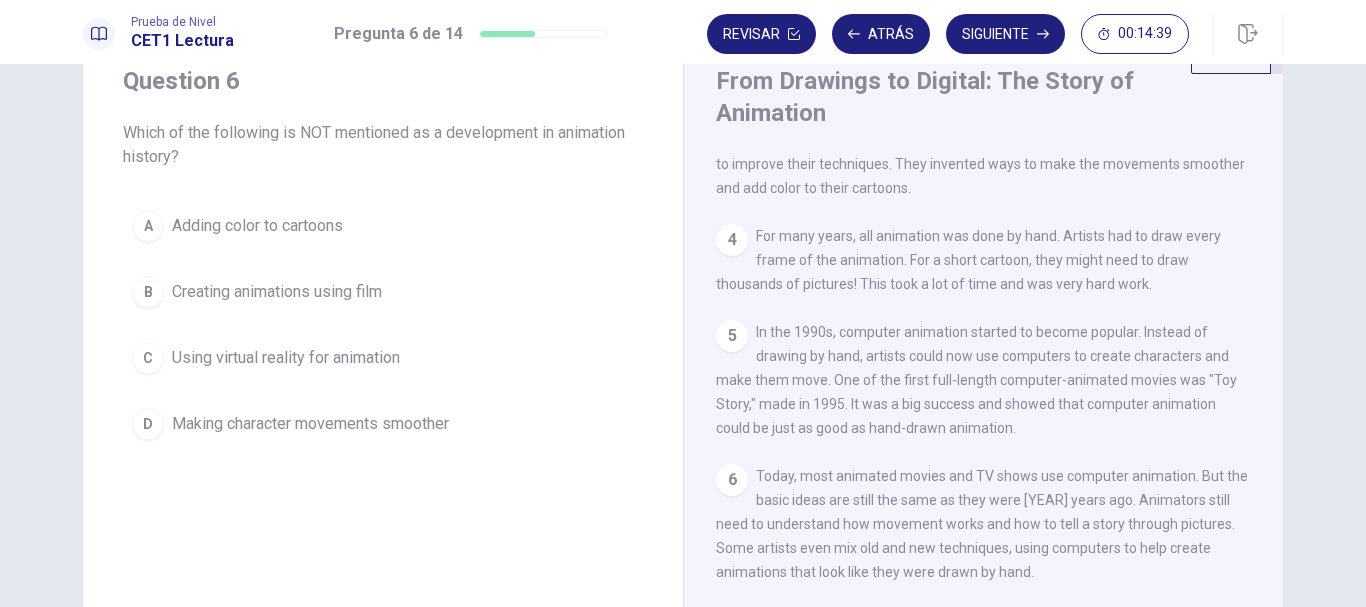 scroll, scrollTop: 77, scrollLeft: 0, axis: vertical 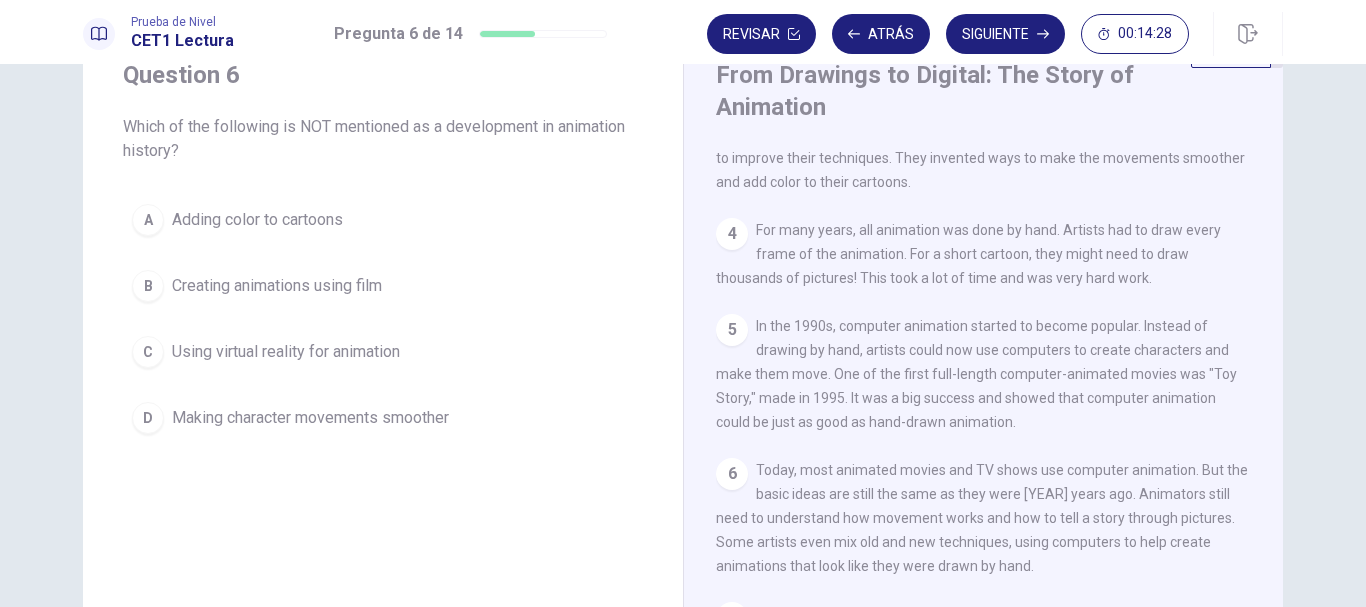 click on "Adding color to cartoons" at bounding box center (257, 220) 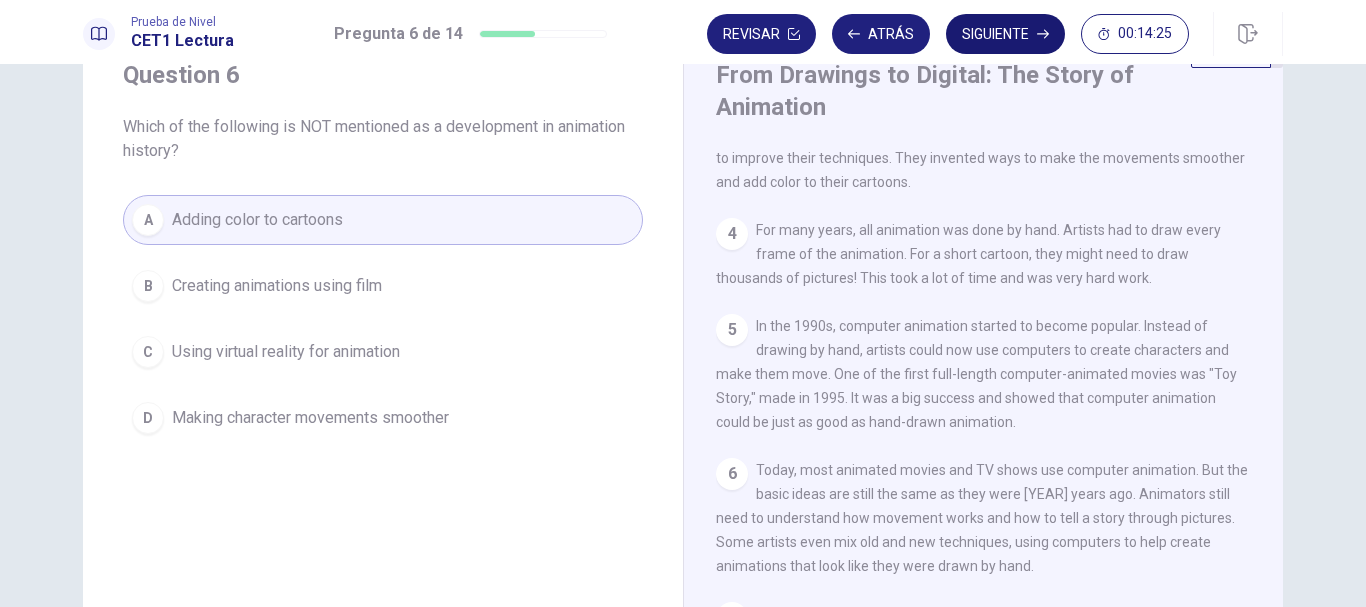 click on "Siguiente" at bounding box center (1005, 34) 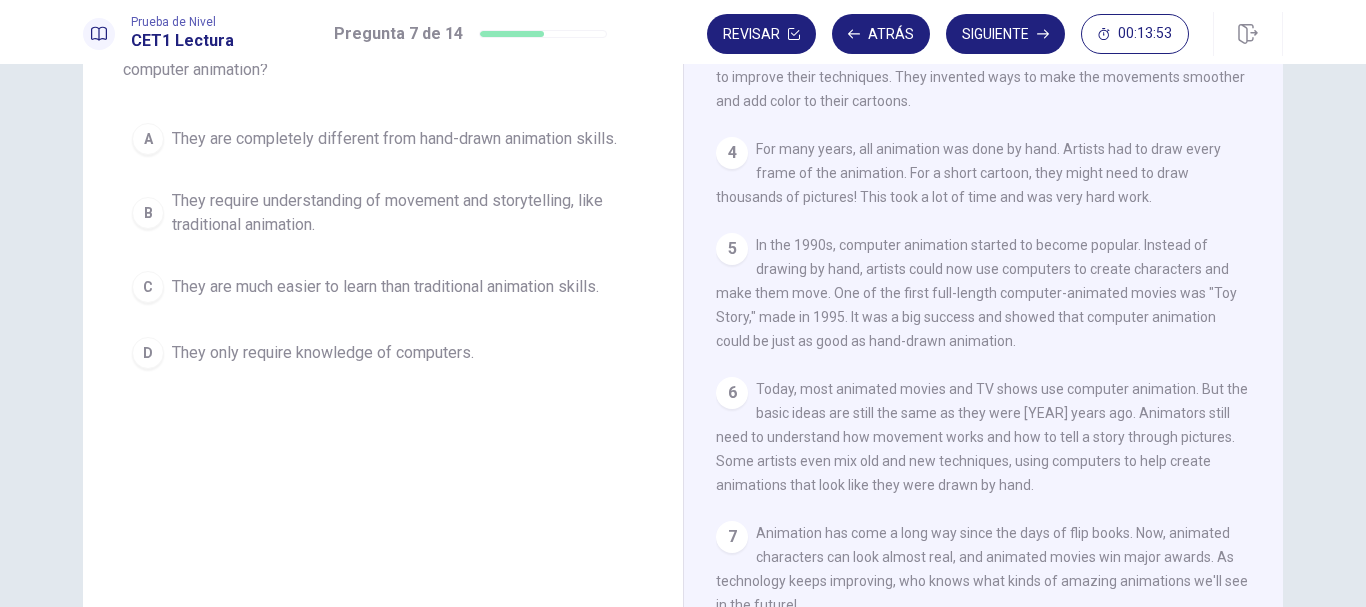 scroll, scrollTop: 159, scrollLeft: 0, axis: vertical 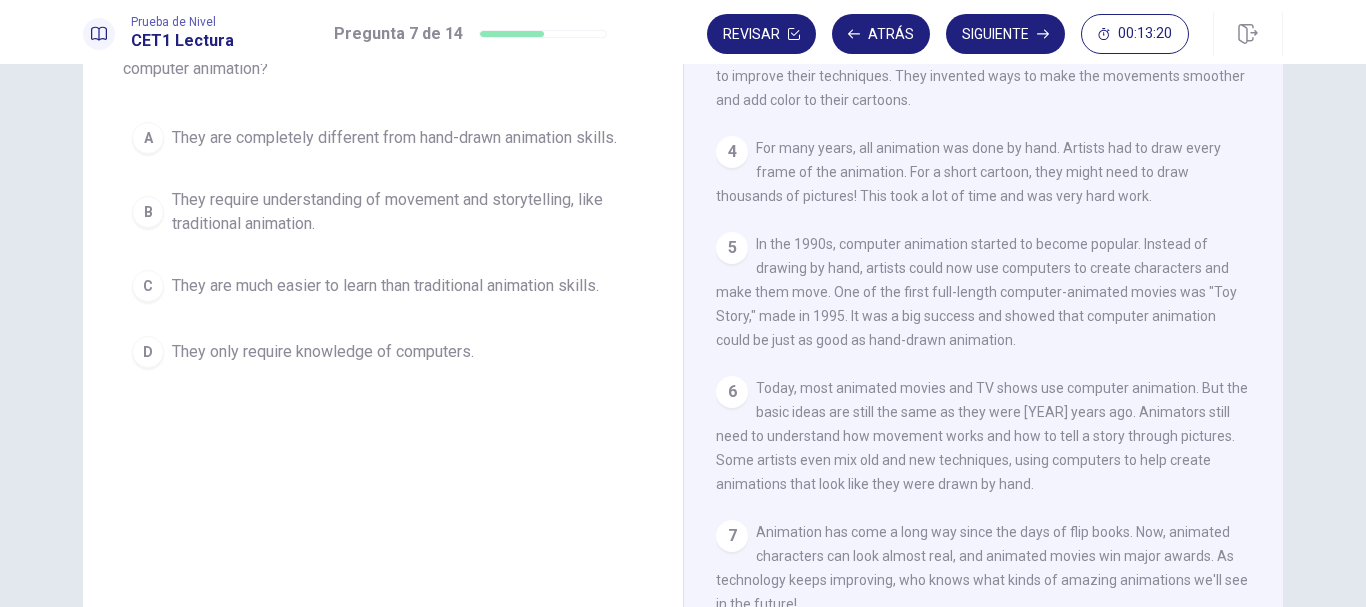 click on "They require understanding of movement and storytelling, like traditional animation." at bounding box center (403, 212) 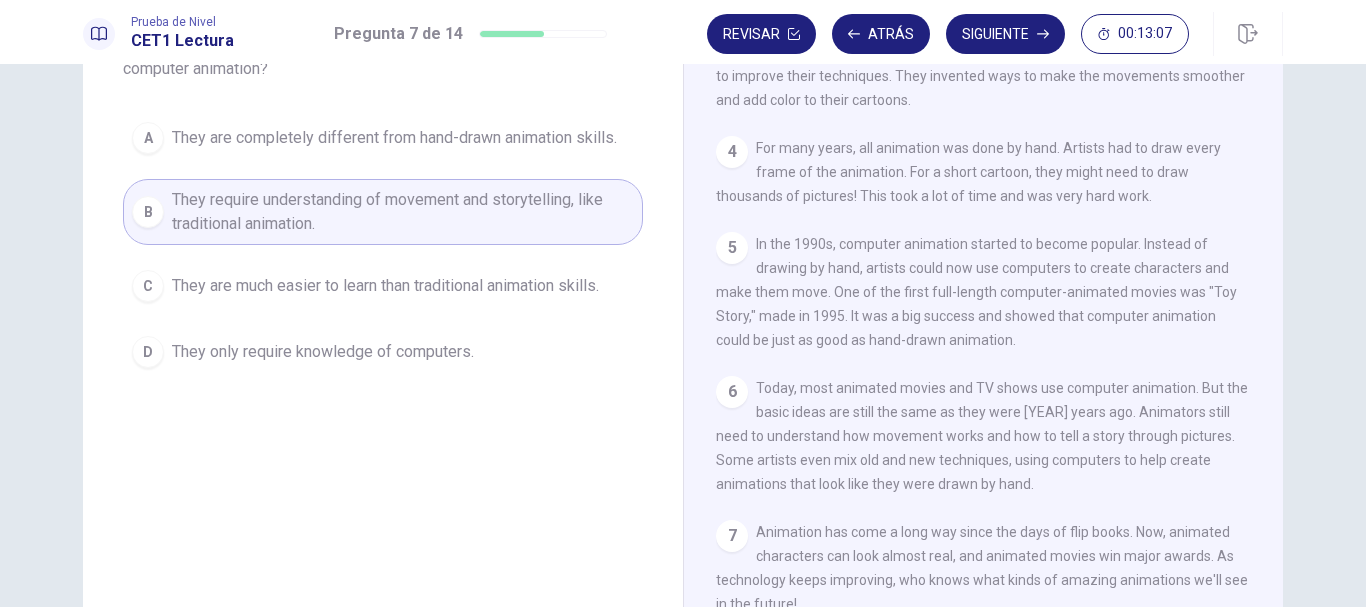 click on "They are completely different from hand-drawn animation skills." at bounding box center [394, 138] 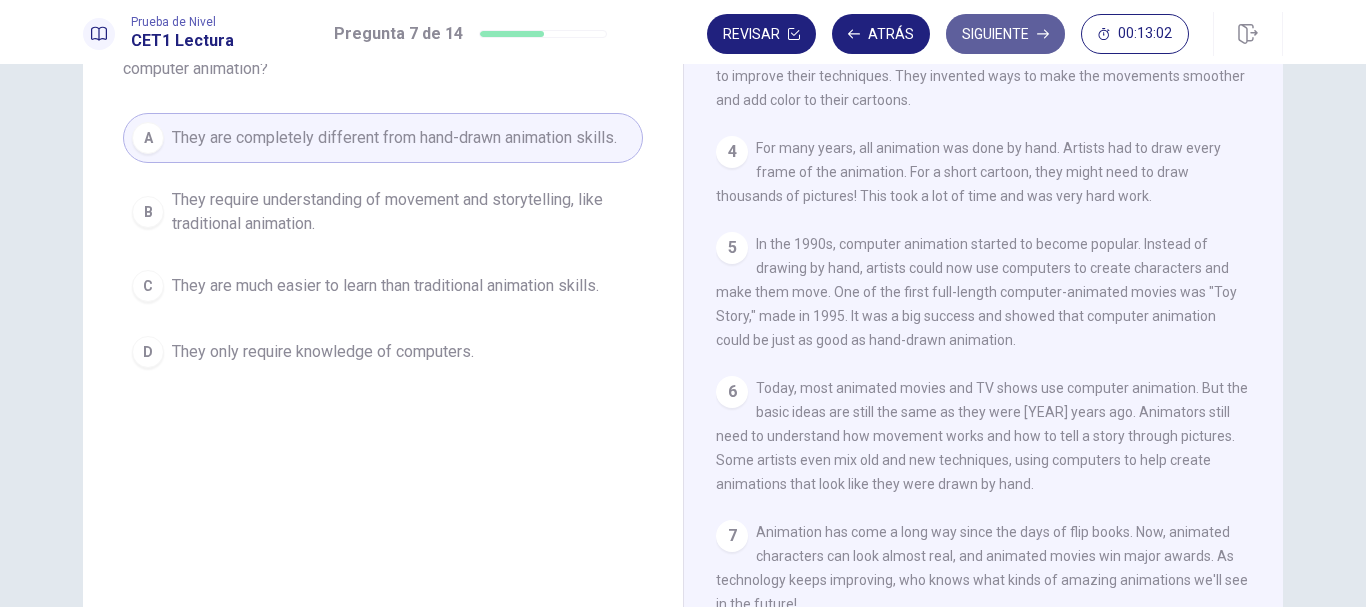 click on "Siguiente" at bounding box center [1005, 34] 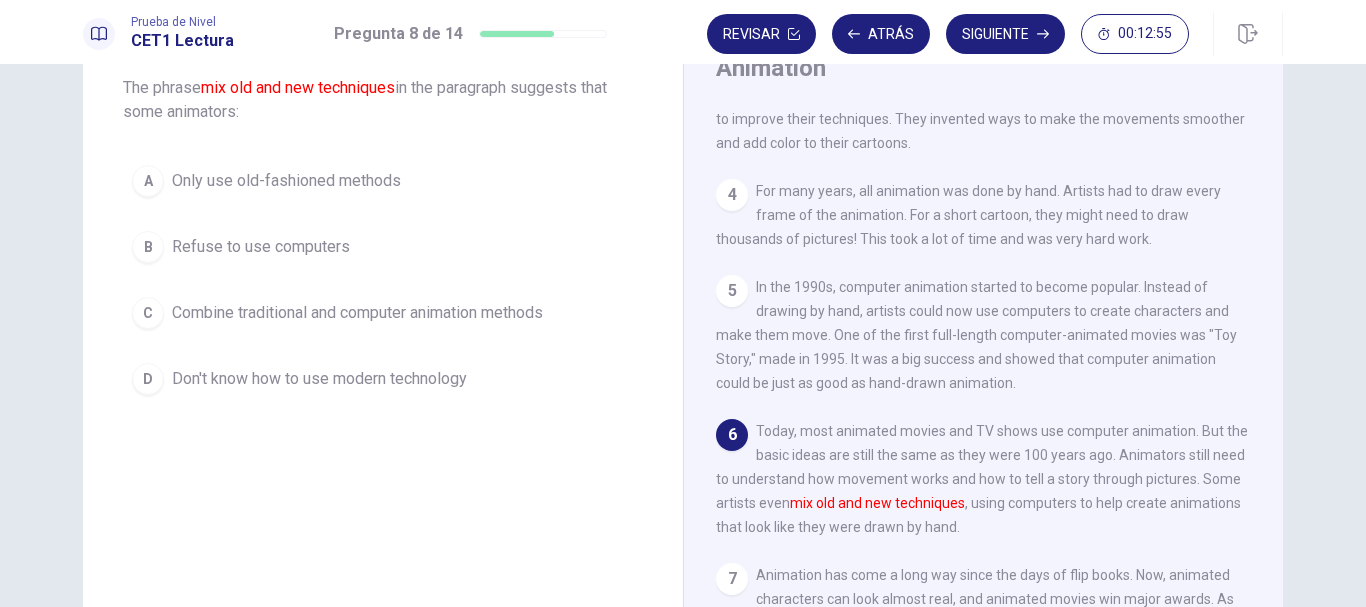 scroll, scrollTop: 114, scrollLeft: 0, axis: vertical 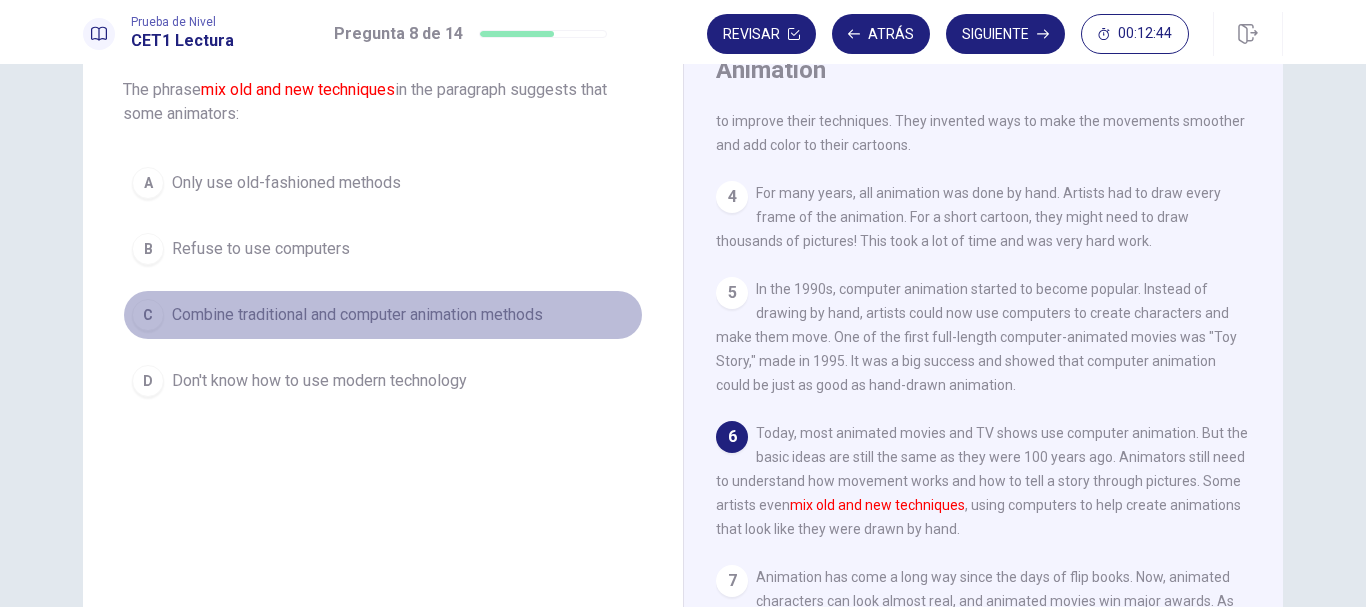 click on "Combine traditional and computer animation methods" at bounding box center [357, 315] 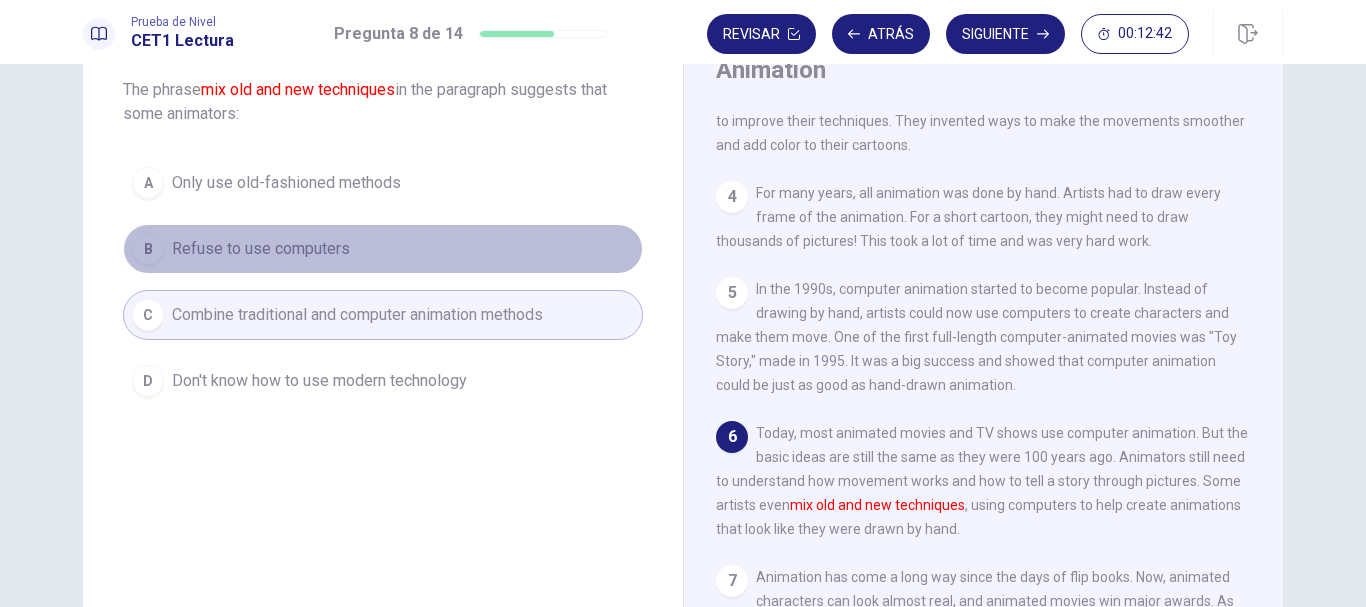 click on "B Refuse to use computers" at bounding box center (383, 249) 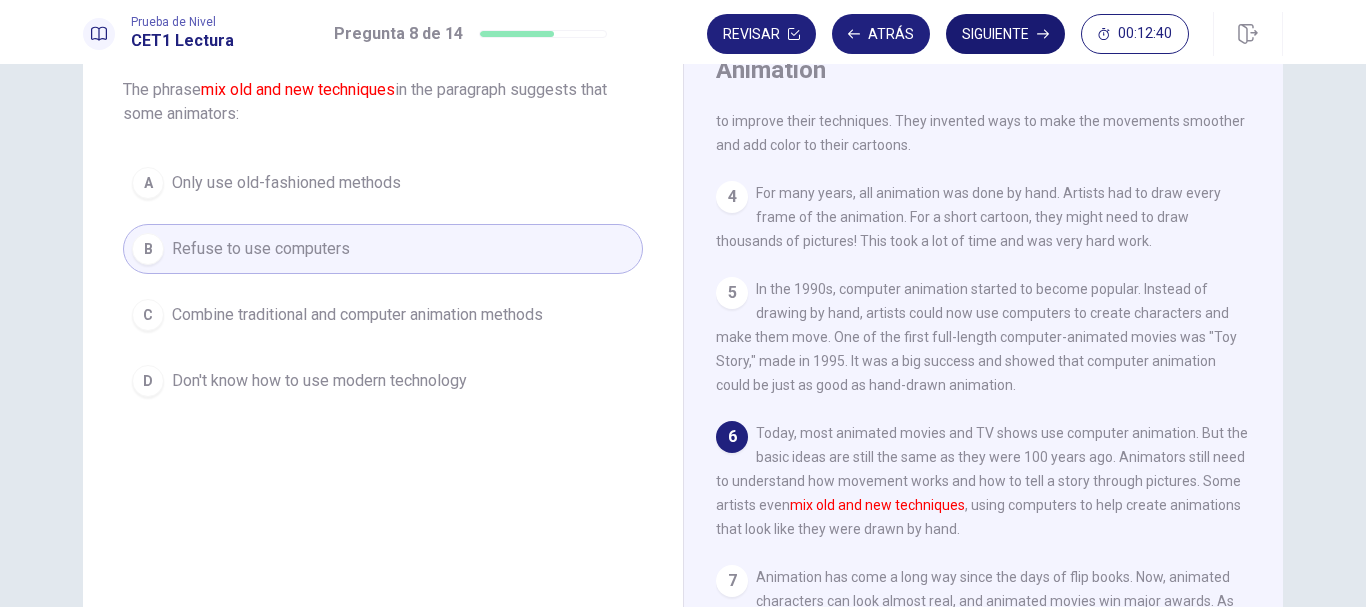 click on "Siguiente" at bounding box center (1005, 34) 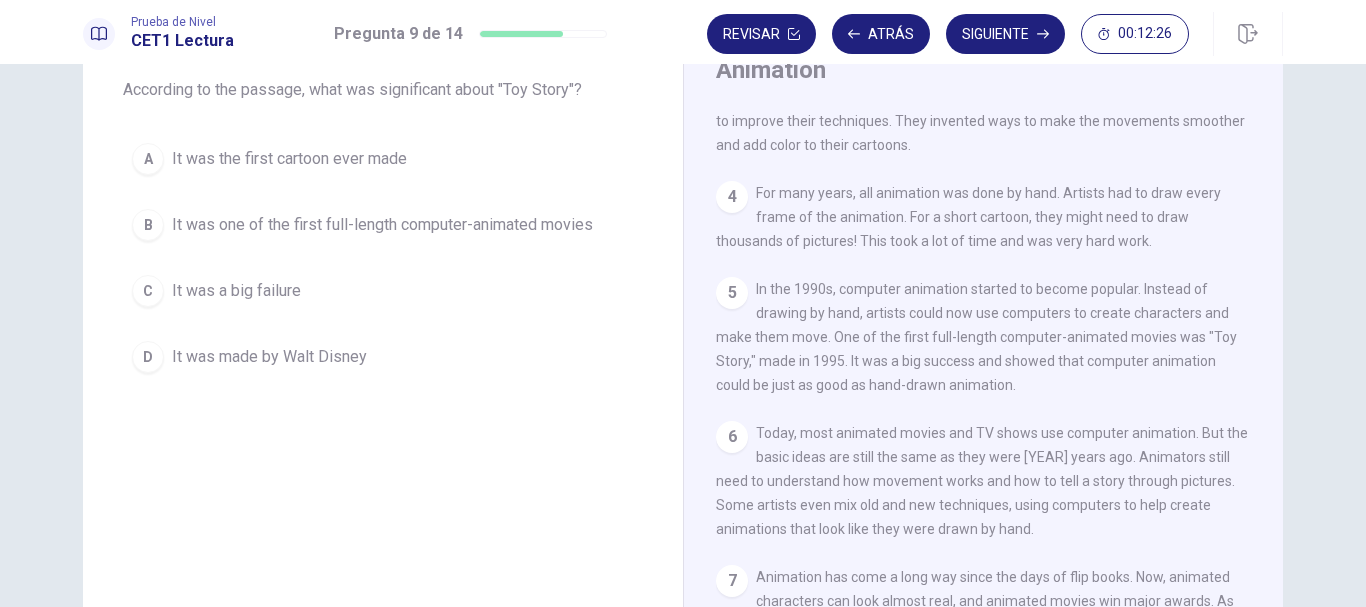 click on "It was one of the first full-length computer-animated movies" at bounding box center [382, 225] 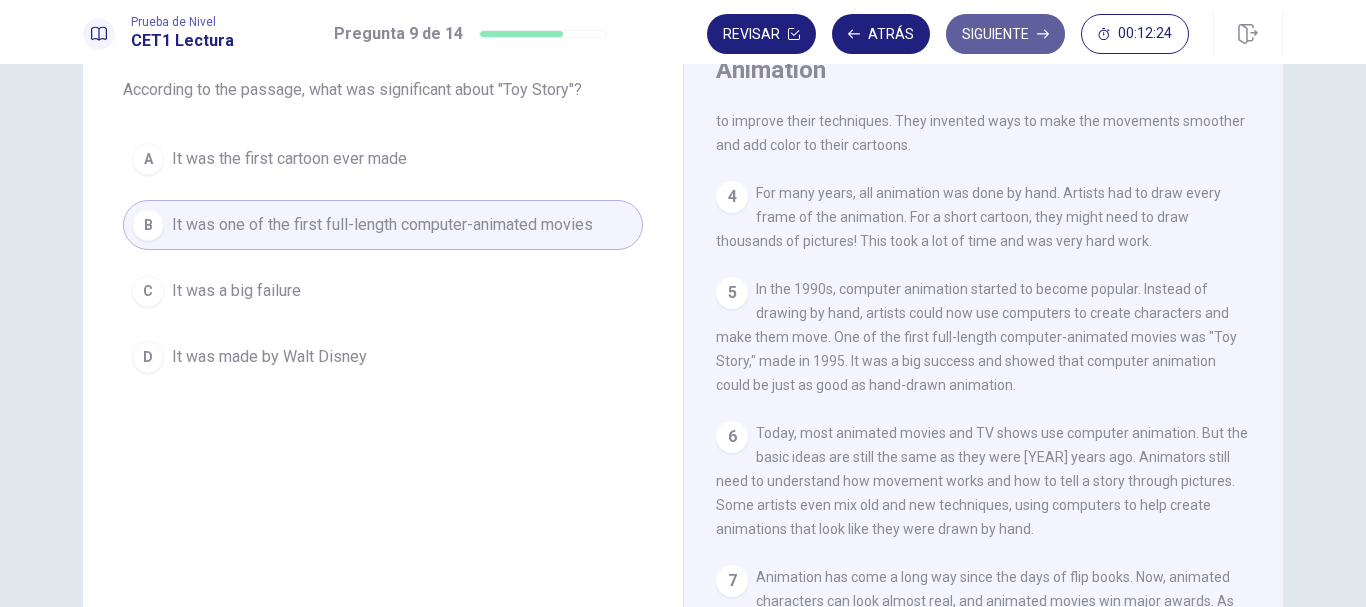click on "Siguiente" at bounding box center (1005, 34) 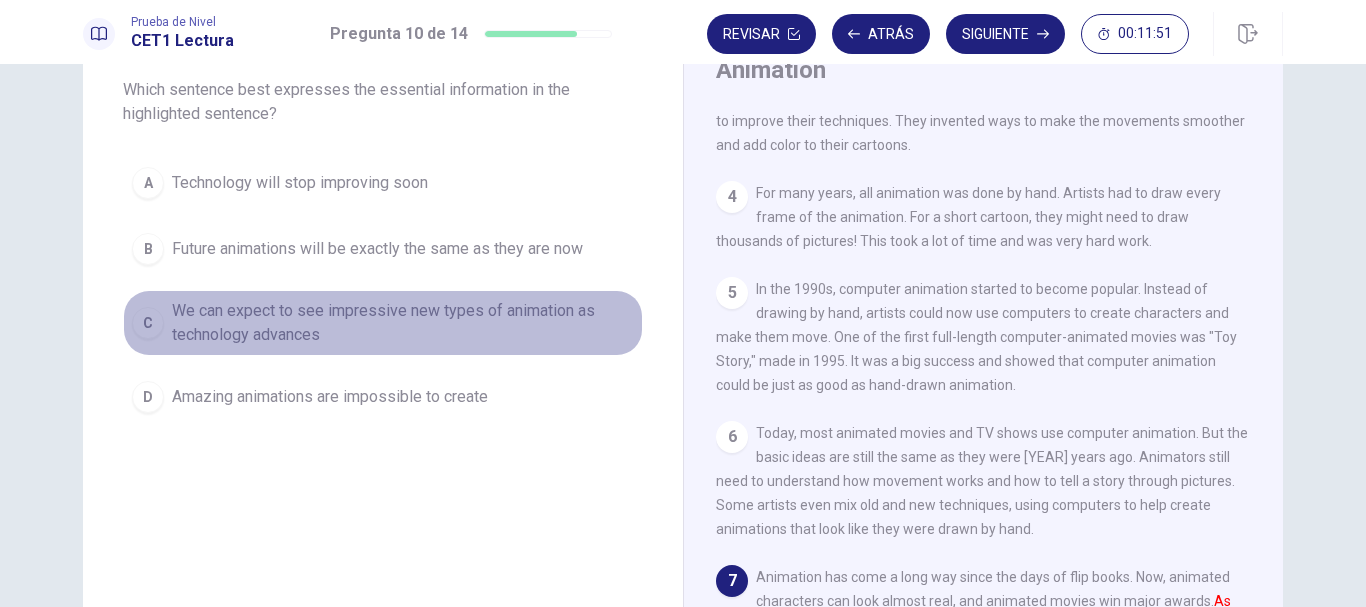 click on "We can expect to see impressive new types of animation as technology advances" at bounding box center (403, 323) 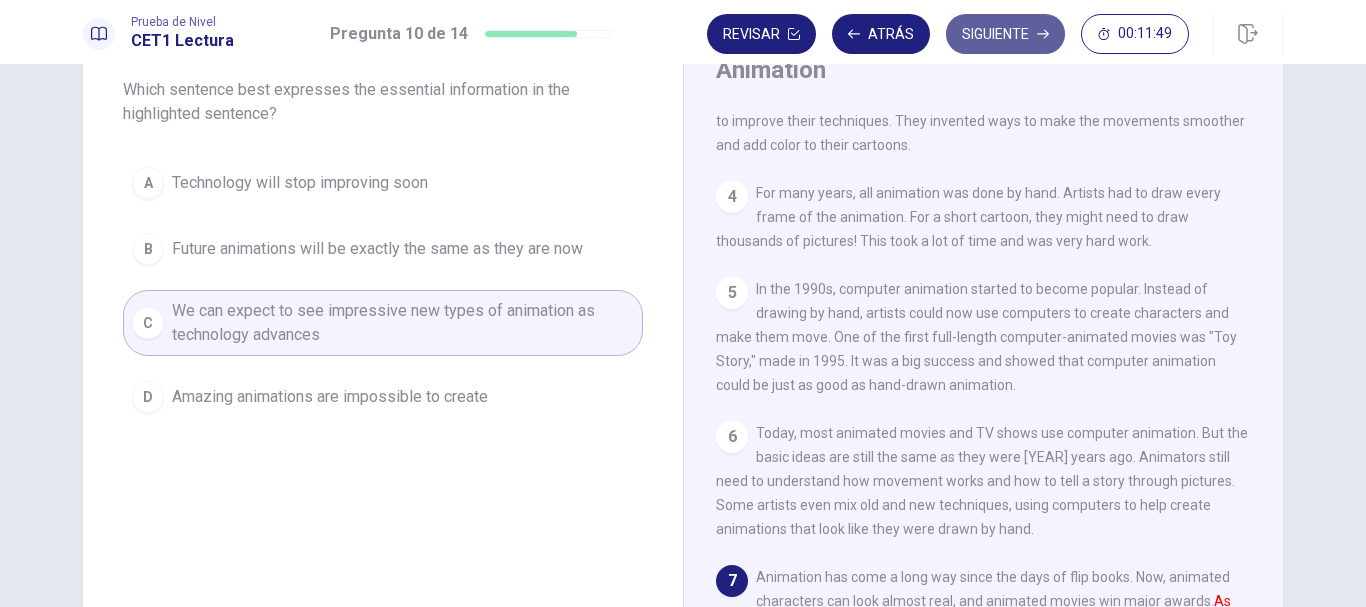 click on "Siguiente" at bounding box center (1005, 34) 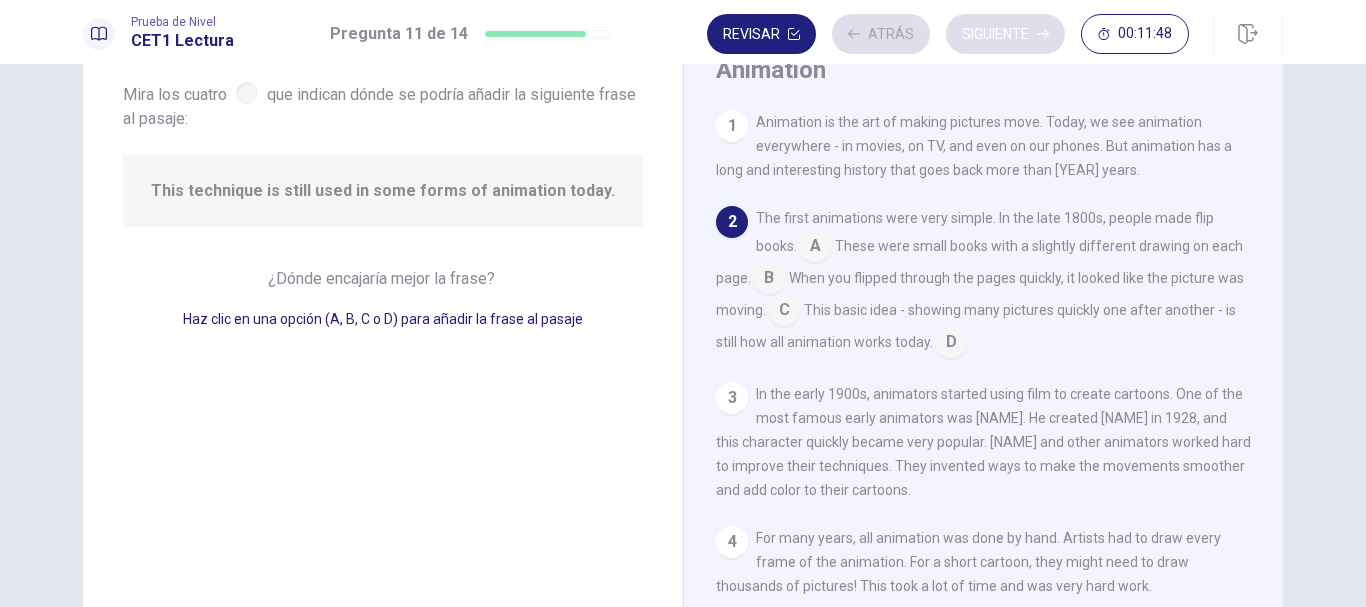 scroll, scrollTop: 99, scrollLeft: 0, axis: vertical 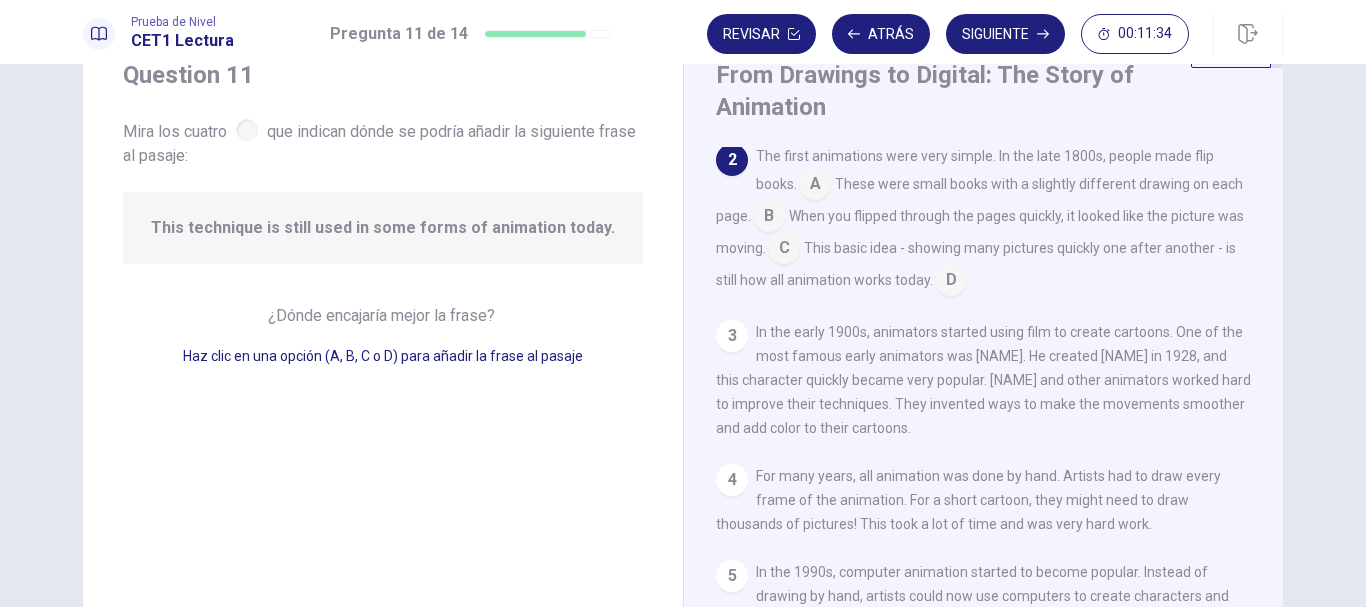 click at bounding box center [784, 250] 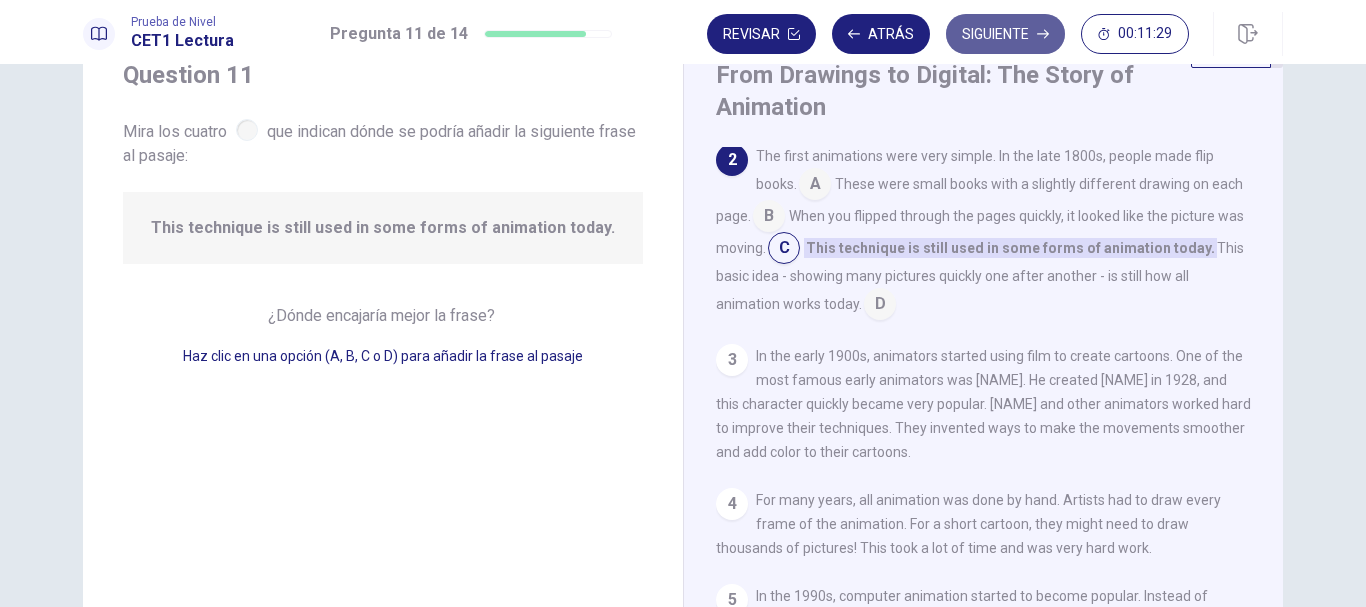 click on "Siguiente" at bounding box center (1005, 34) 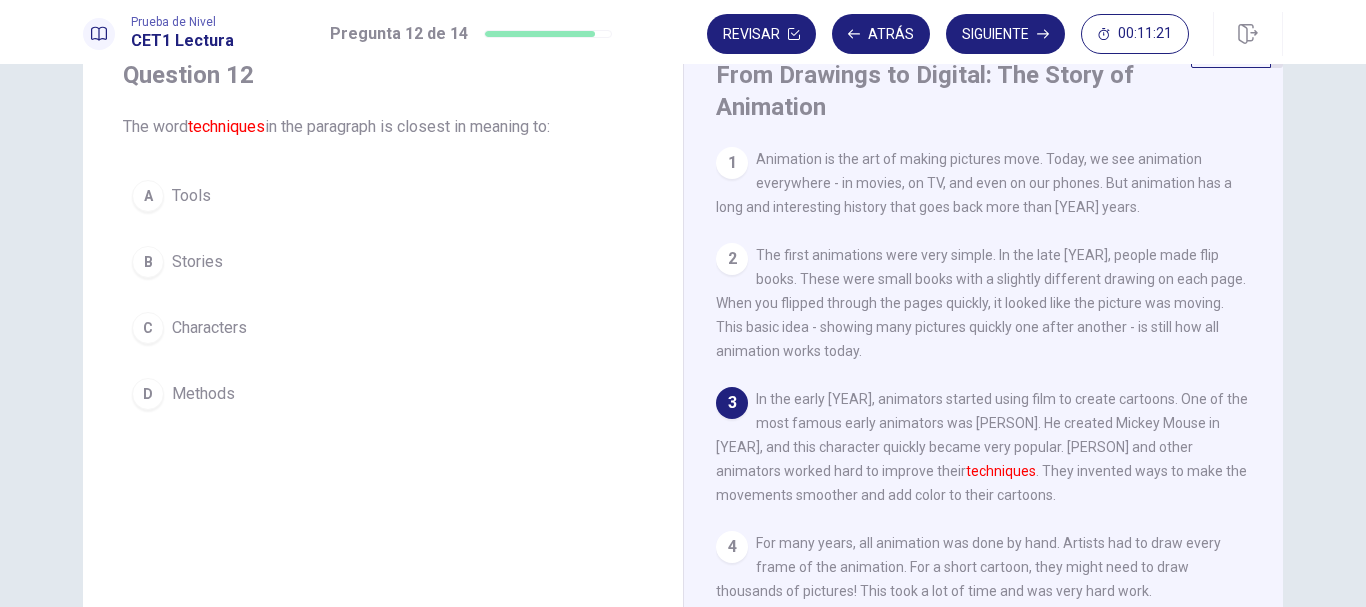 click on "Methods" at bounding box center (203, 394) 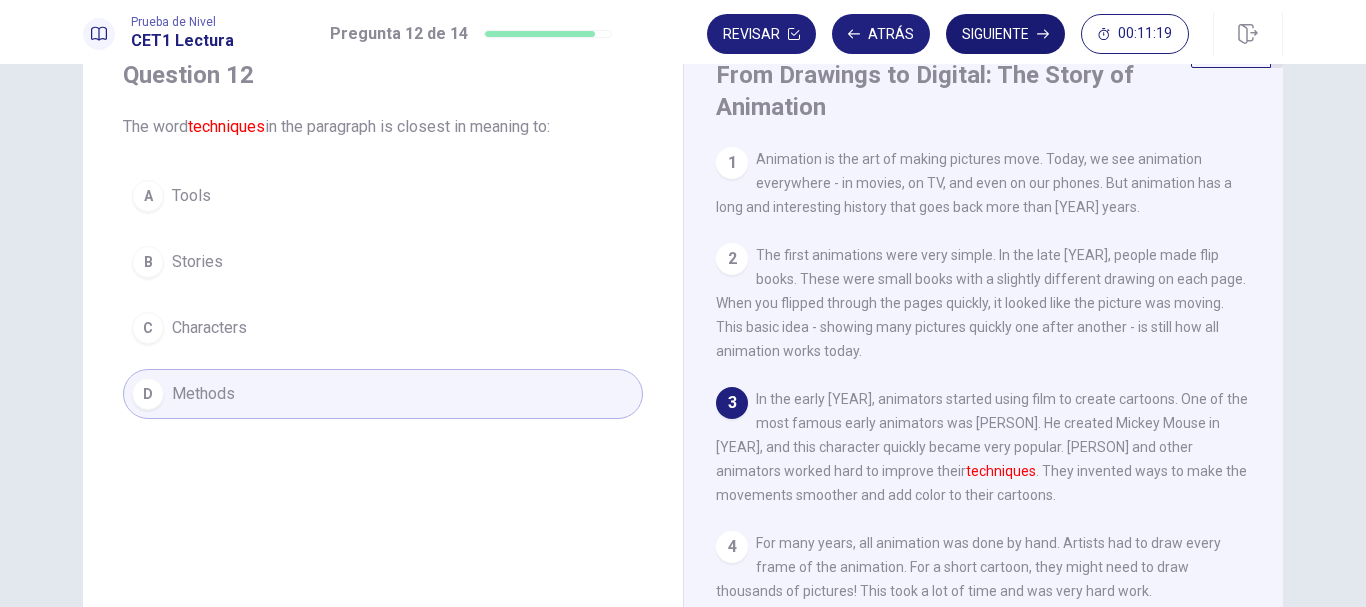 click on "Siguiente" at bounding box center (1005, 34) 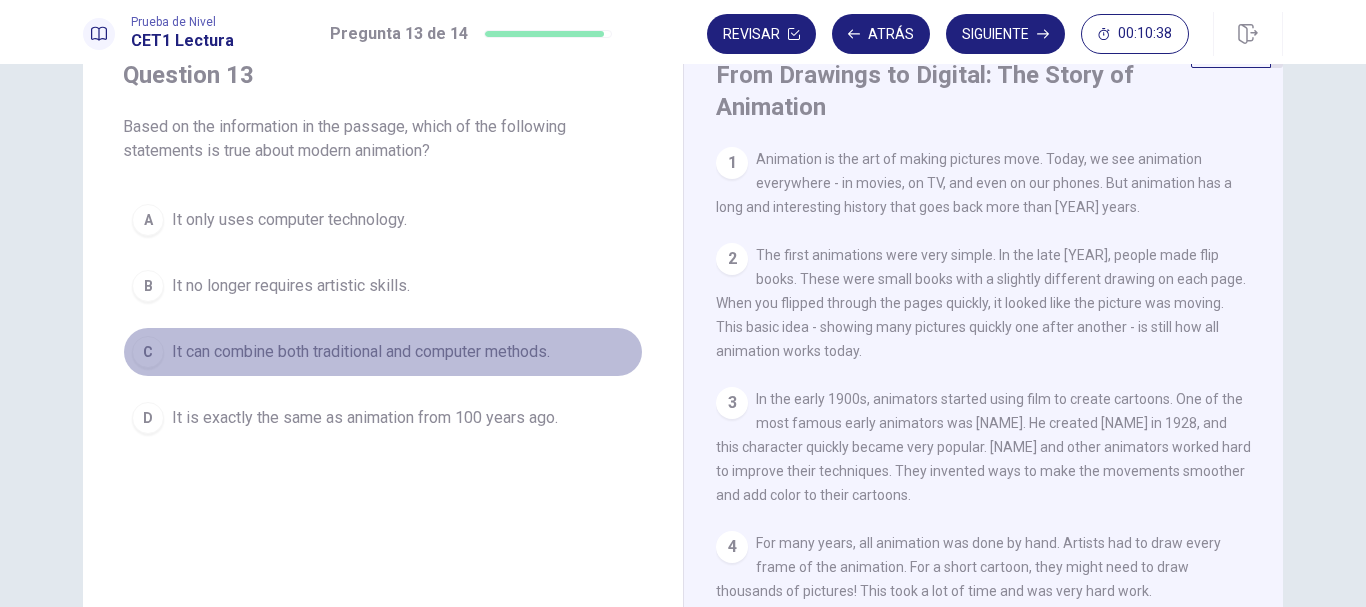 click on "It can combine both traditional and computer methods." at bounding box center [361, 352] 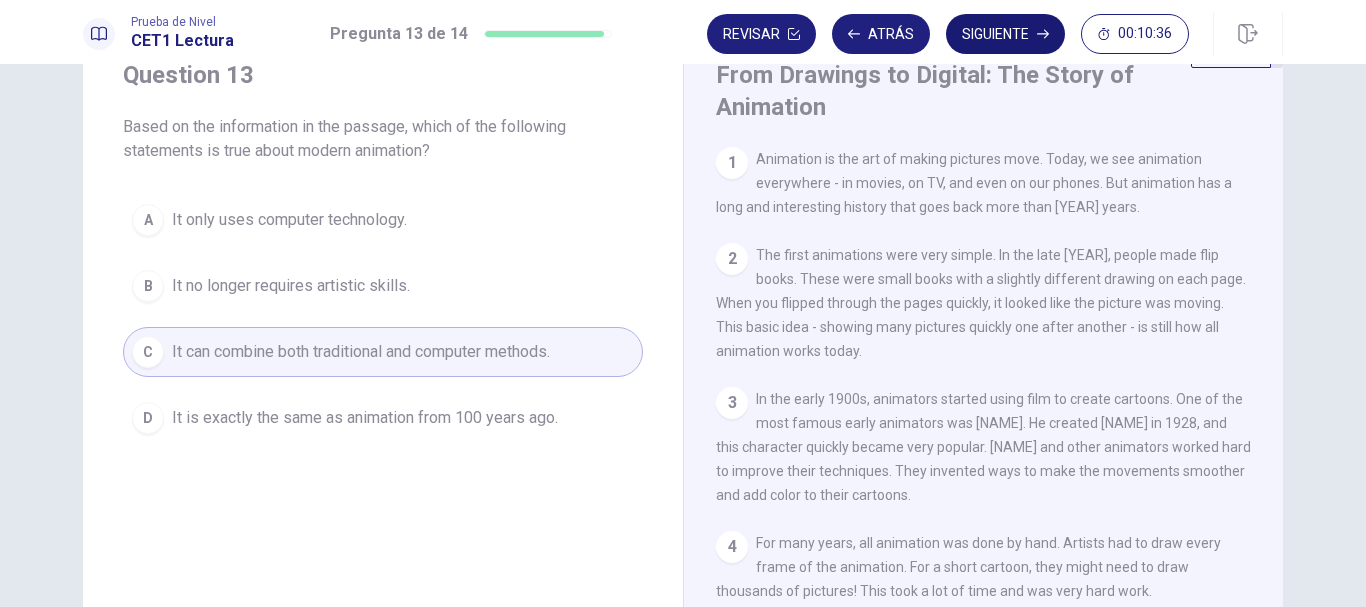 click on "Siguiente" at bounding box center [1005, 34] 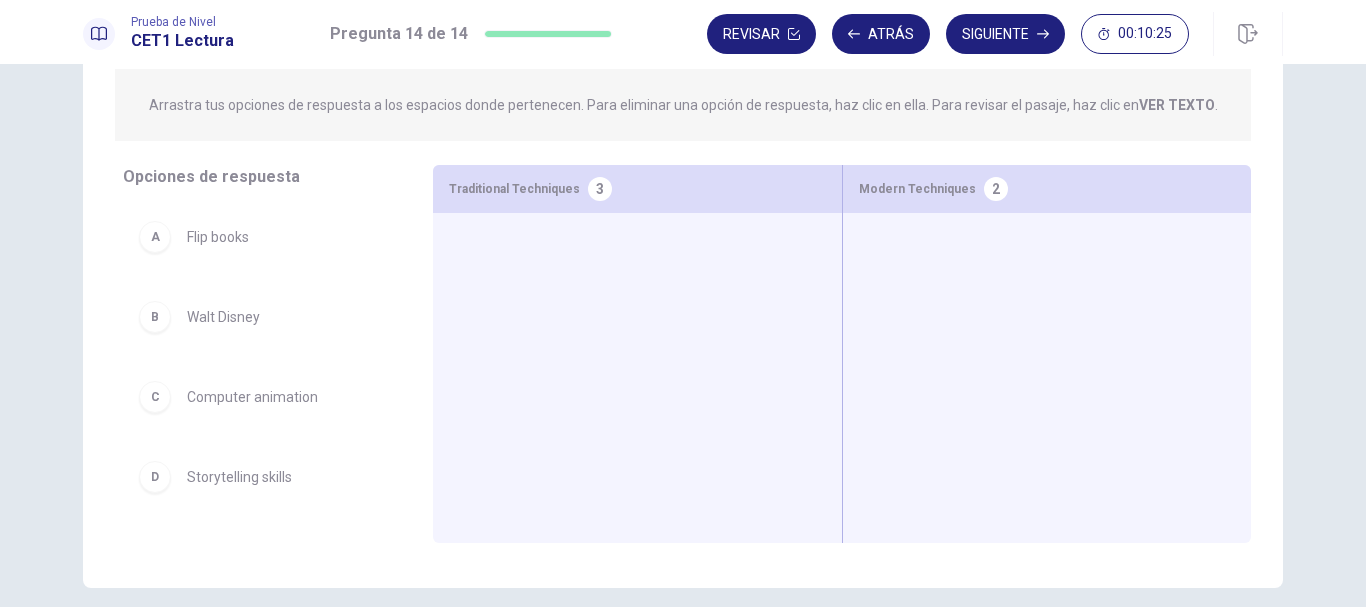 scroll, scrollTop: 213, scrollLeft: 0, axis: vertical 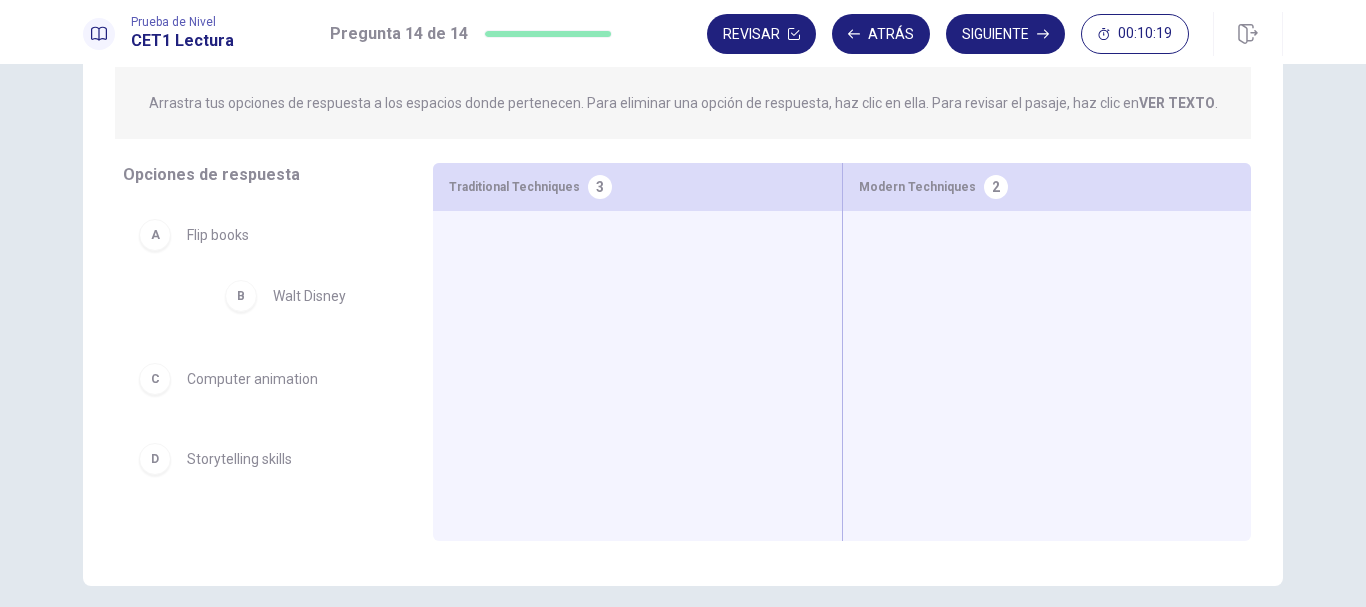 drag, startPoint x: 165, startPoint y: 322, endPoint x: 238, endPoint y: 305, distance: 74.953316 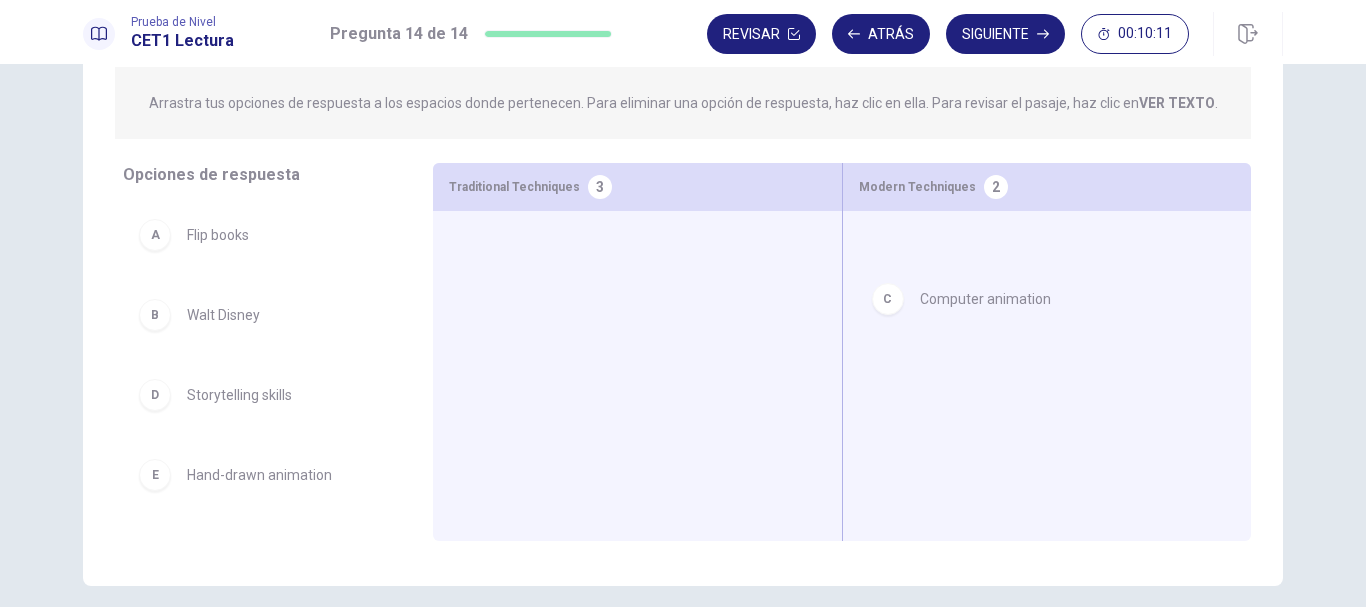 drag, startPoint x: 275, startPoint y: 403, endPoint x: 1298, endPoint y: 301, distance: 1028.0725 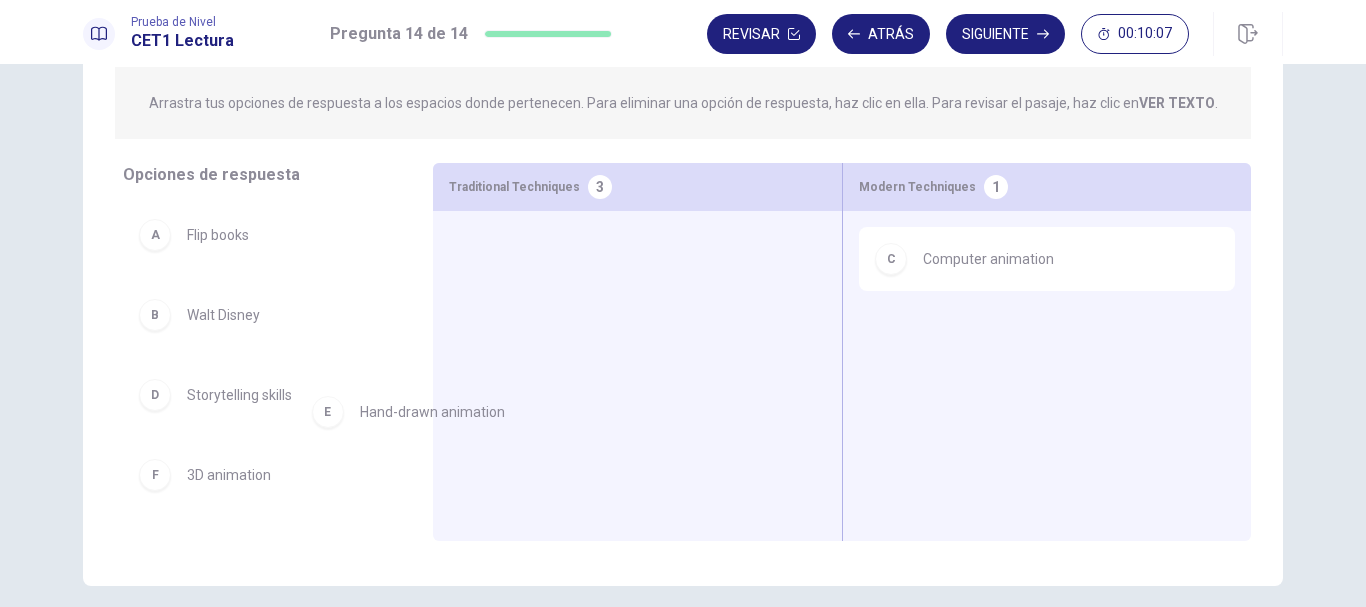 scroll, scrollTop: 4, scrollLeft: 0, axis: vertical 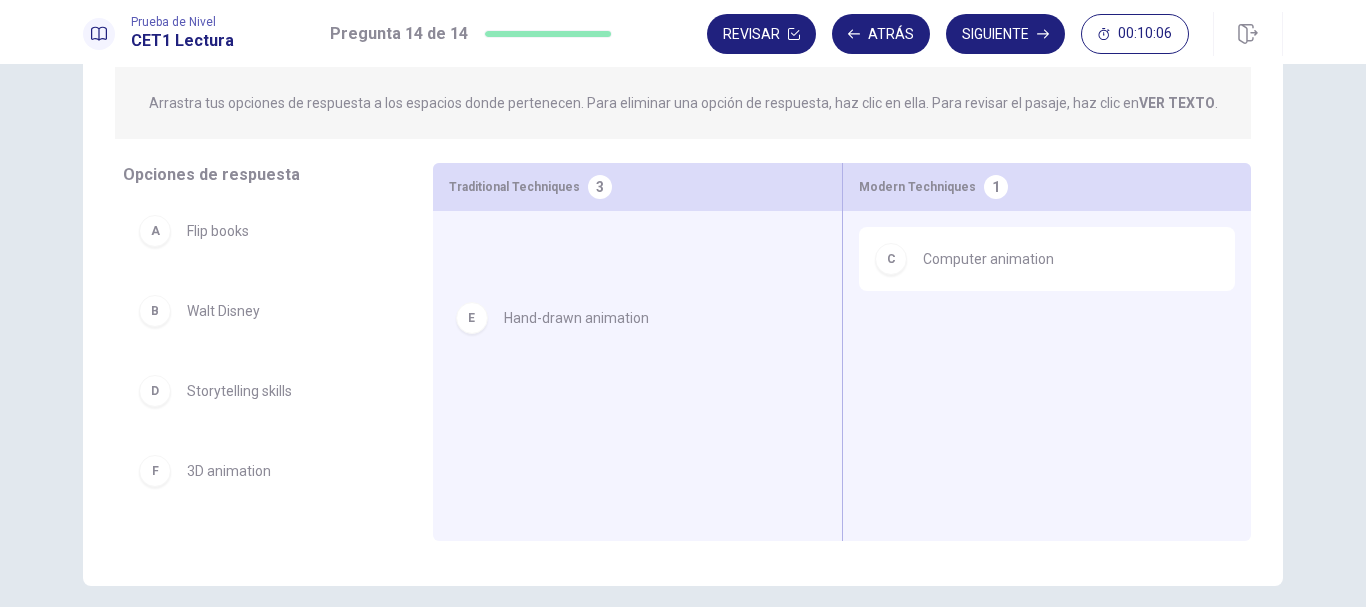 drag, startPoint x: 265, startPoint y: 480, endPoint x: 618, endPoint y: 296, distance: 398.07663 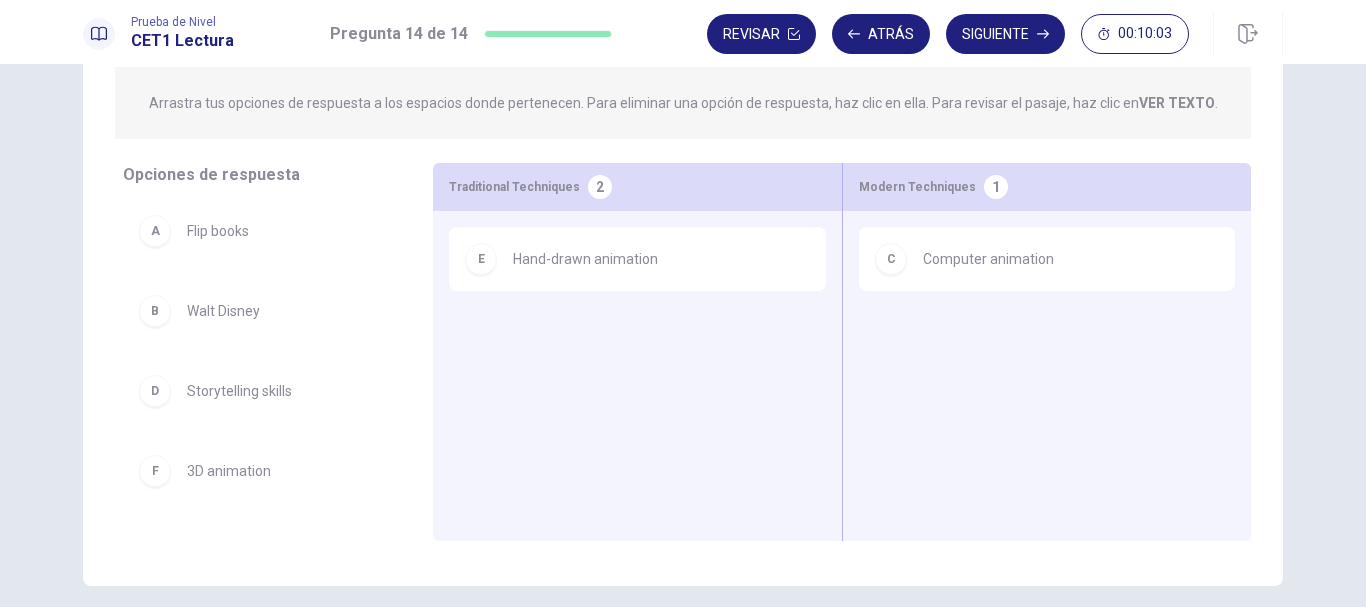 scroll, scrollTop: 50, scrollLeft: 0, axis: vertical 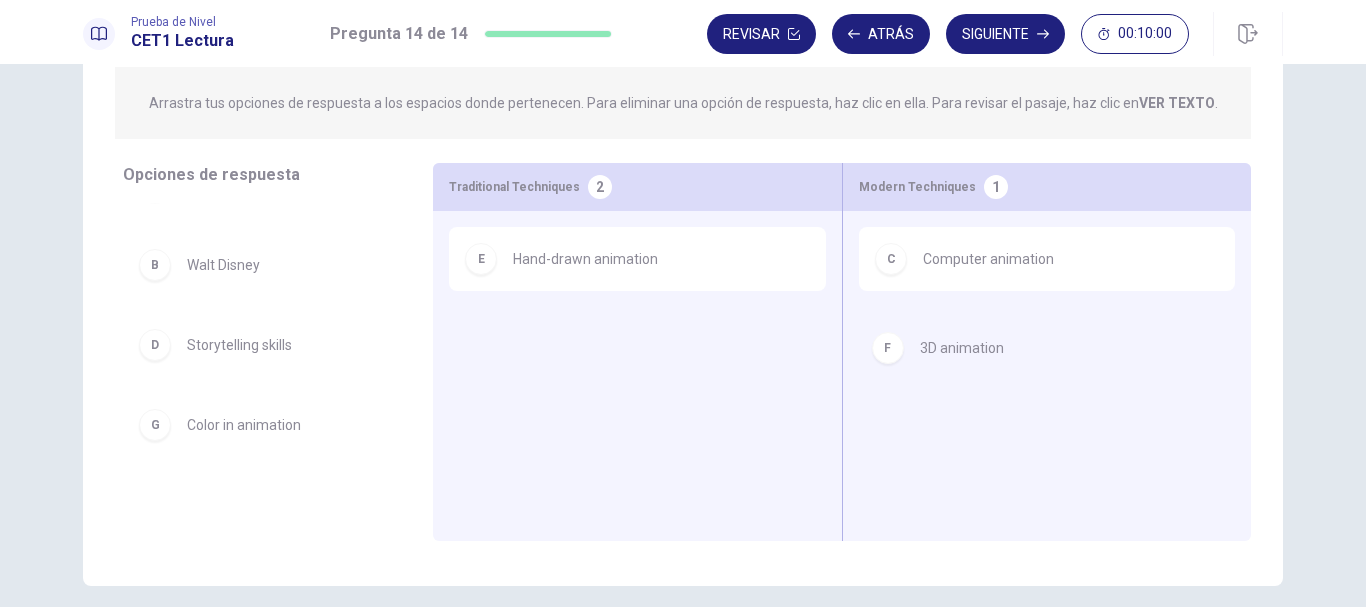 drag, startPoint x: 305, startPoint y: 426, endPoint x: 1056, endPoint y: 348, distance: 755.03973 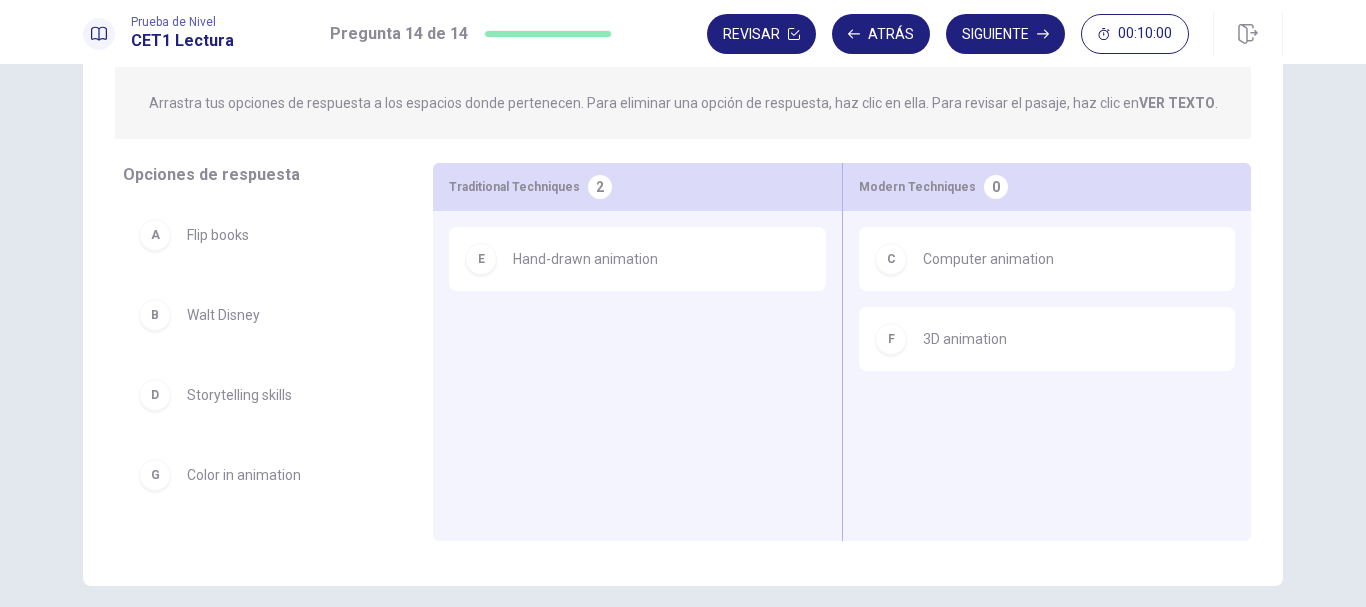 scroll, scrollTop: 0, scrollLeft: 0, axis: both 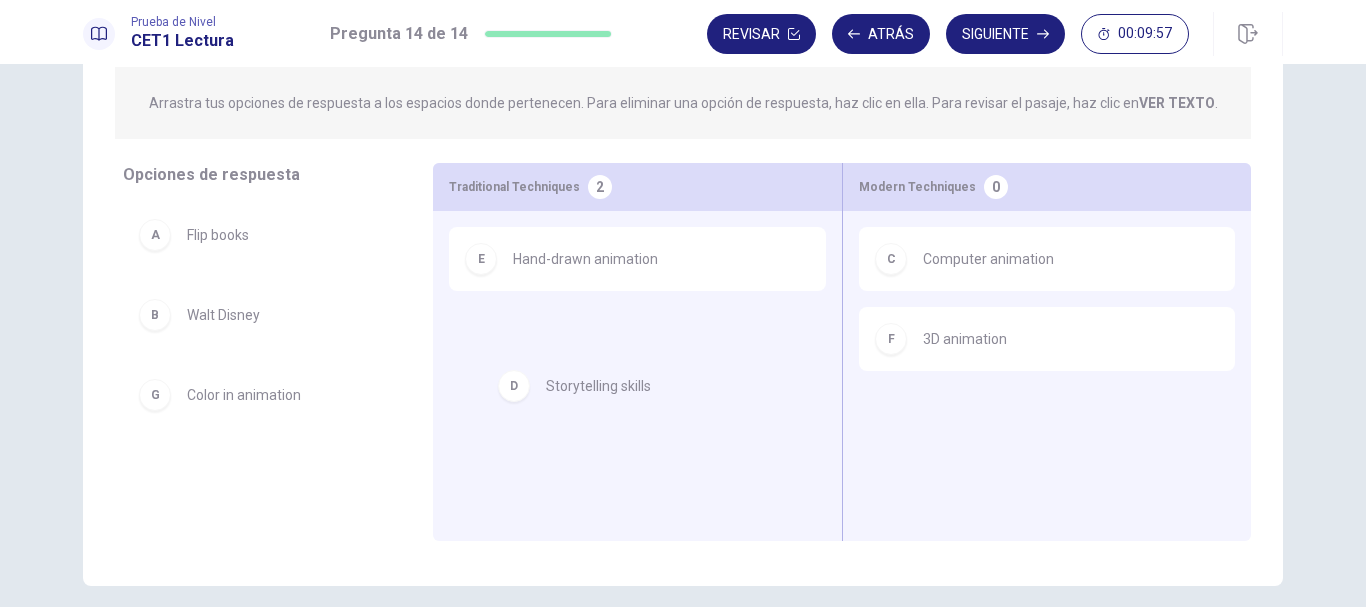 drag, startPoint x: 271, startPoint y: 404, endPoint x: 646, endPoint y: 395, distance: 375.10797 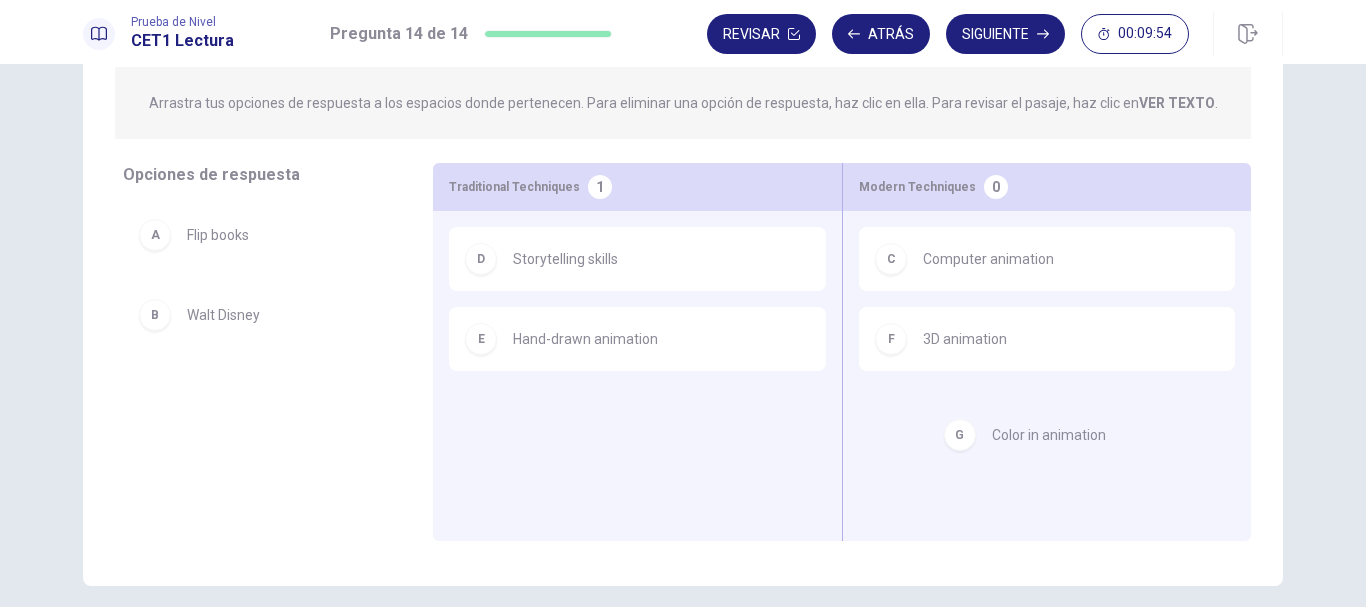drag, startPoint x: 277, startPoint y: 407, endPoint x: 1119, endPoint y: 446, distance: 842.9027 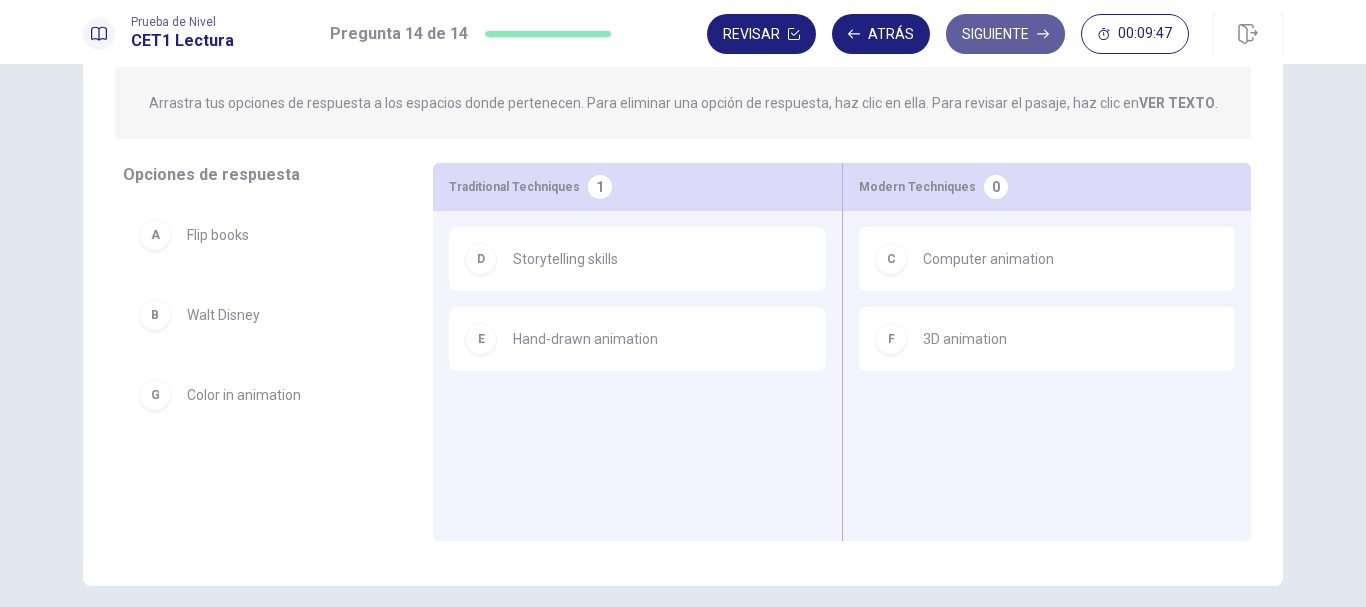 click on "Siguiente" at bounding box center [1005, 34] 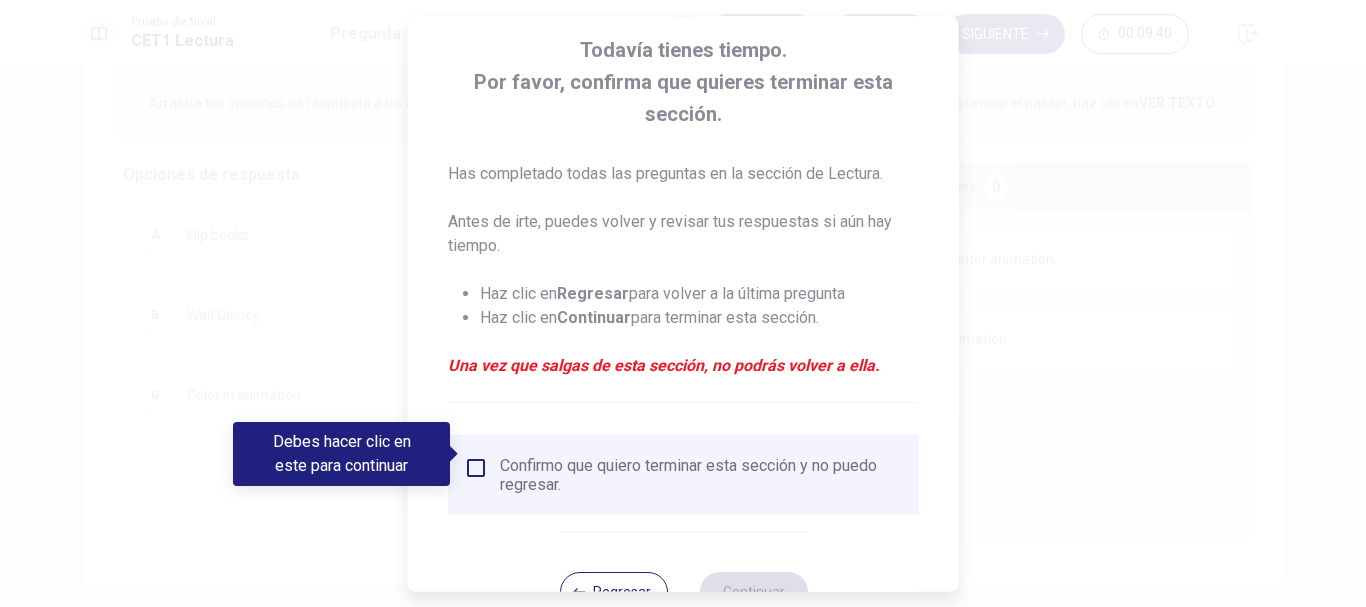 scroll, scrollTop: 171, scrollLeft: 0, axis: vertical 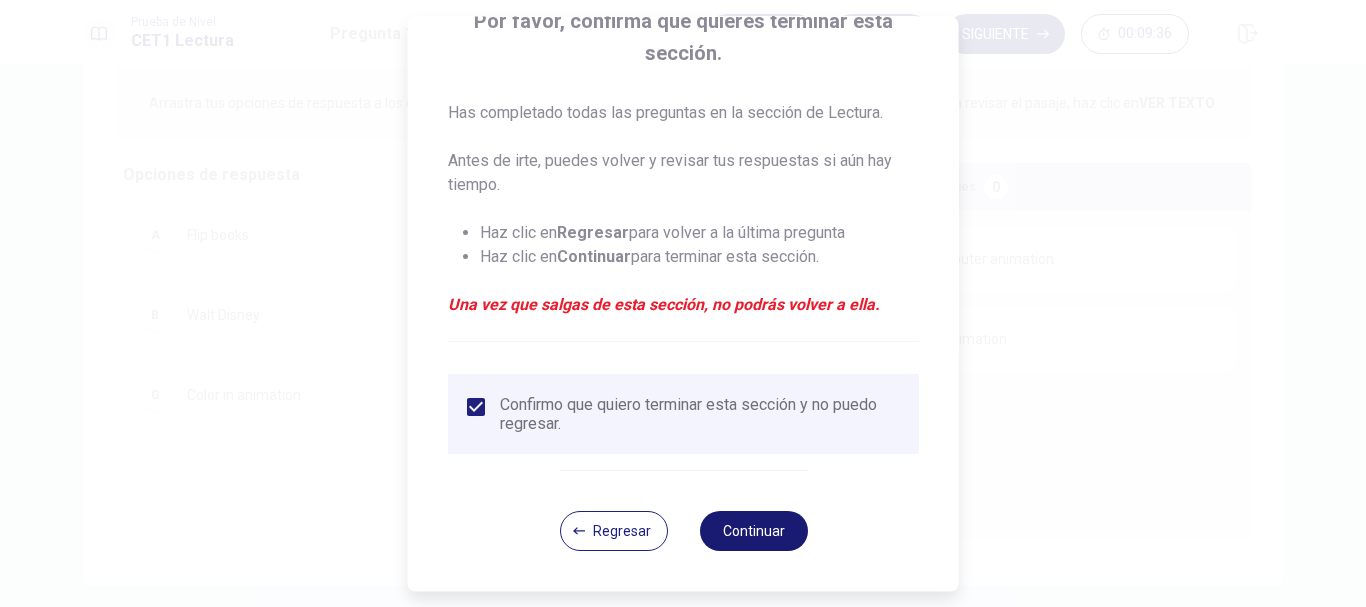 click on "Continuar" at bounding box center (753, 531) 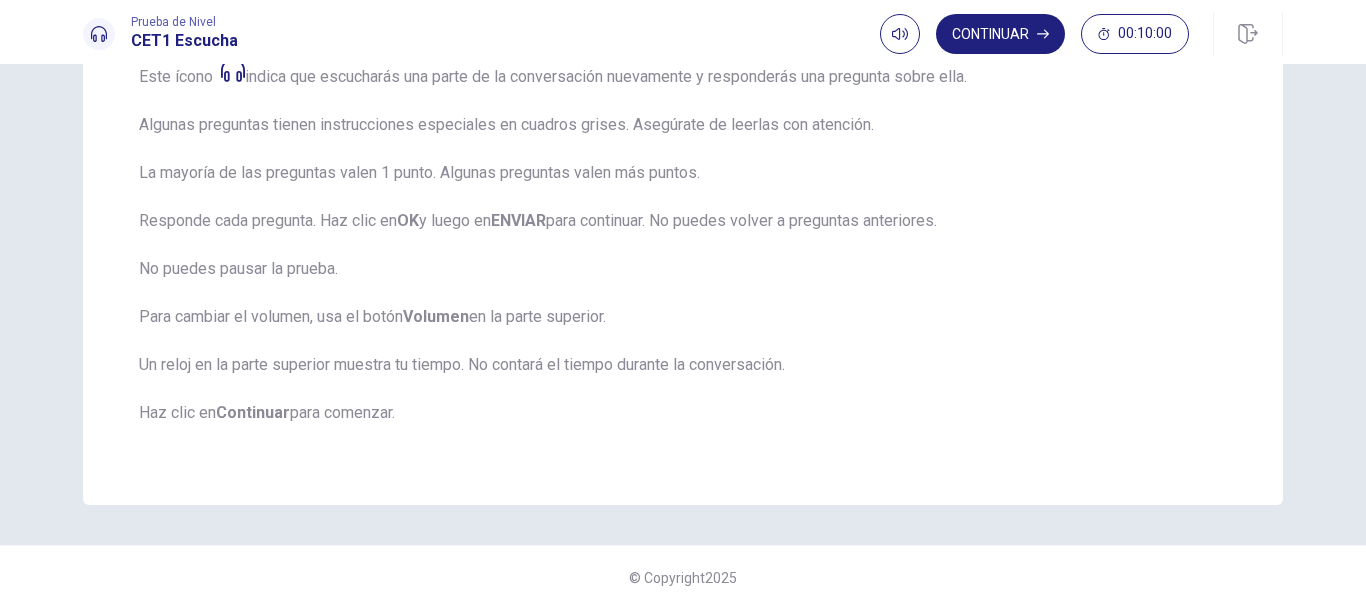 scroll, scrollTop: 378, scrollLeft: 0, axis: vertical 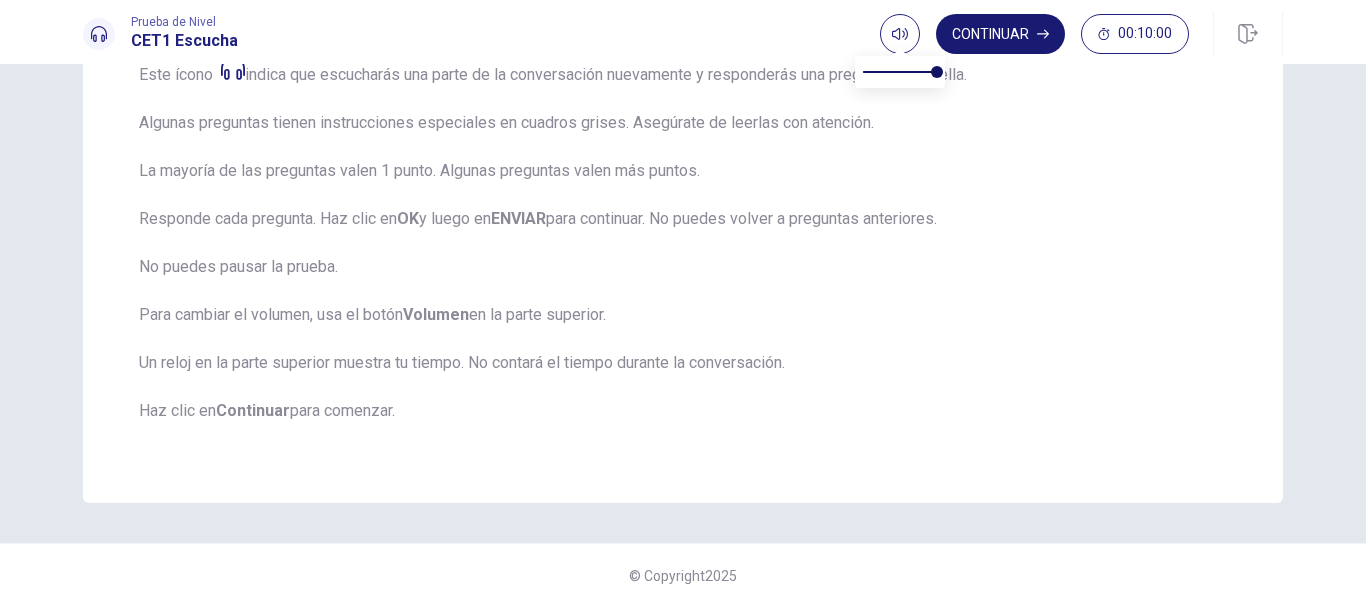 click on "Continuar" at bounding box center [1000, 34] 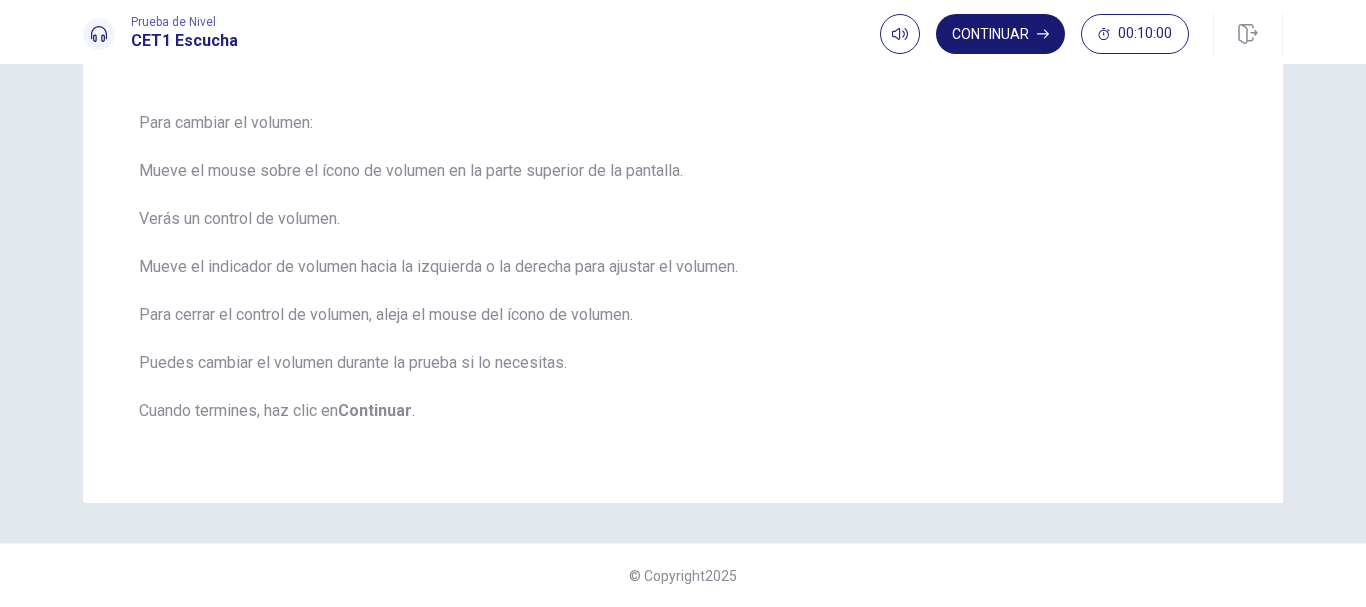 scroll, scrollTop: 141, scrollLeft: 0, axis: vertical 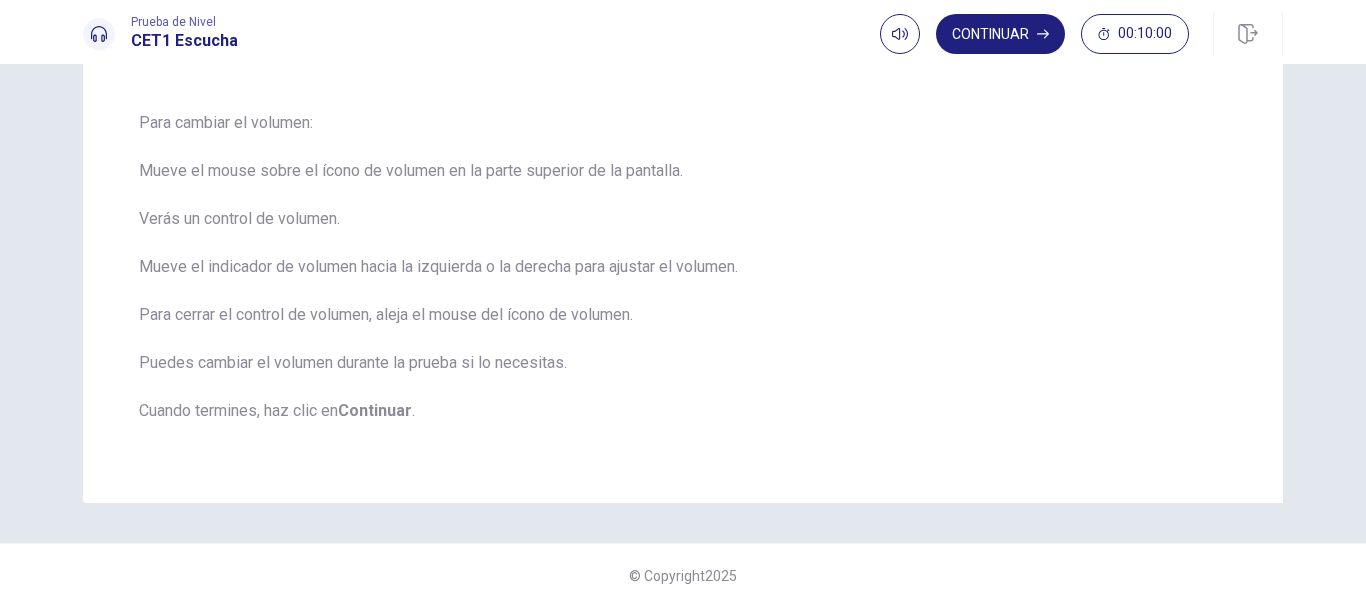 click on "Para cambiar el volumen:
Mueve el mouse sobre el ícono de volumen en la parte superior de la pantalla.
Verás un control de volumen.
Mueve el indicador de volumen hacia la izquierda o la derecha para ajustar el volumen.
Para cerrar el control de volumen, aleja el mouse del ícono de volumen.
Puedes cambiar el volumen durante la prueba si lo necesitas.
Cuando termines, haz clic en Continuar ." at bounding box center [683, 279] 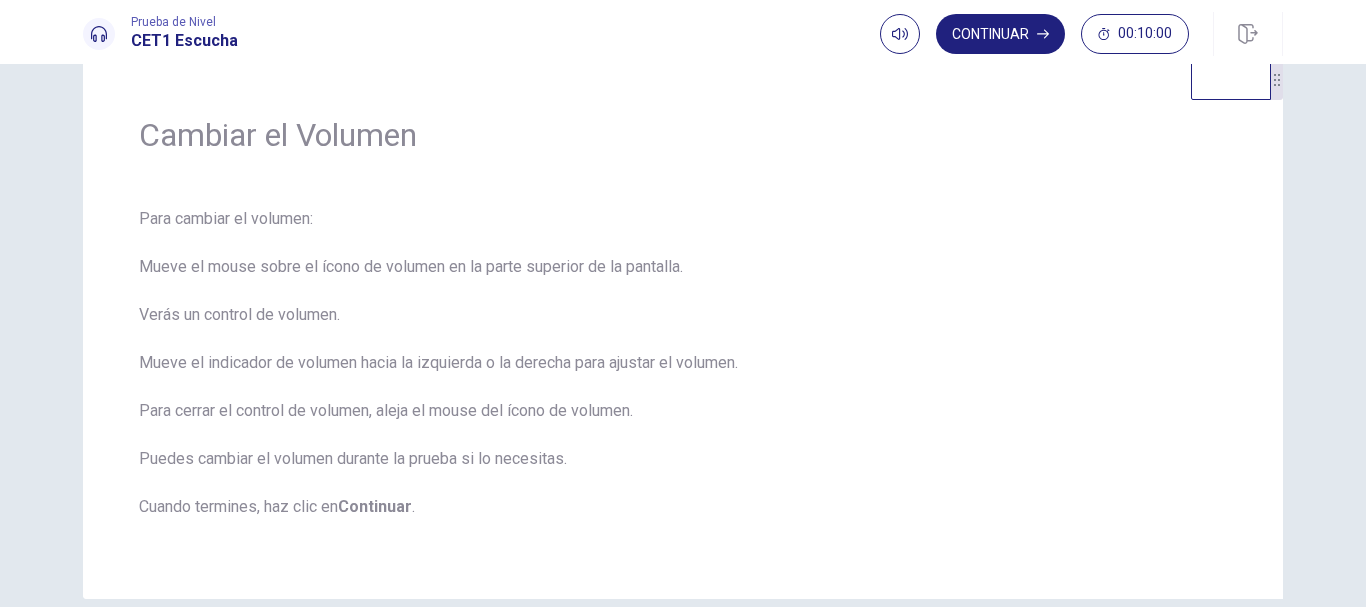 scroll, scrollTop: 46, scrollLeft: 0, axis: vertical 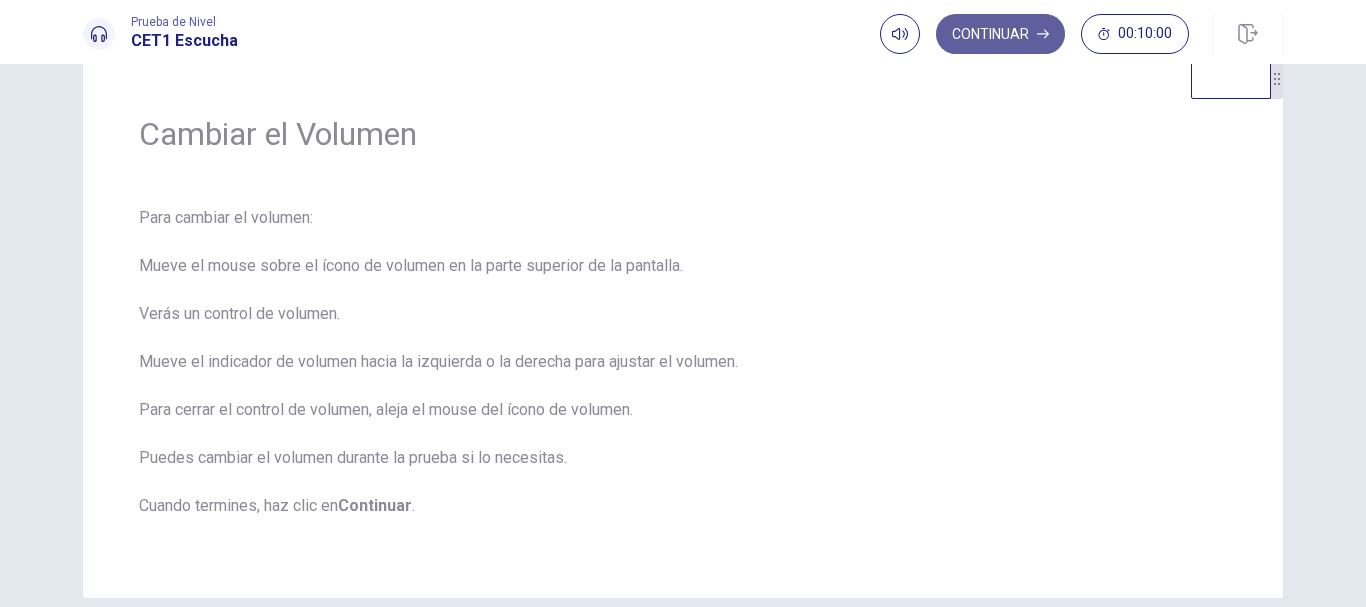 click on "Continuar" at bounding box center (1000, 34) 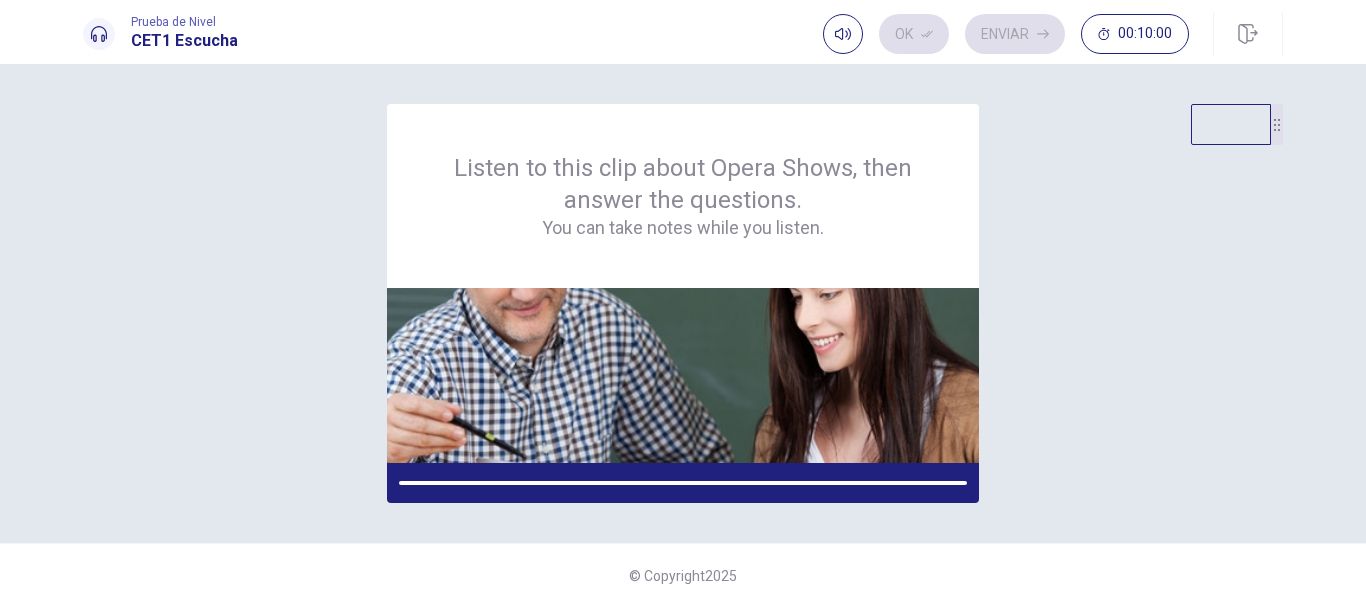 scroll, scrollTop: 0, scrollLeft: 0, axis: both 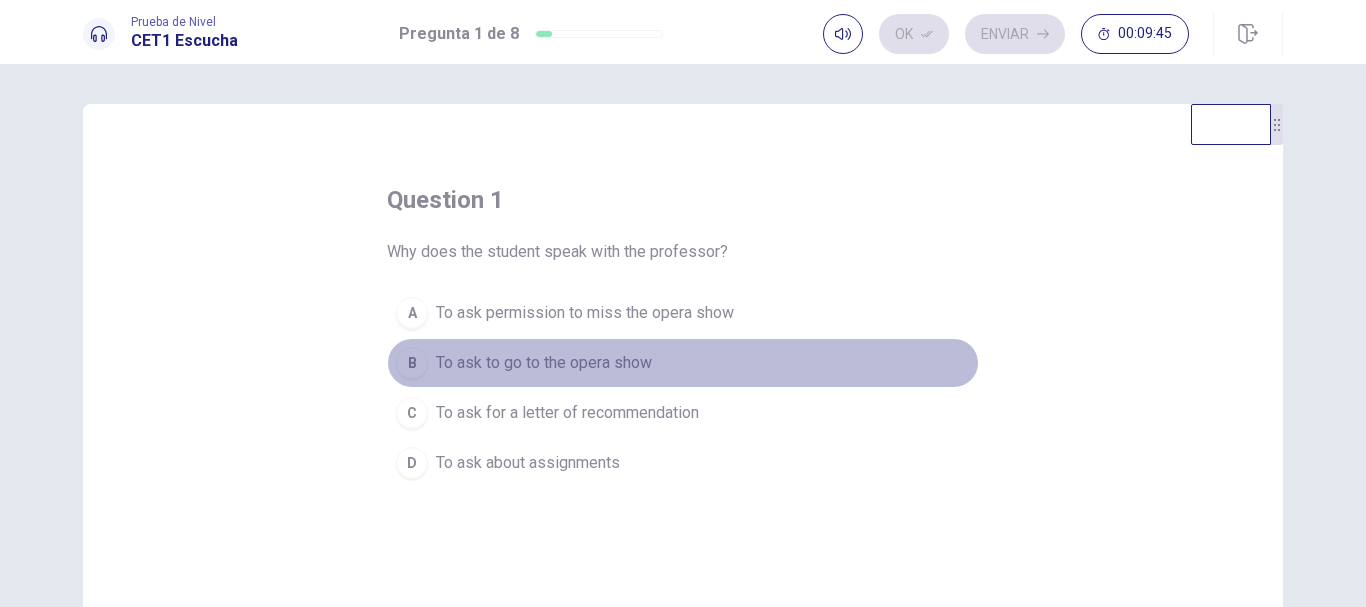 click on "To ask to go to the opera show" at bounding box center [544, 363] 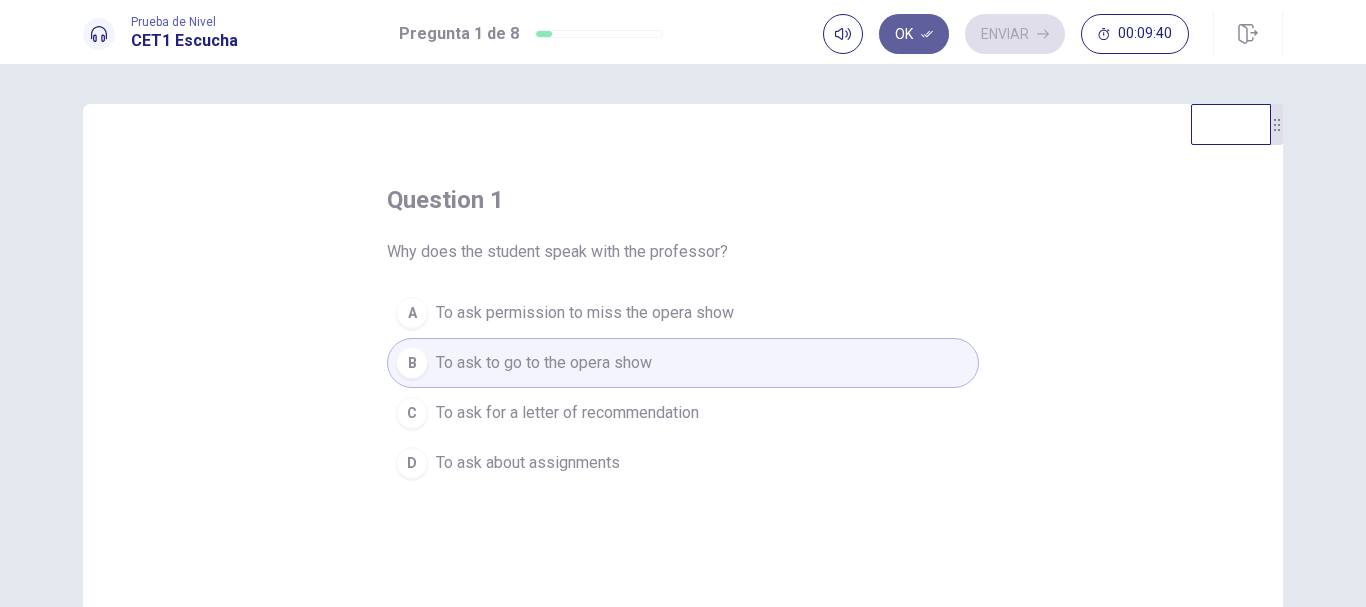 click on "Ok" at bounding box center (914, 34) 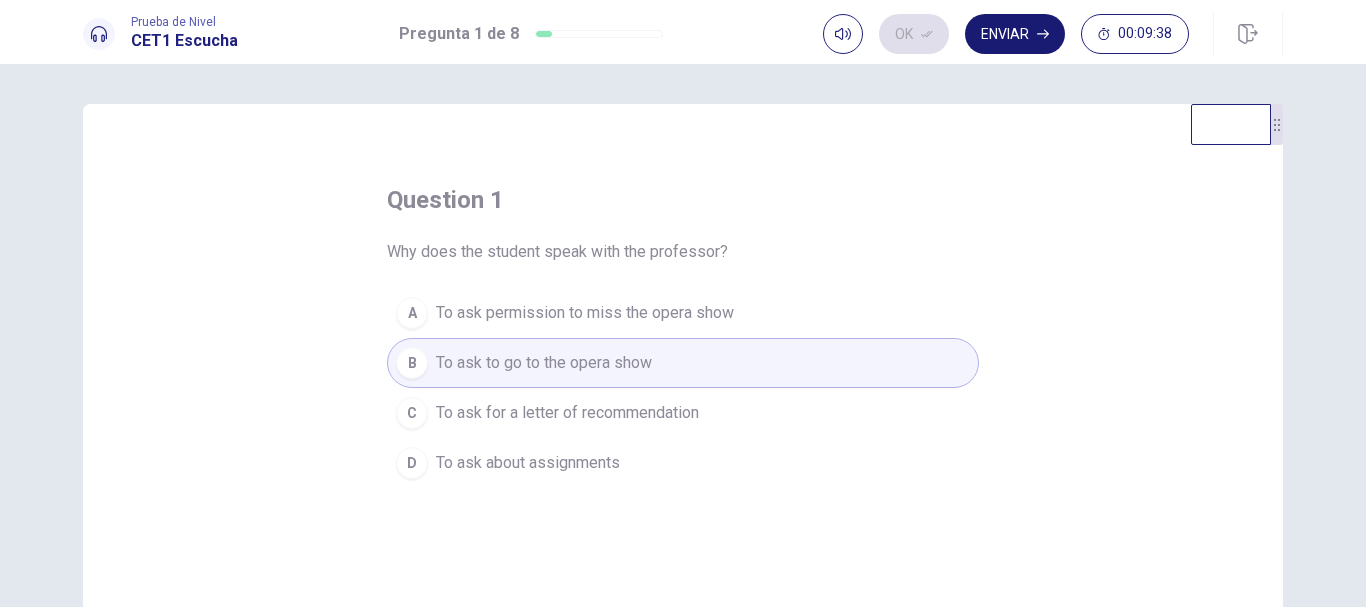 click on "Enviar" at bounding box center (1015, 34) 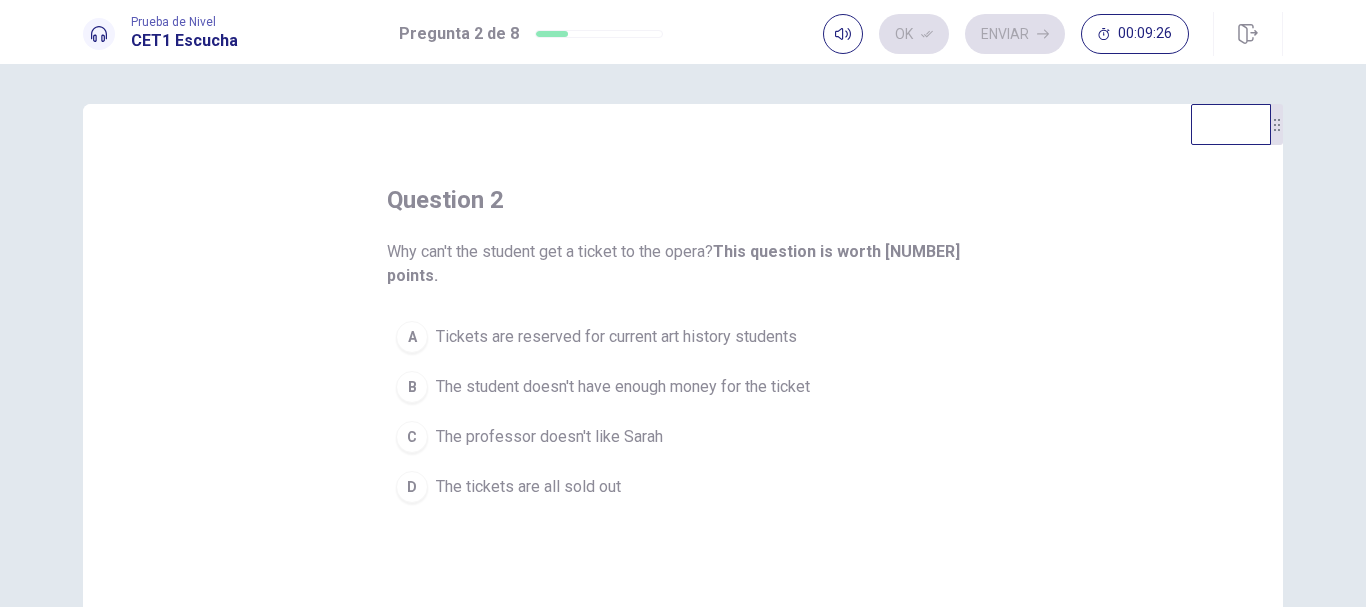 click on "Tickets are reserved for current art history students" at bounding box center (616, 337) 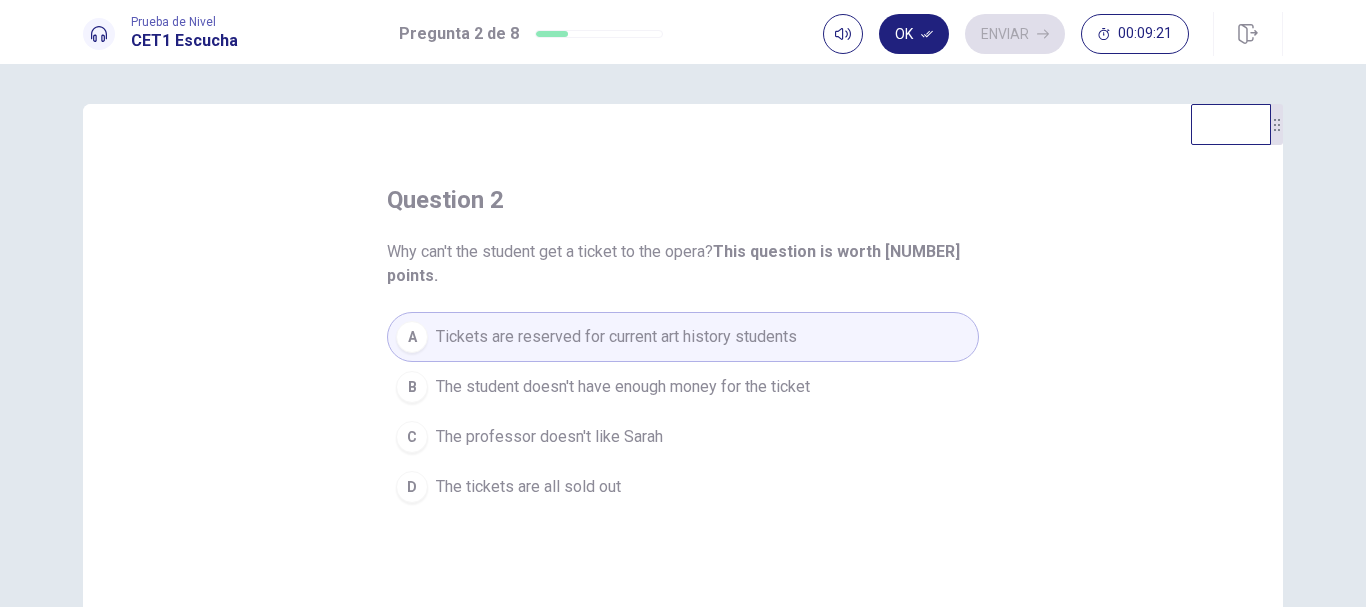 click on "The student doesn't have enough money for the ticket" at bounding box center [623, 387] 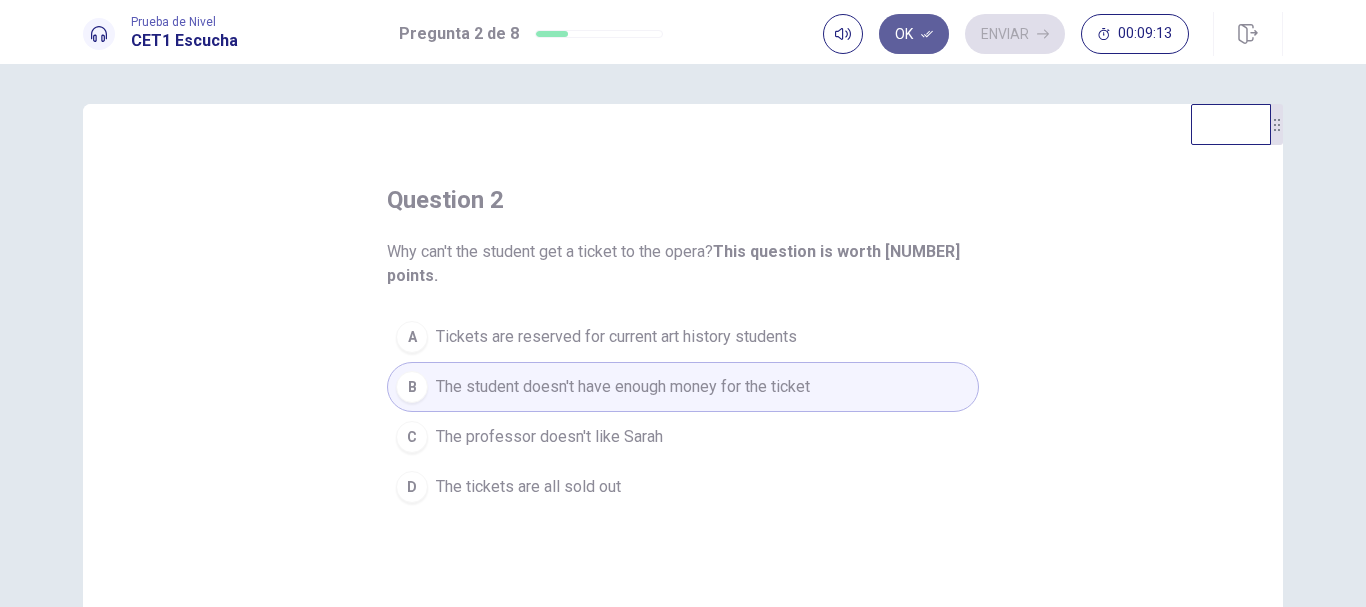 click on "Ok" at bounding box center [914, 34] 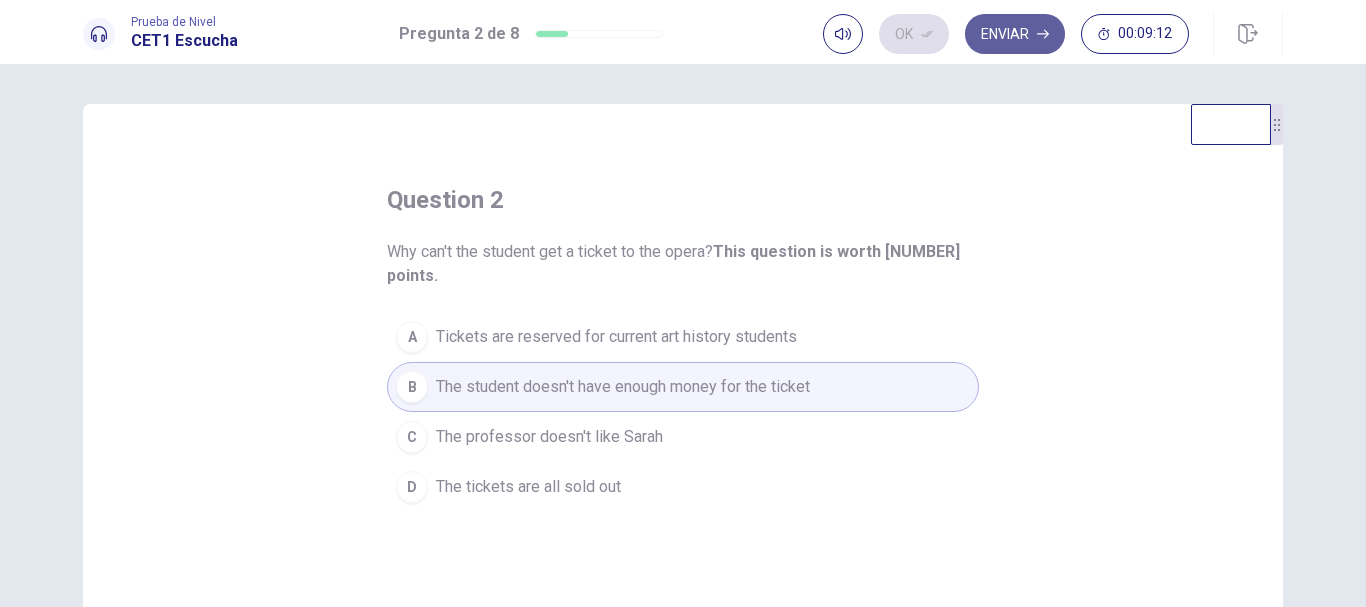 click on "Enviar" at bounding box center (1015, 34) 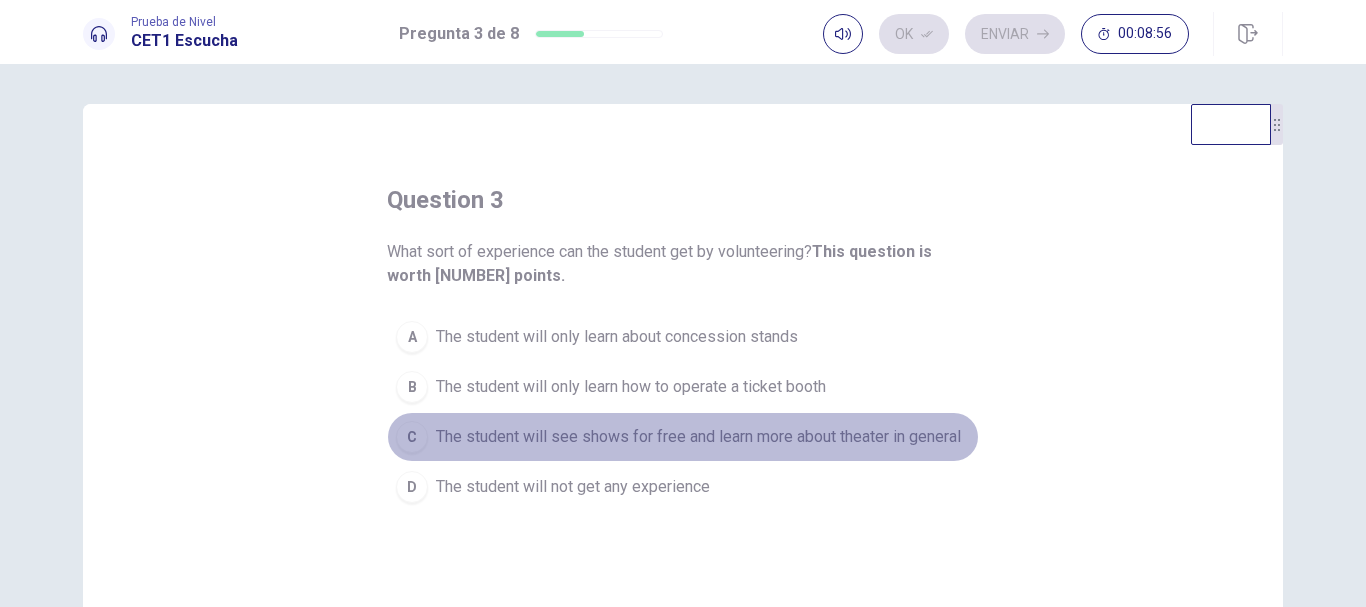 click on "The student will see shows for free and learn more about theater in general" at bounding box center [698, 437] 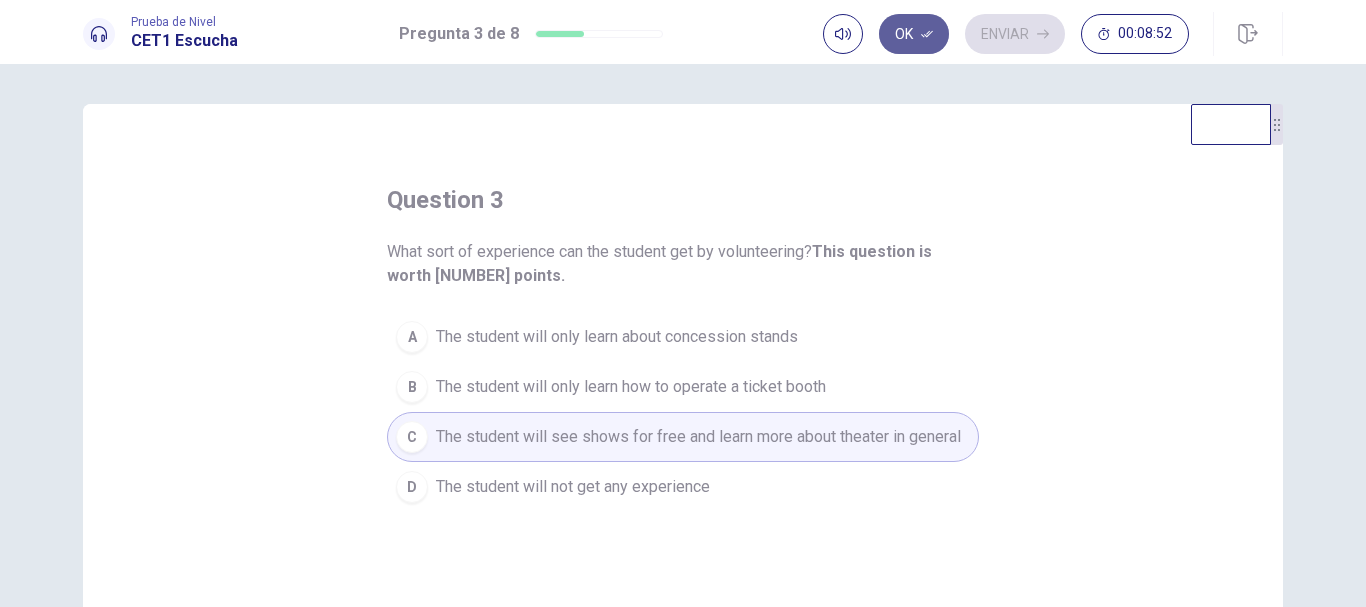 click 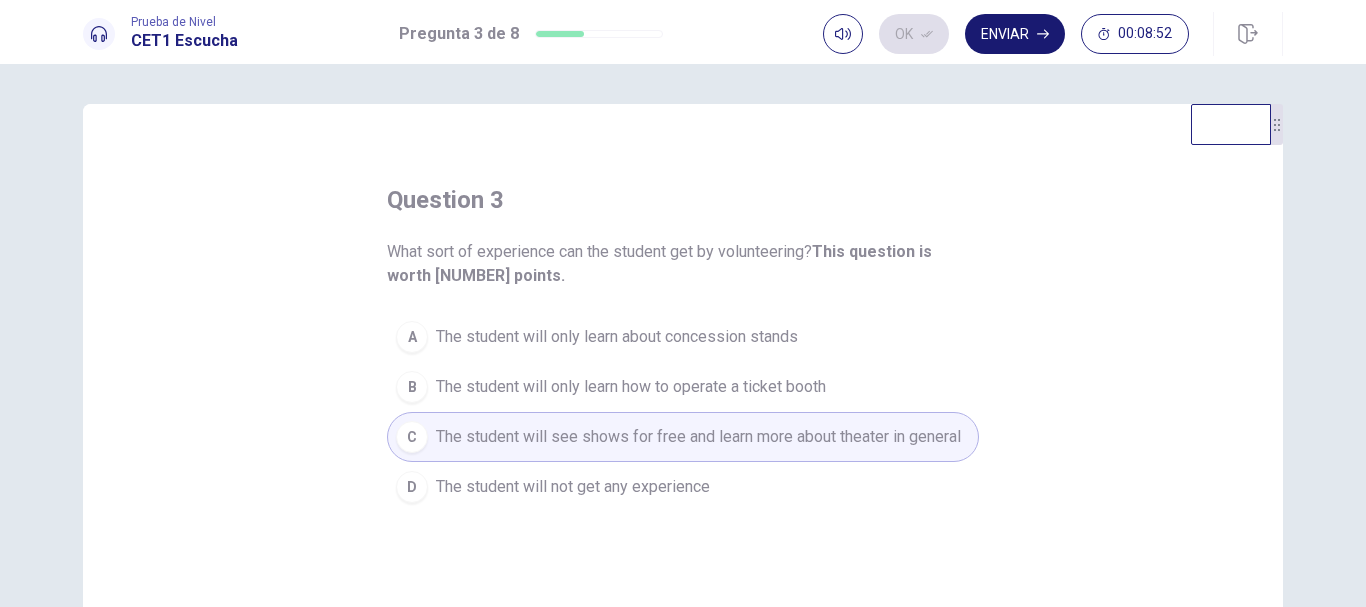click on "Enviar" at bounding box center [1015, 34] 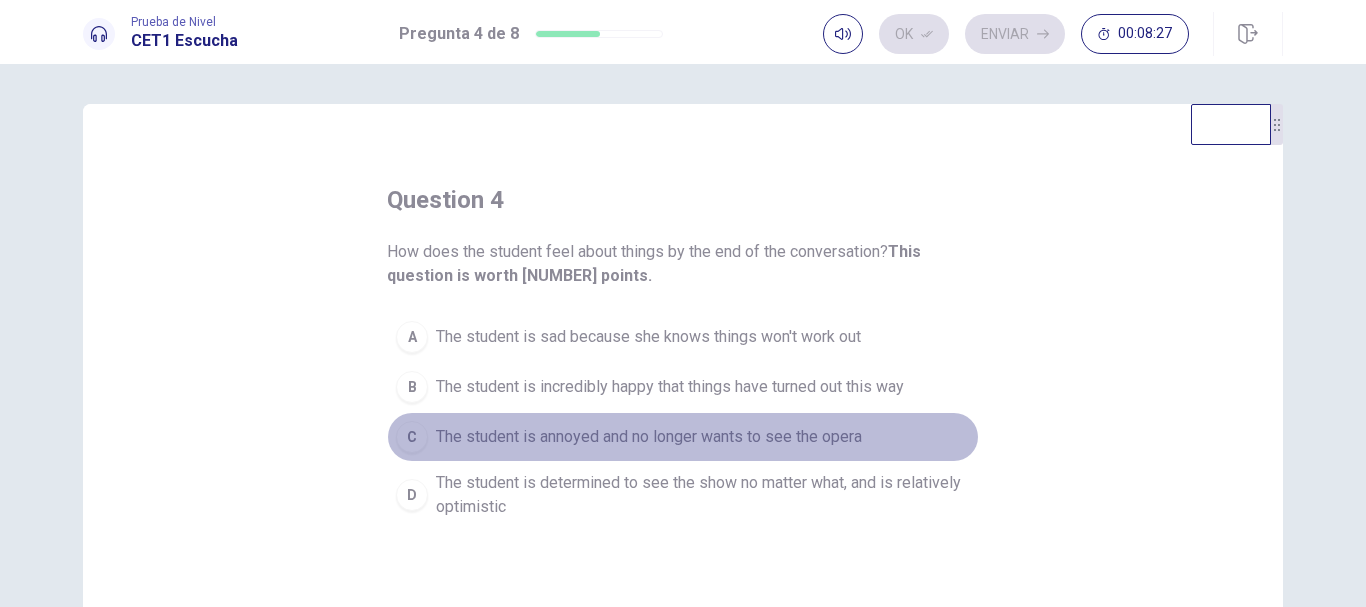 click on "The student is annoyed and no longer wants to see the opera" at bounding box center (649, 437) 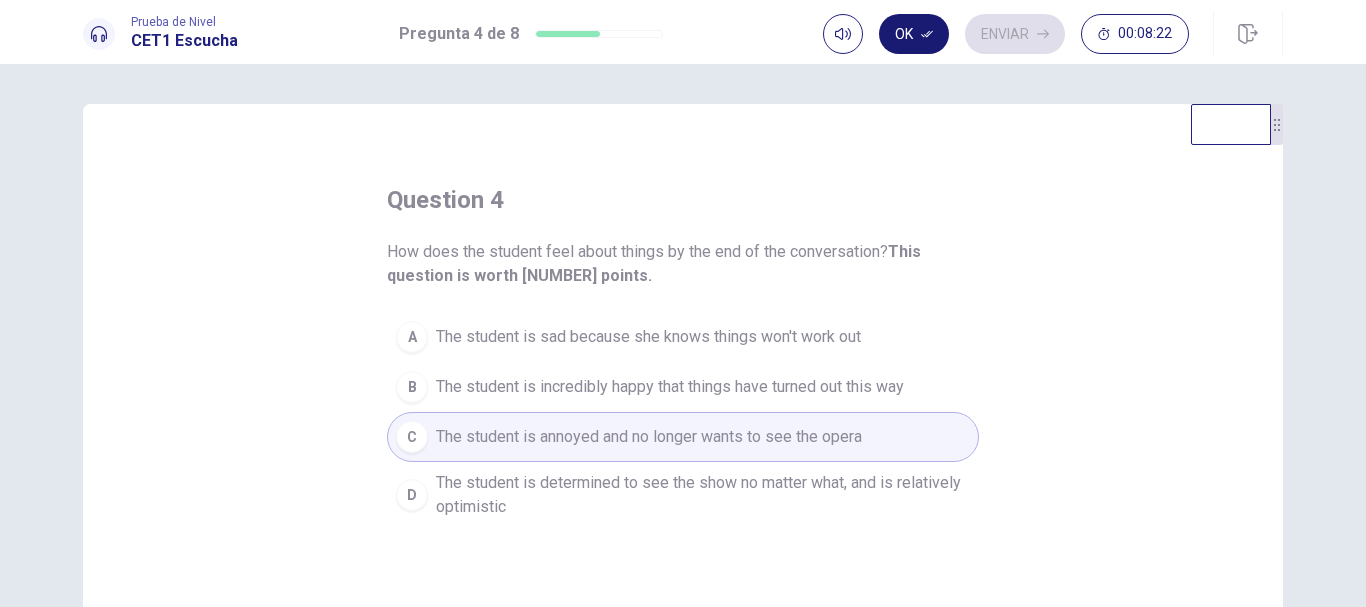 click on "Ok" at bounding box center [914, 34] 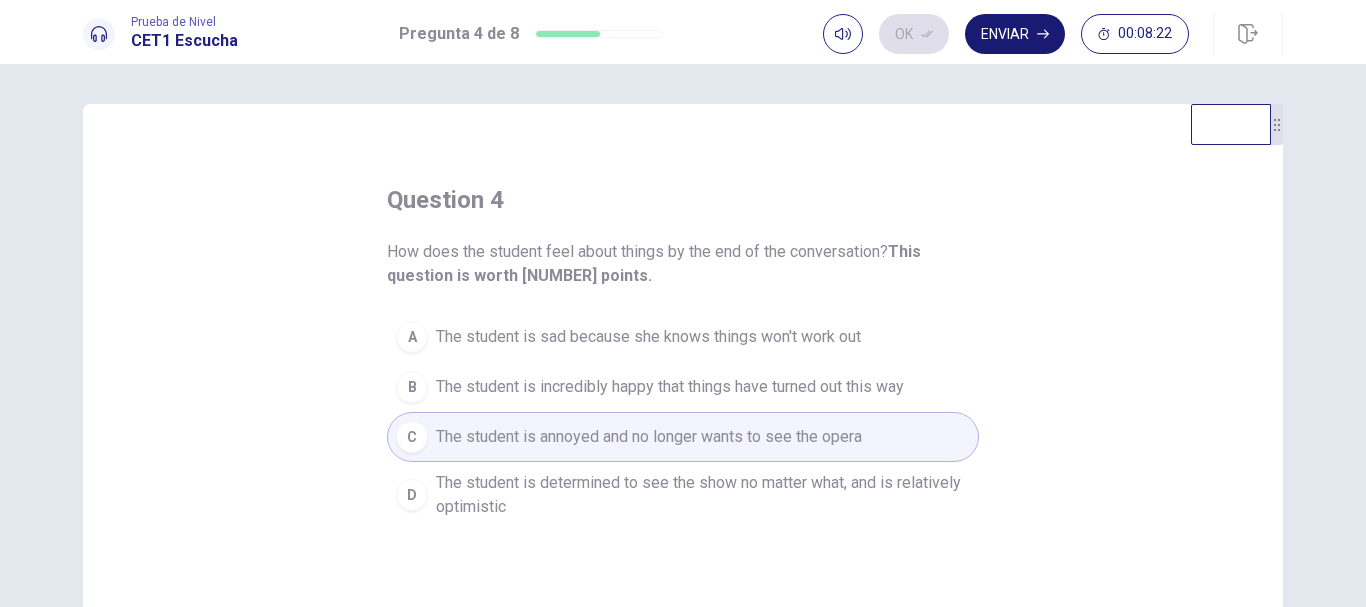 click on "Enviar" at bounding box center (1015, 34) 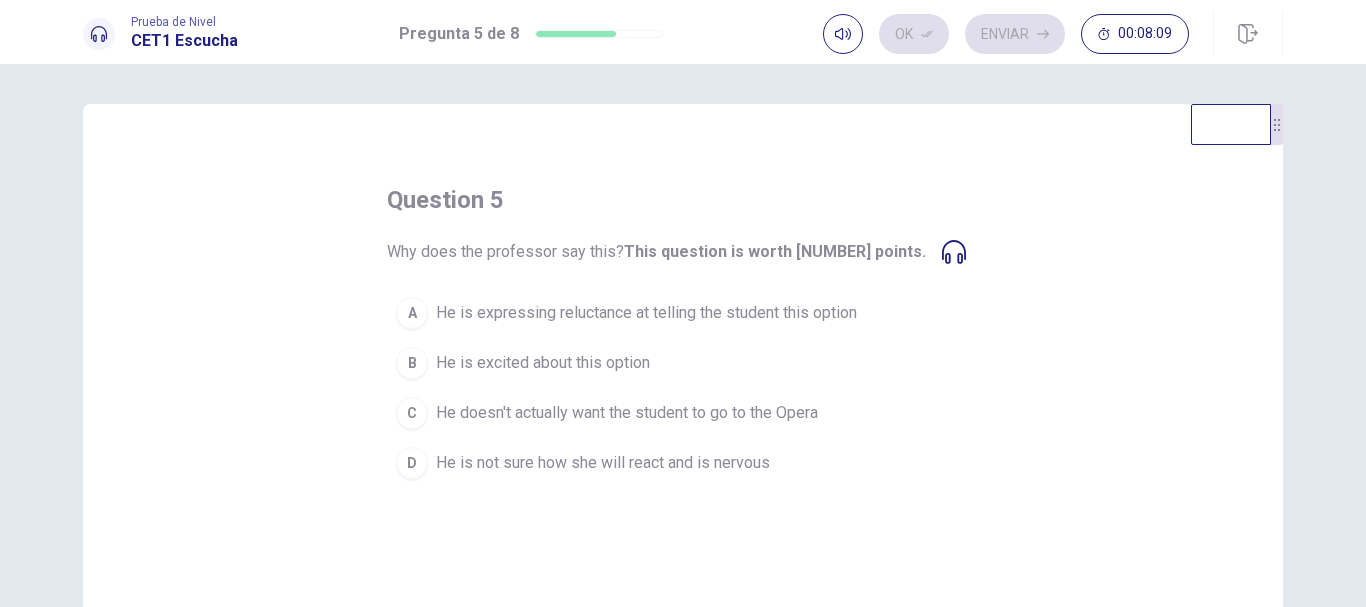 click on "A He is expressing reluctance at telling the student this option" at bounding box center (683, 313) 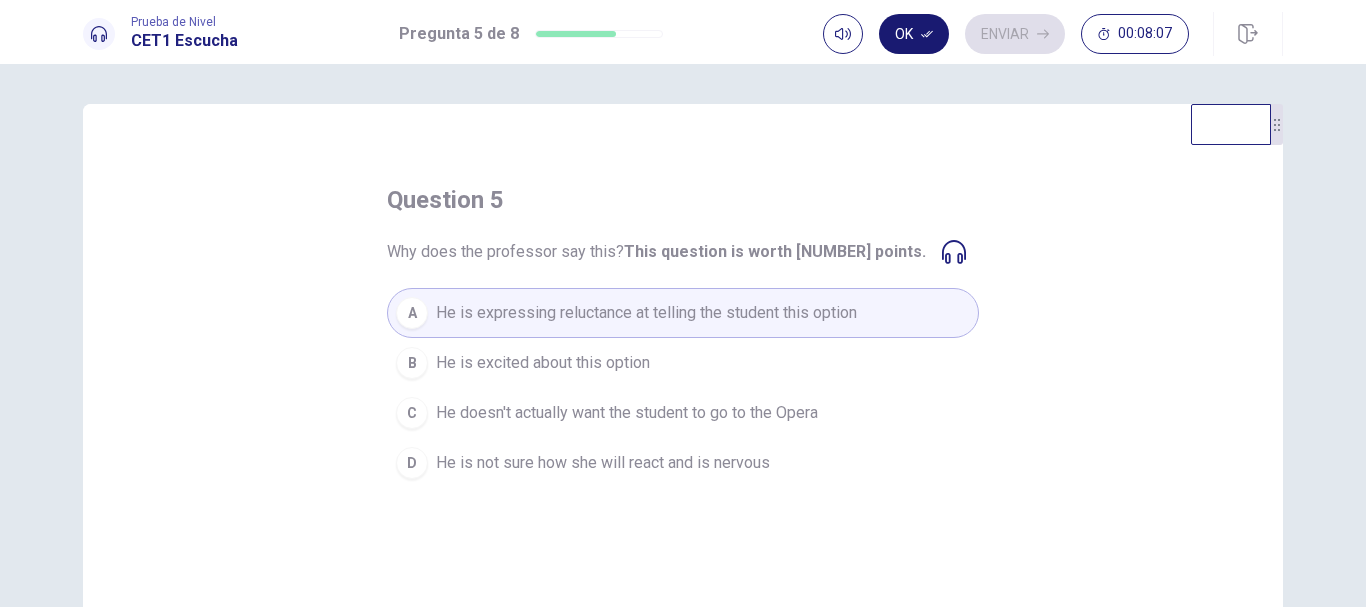 click on "Ok" at bounding box center (914, 34) 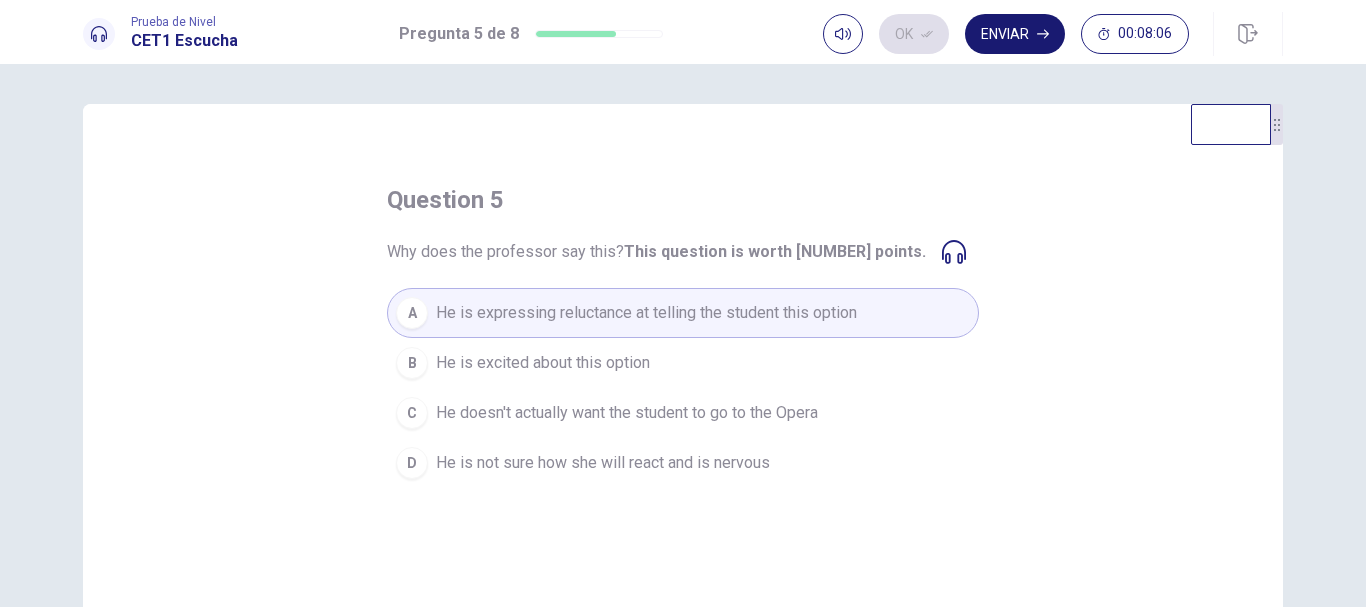click on "Enviar" at bounding box center [1015, 34] 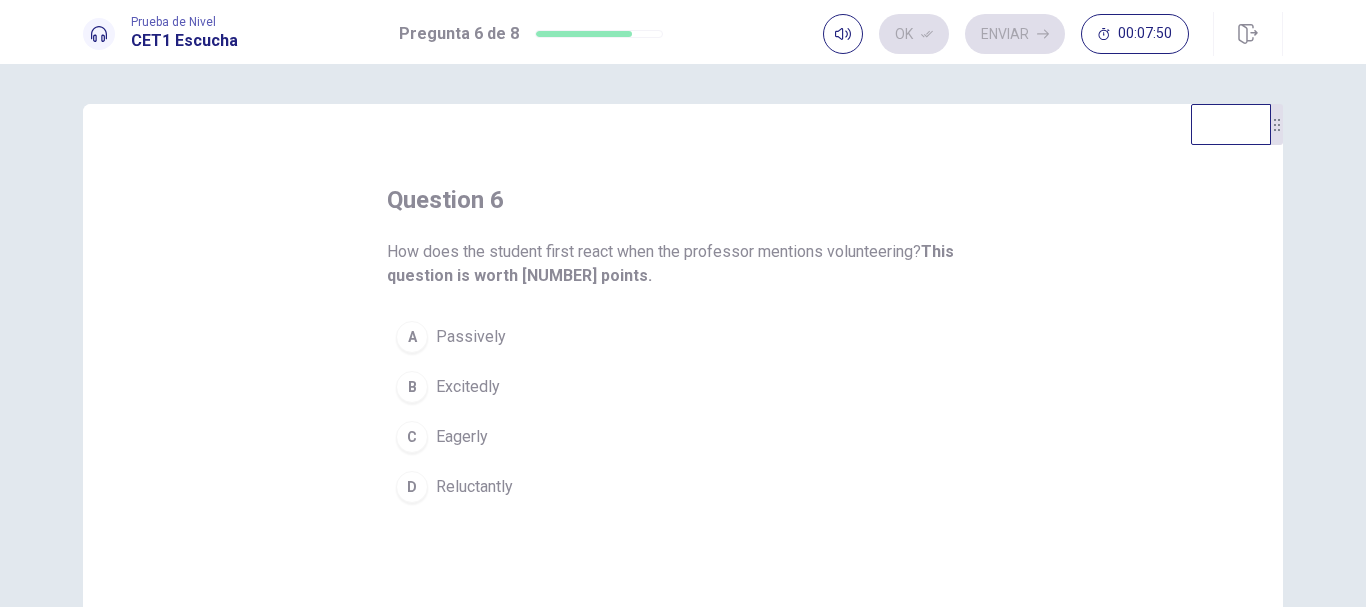 click on "A Passively" at bounding box center [683, 337] 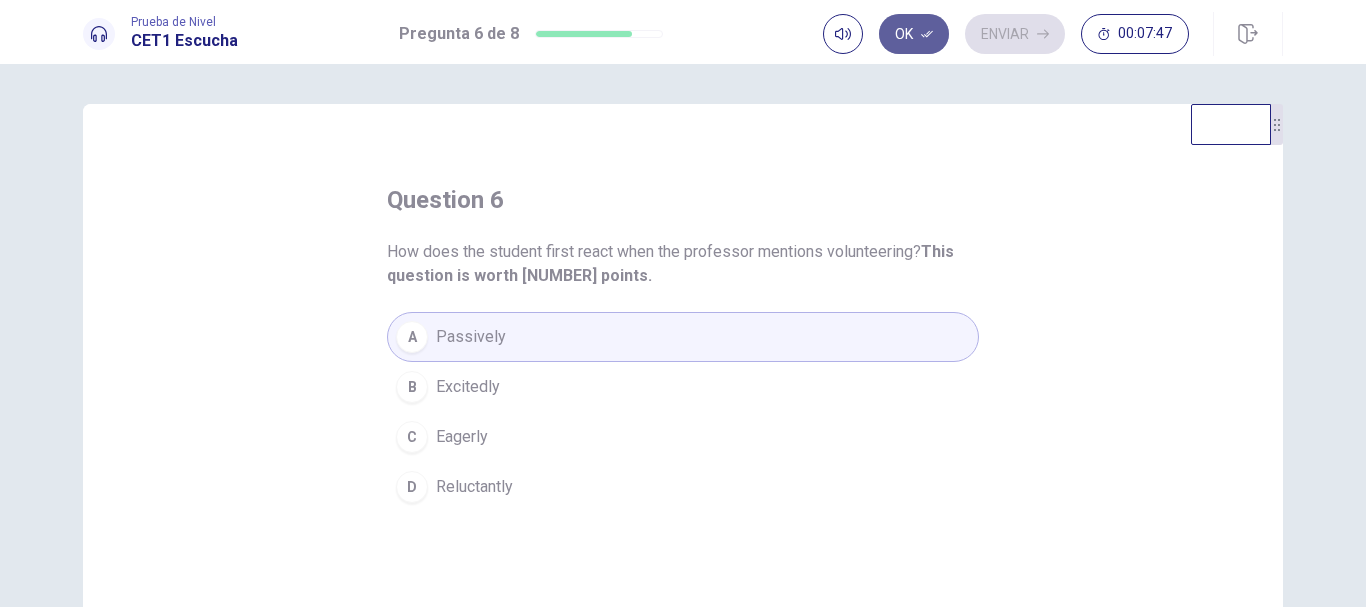 click on "Ok" at bounding box center [914, 34] 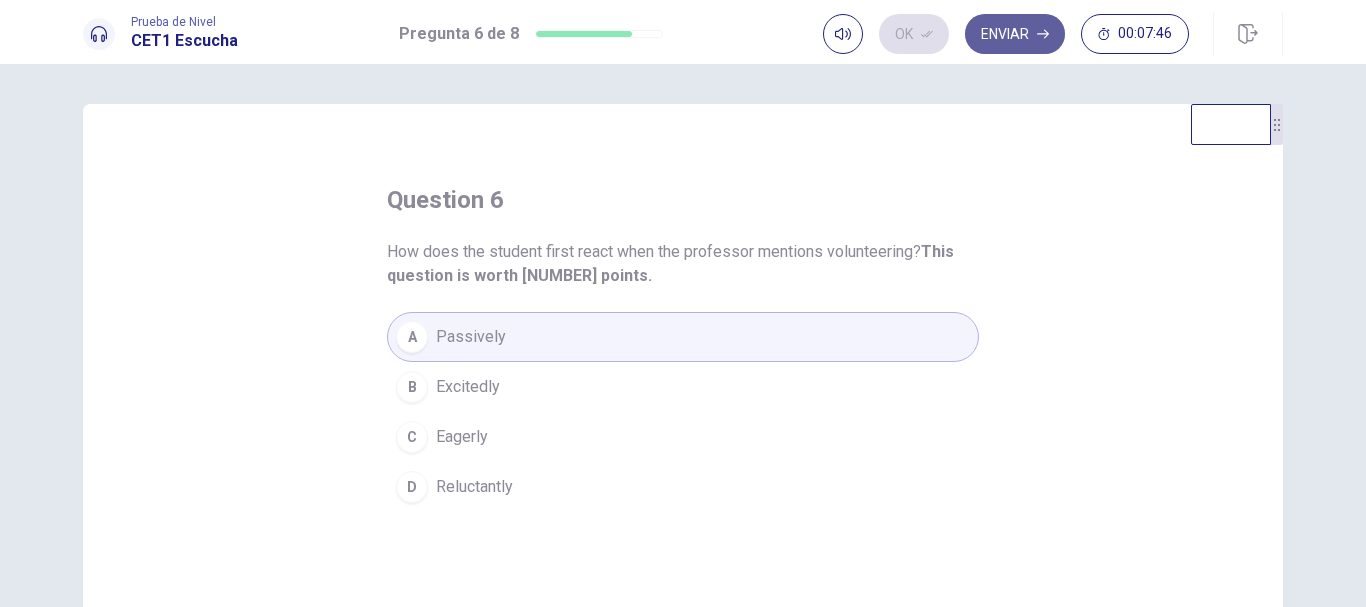 click on "Enviar" at bounding box center [1015, 34] 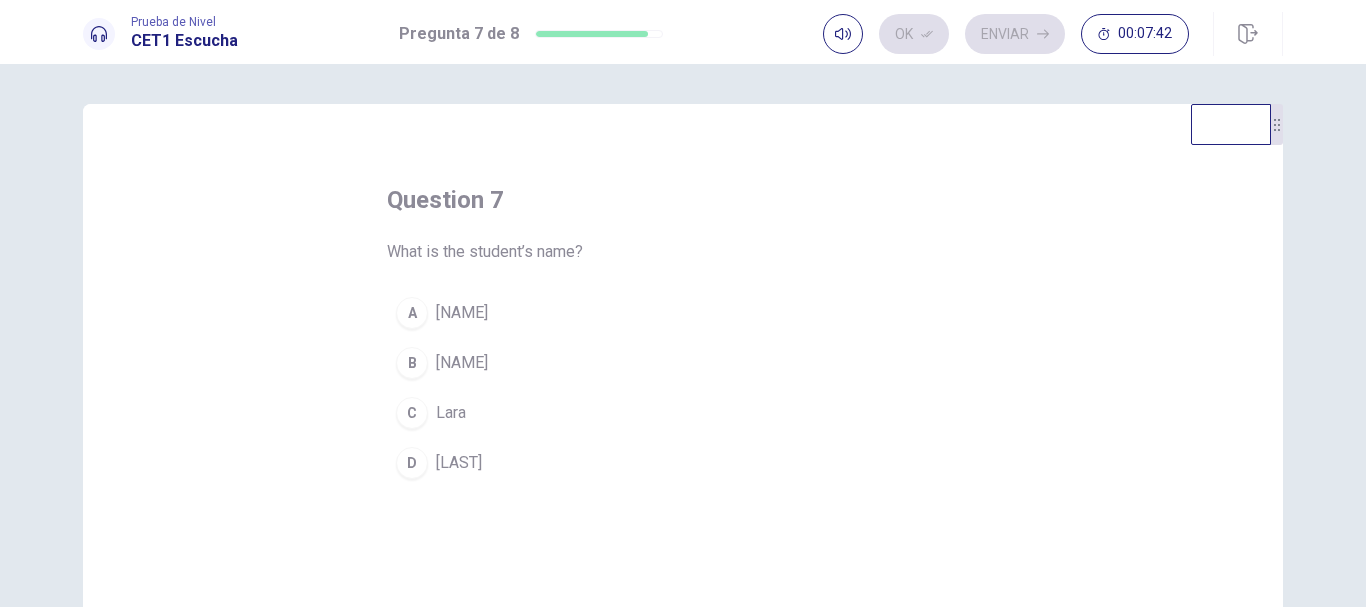 click on "question 7 What is the student’s name? A [NAME] B [NAME] C [NAME] D [NAME]" at bounding box center (683, 451) 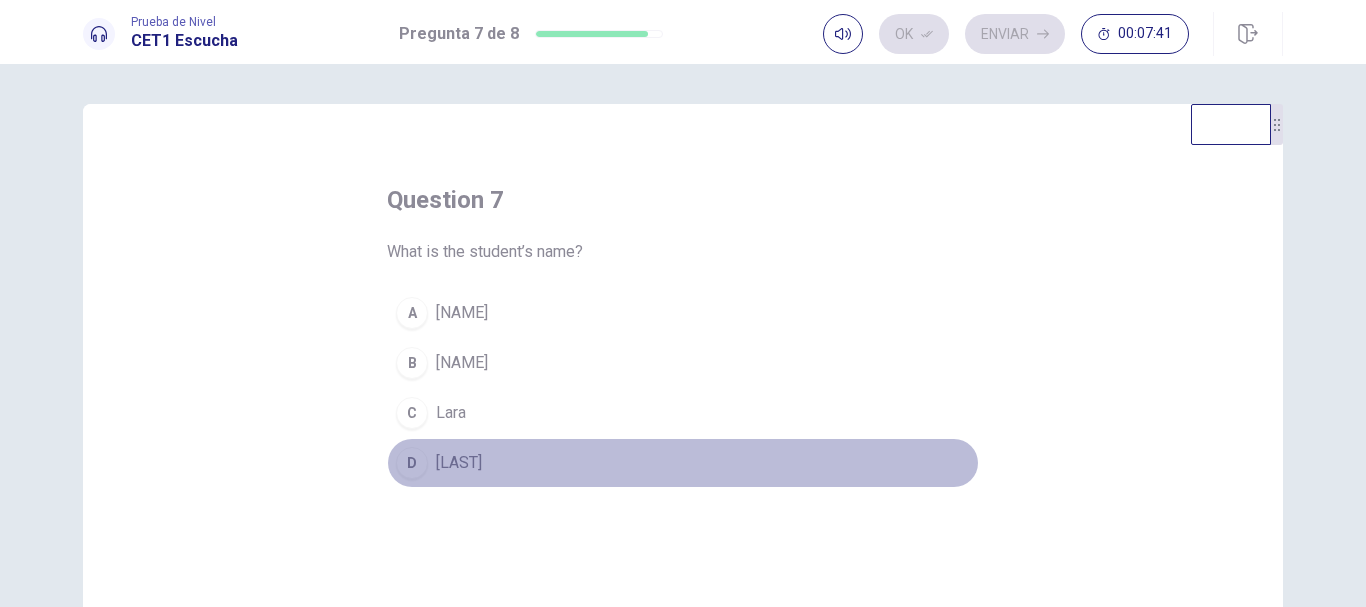 click on "[LAST]" at bounding box center (459, 463) 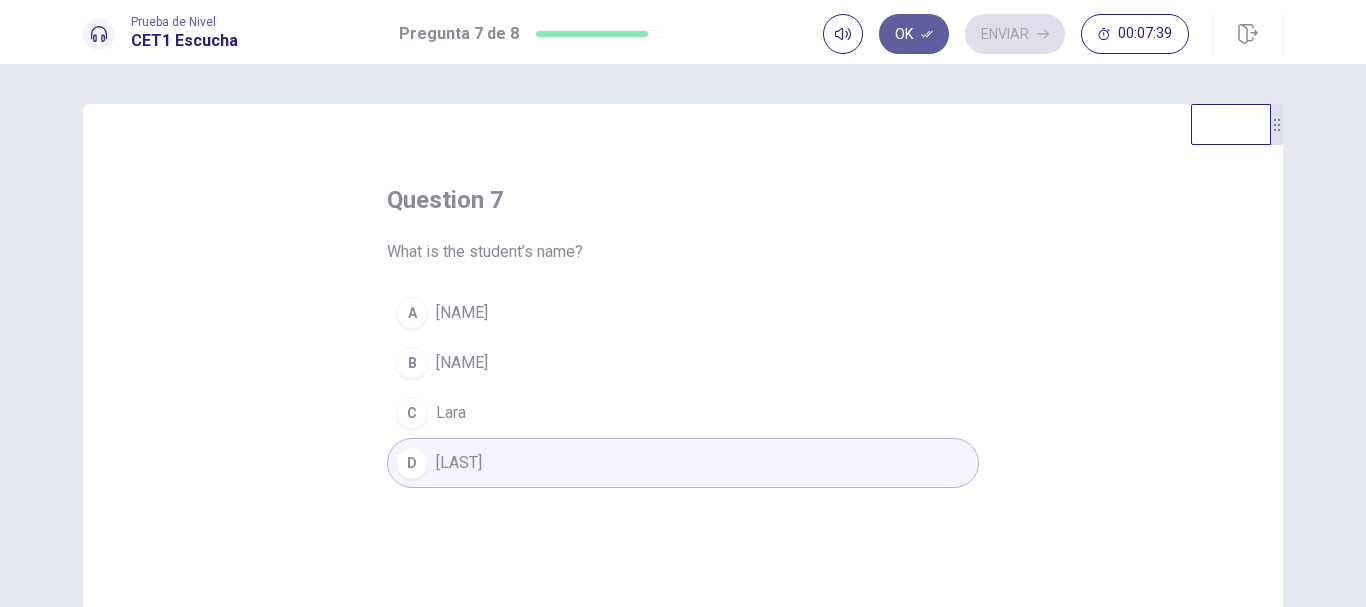 click on "Ok" at bounding box center [914, 34] 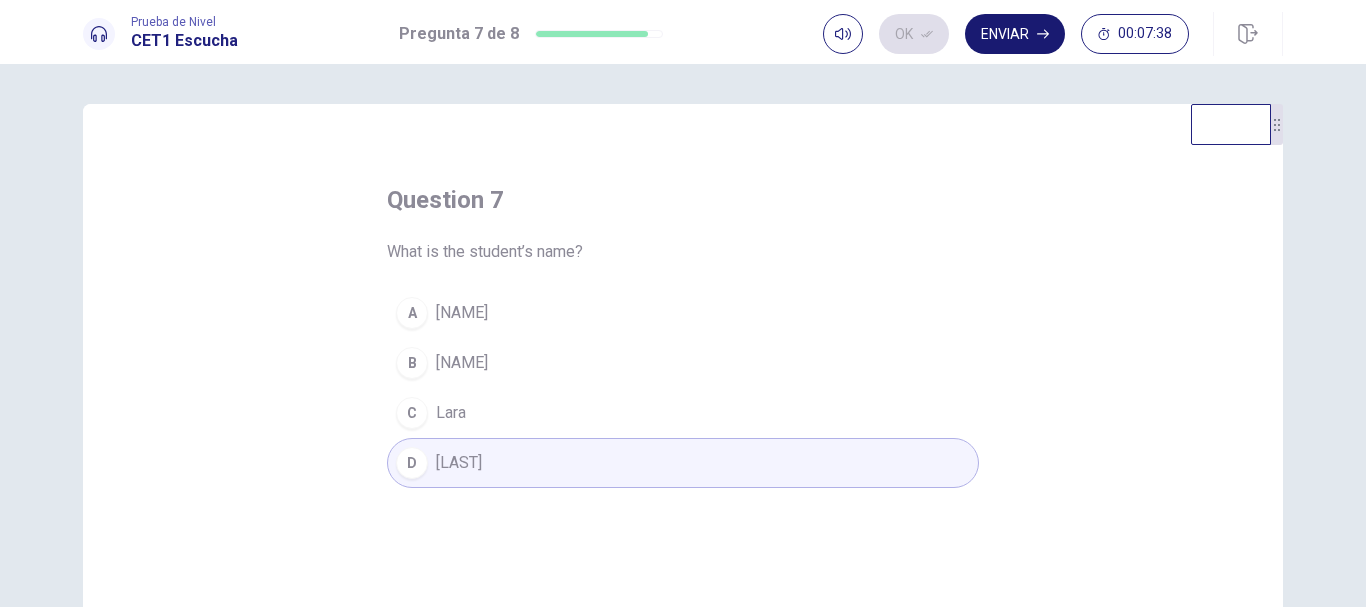 click on "Enviar" at bounding box center [1015, 34] 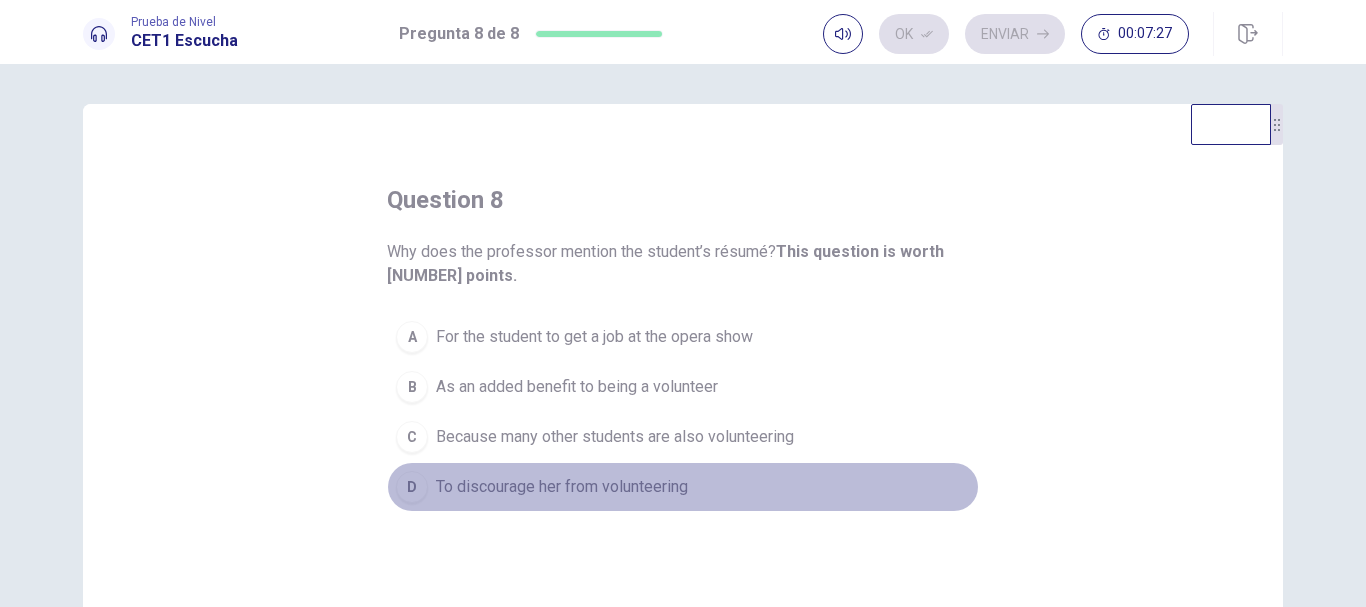 click on "To discourage her from volunteering" at bounding box center [562, 487] 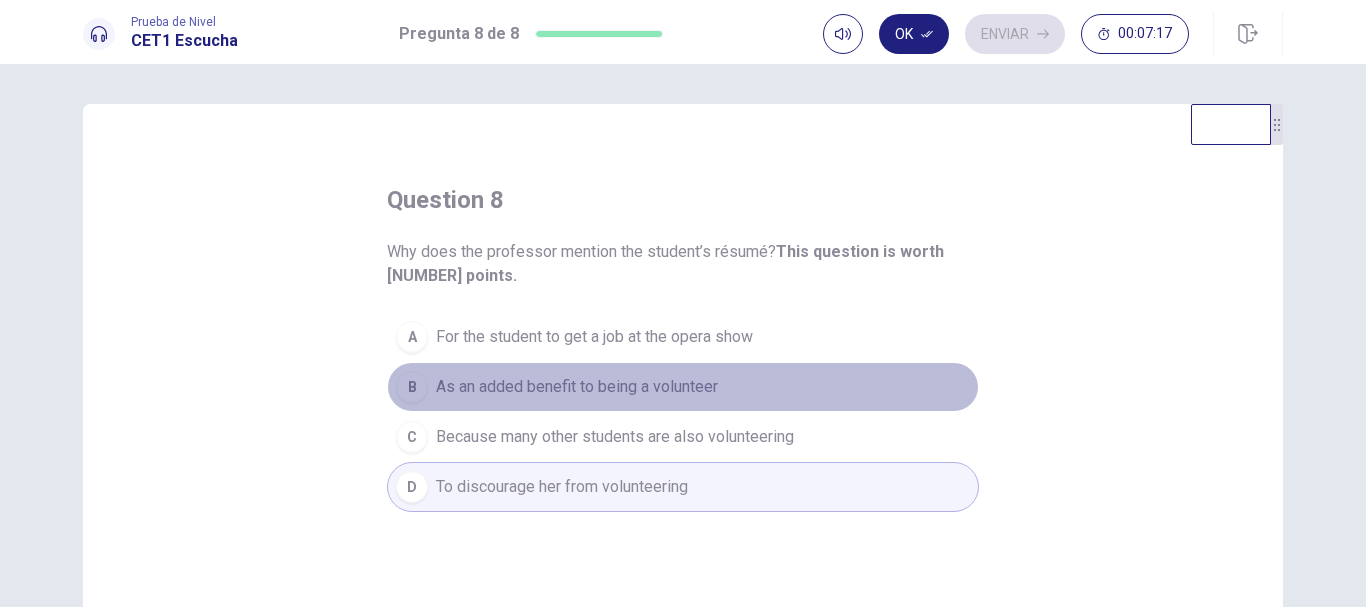 click on "As an added benefit to being a volunteer" at bounding box center [577, 387] 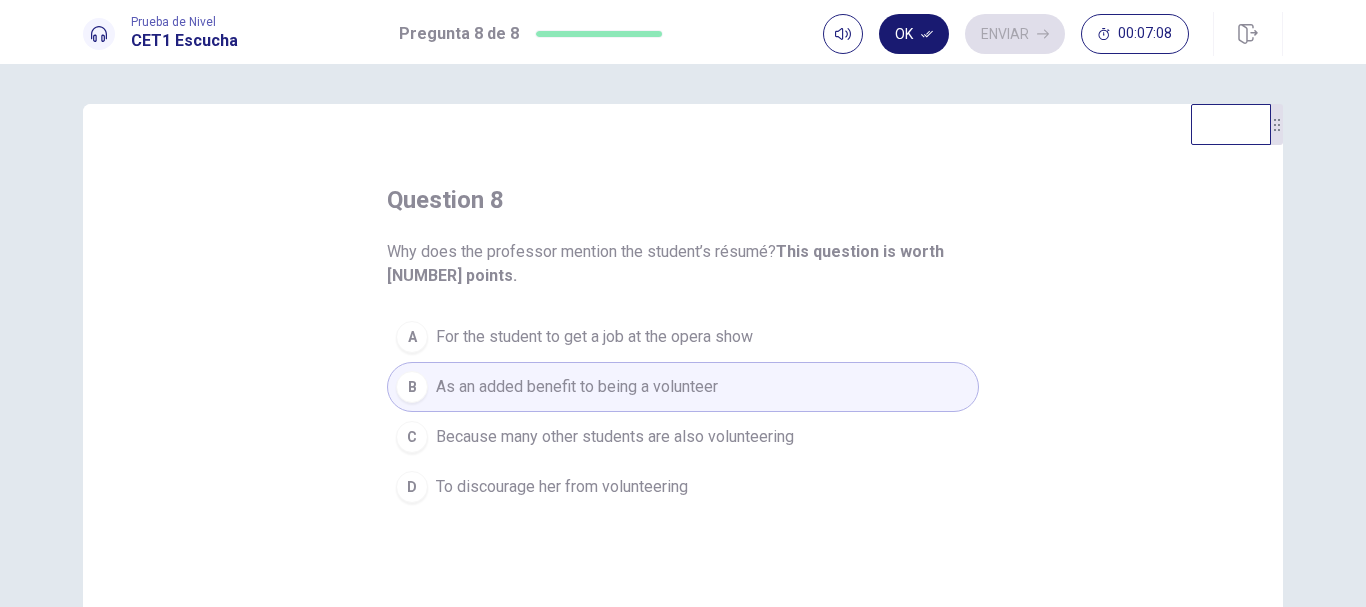 click on "Ok" at bounding box center (914, 34) 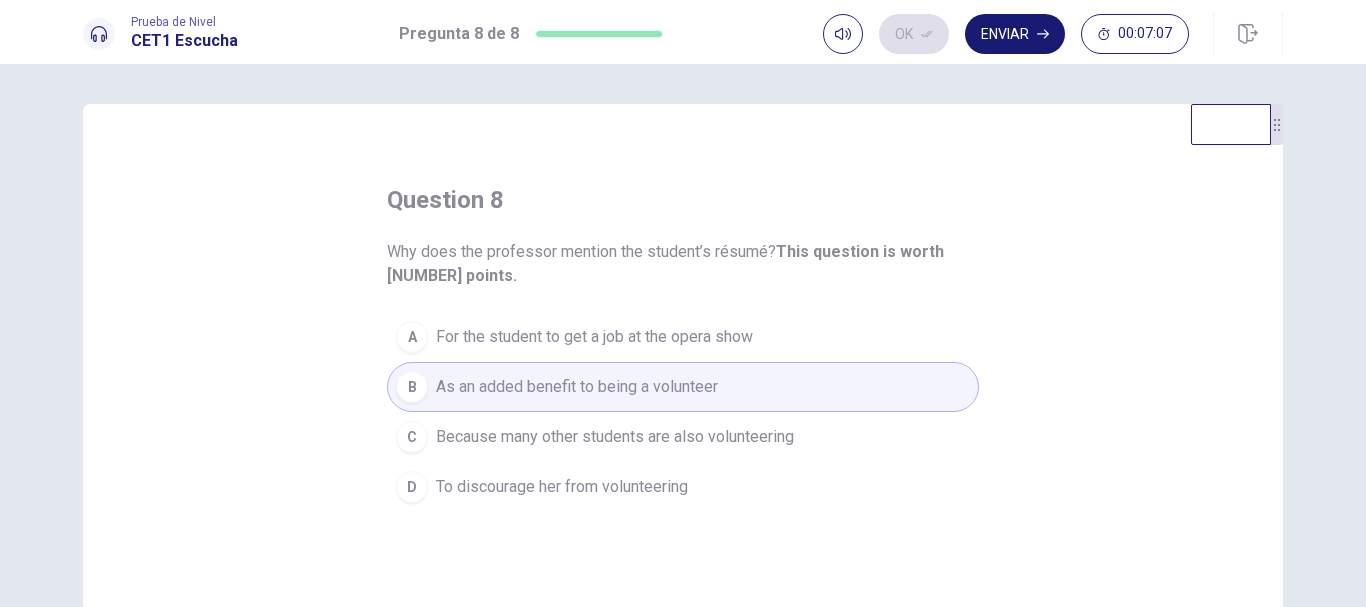click on "Enviar" at bounding box center [1015, 34] 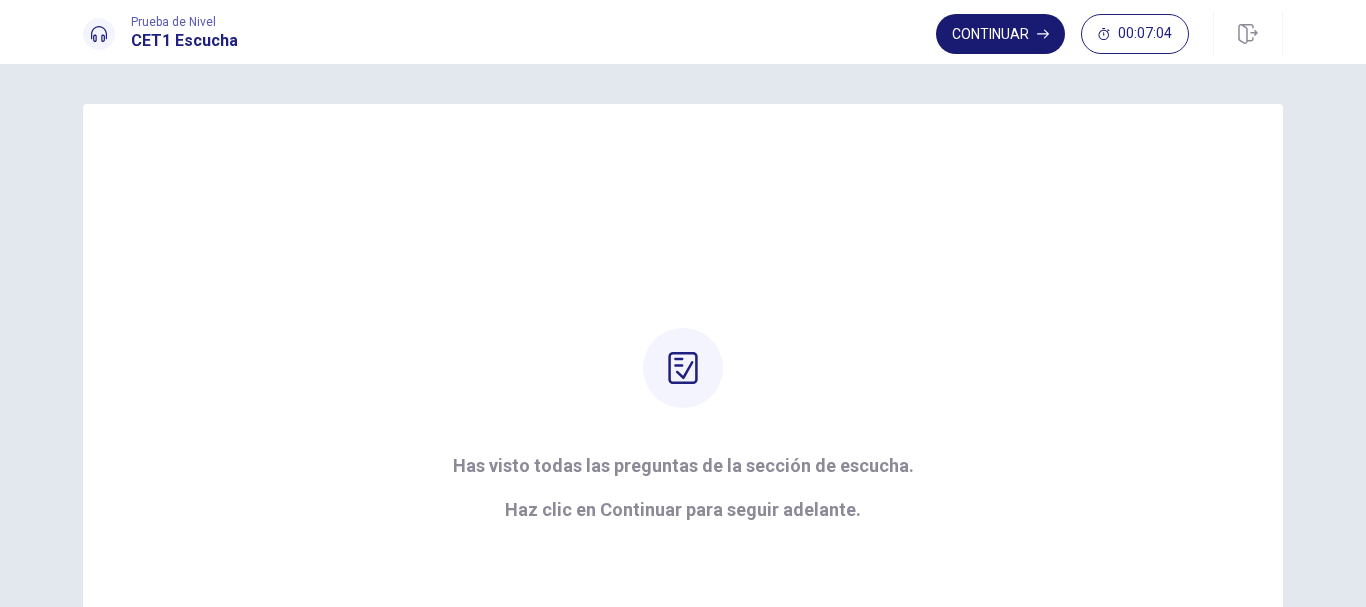 click on "Continuar" at bounding box center (1000, 34) 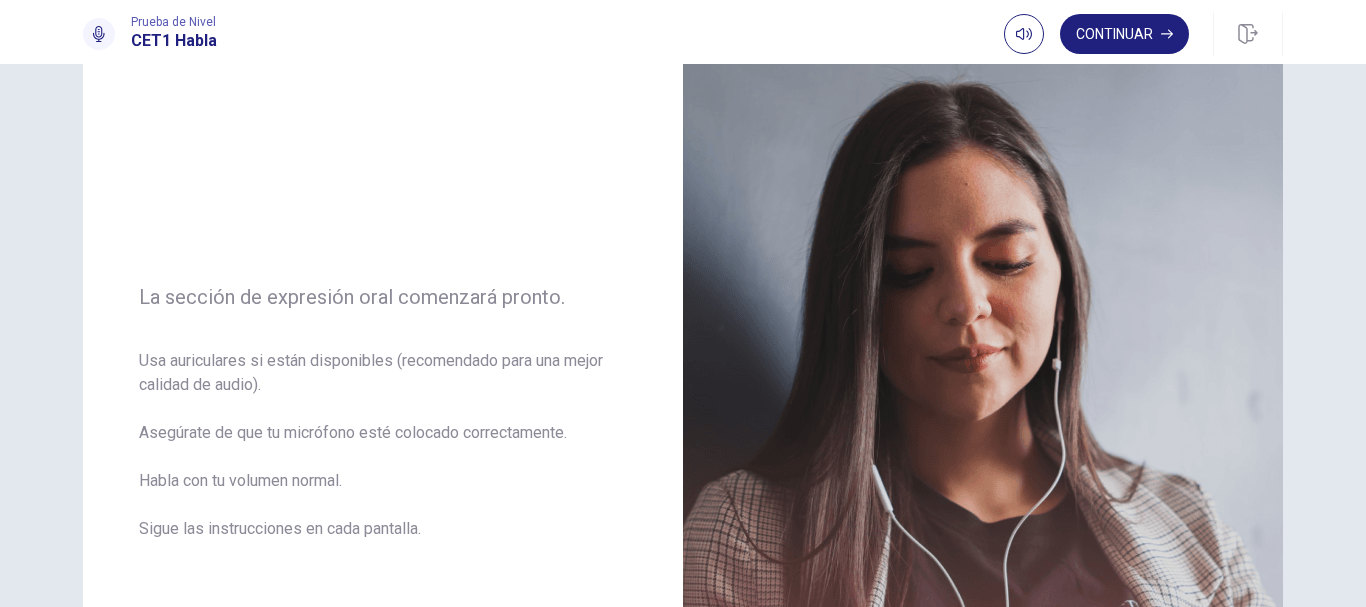 scroll, scrollTop: 120, scrollLeft: 0, axis: vertical 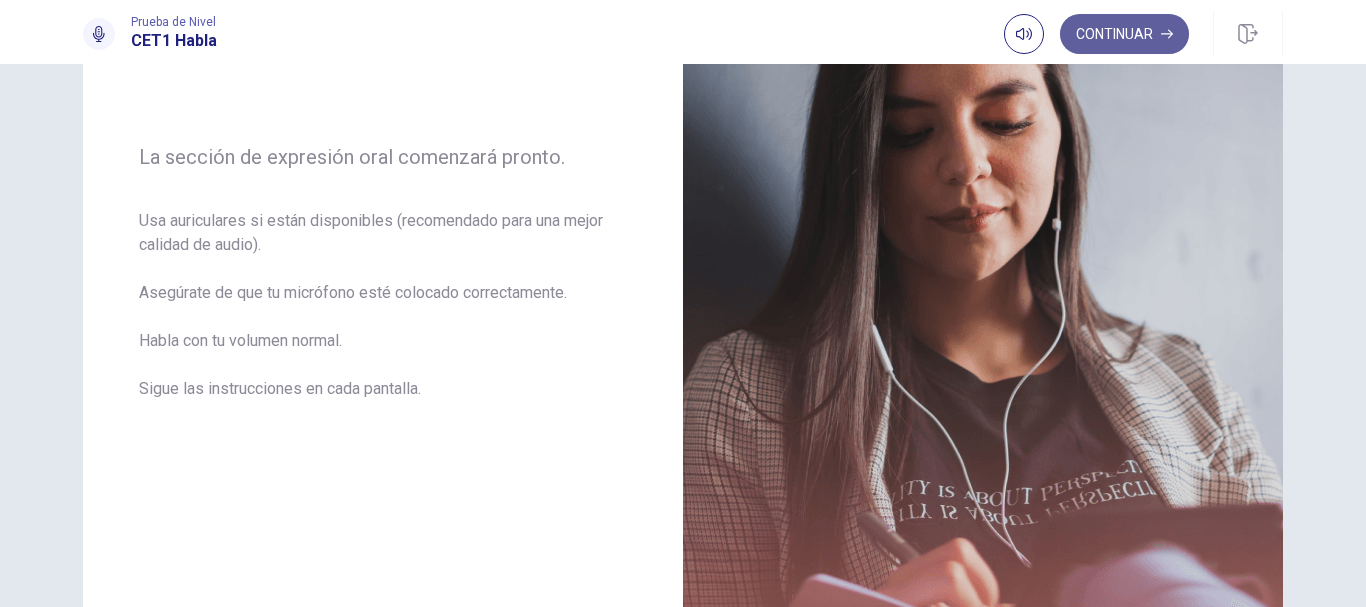 click on "Continuar" at bounding box center (1124, 34) 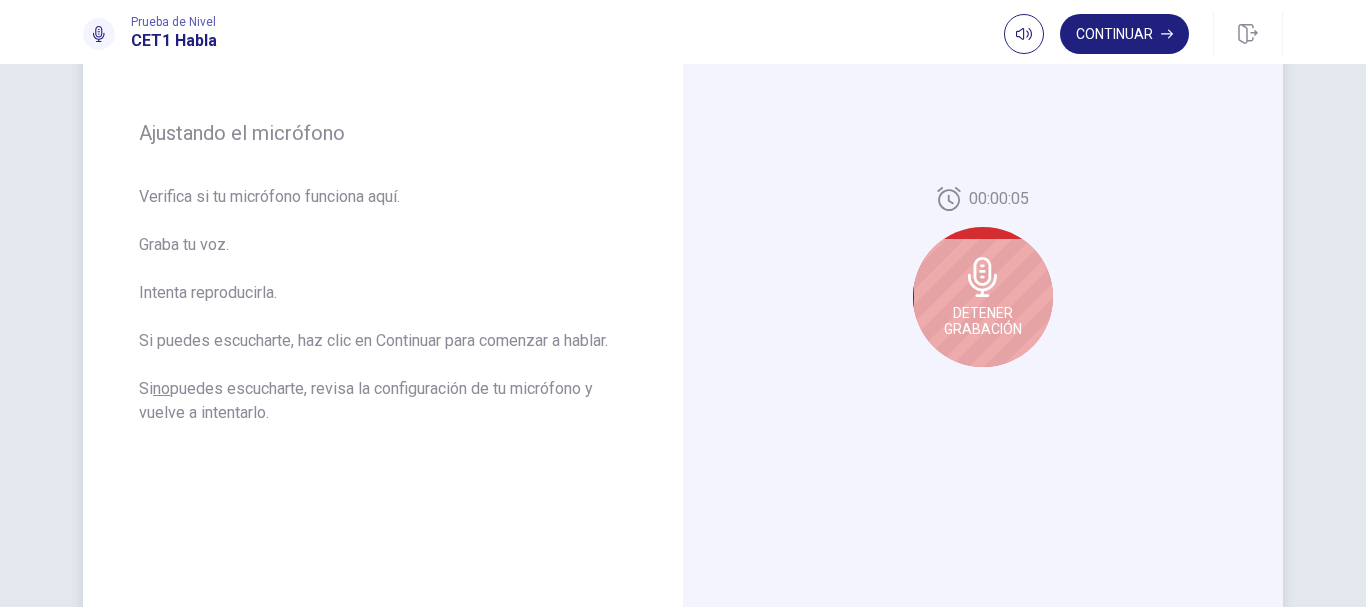 click on "Detener   Grabación" at bounding box center [983, 297] 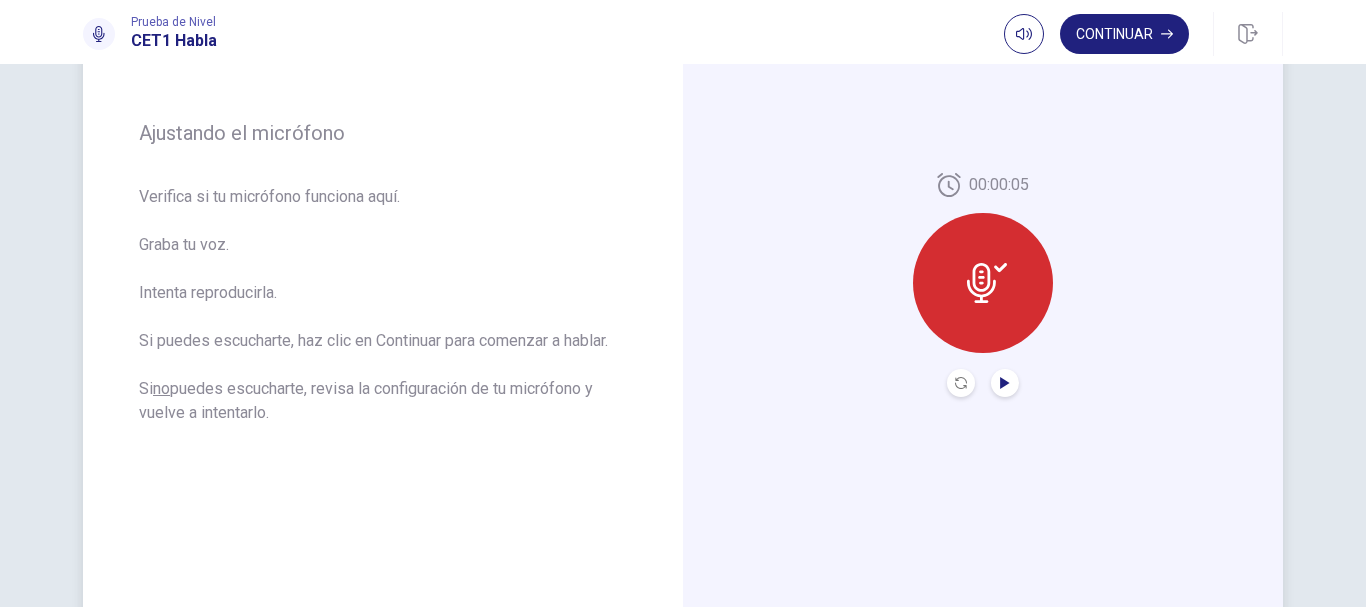 click 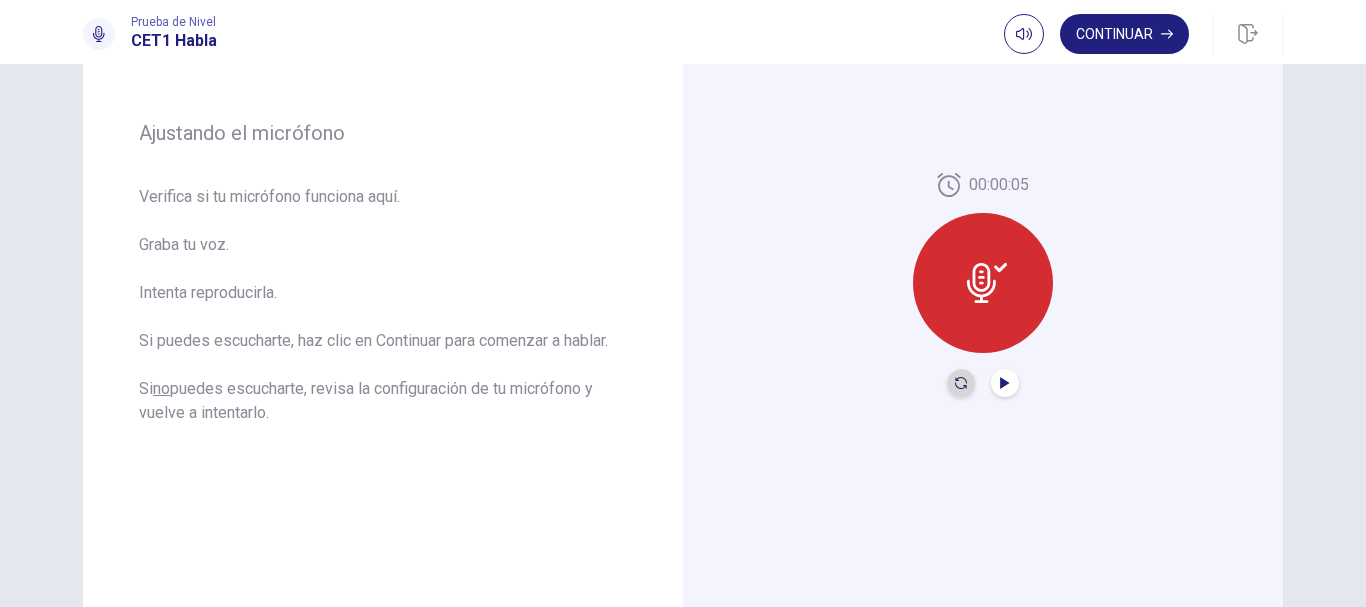 click 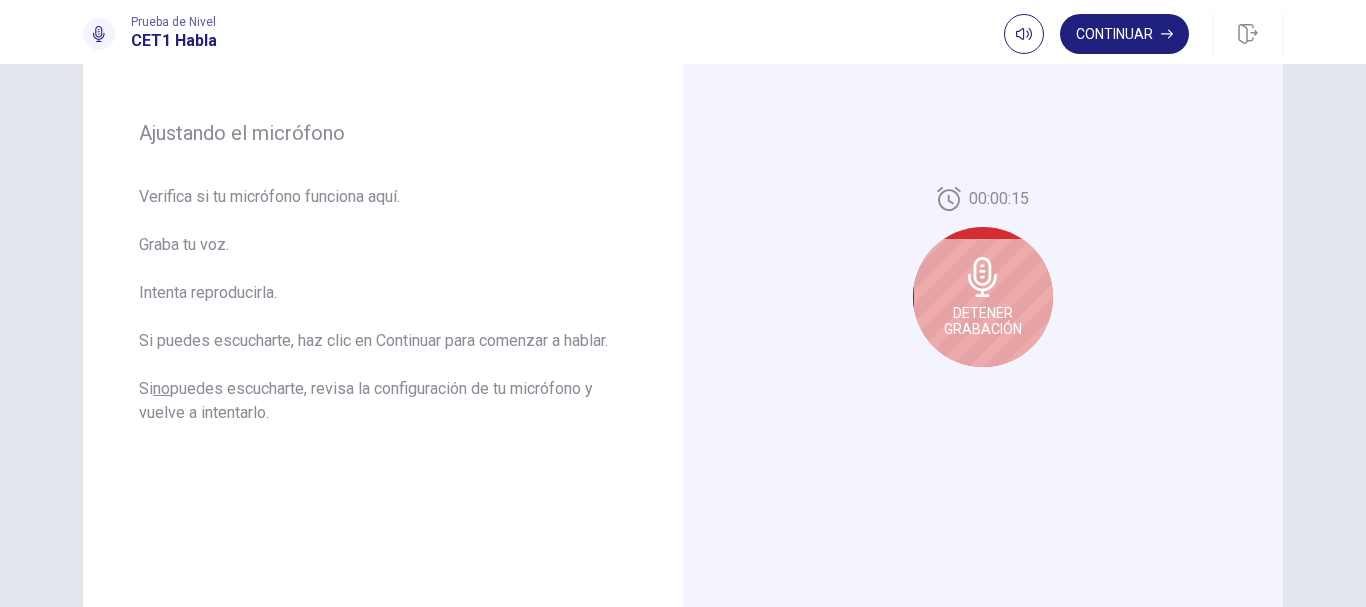 click on "Detener   Grabación" at bounding box center (983, 321) 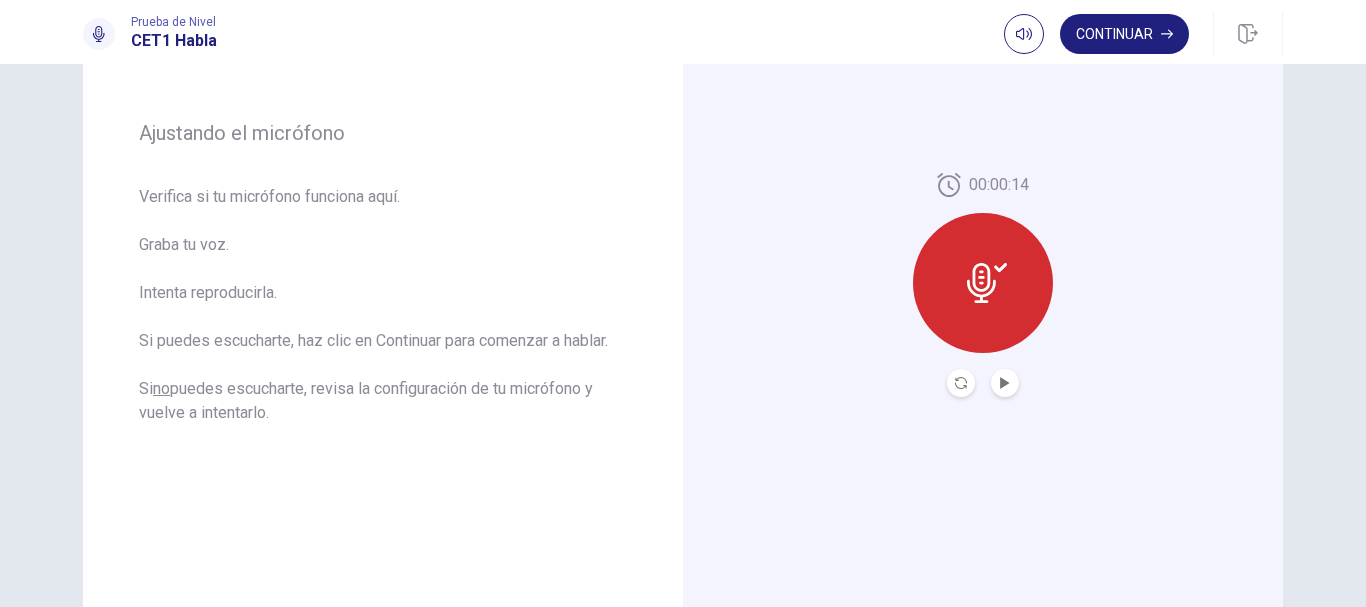 click 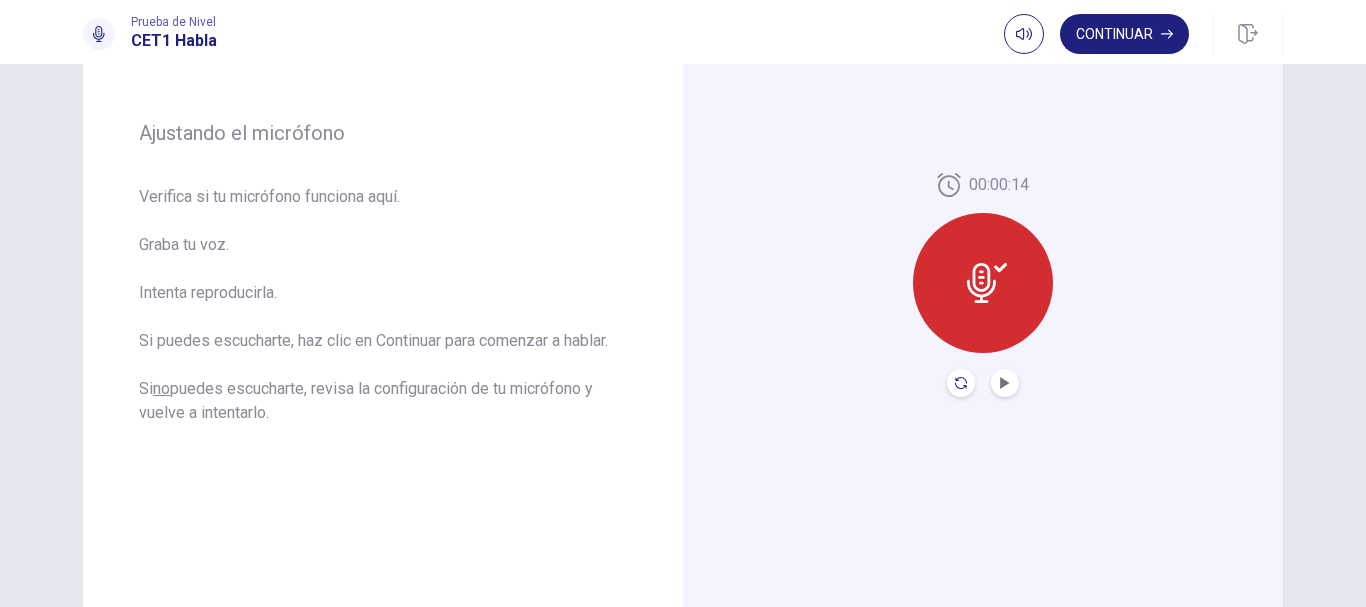 click 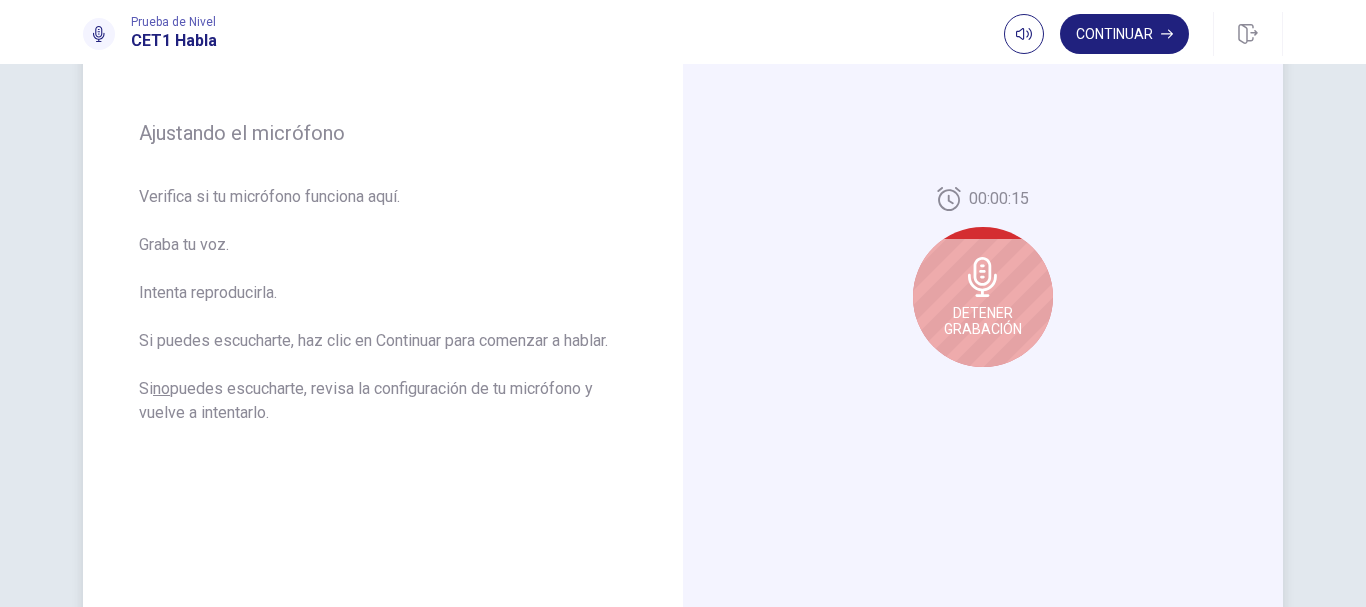 click on "Detener   Grabación" at bounding box center (983, 321) 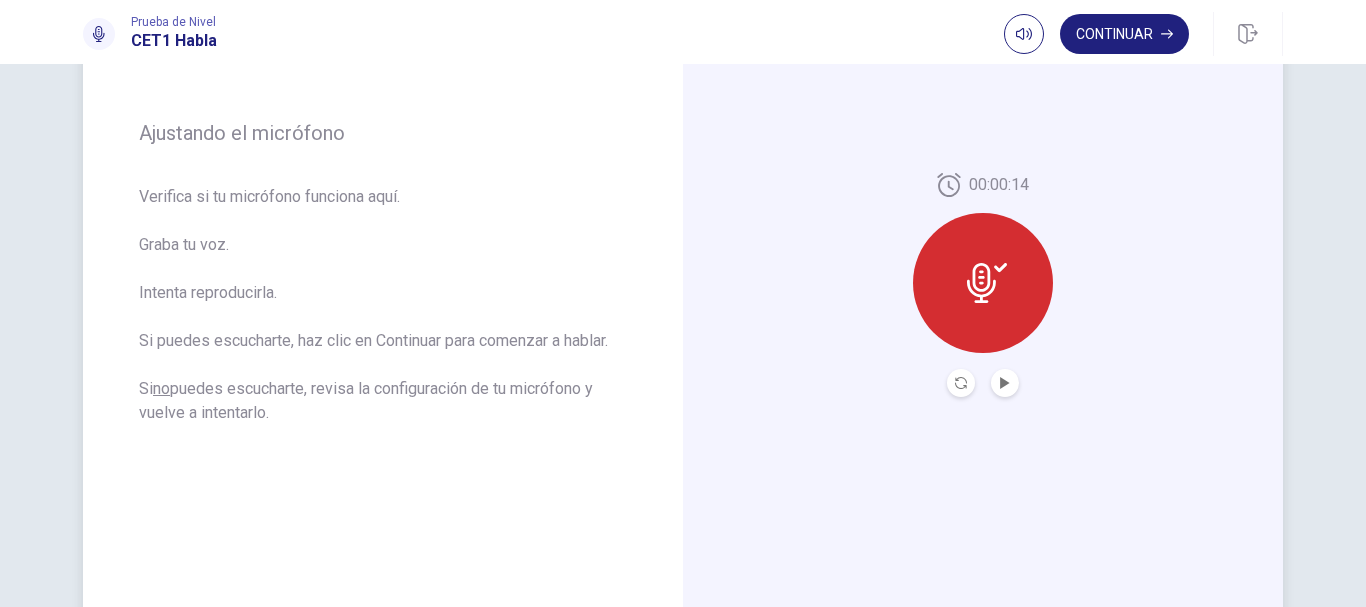 click at bounding box center (983, 283) 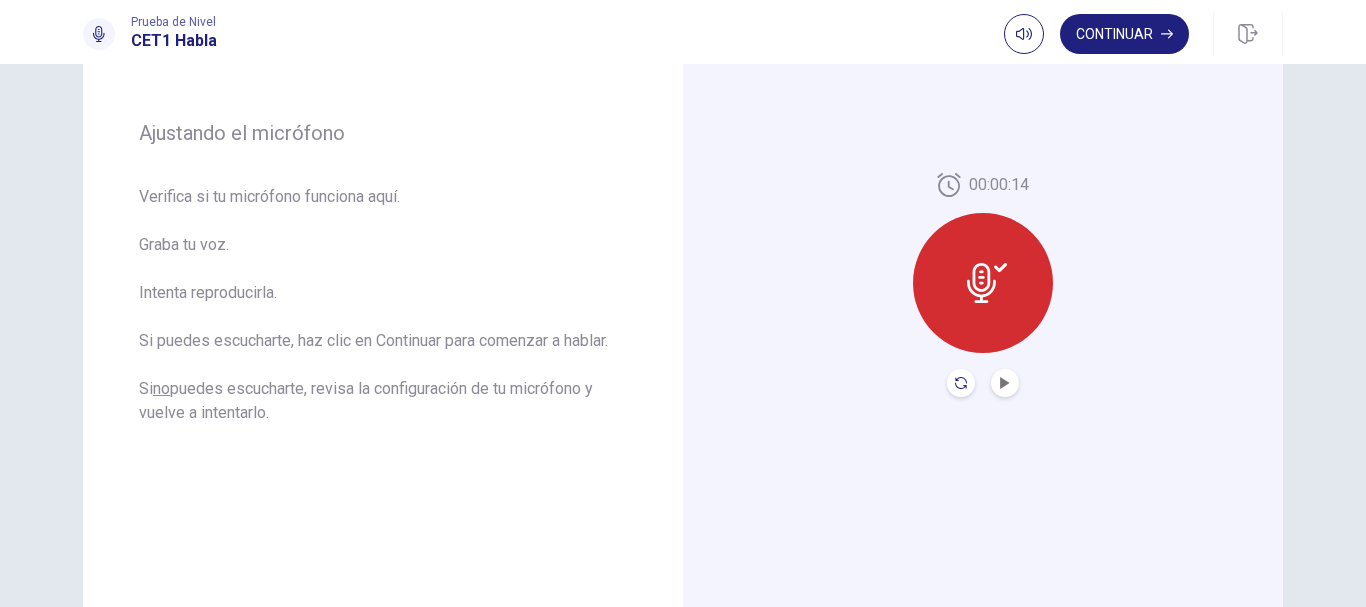 click 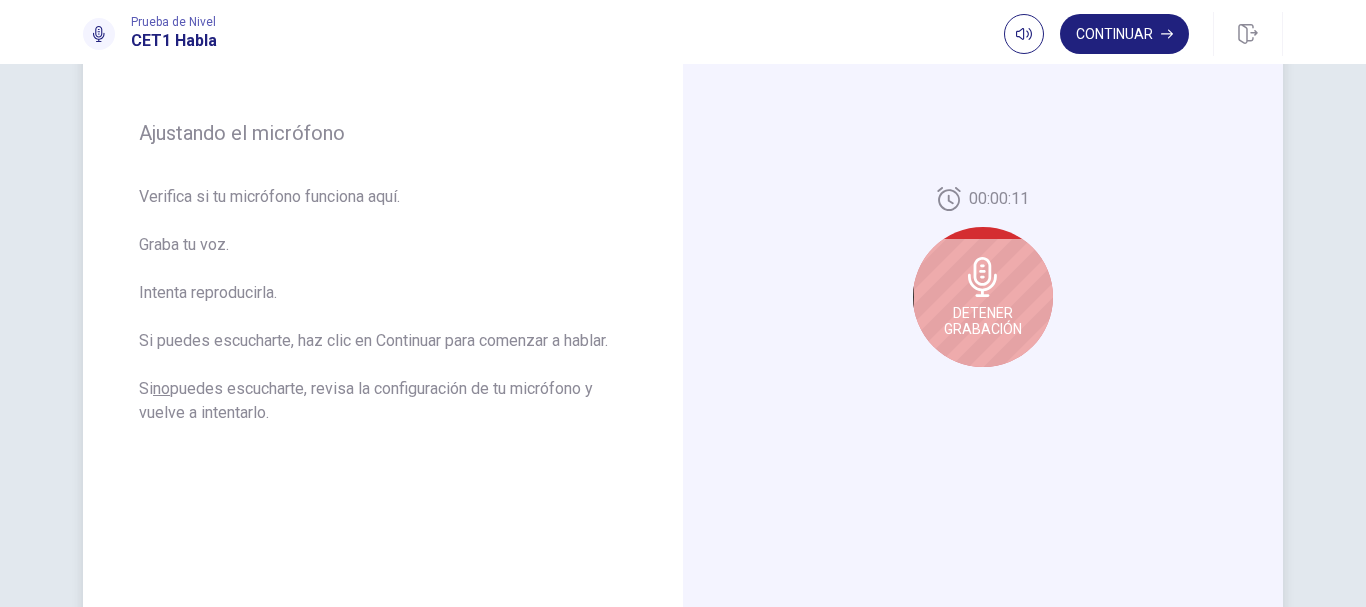 click on "Detener   Grabación" at bounding box center [983, 321] 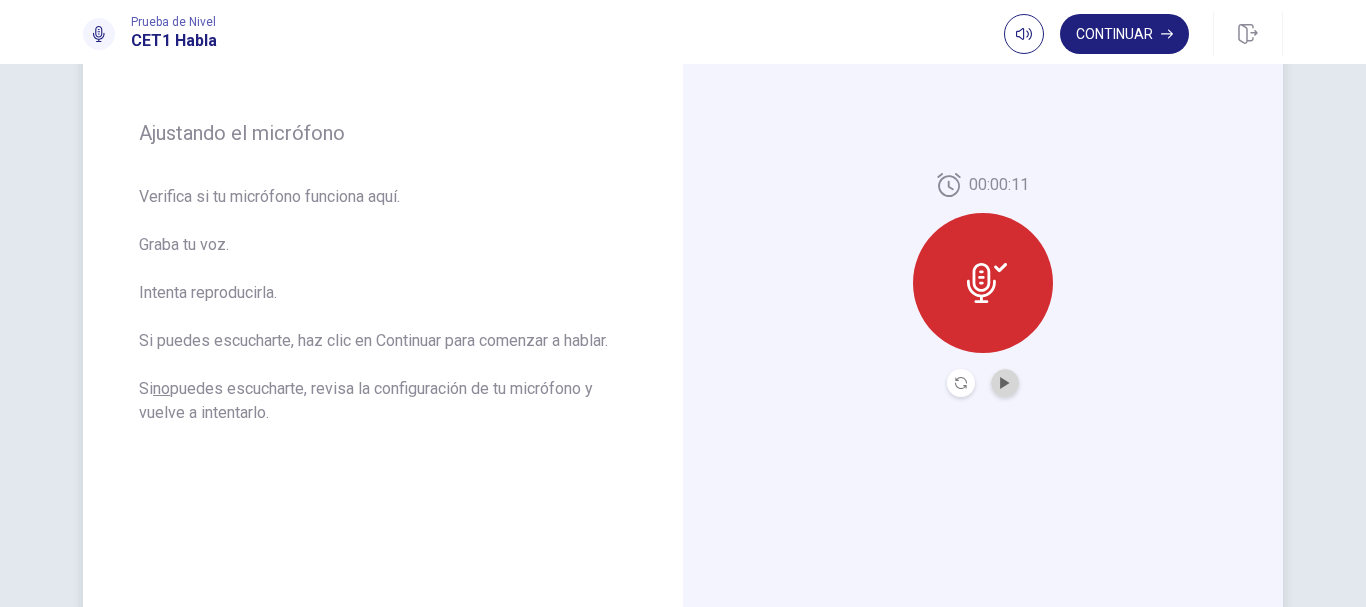 click at bounding box center [1005, 383] 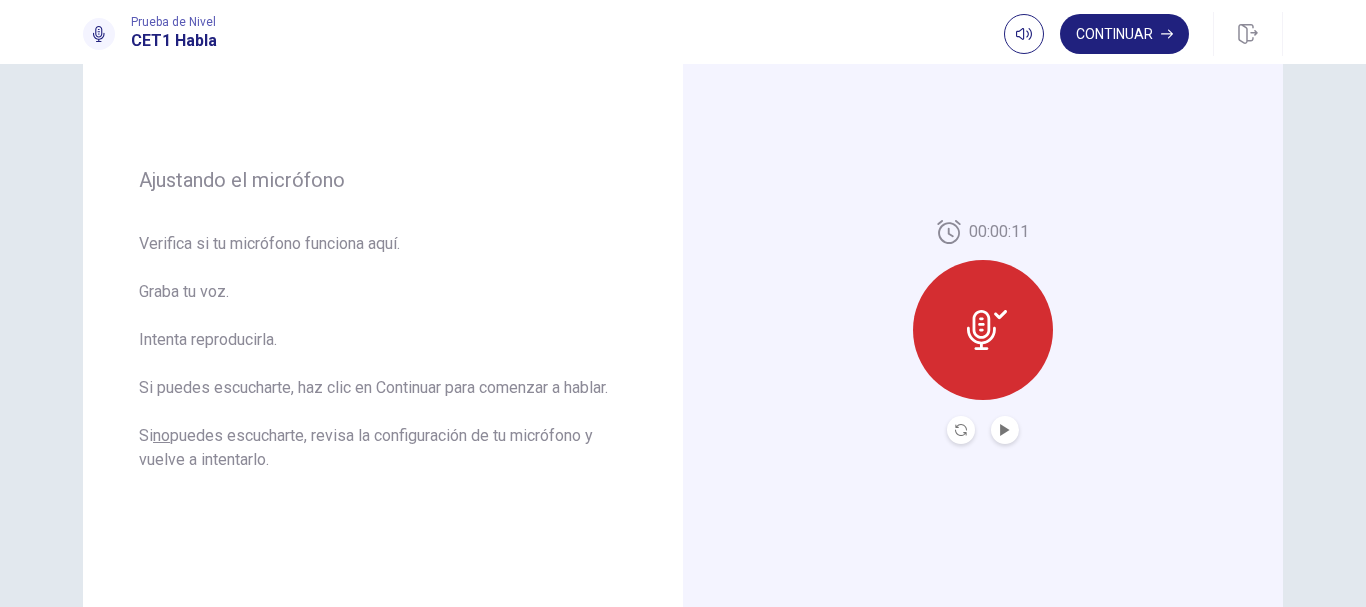 scroll, scrollTop: 205, scrollLeft: 0, axis: vertical 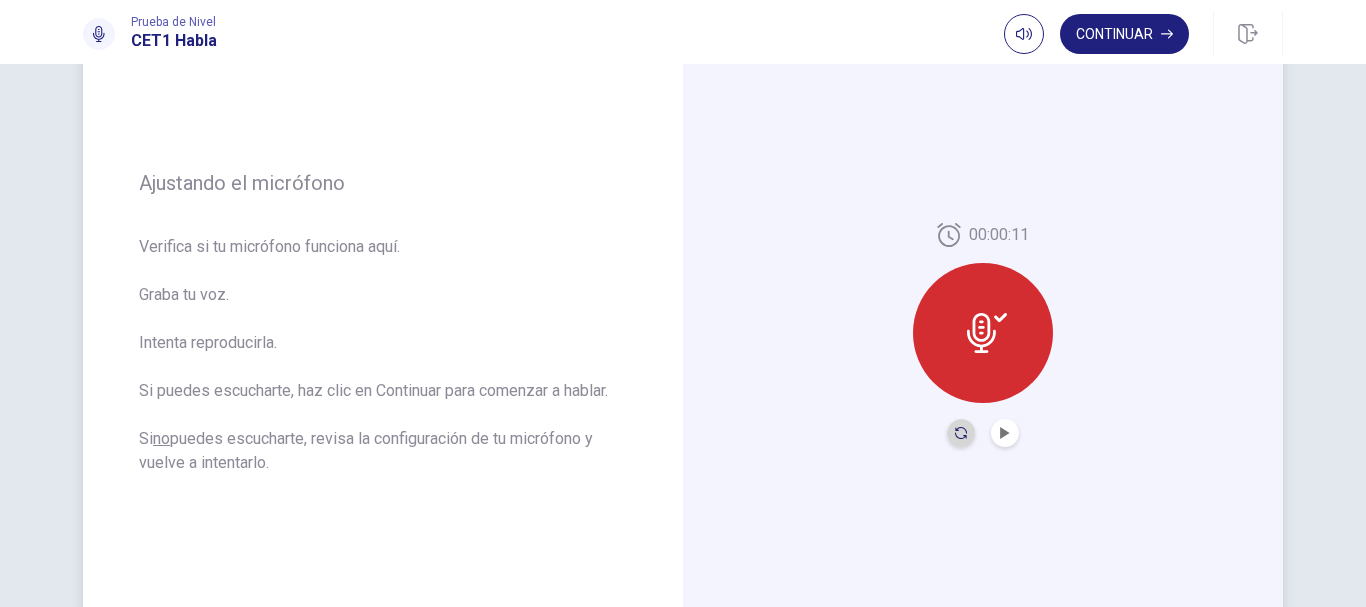 click 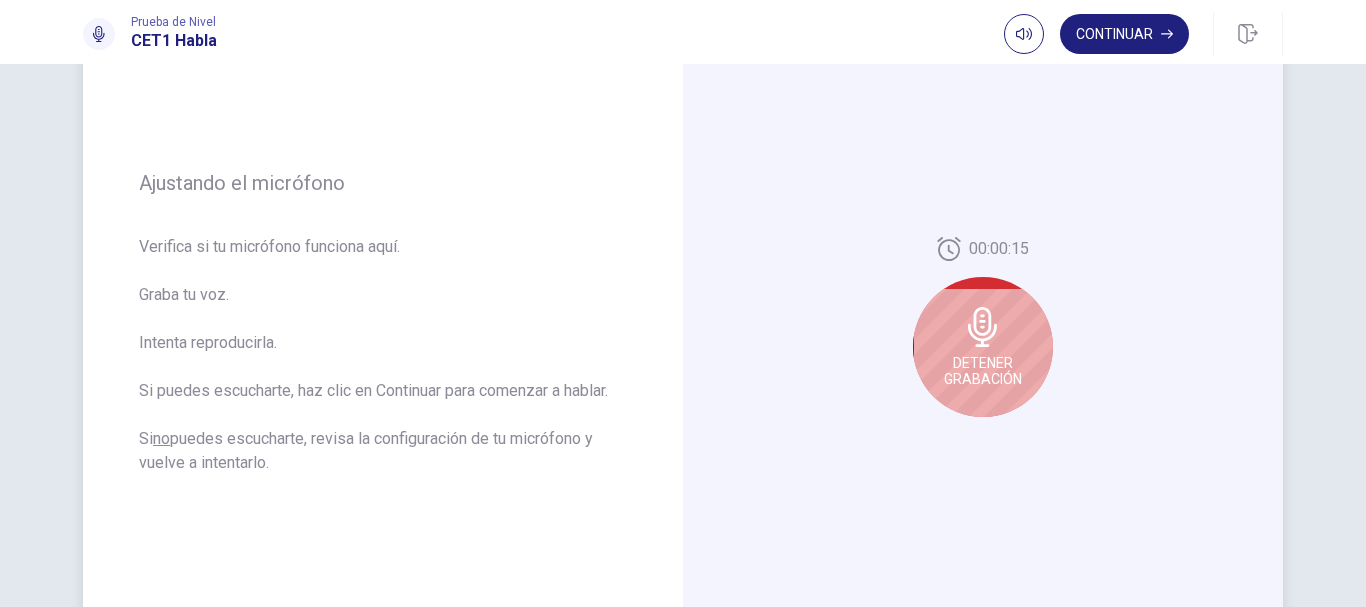 click on "Detener   Grabación" at bounding box center (983, 371) 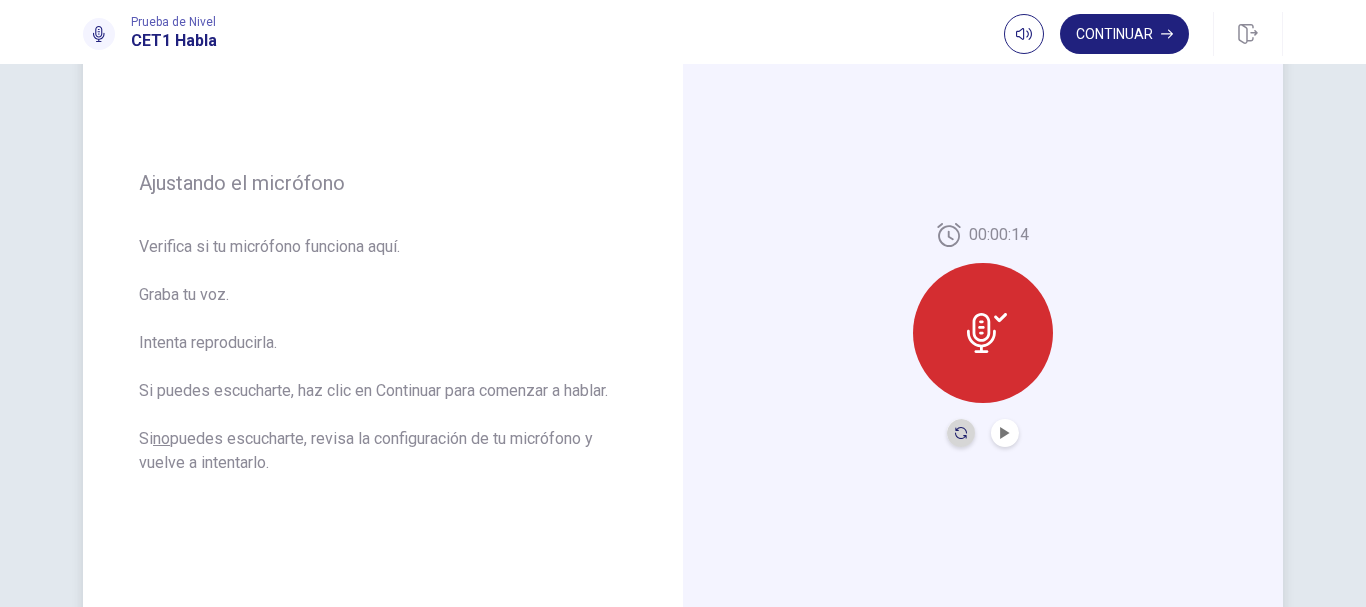 click 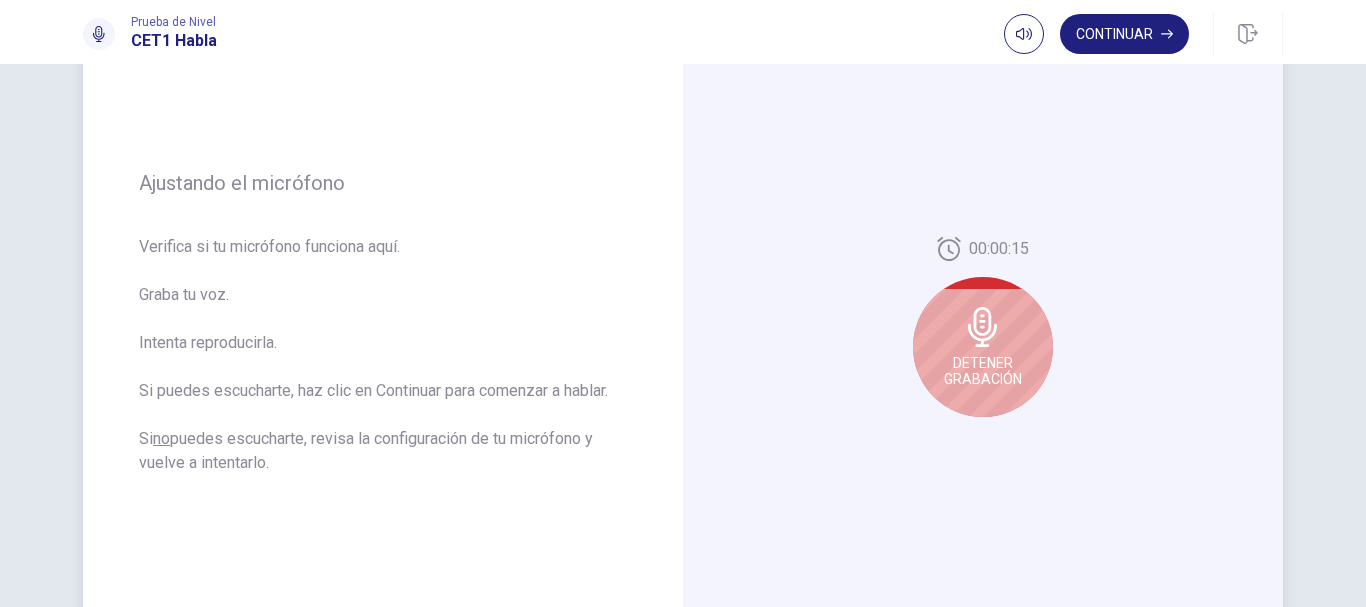 click on "Detener   Grabación" at bounding box center (983, 371) 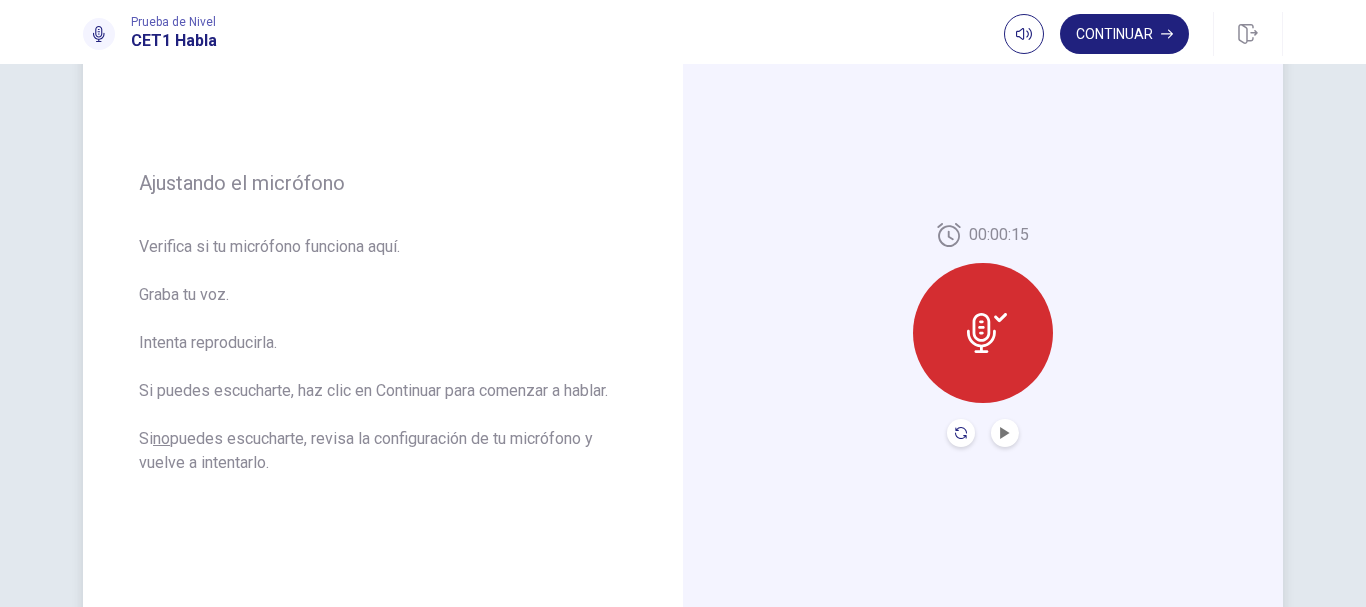 click 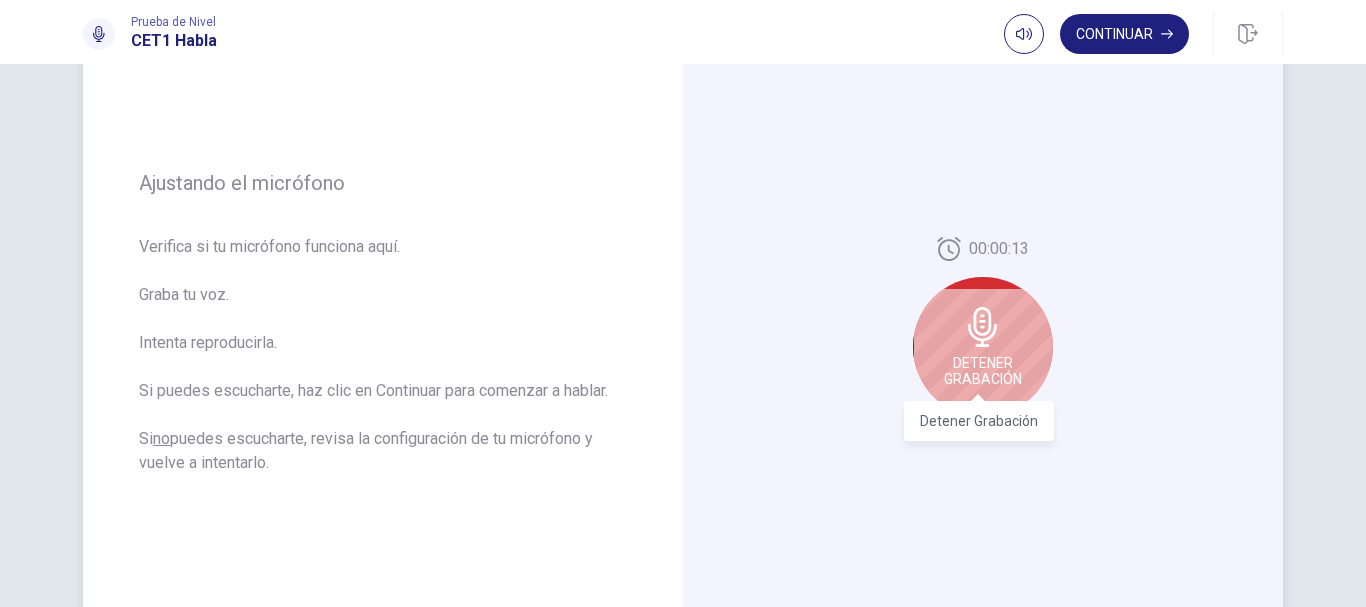 click on "Detener   Grabación" at bounding box center [983, 371] 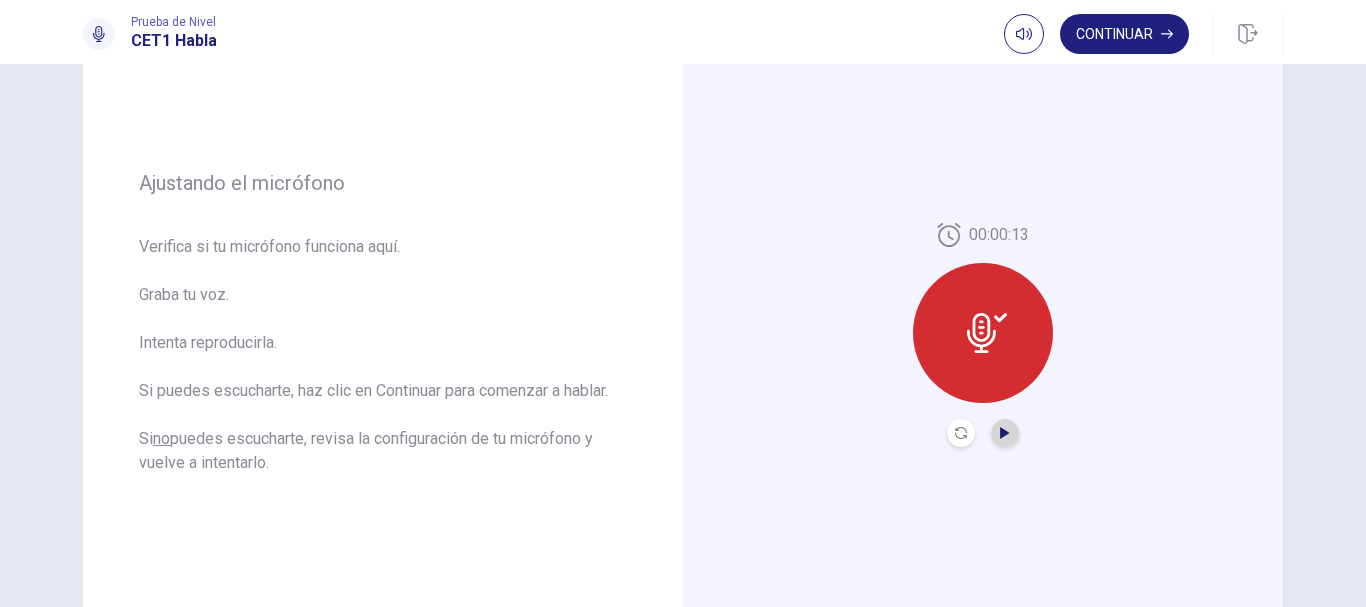 click 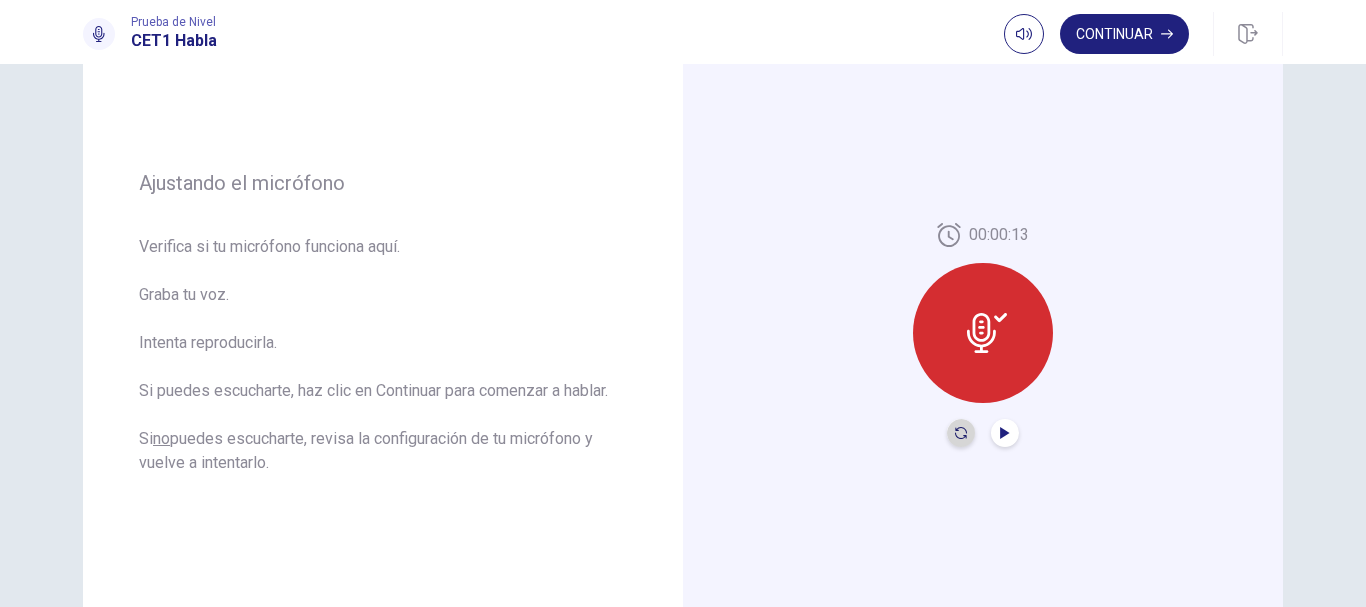 click 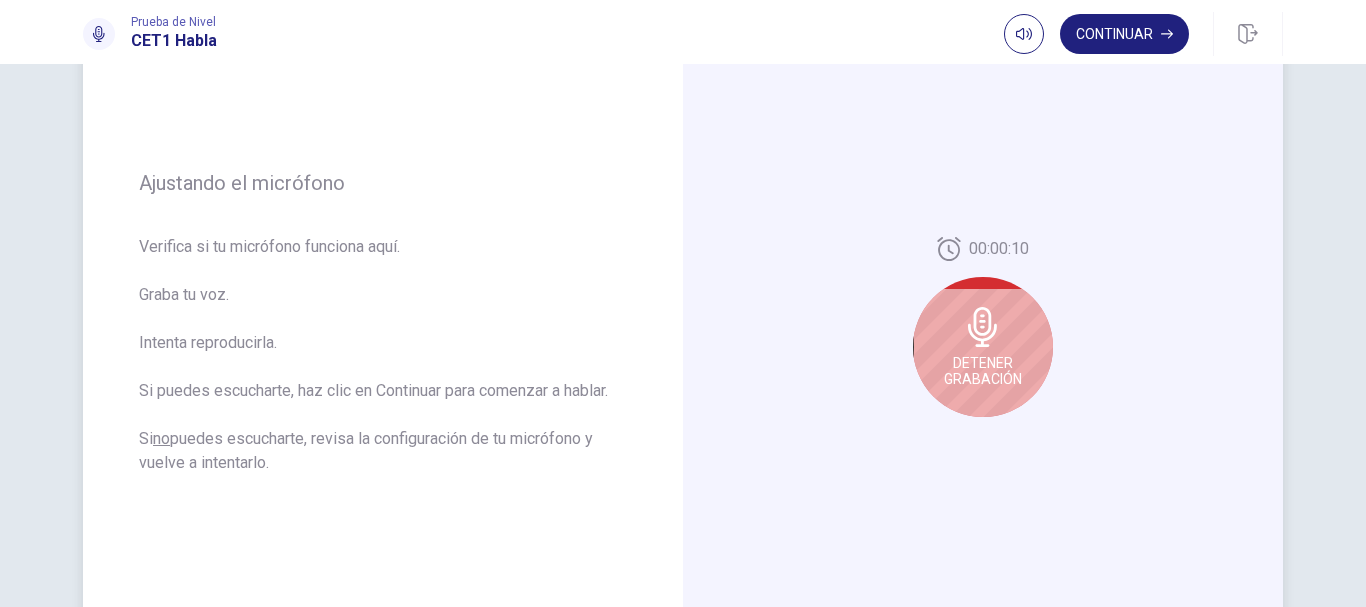 click on "Detener   Grabación" at bounding box center [983, 371] 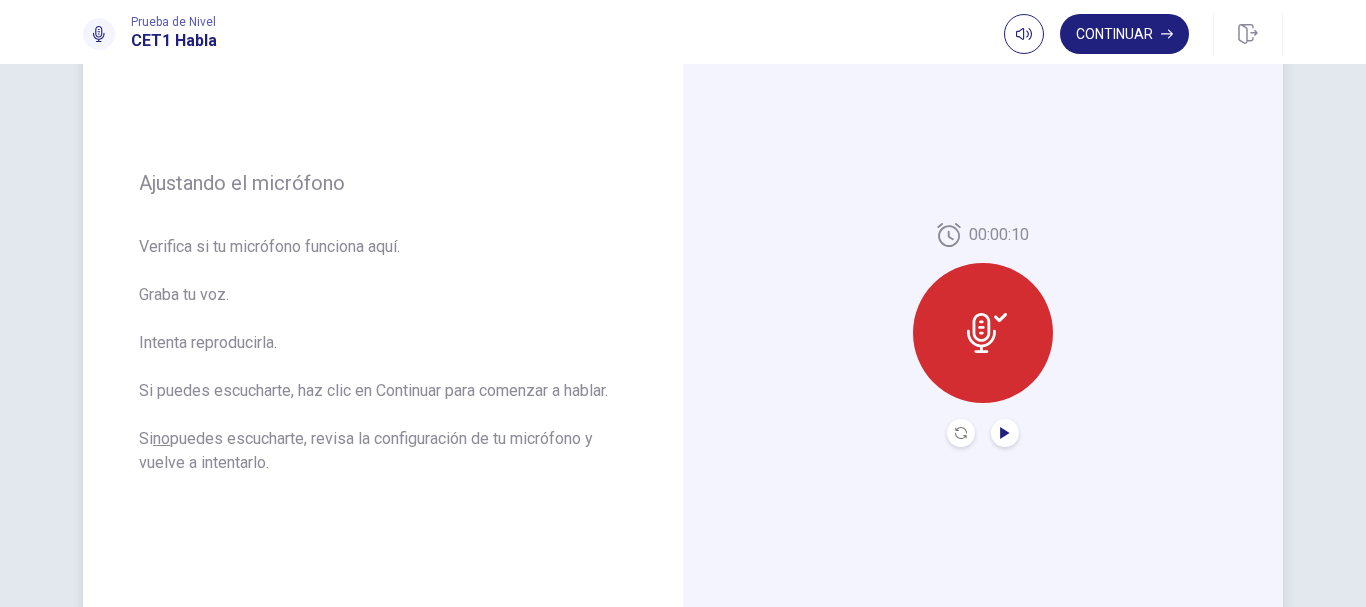 click 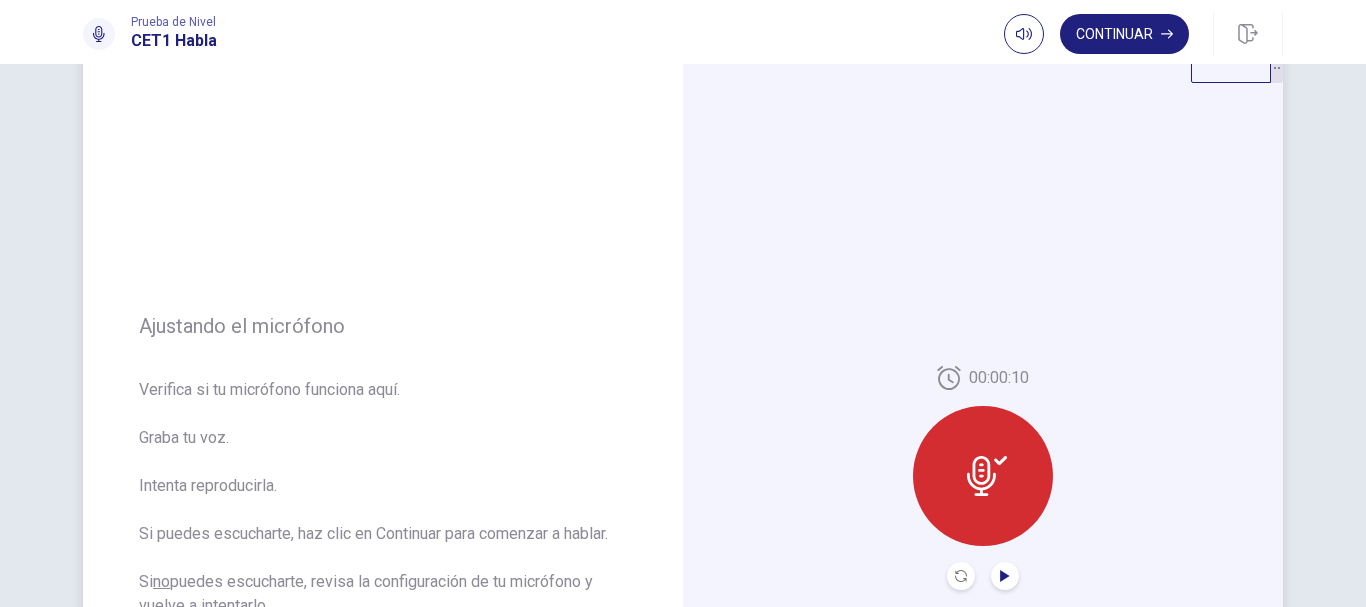 scroll, scrollTop: 0, scrollLeft: 0, axis: both 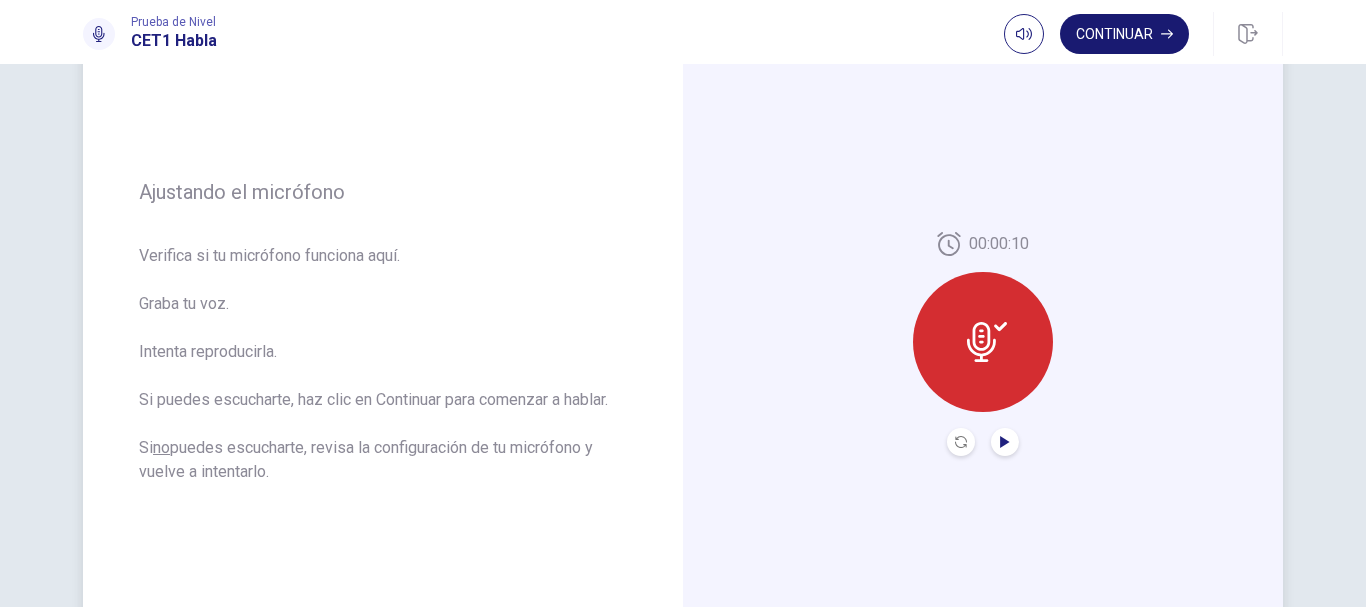 click on "Continuar" at bounding box center [1124, 34] 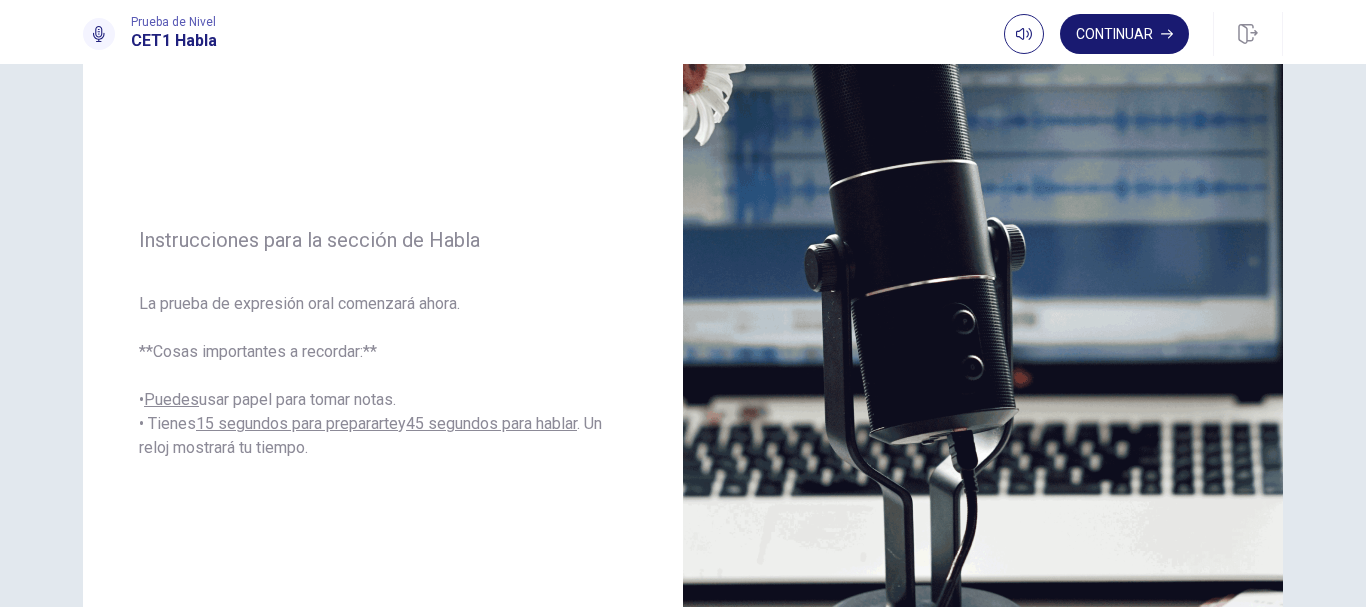 click on "Continuar" at bounding box center [1124, 34] 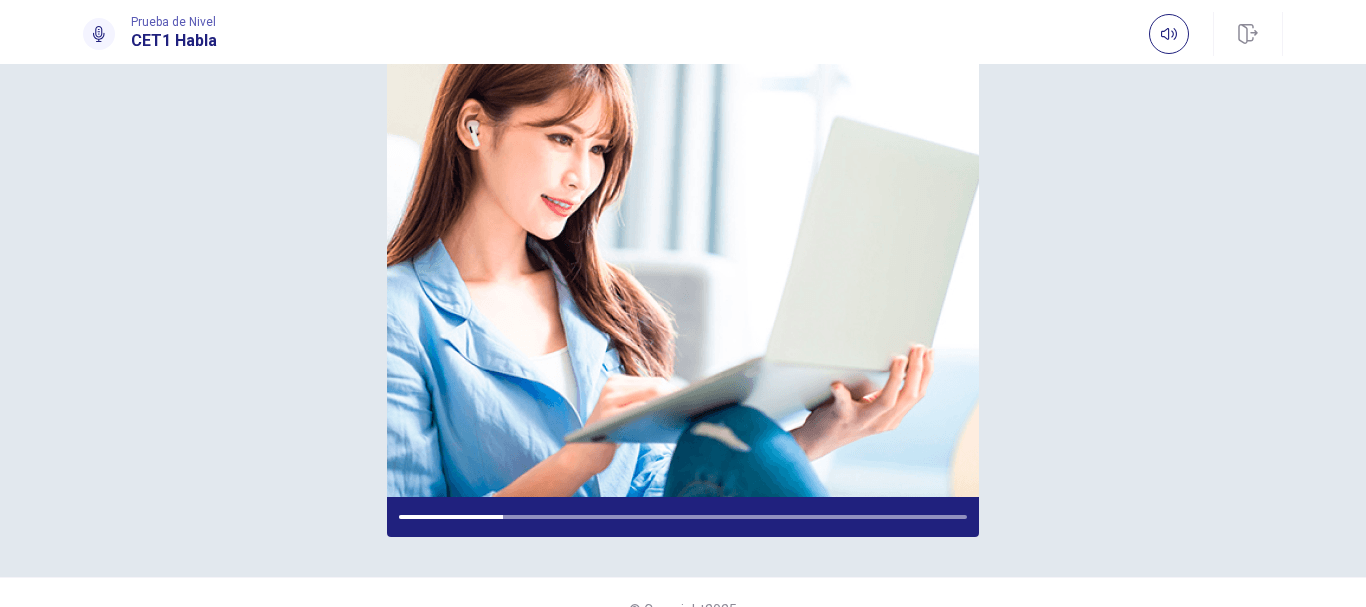 scroll, scrollTop: 239, scrollLeft: 0, axis: vertical 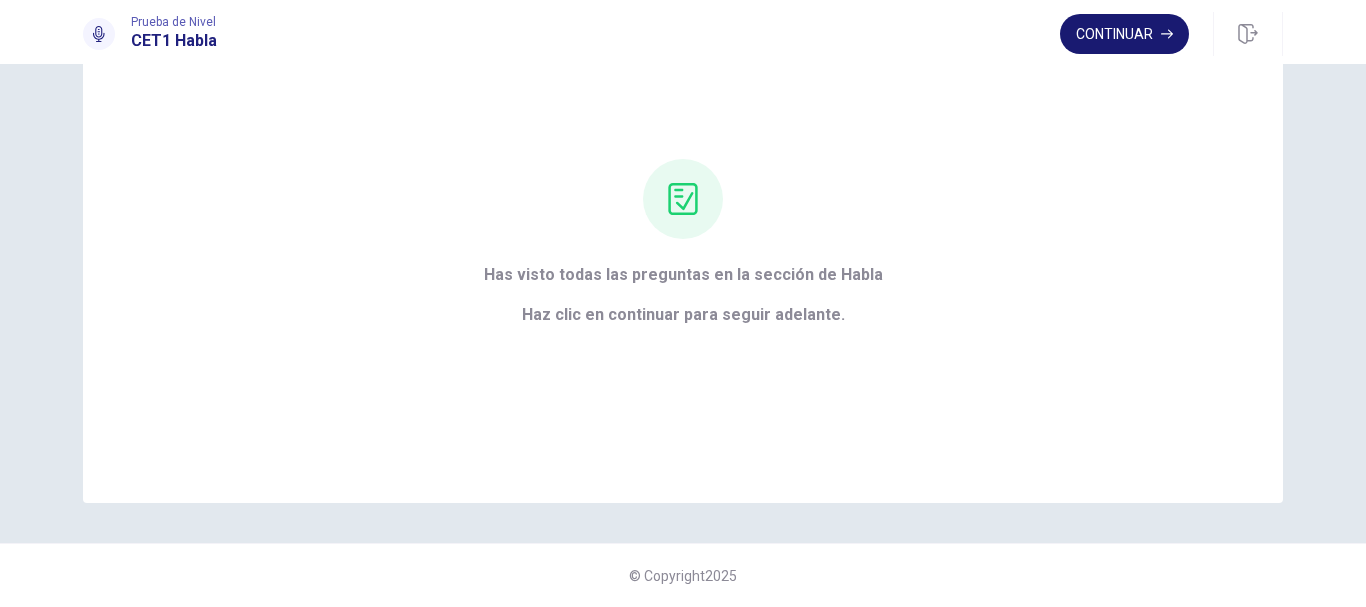 click on "Continuar" at bounding box center (1124, 34) 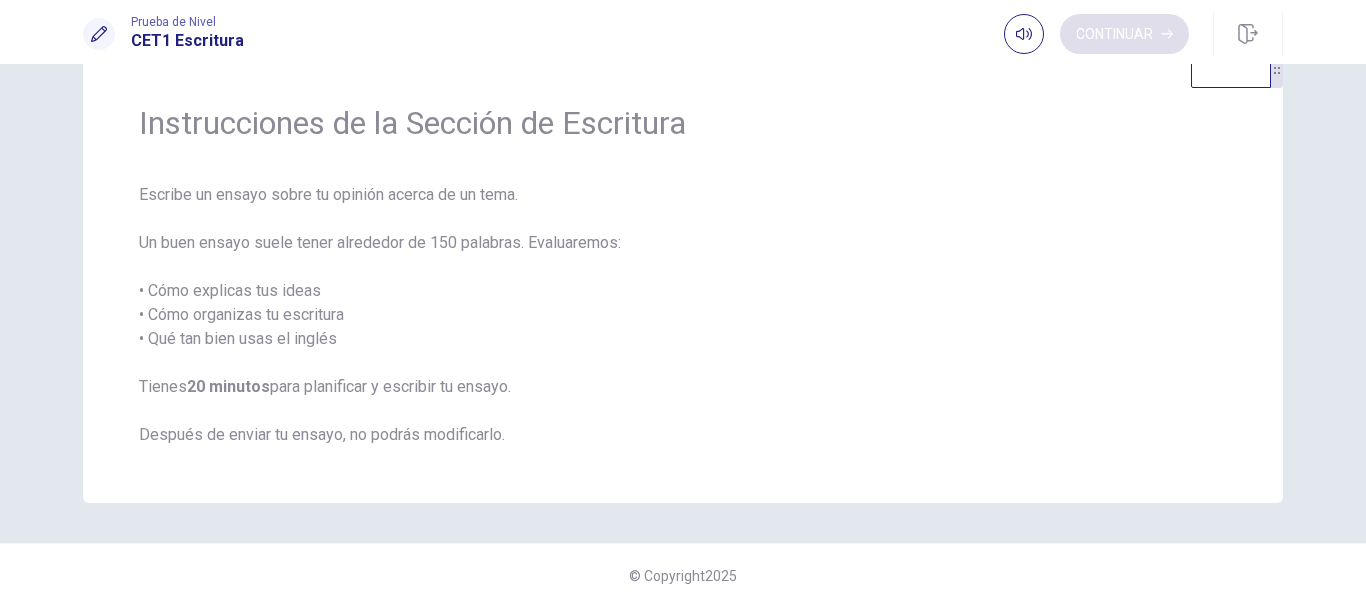 scroll, scrollTop: 57, scrollLeft: 0, axis: vertical 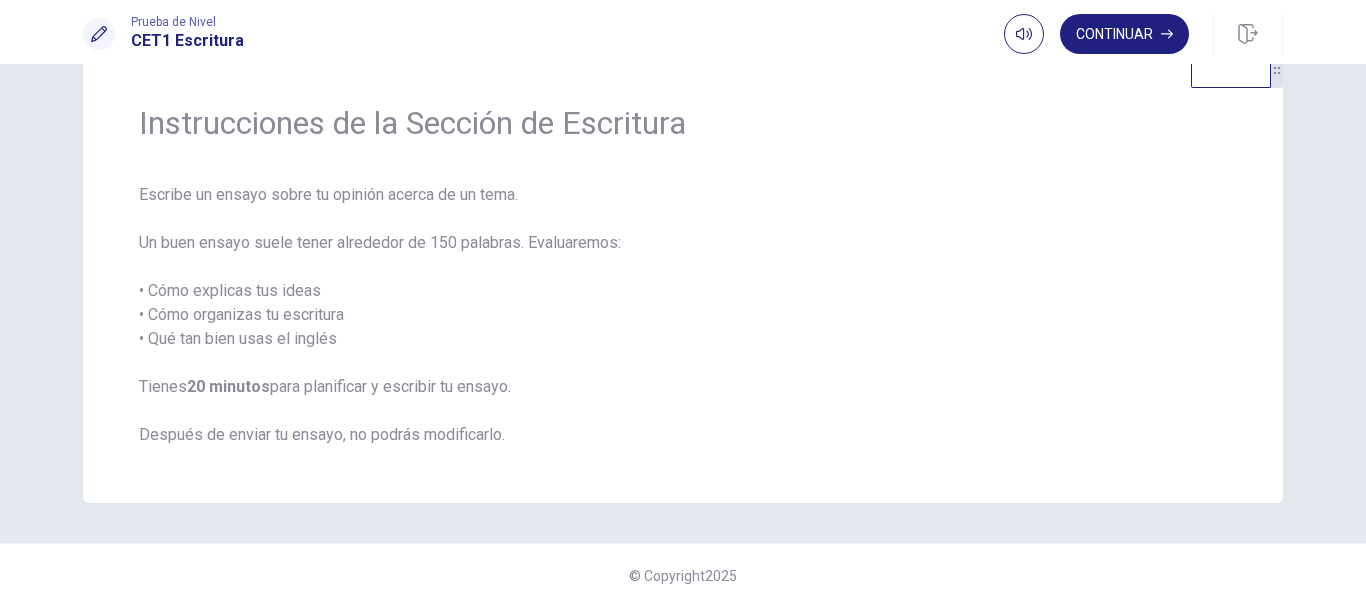 drag, startPoint x: 1307, startPoint y: 280, endPoint x: 1307, endPoint y: 264, distance: 16 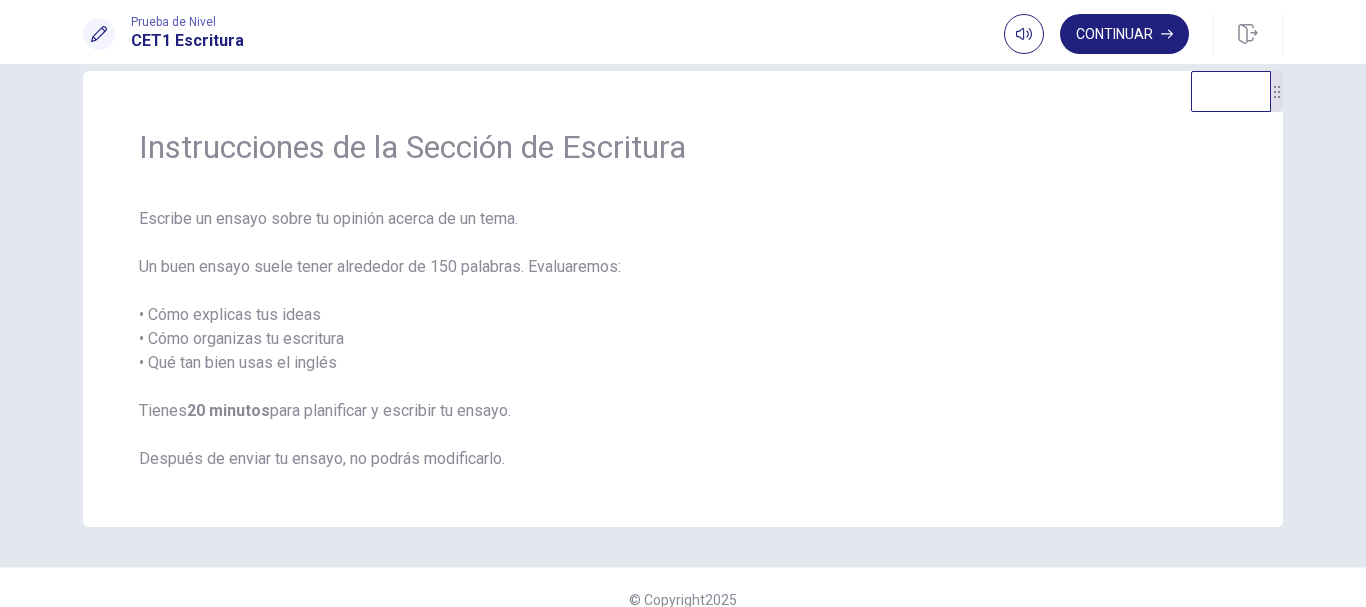 scroll, scrollTop: 31, scrollLeft: 0, axis: vertical 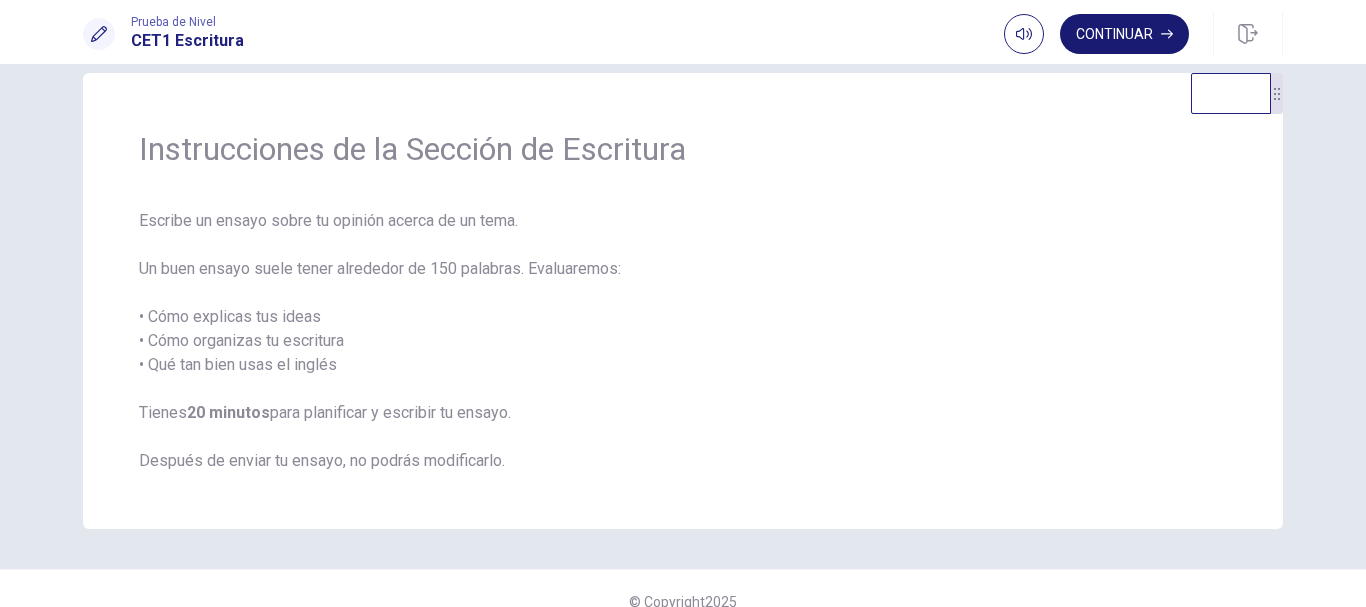click on "Continuar" at bounding box center (1124, 34) 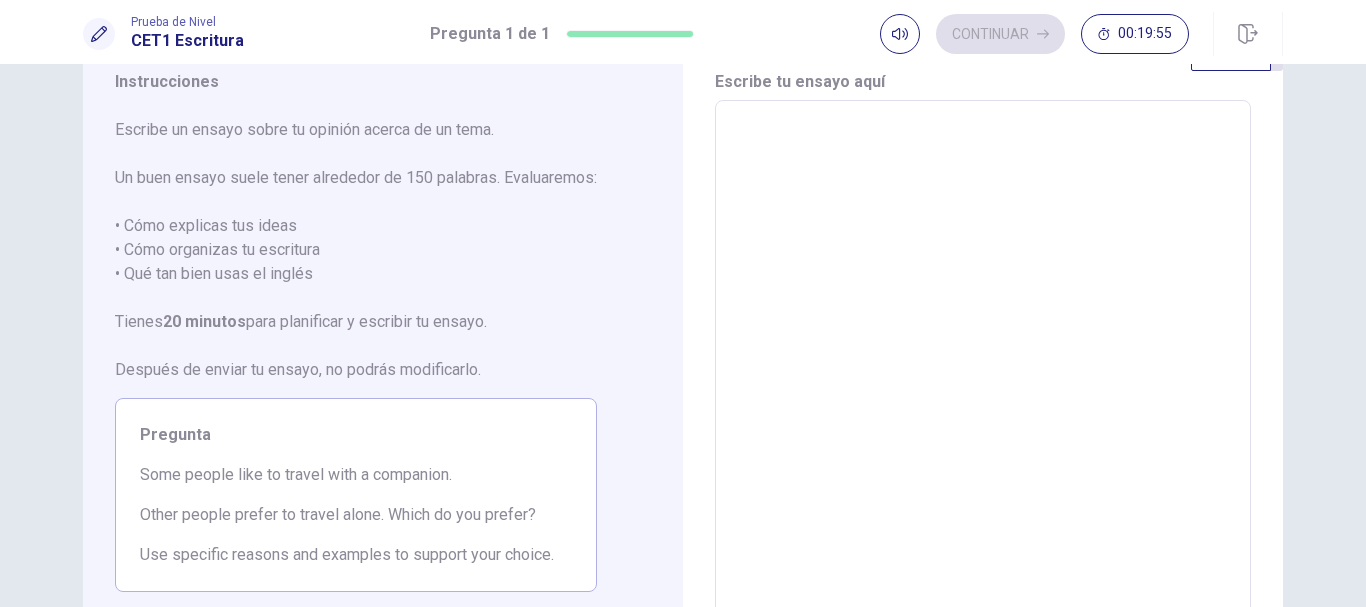 scroll, scrollTop: 79, scrollLeft: 0, axis: vertical 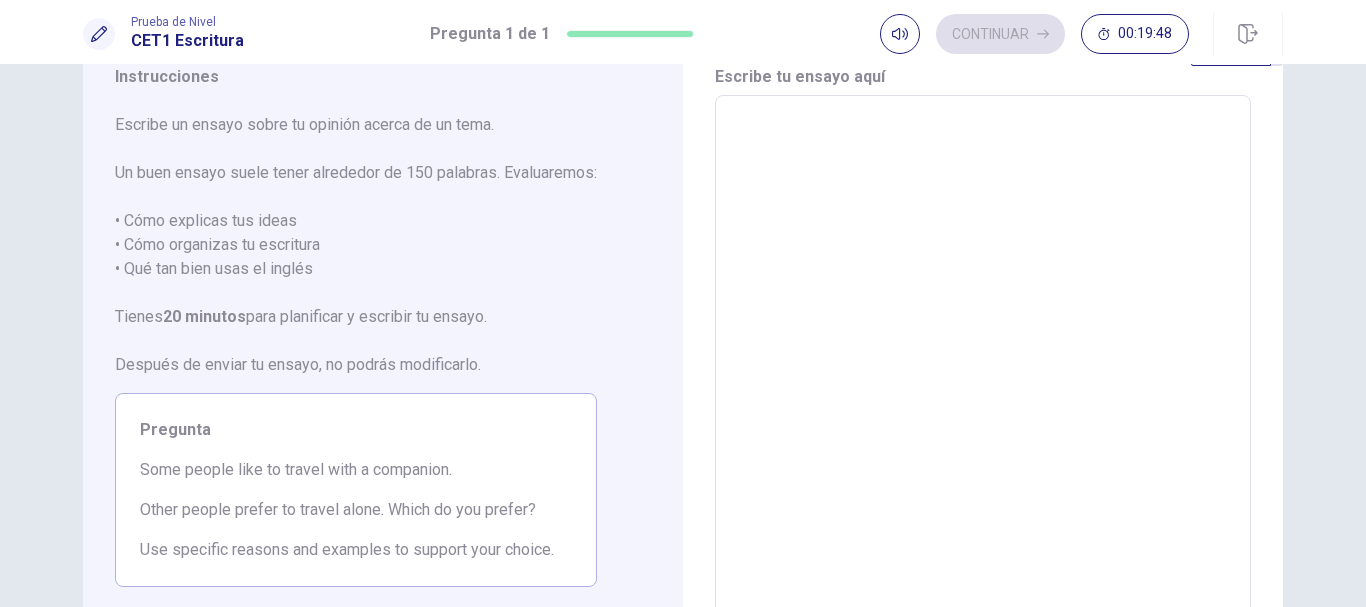 click at bounding box center [983, 372] 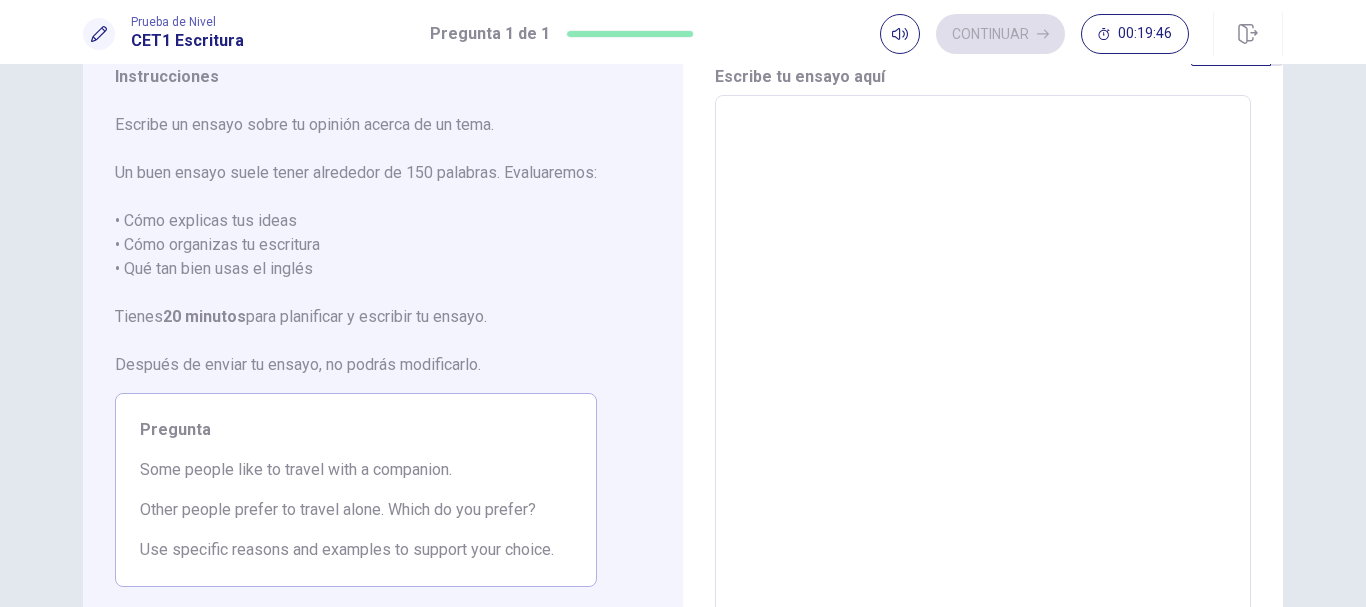 type on "*" 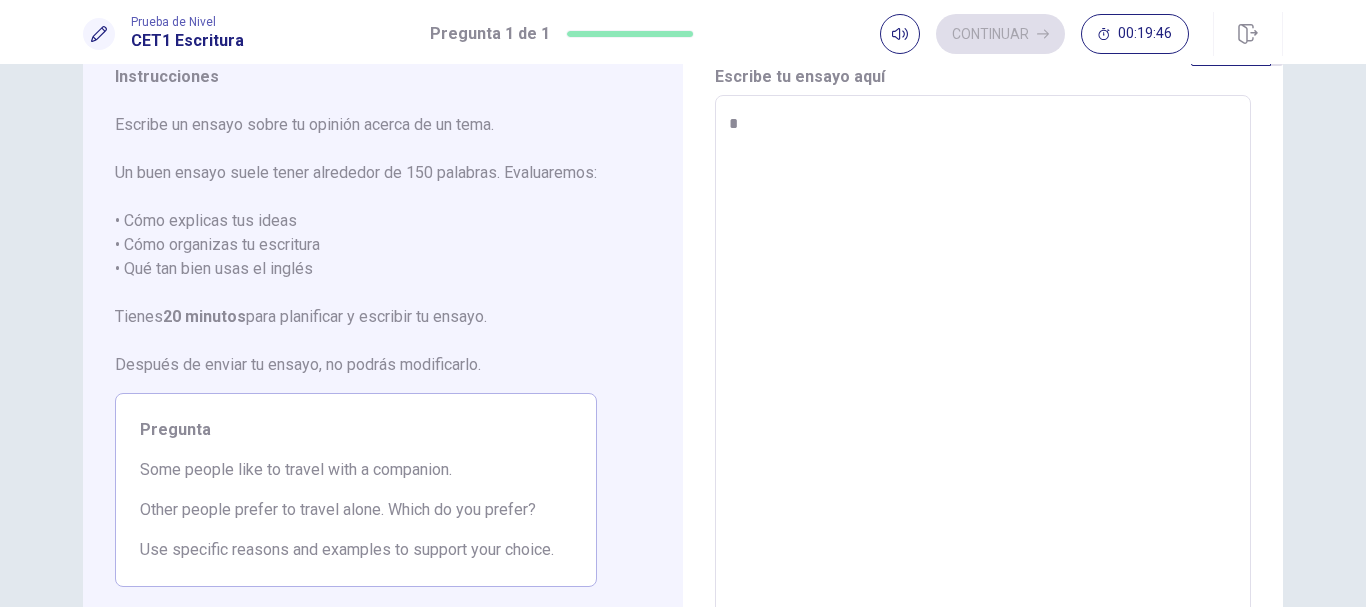 type on "*" 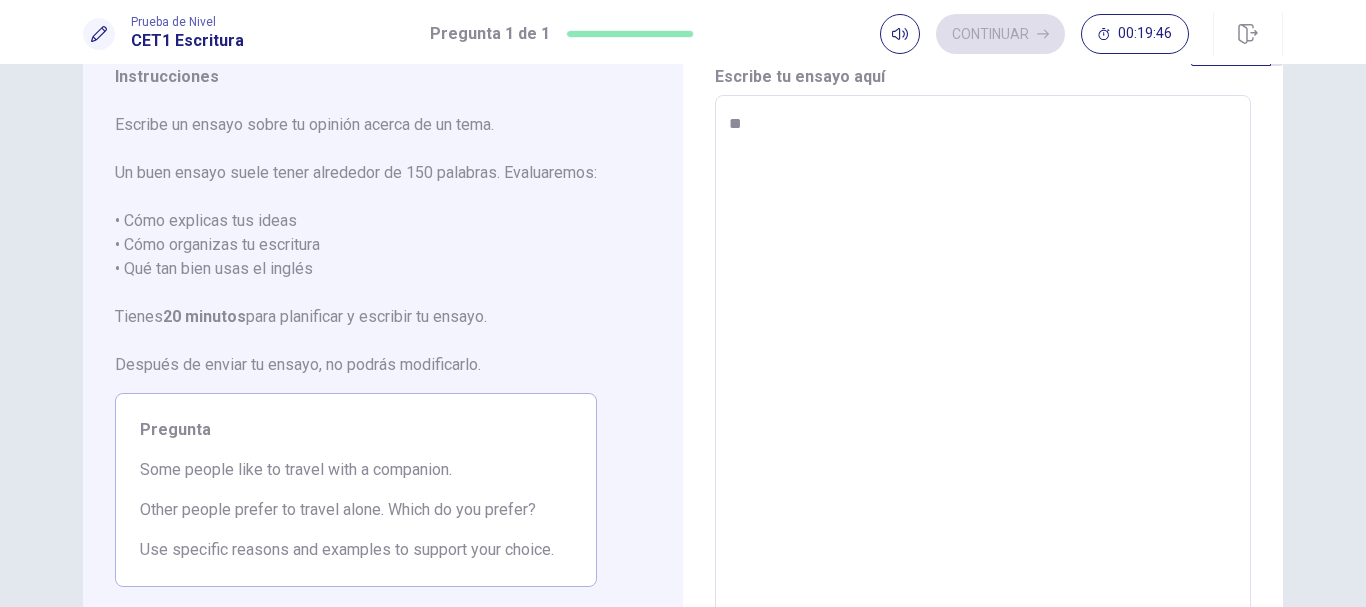 type on "*" 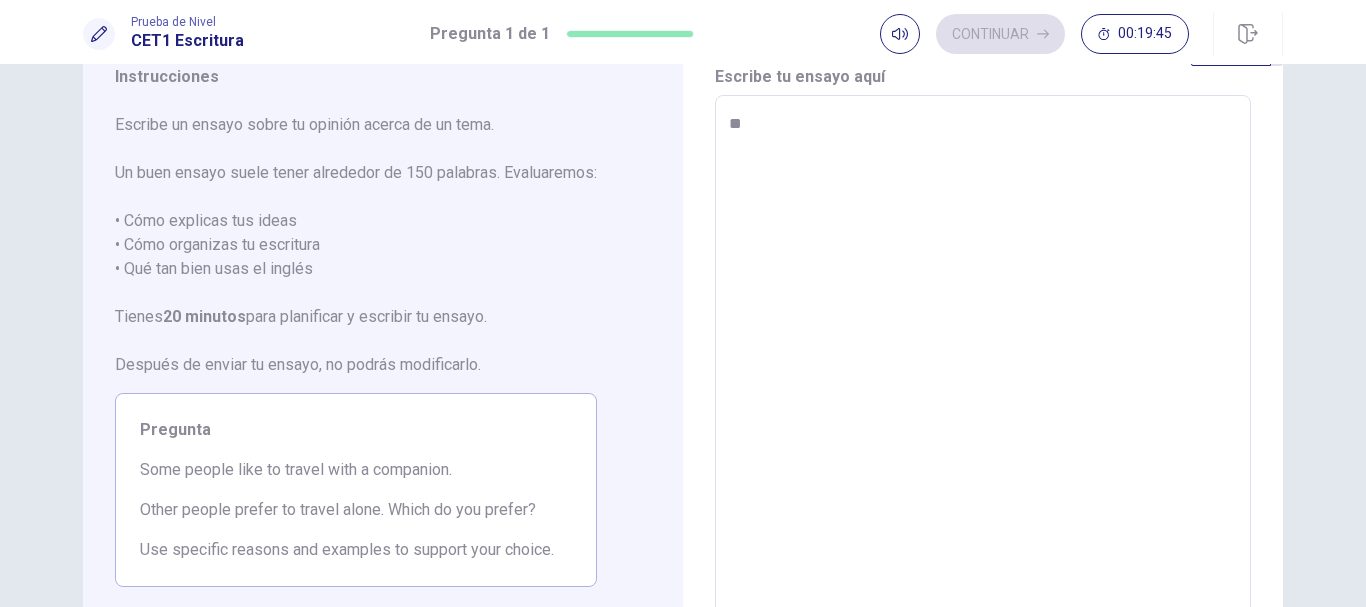 type on "***" 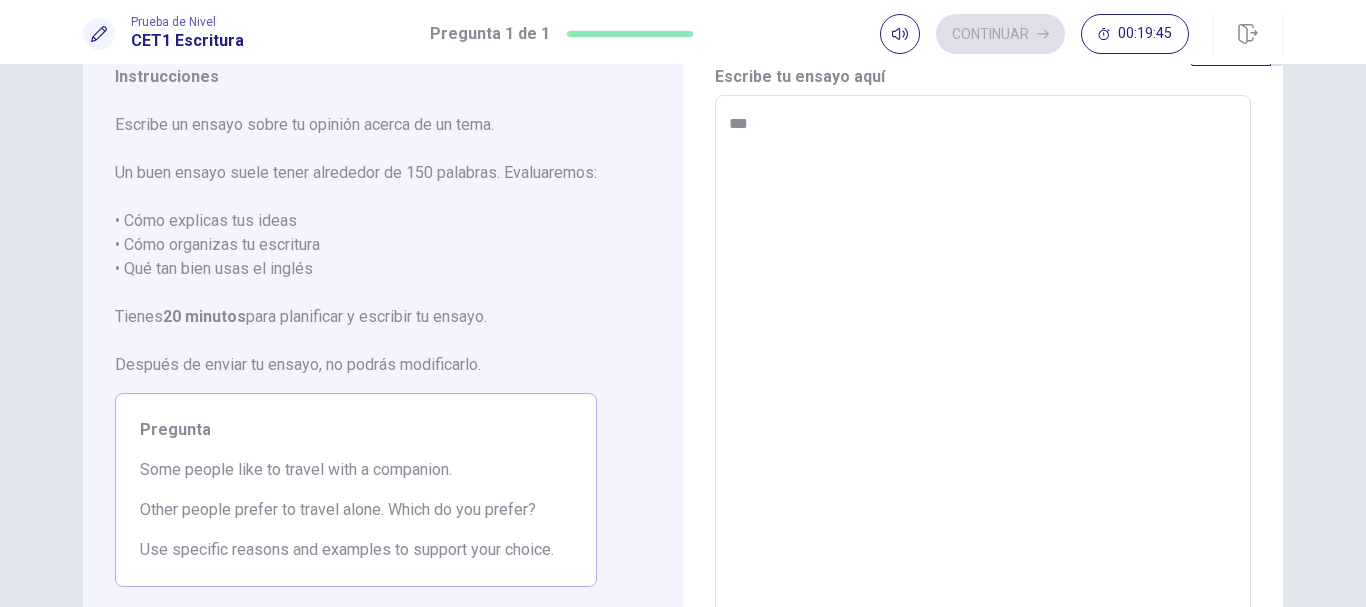 type on "*" 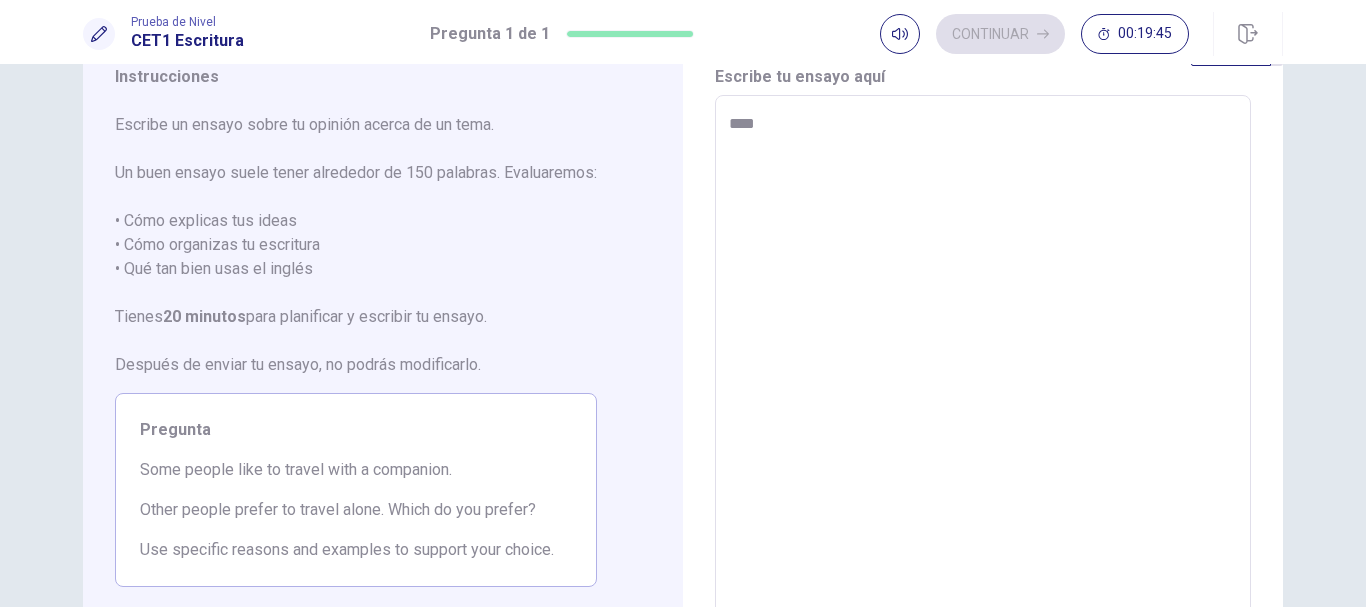 type on "****" 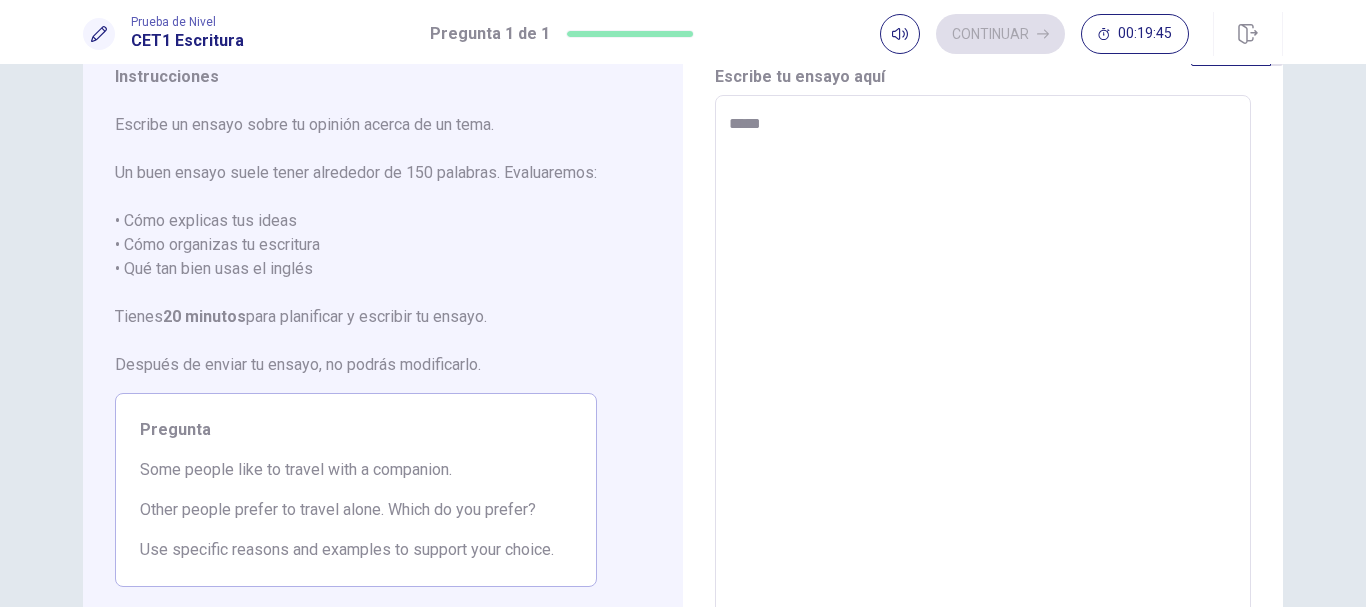 type on "*" 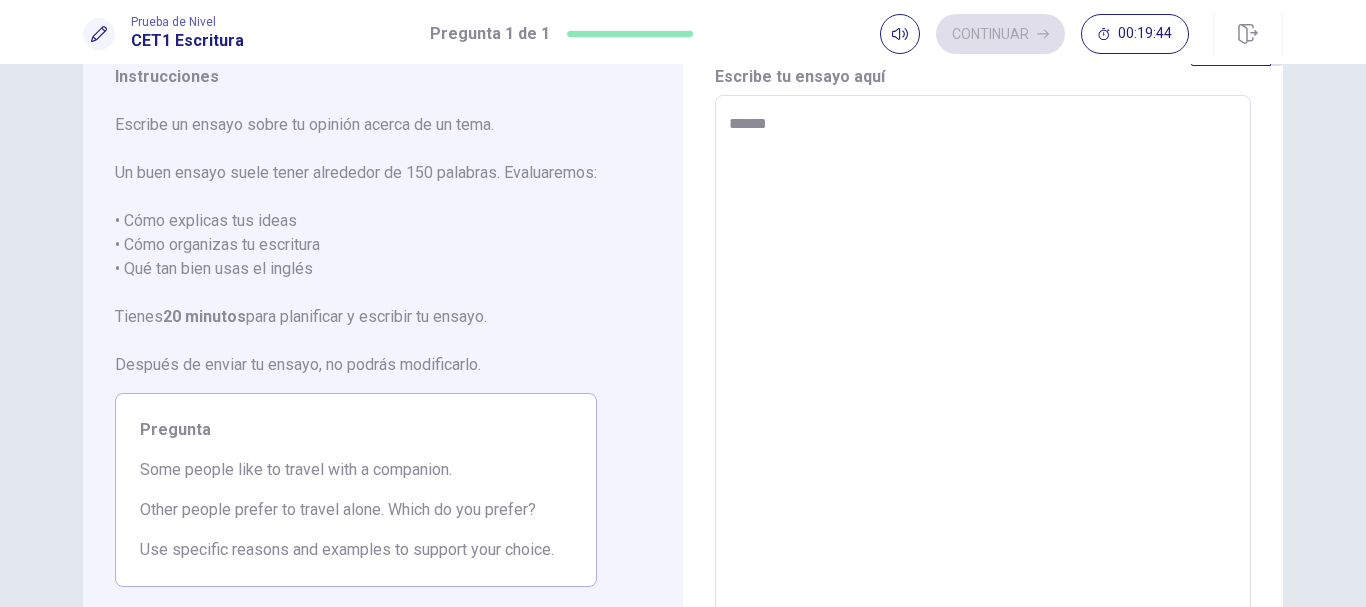 type on "*******" 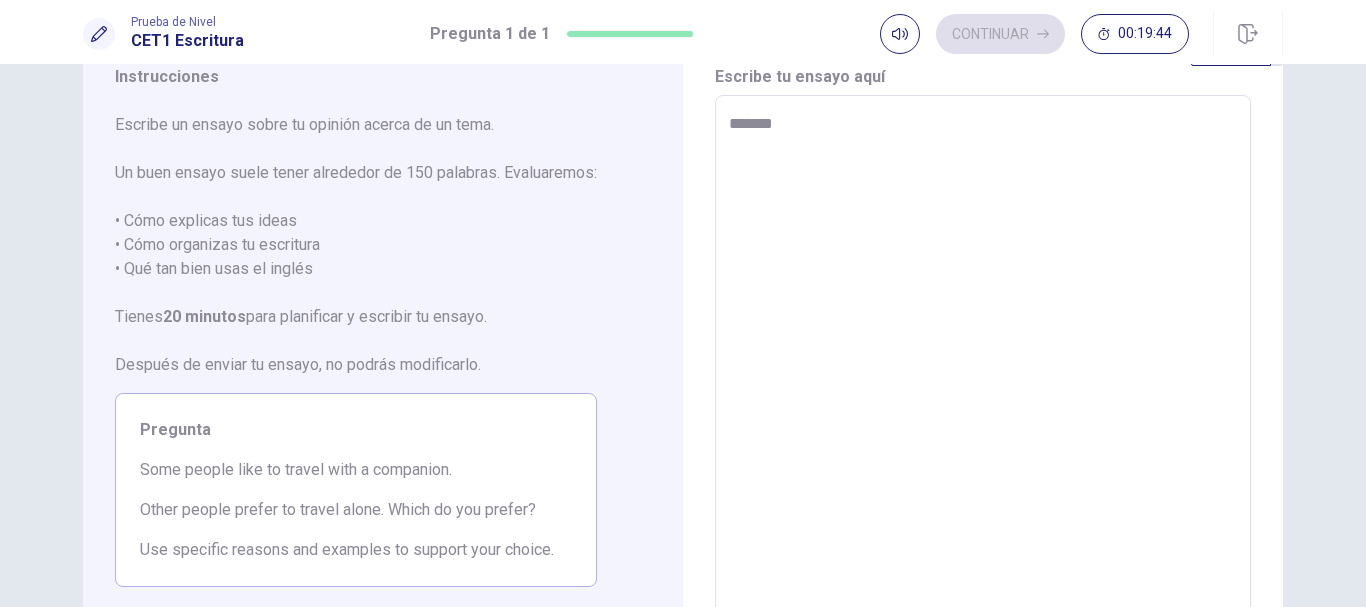 type on "********" 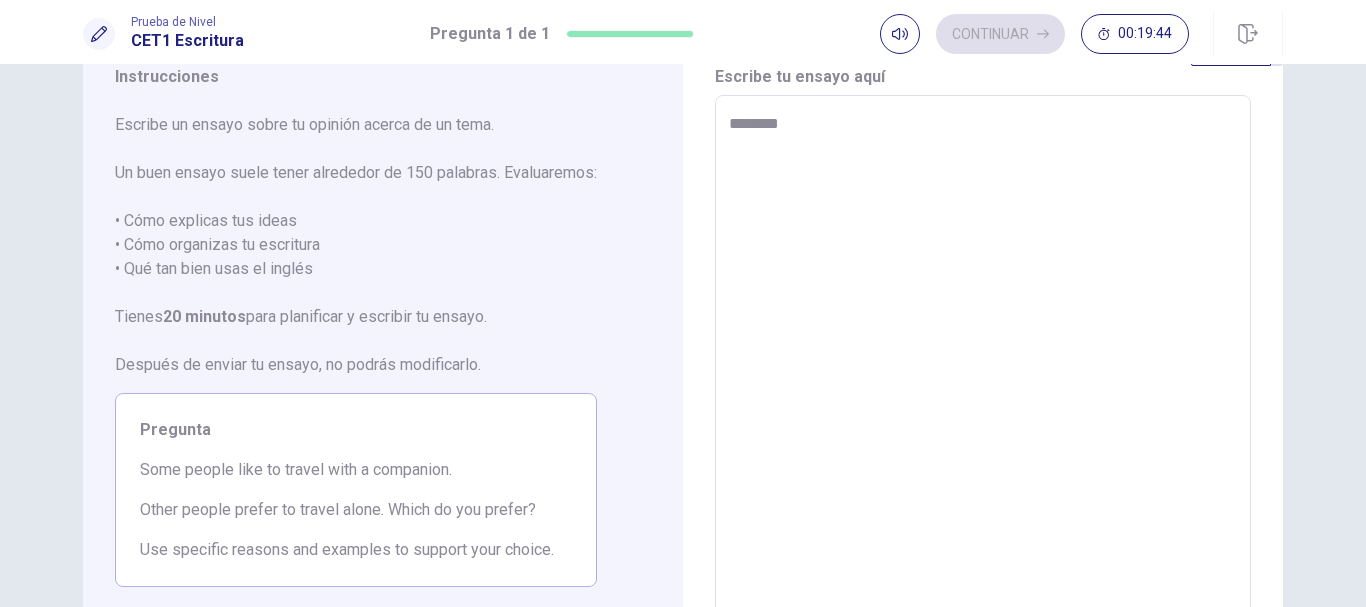 type on "*" 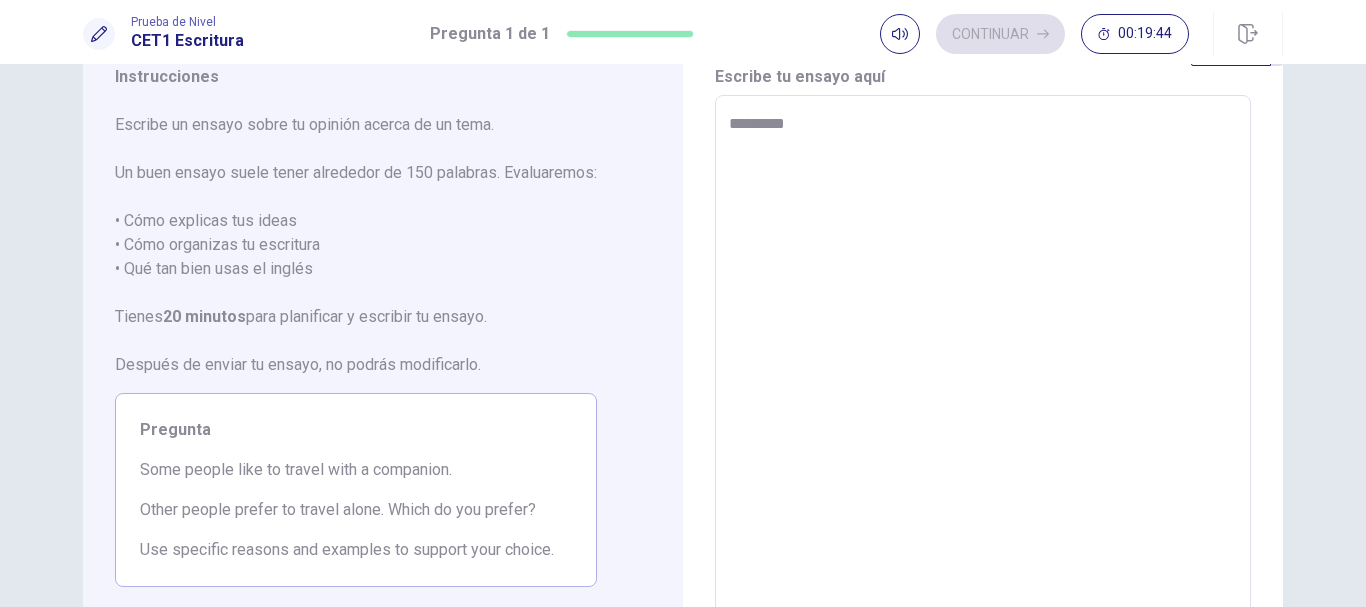 type on "**********" 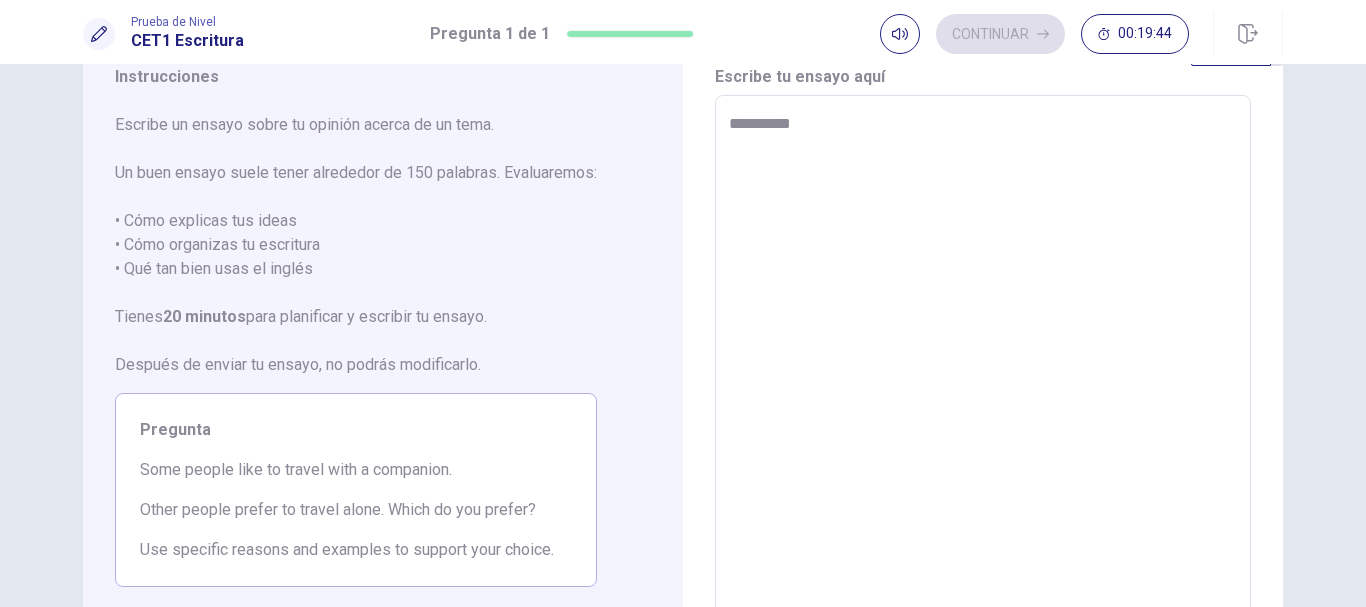 type on "*" 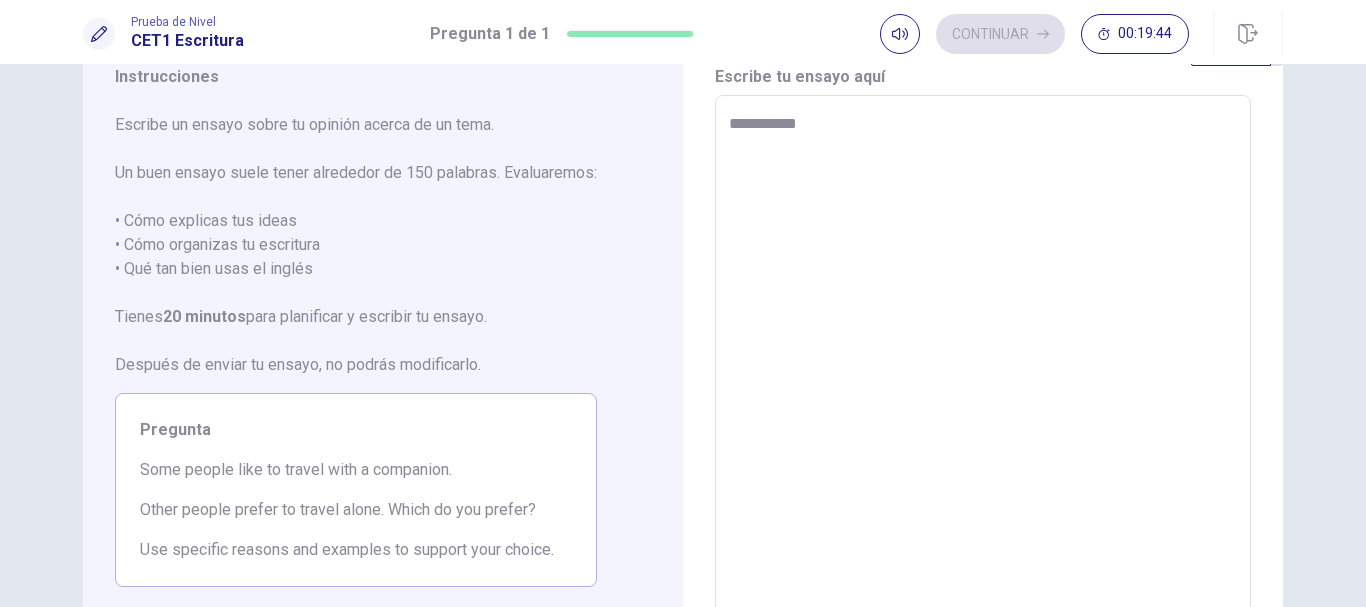 type on "**********" 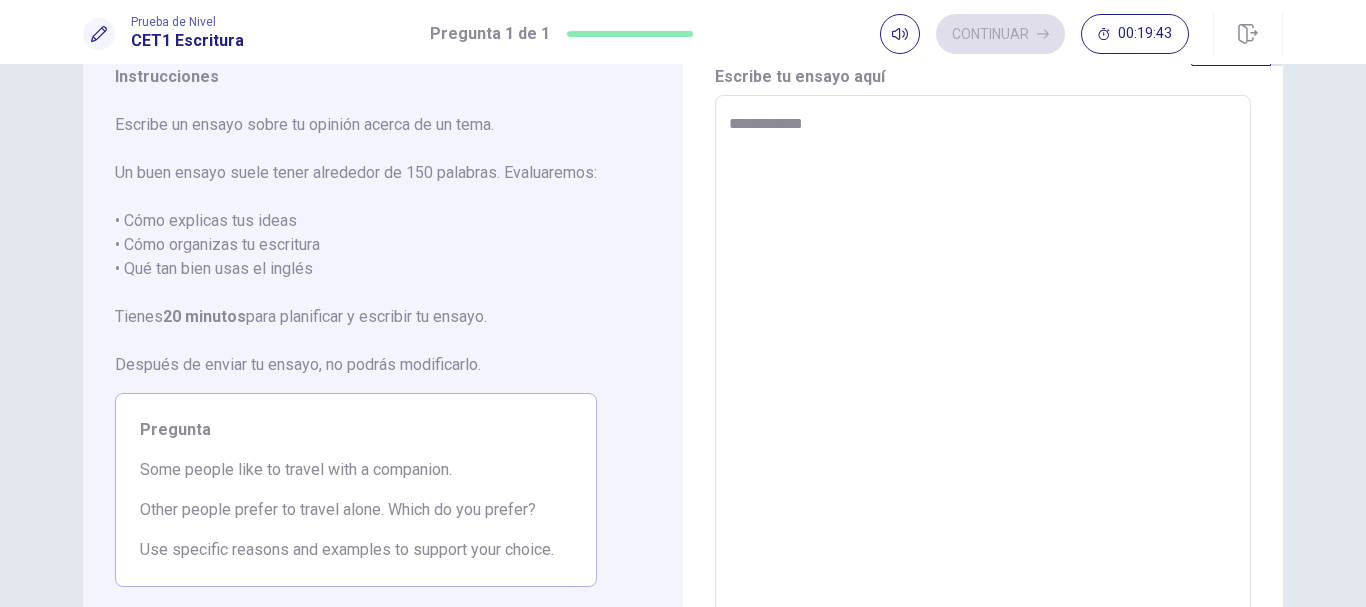 type on "*" 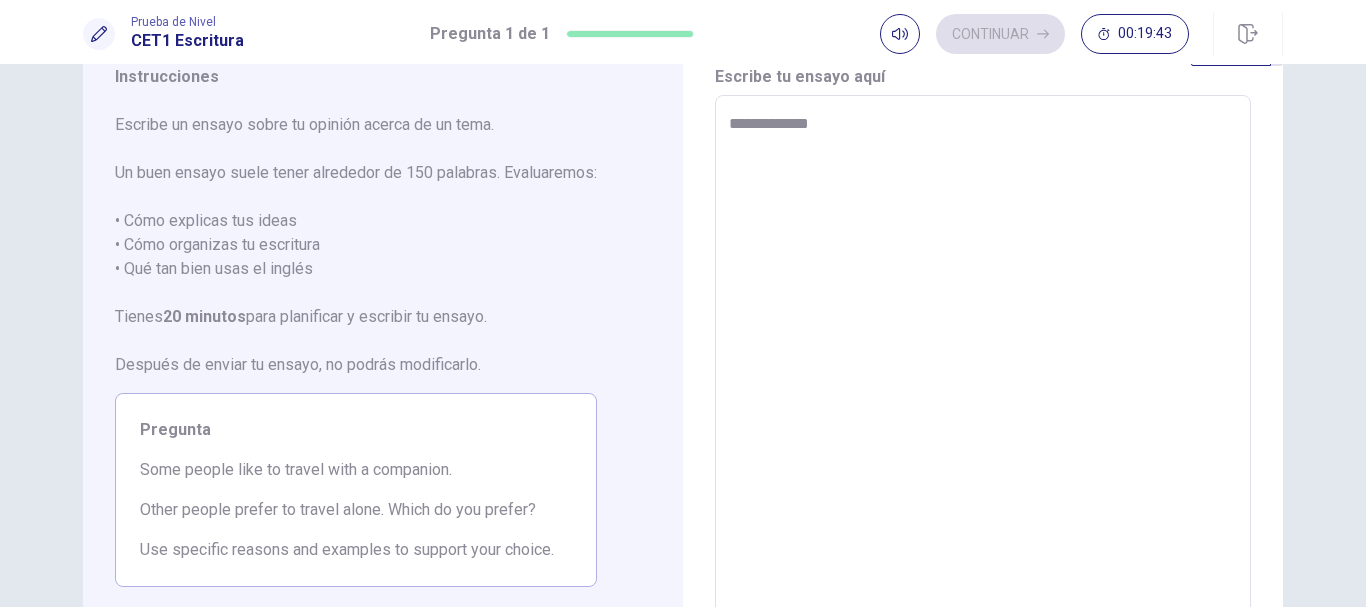 type on "*" 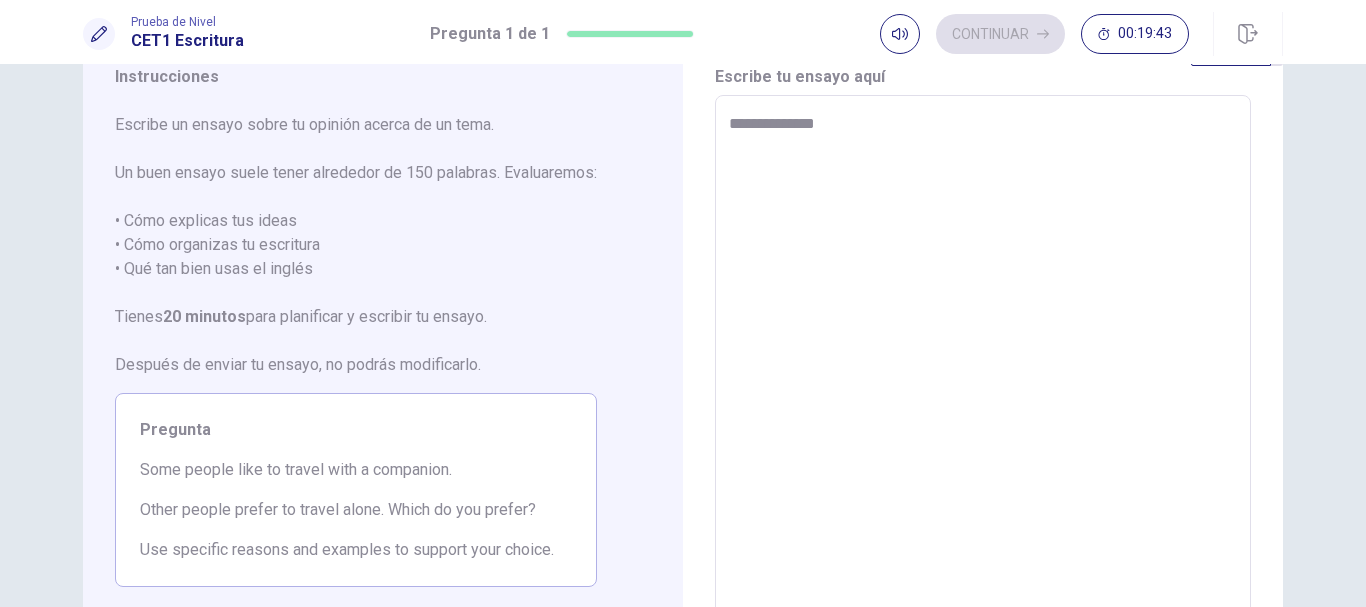 type on "*" 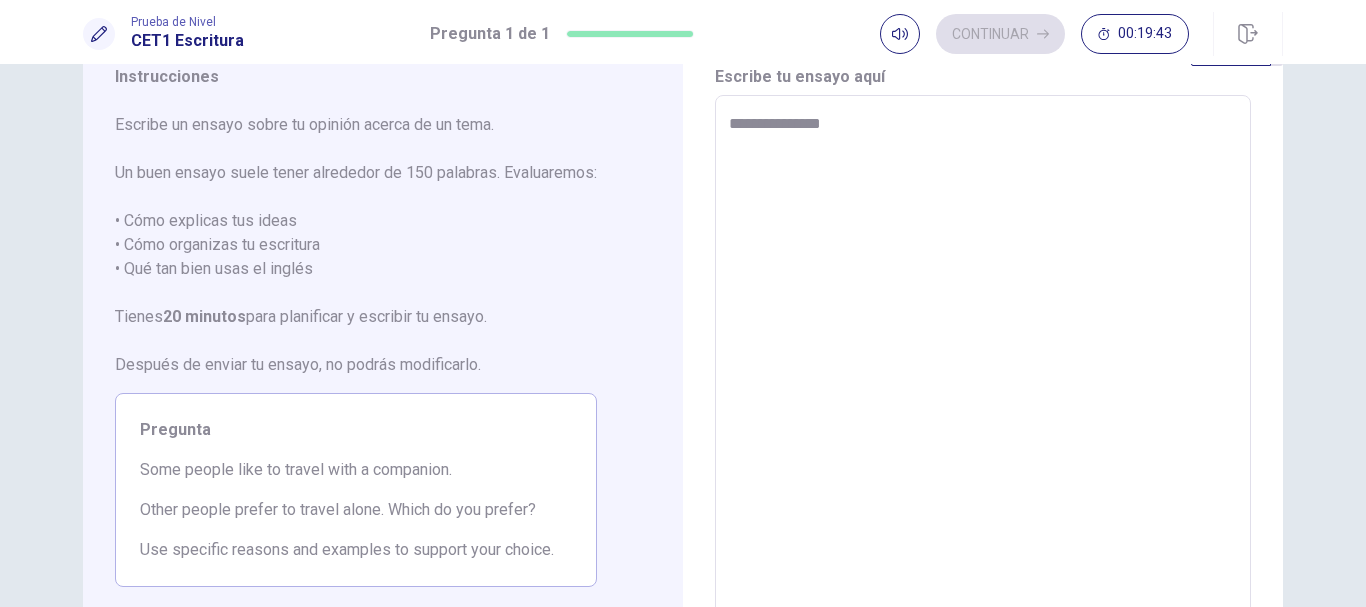 type on "**********" 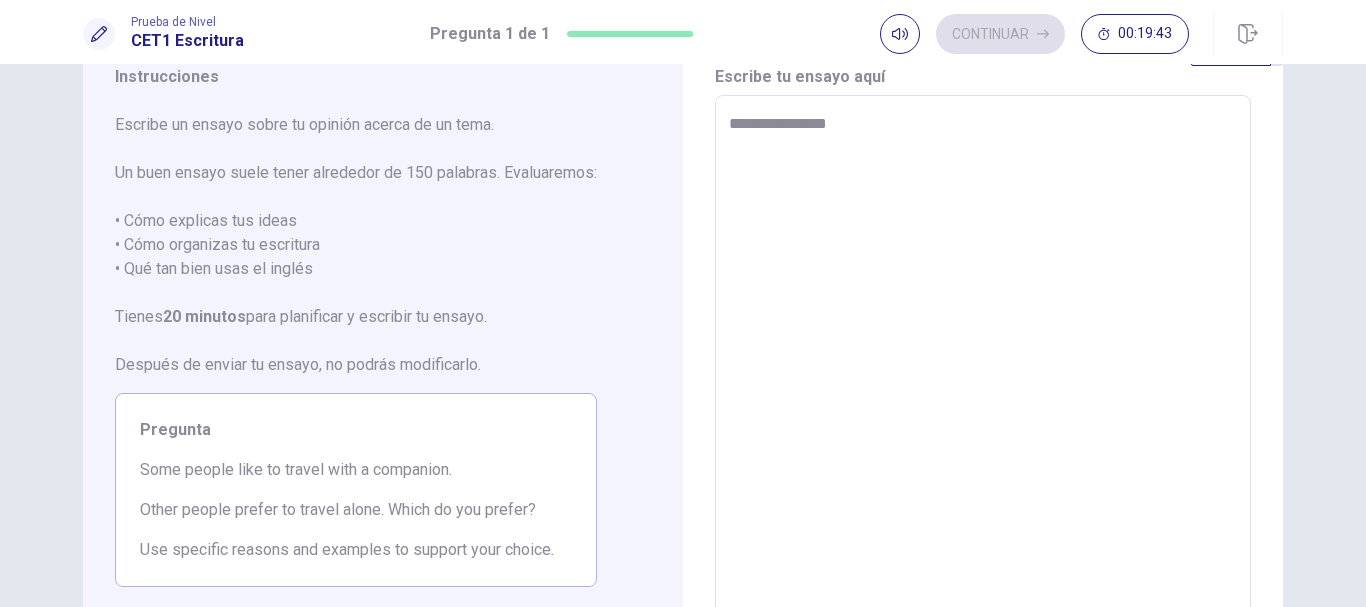 type on "*" 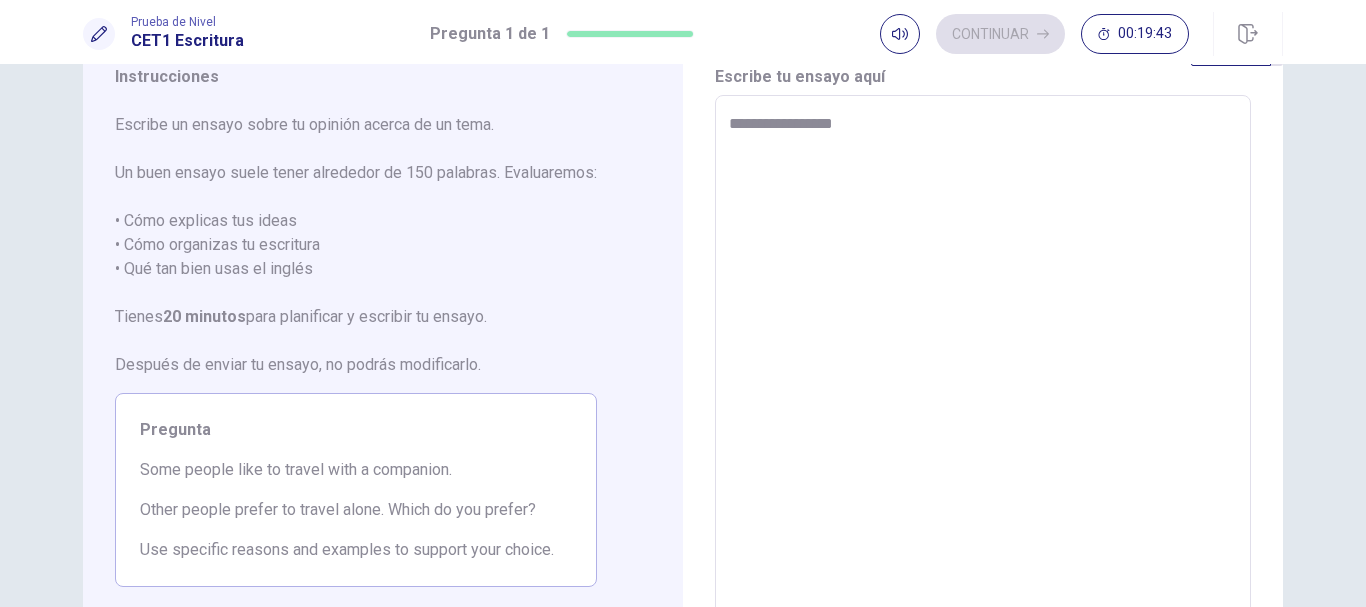 type on "*" 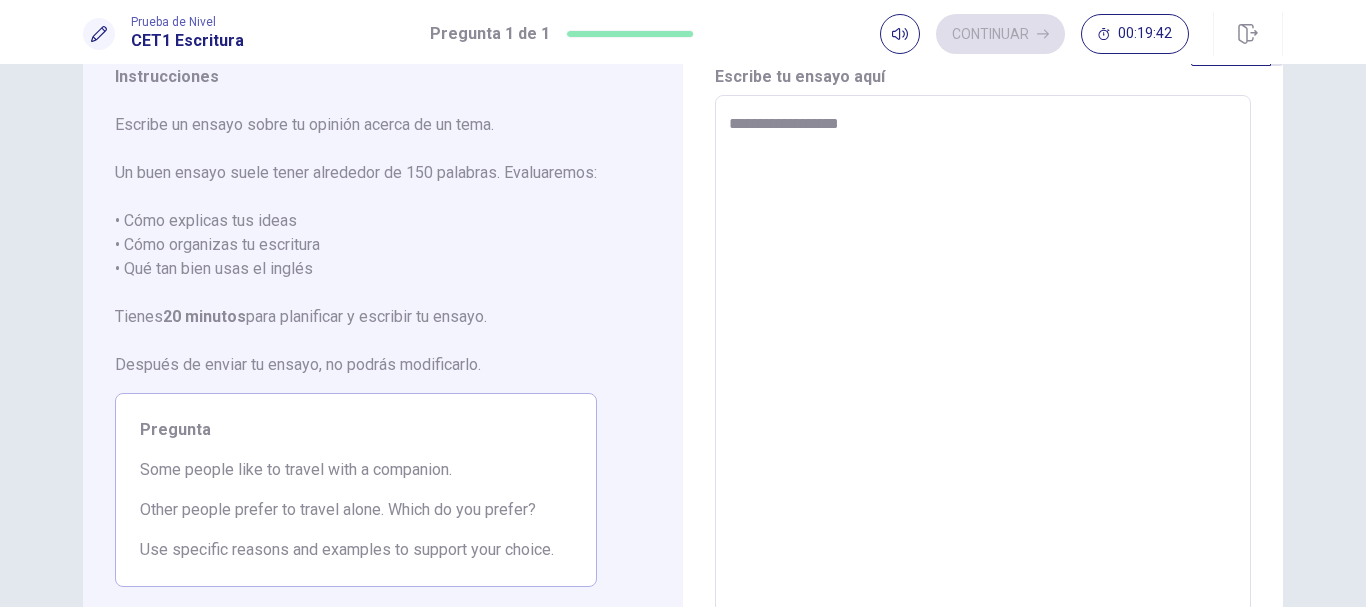 type on "**********" 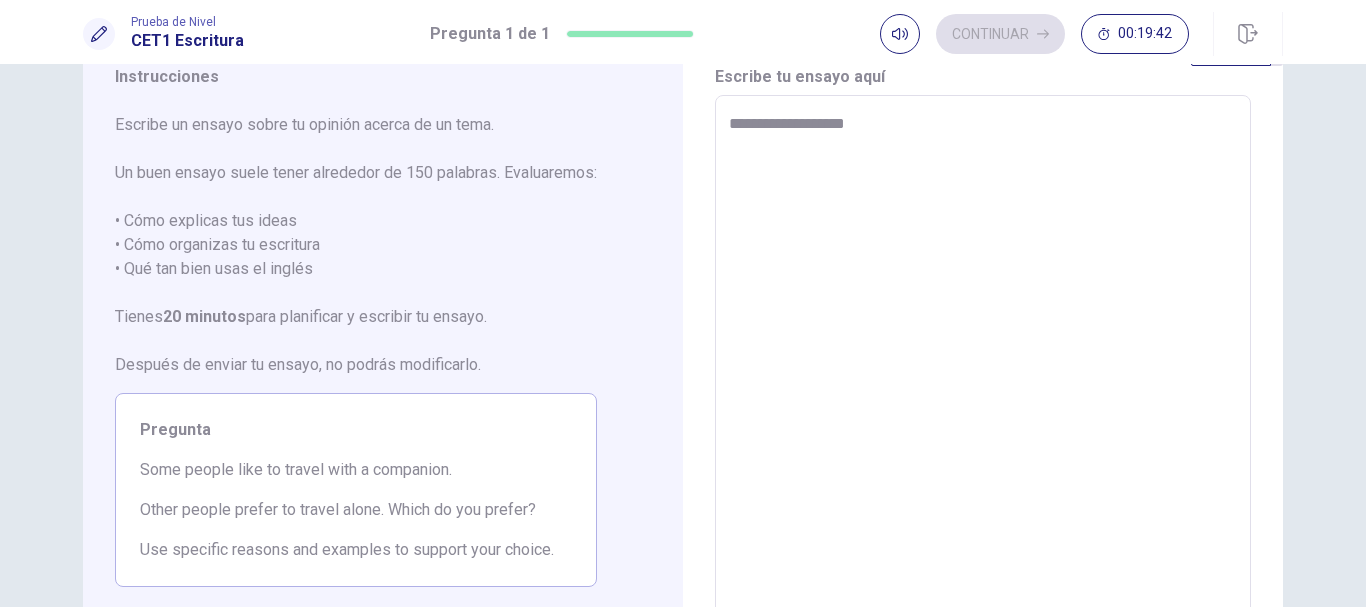 type on "*" 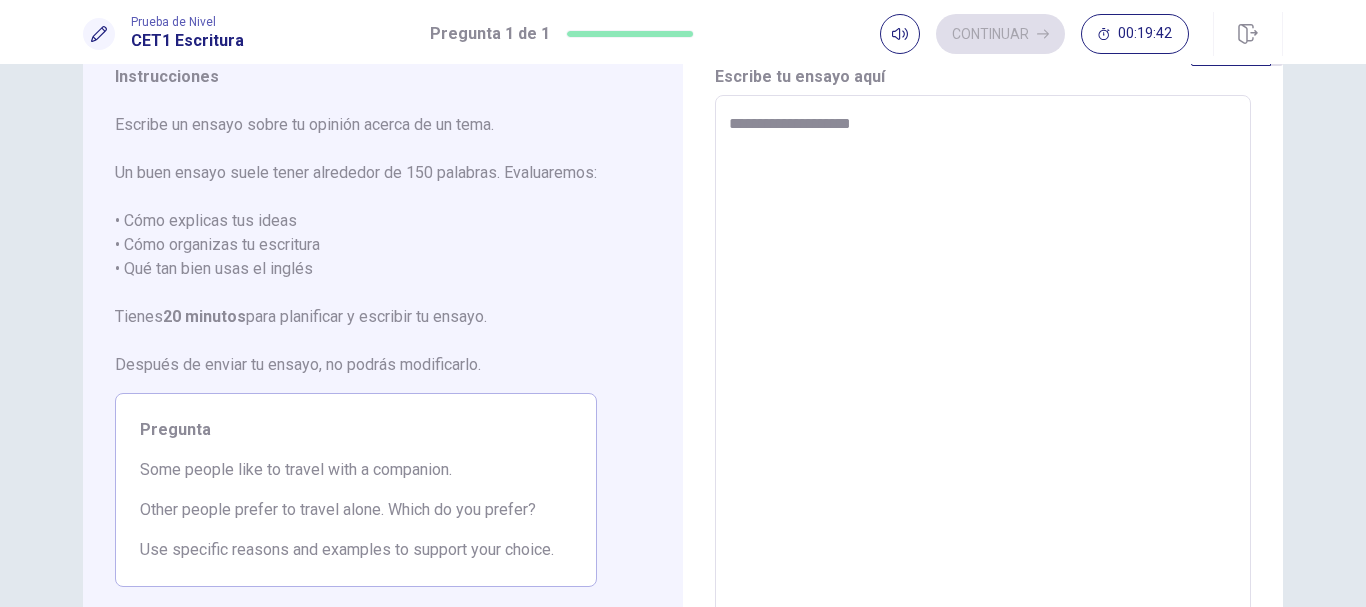 type on "*" 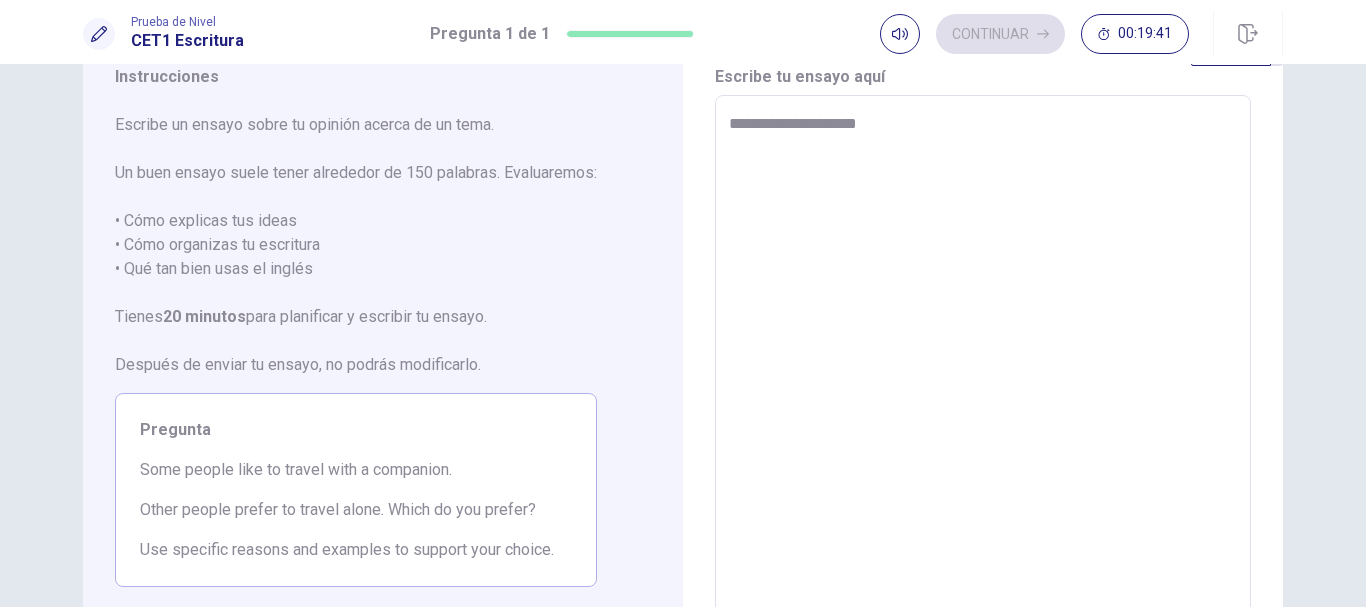 type on "*" 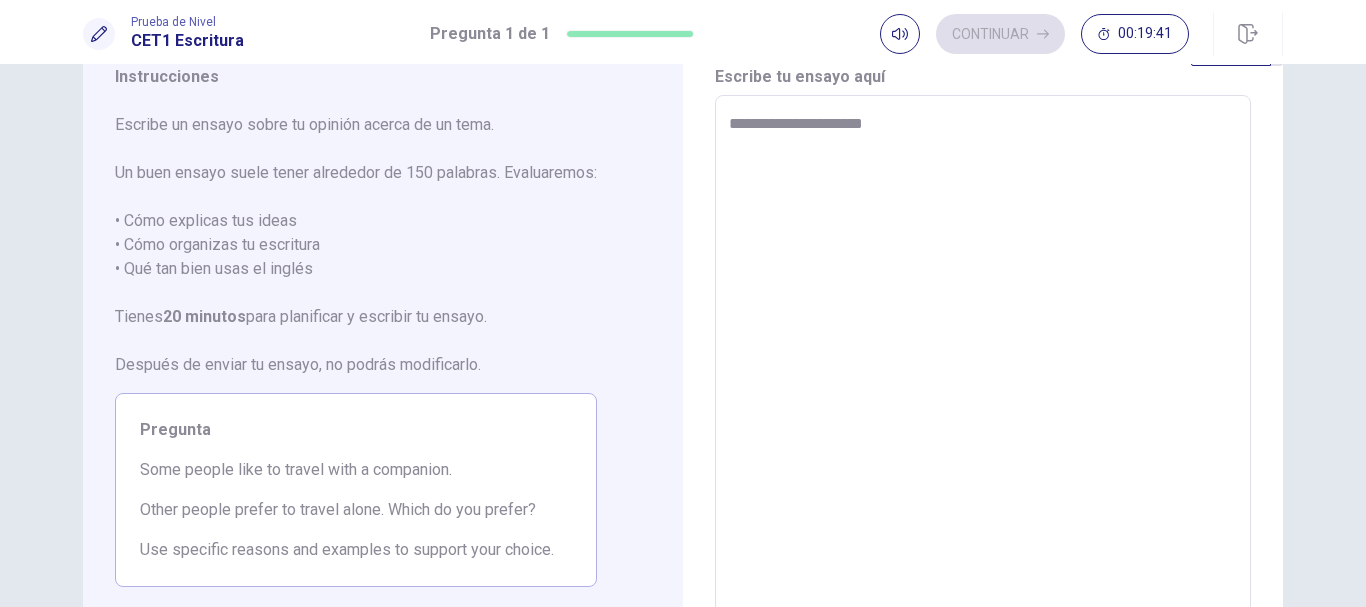 type on "**********" 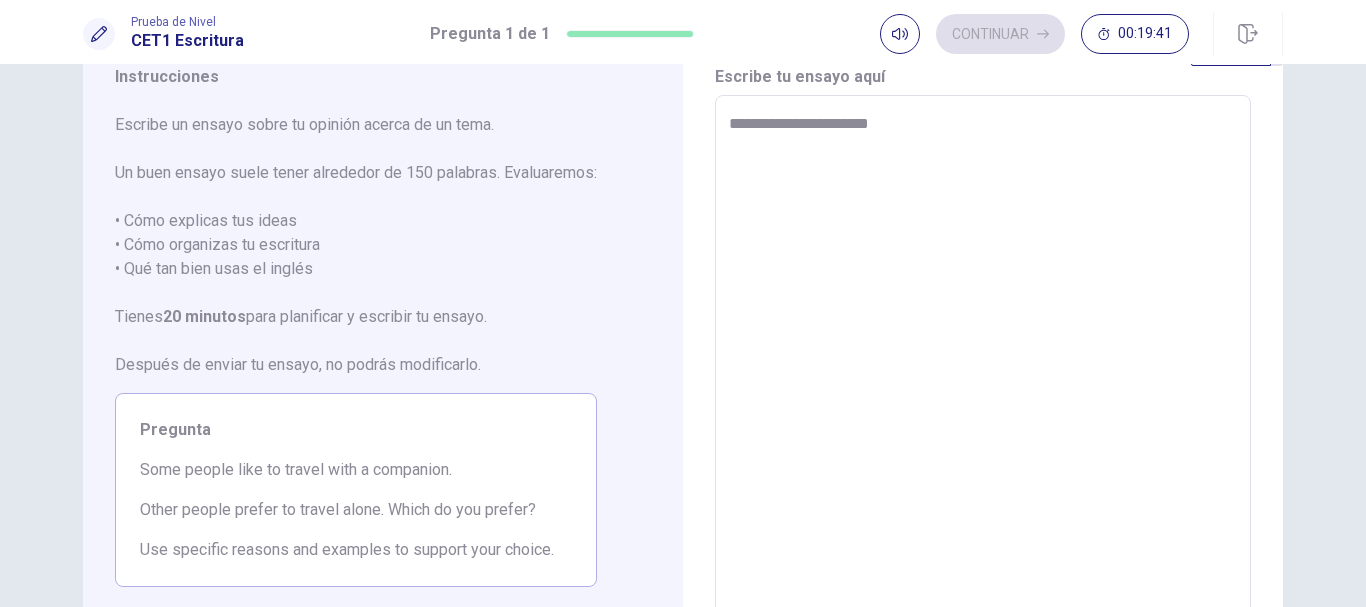 type on "*" 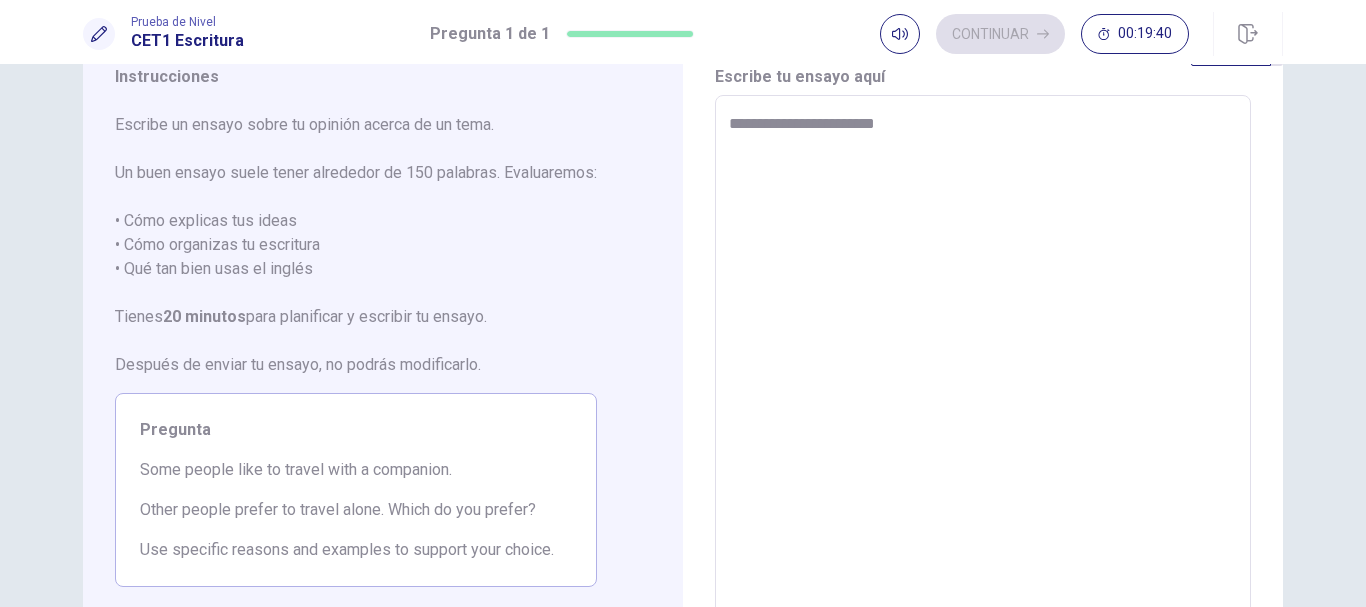 type on "**********" 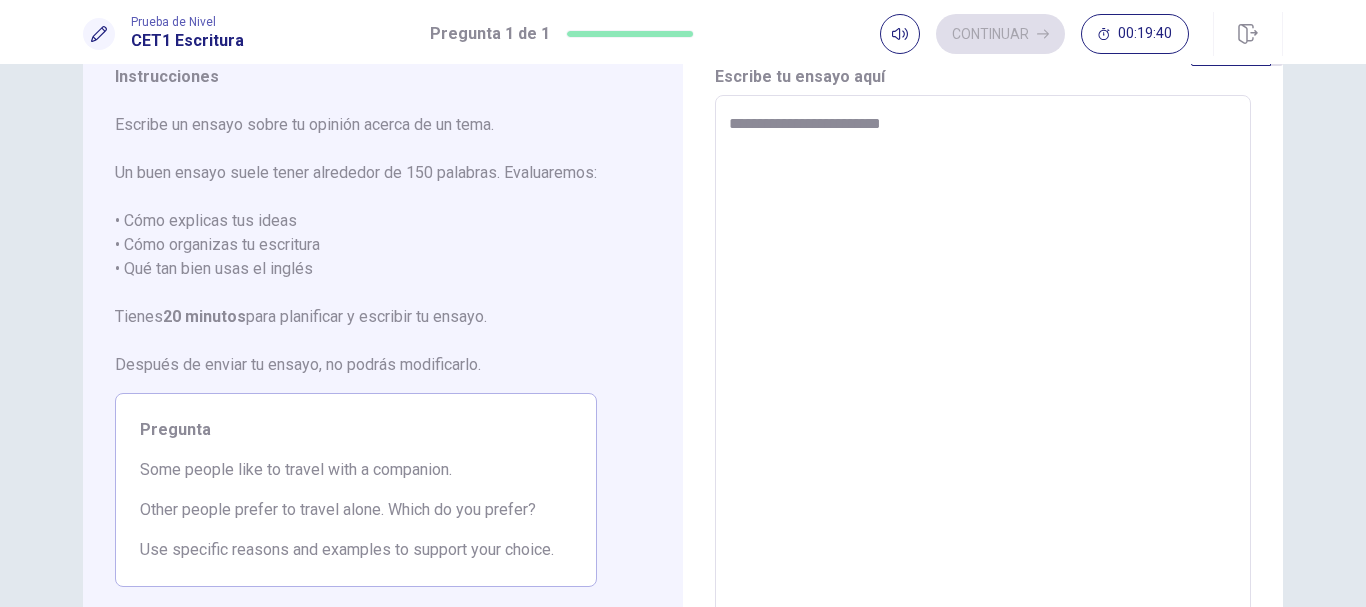 type on "*" 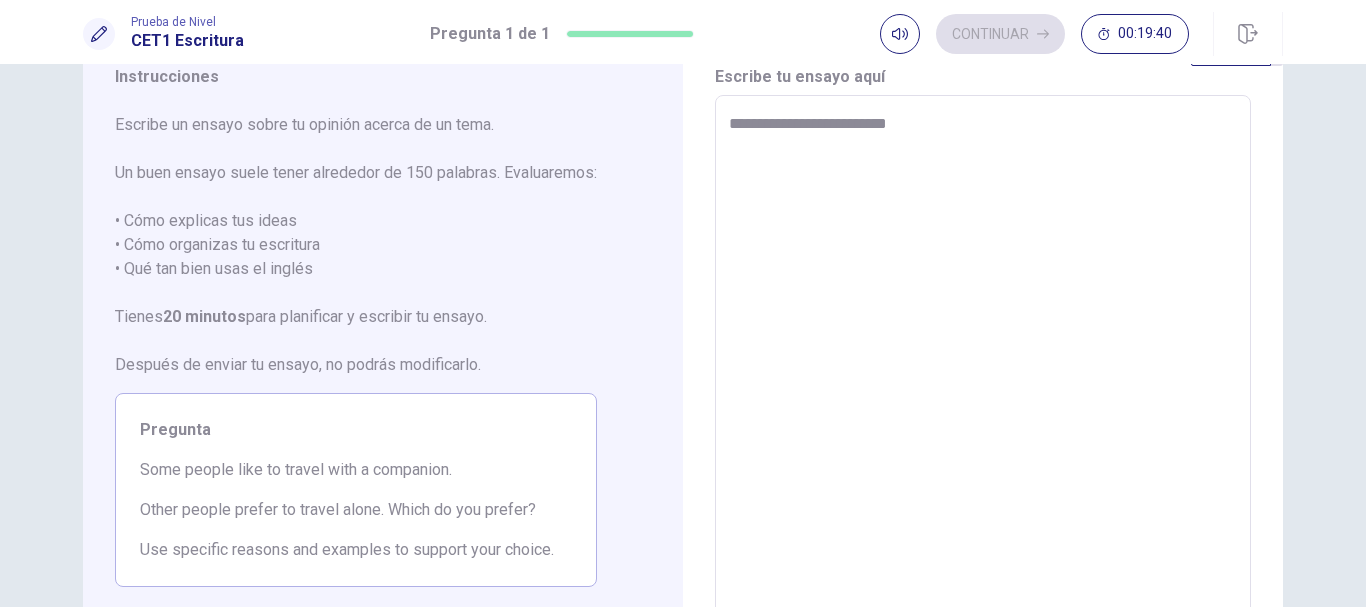 type on "*" 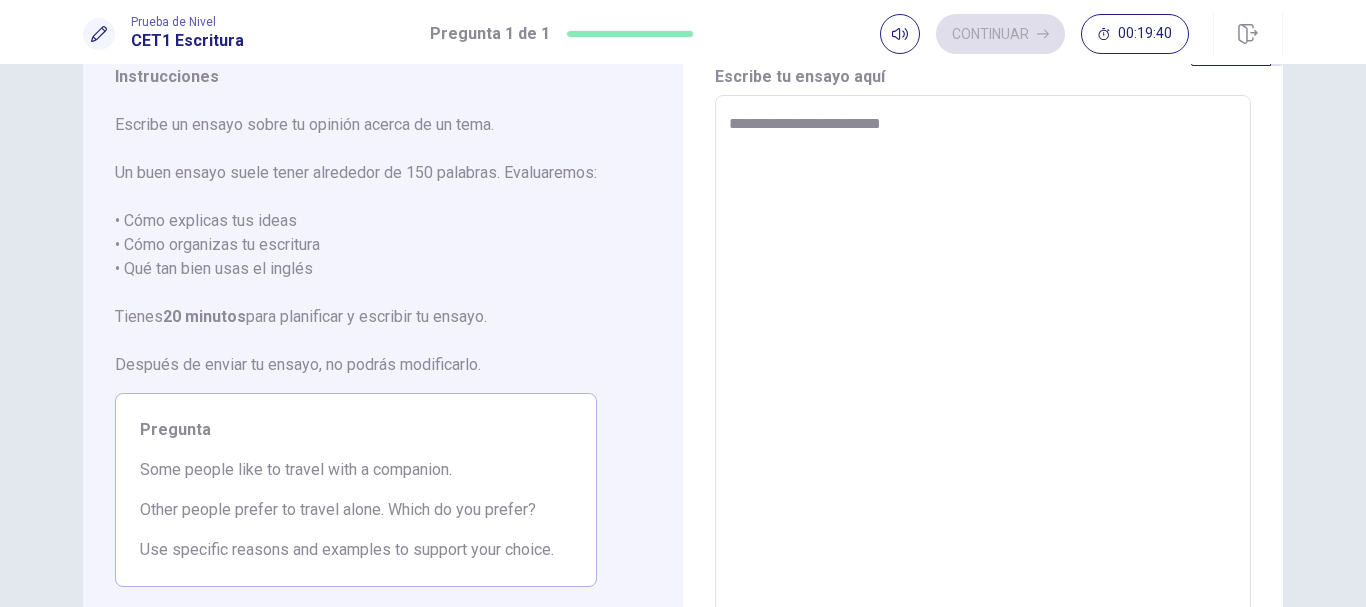 type on "**********" 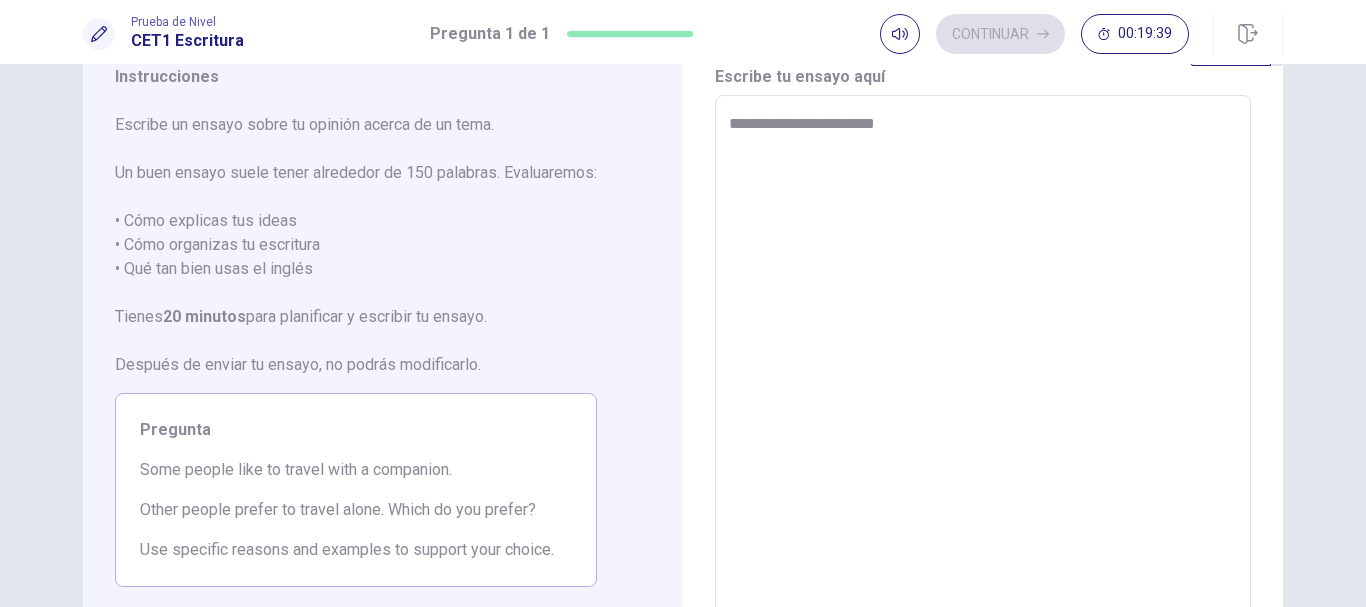 type on "**********" 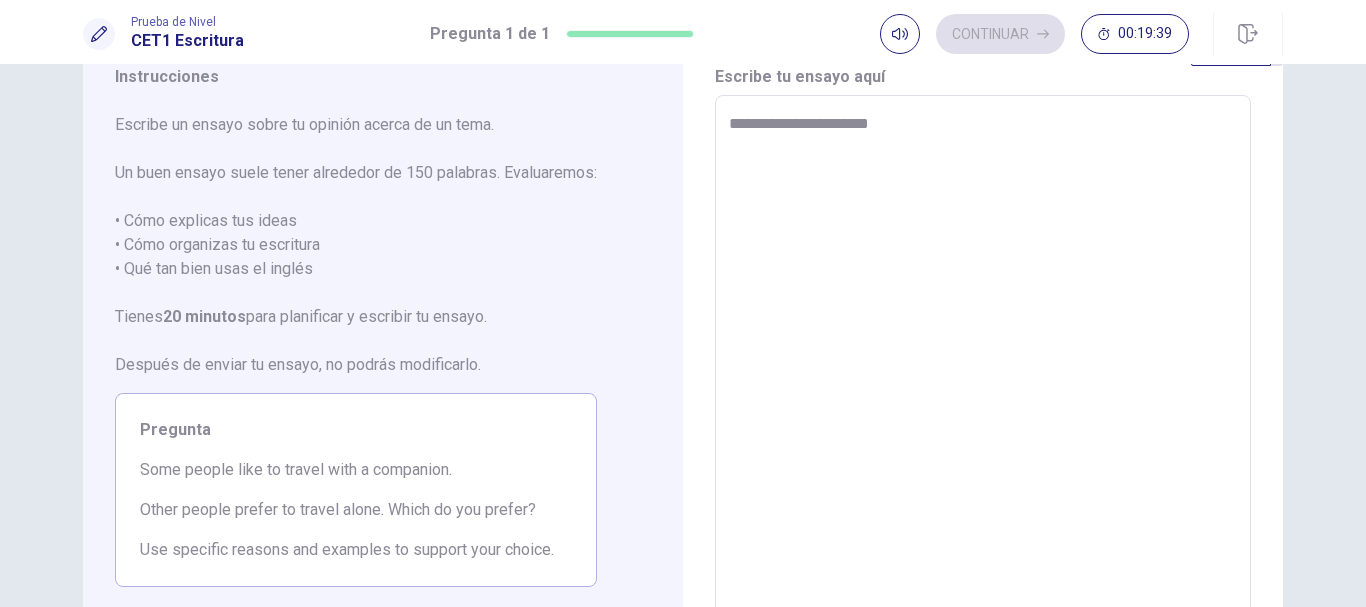 type on "*" 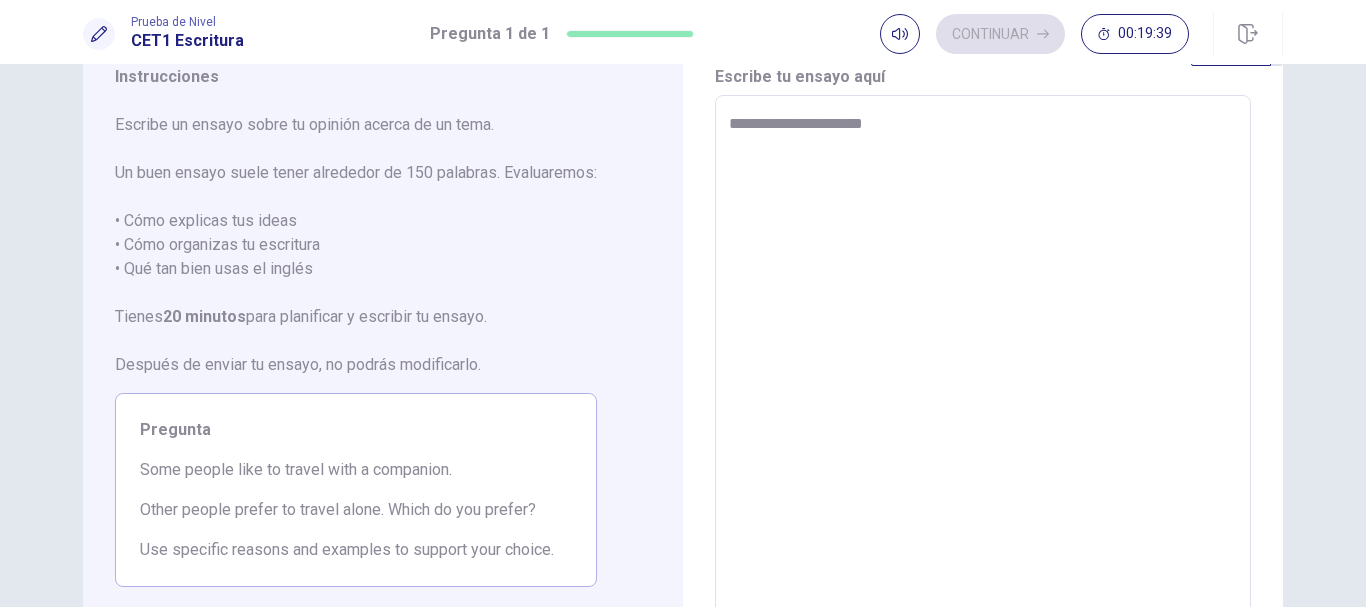 type on "*" 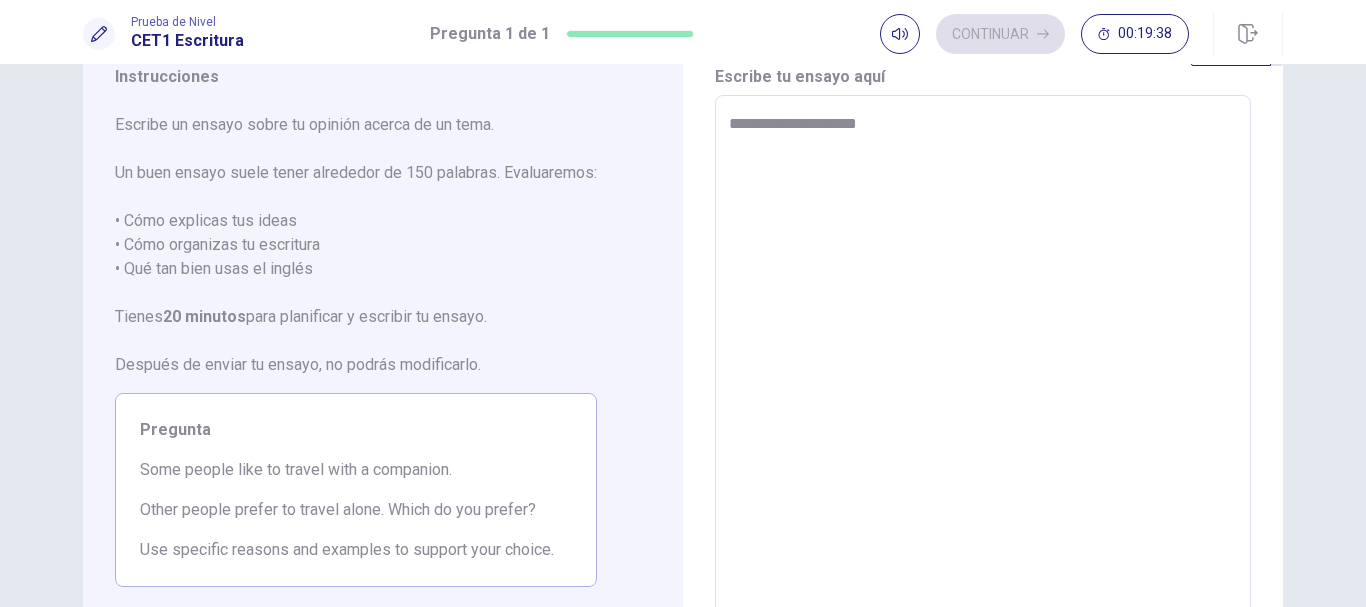 type on "*" 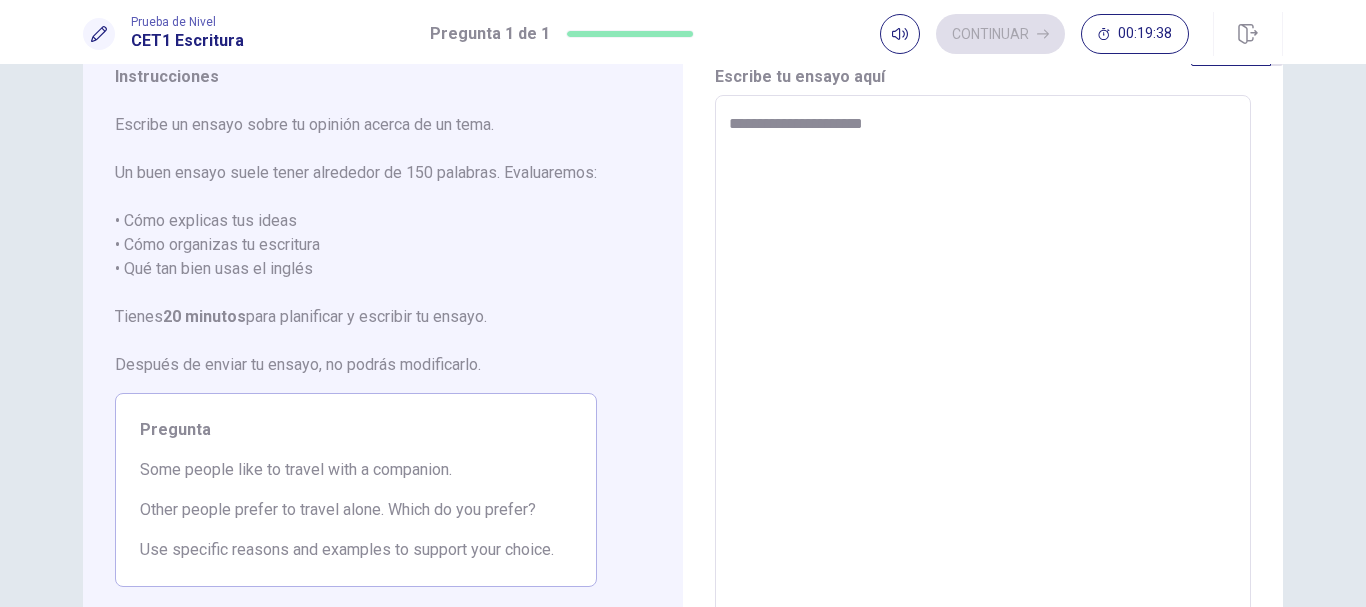 type on "*" 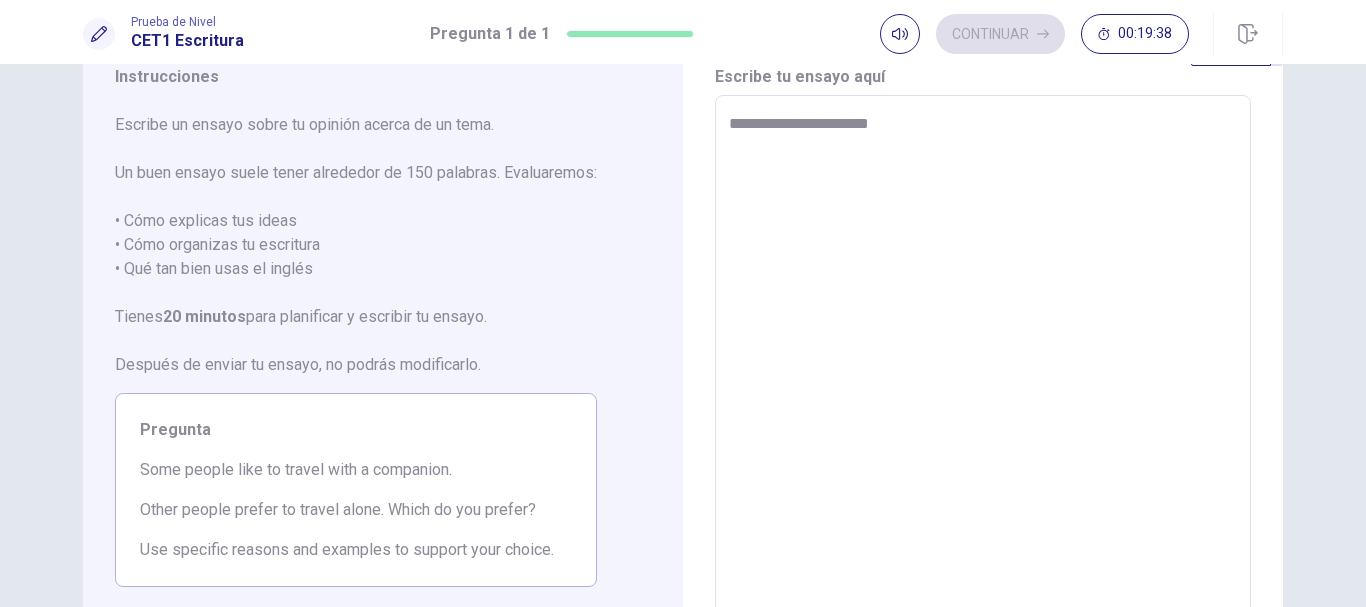 type on "**********" 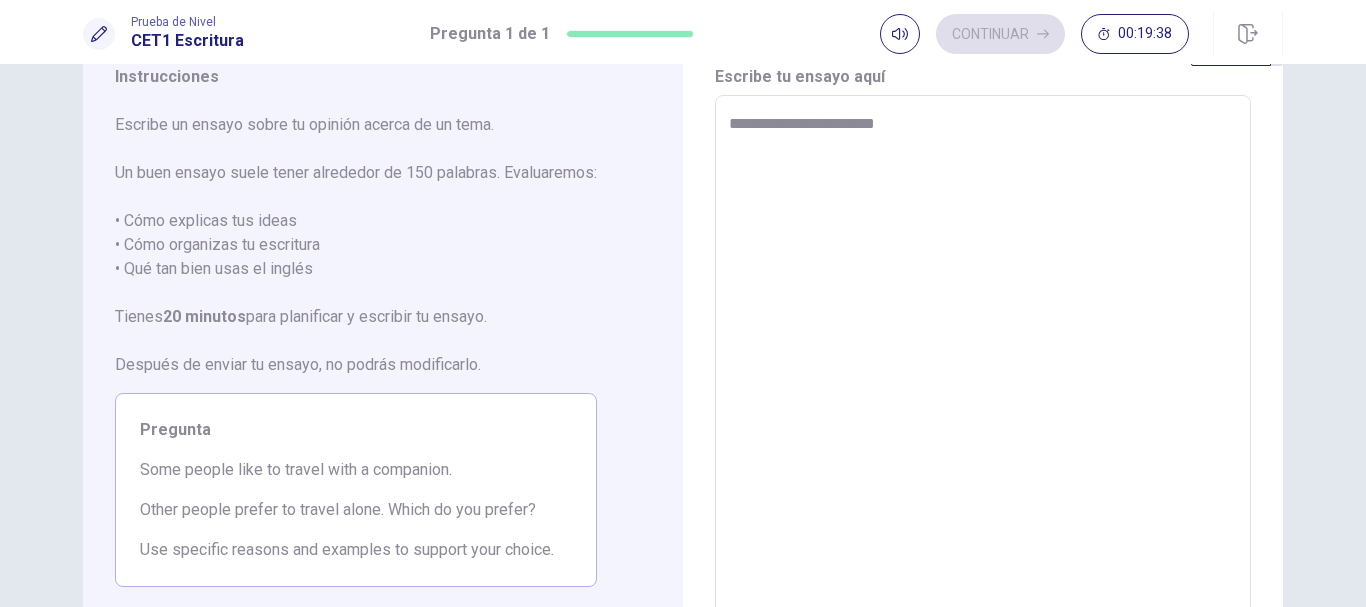 type on "*" 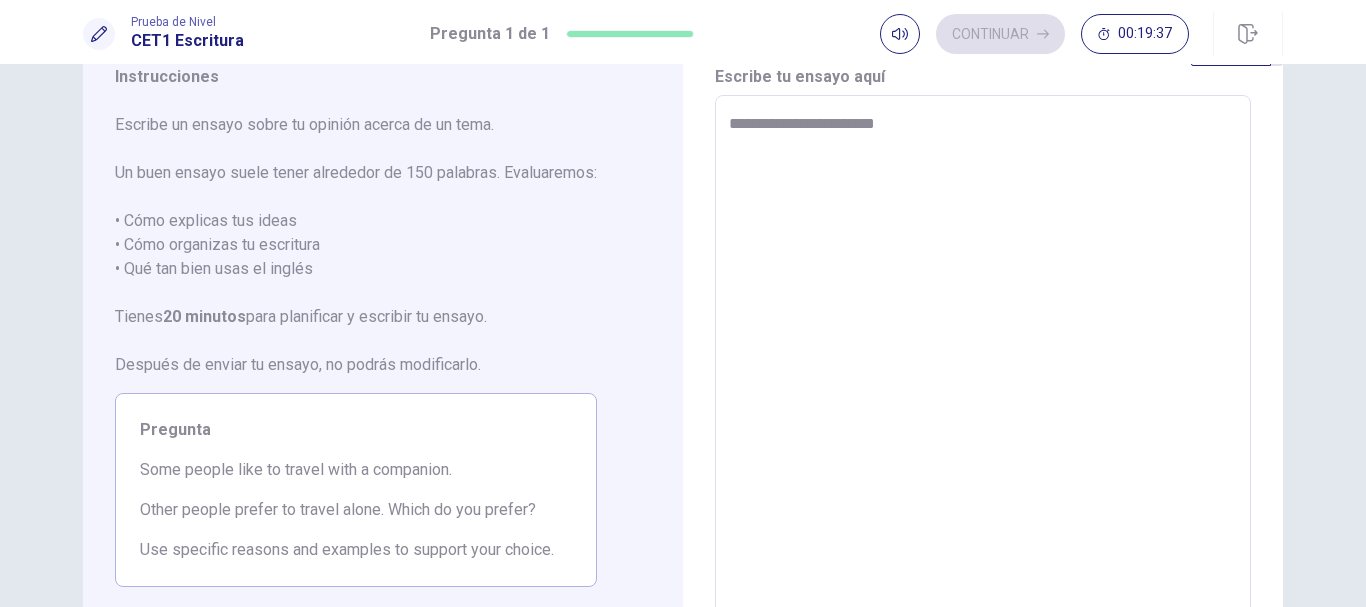 type on "**********" 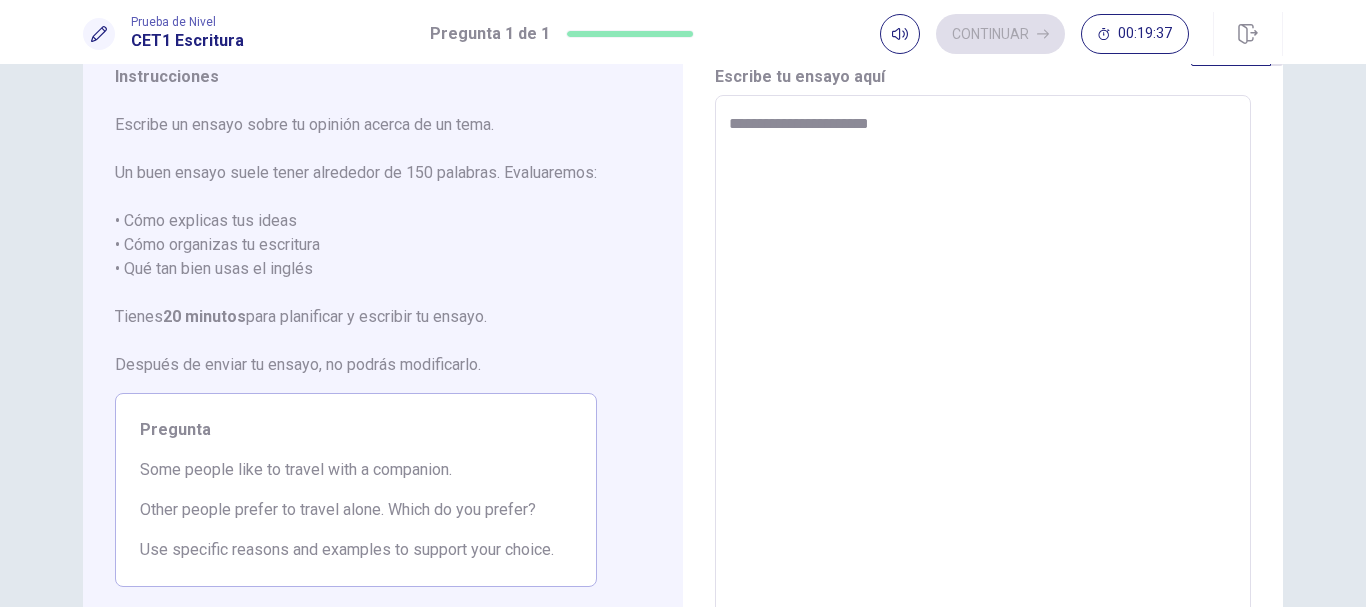 type on "**********" 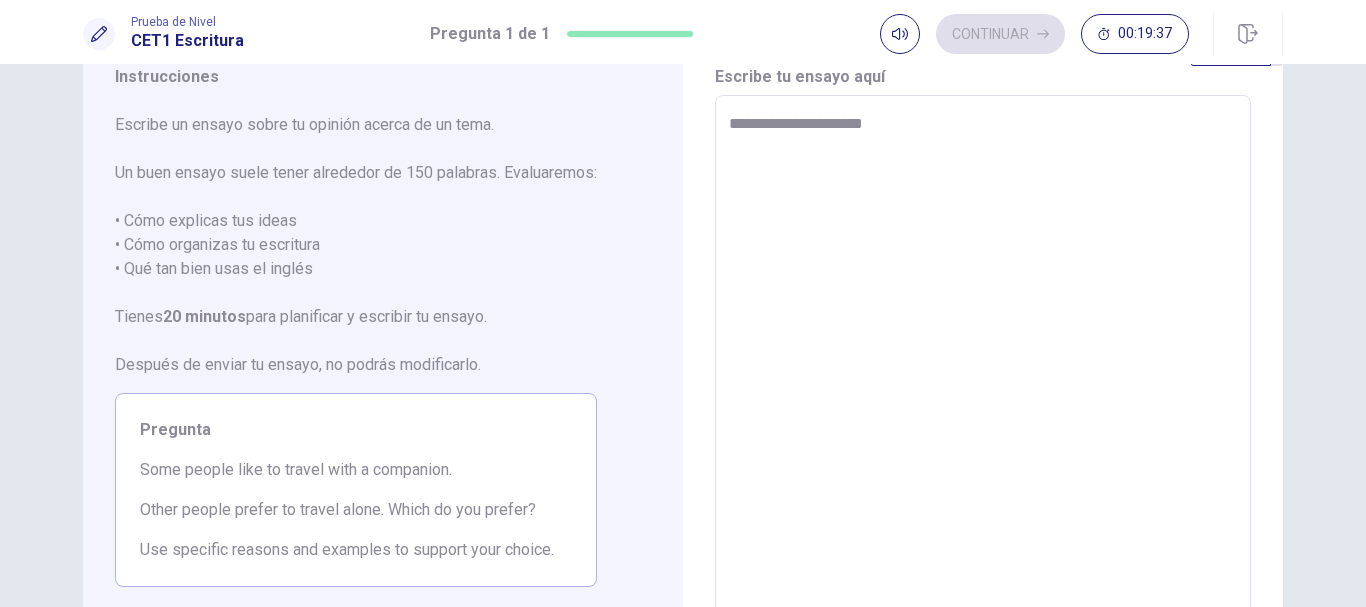type on "*" 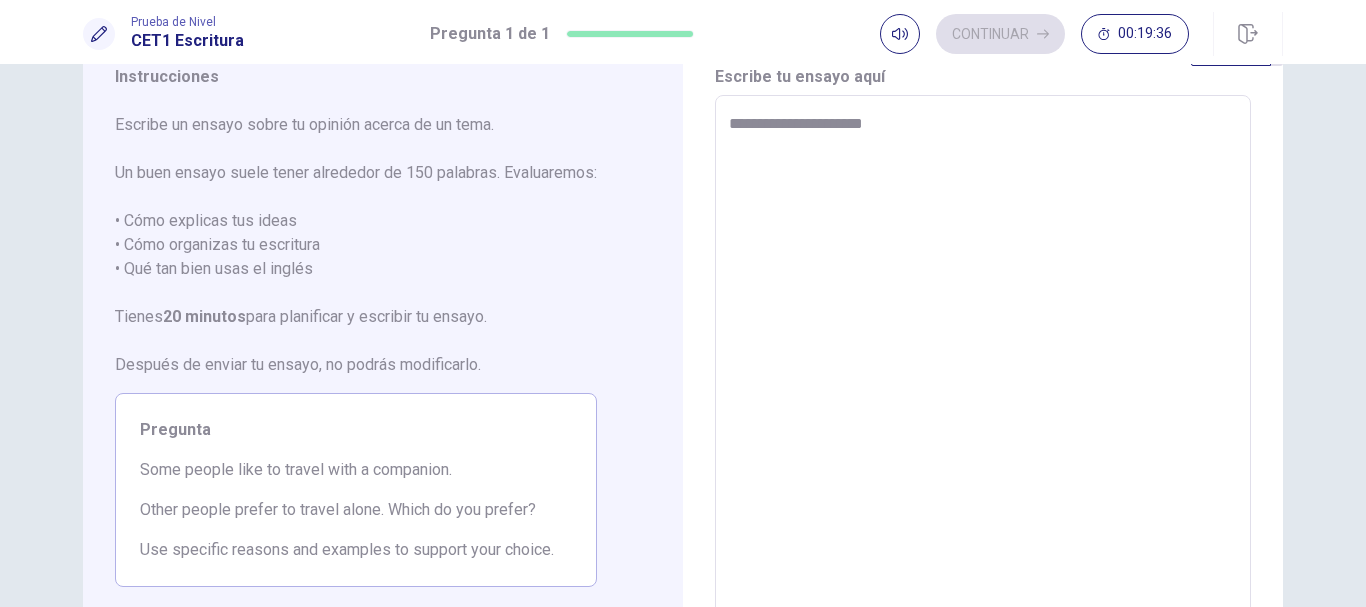 type on "**********" 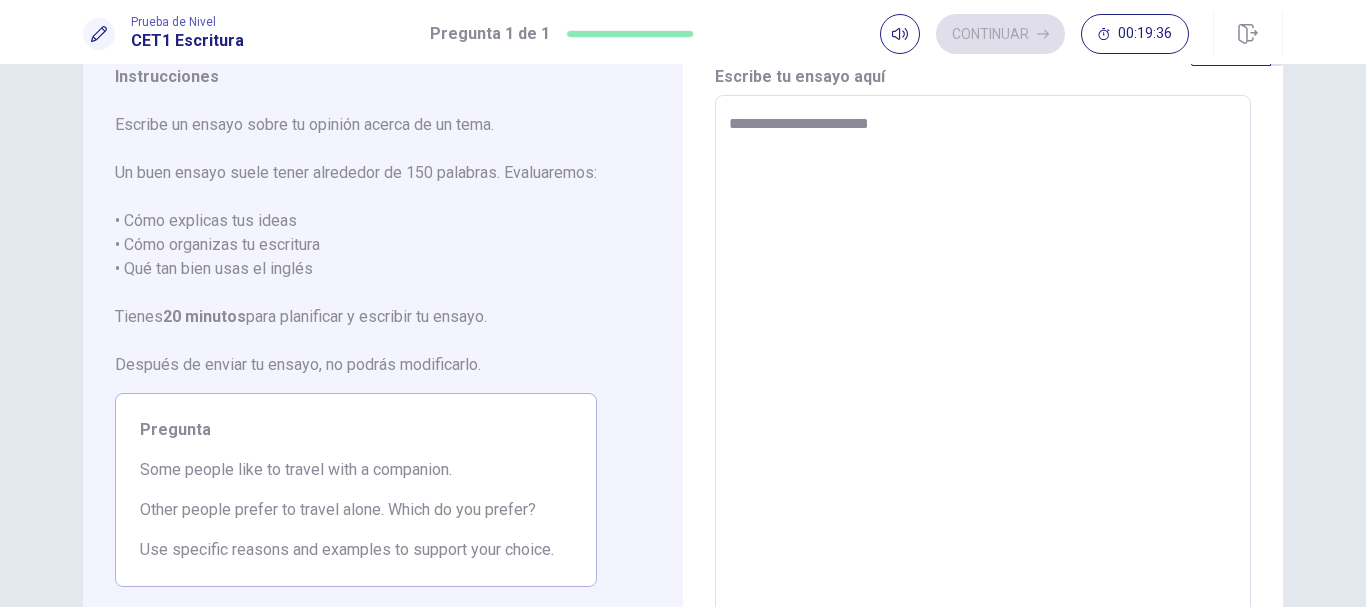 type on "**********" 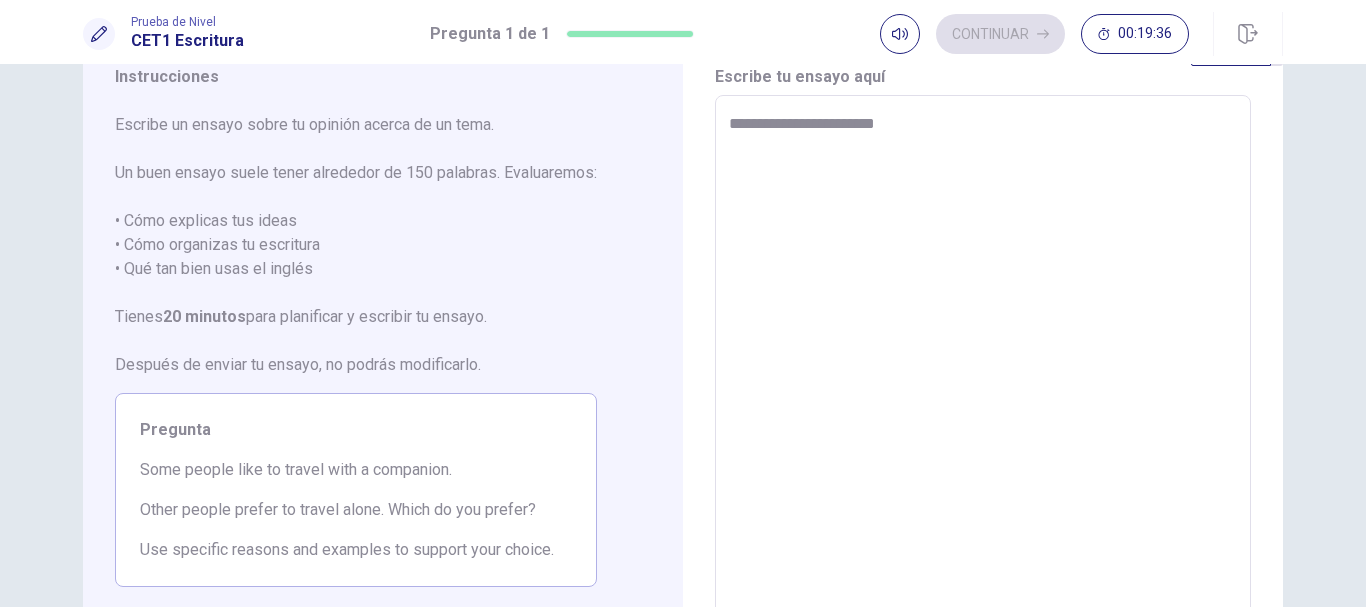 type on "*" 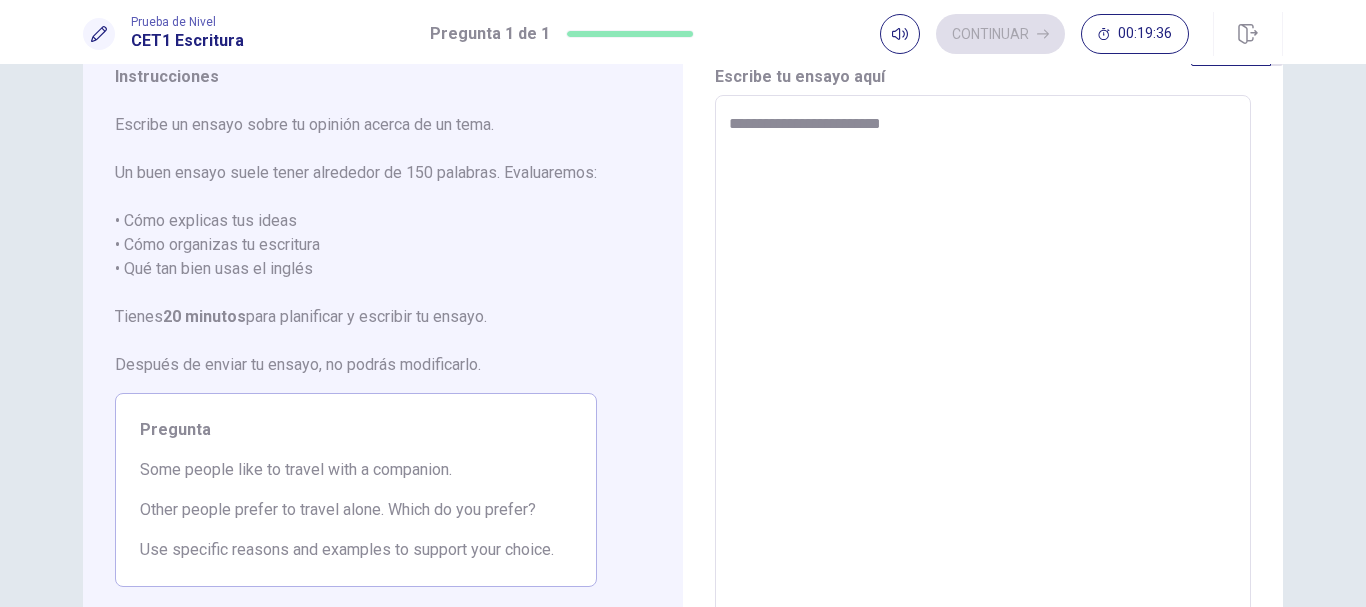 type on "*" 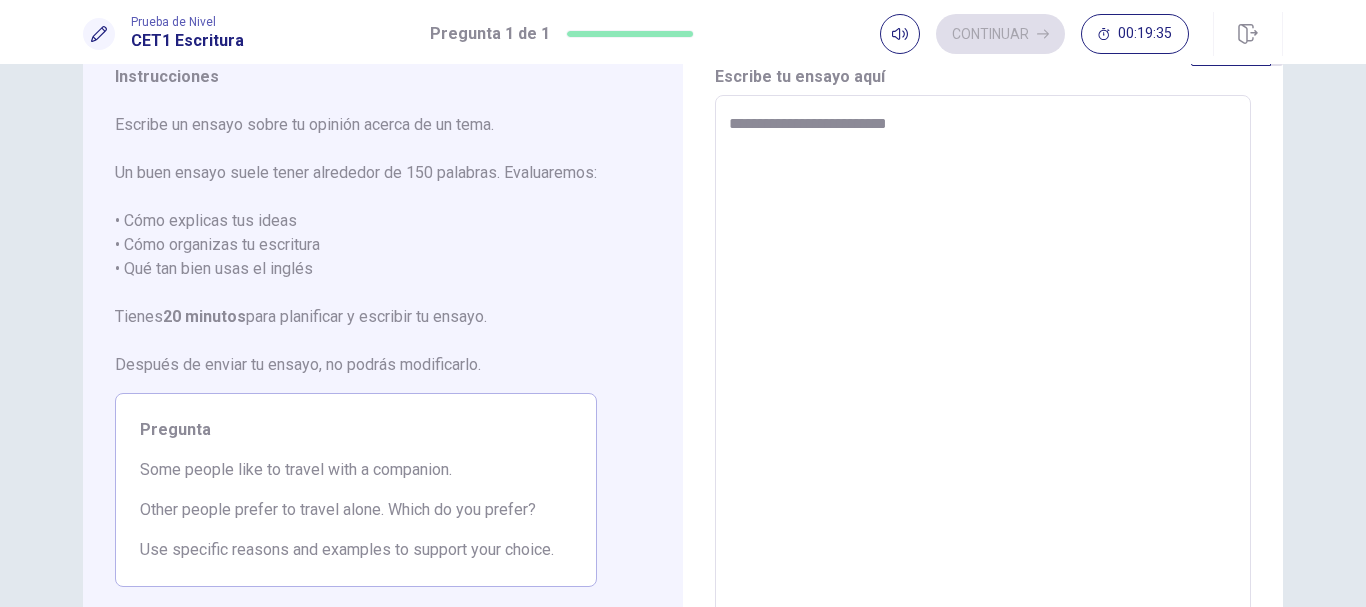 type on "*" 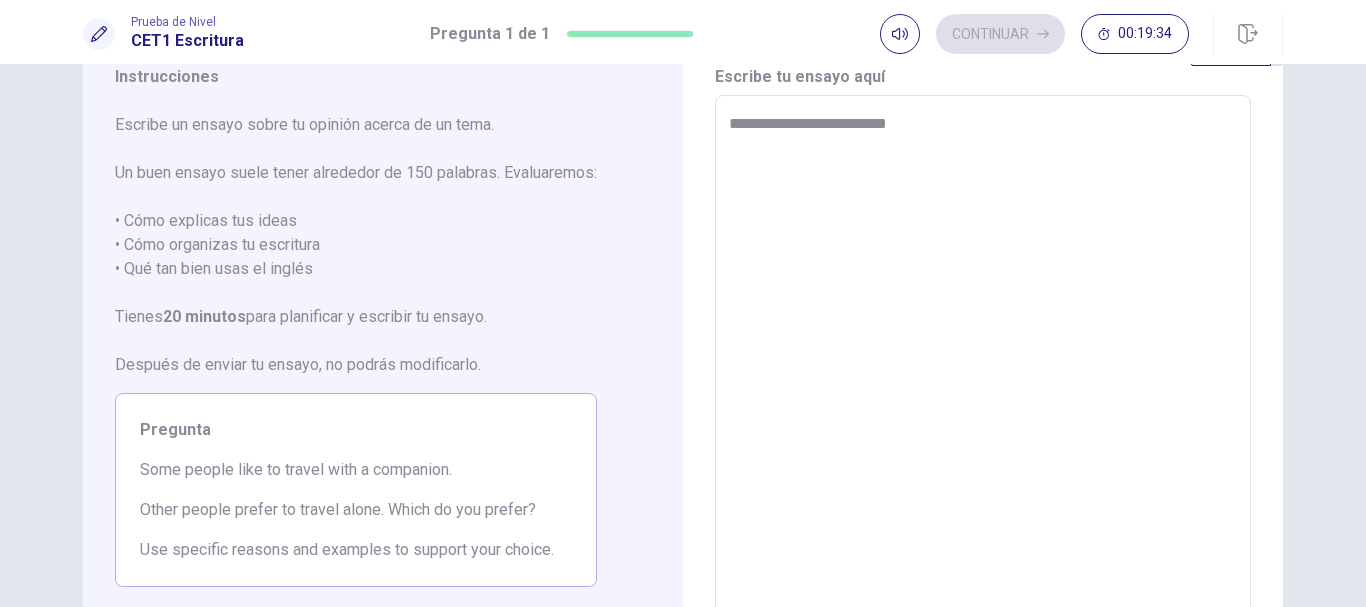 type on "**********" 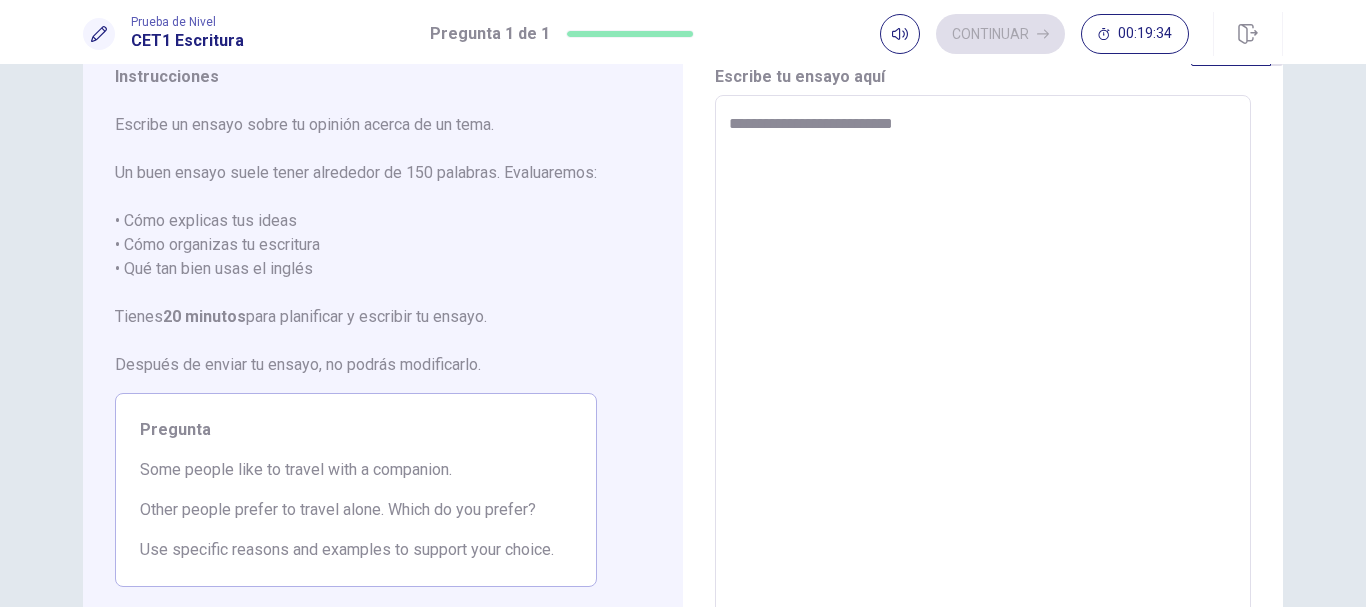 type on "**********" 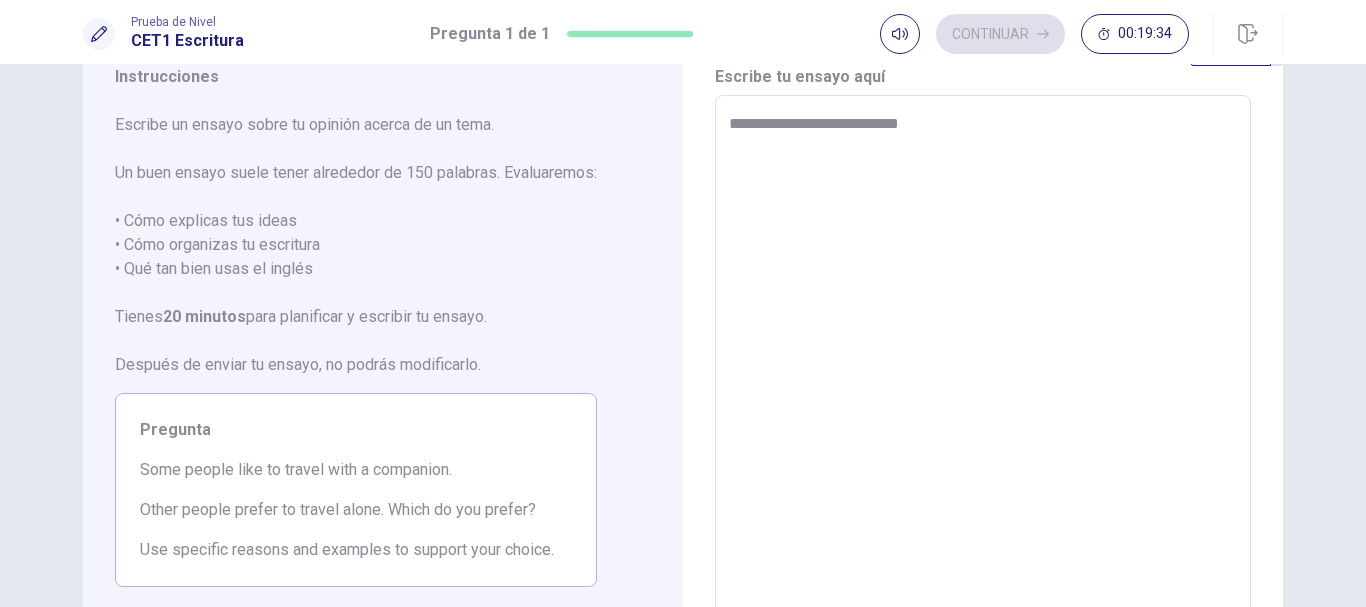 type on "**********" 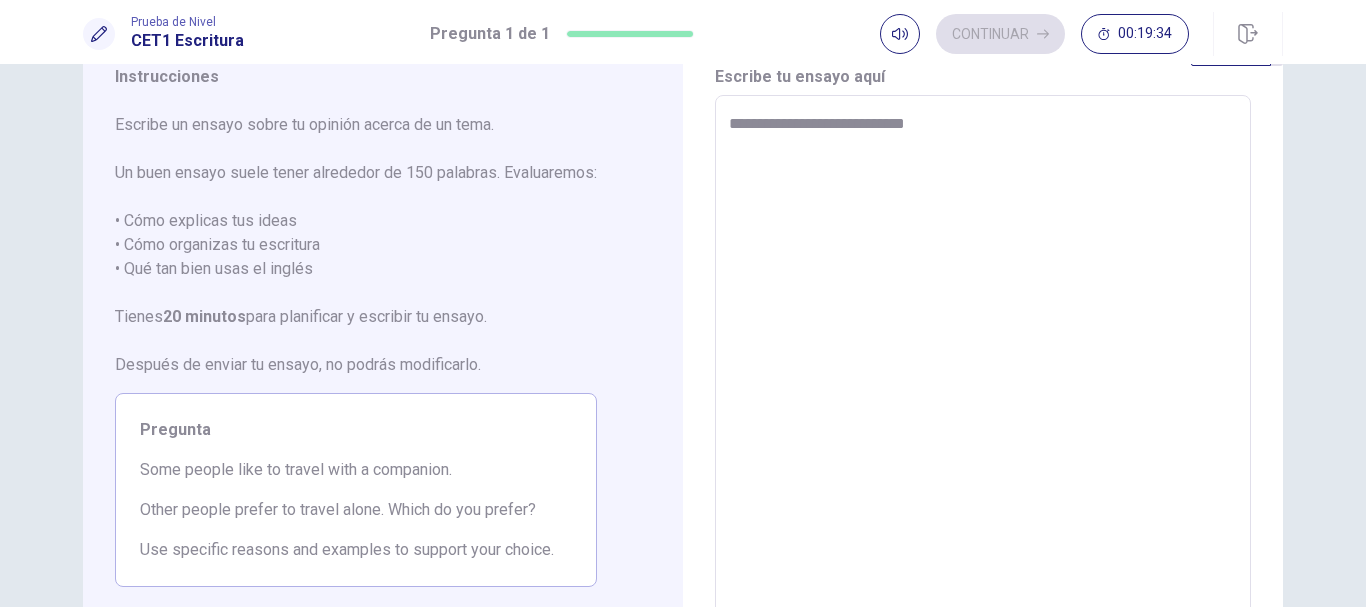 type on "*" 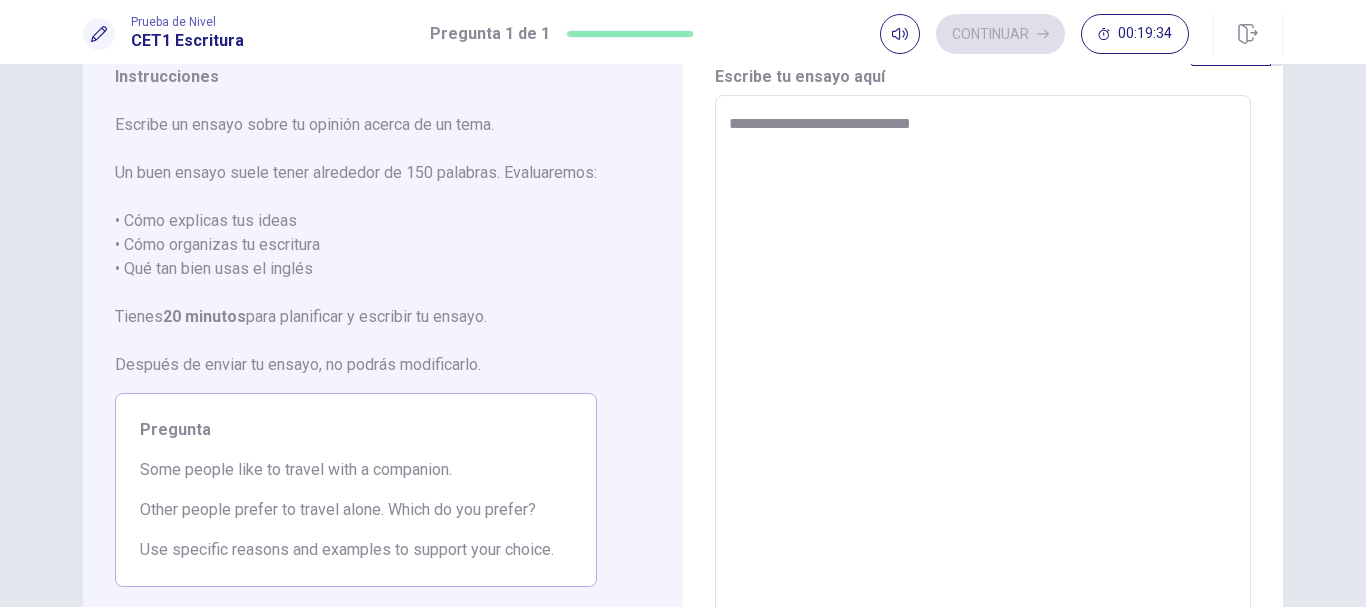 type on "*" 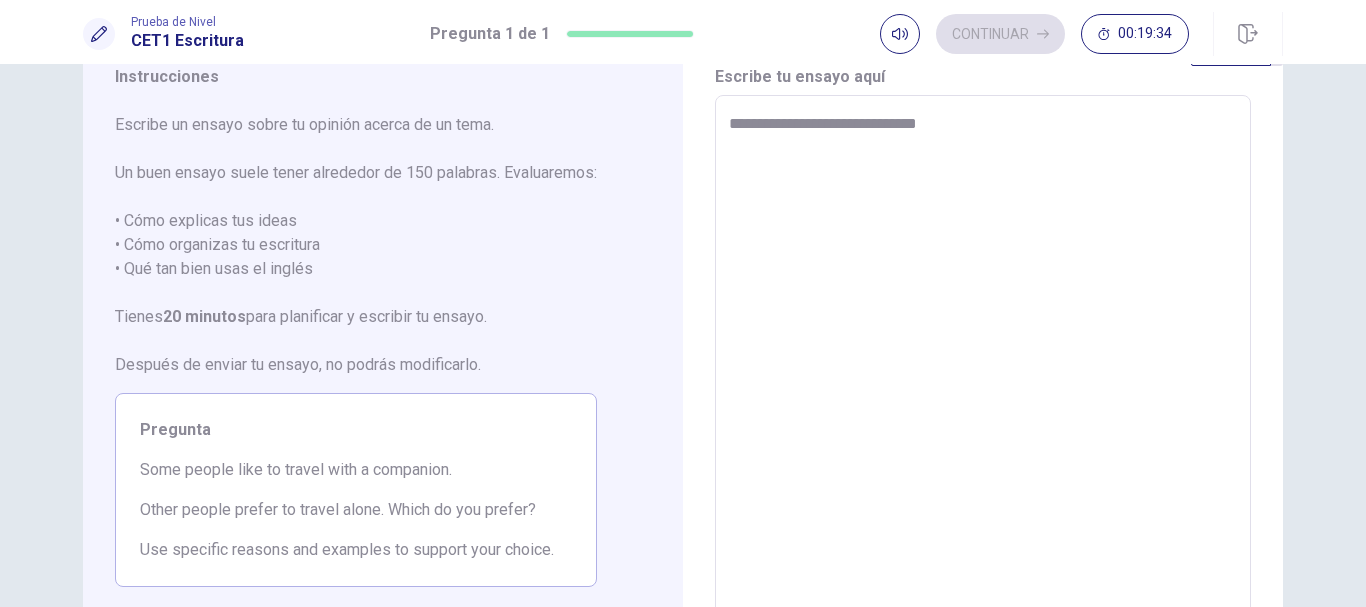 type on "*" 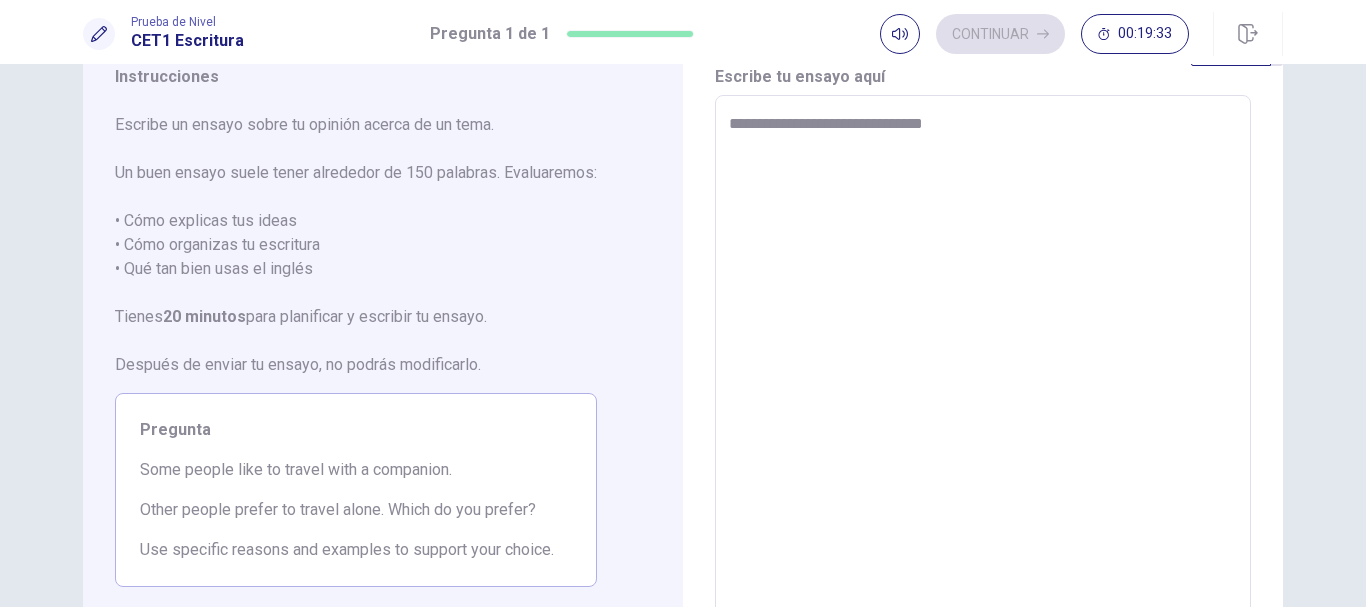 type on "**********" 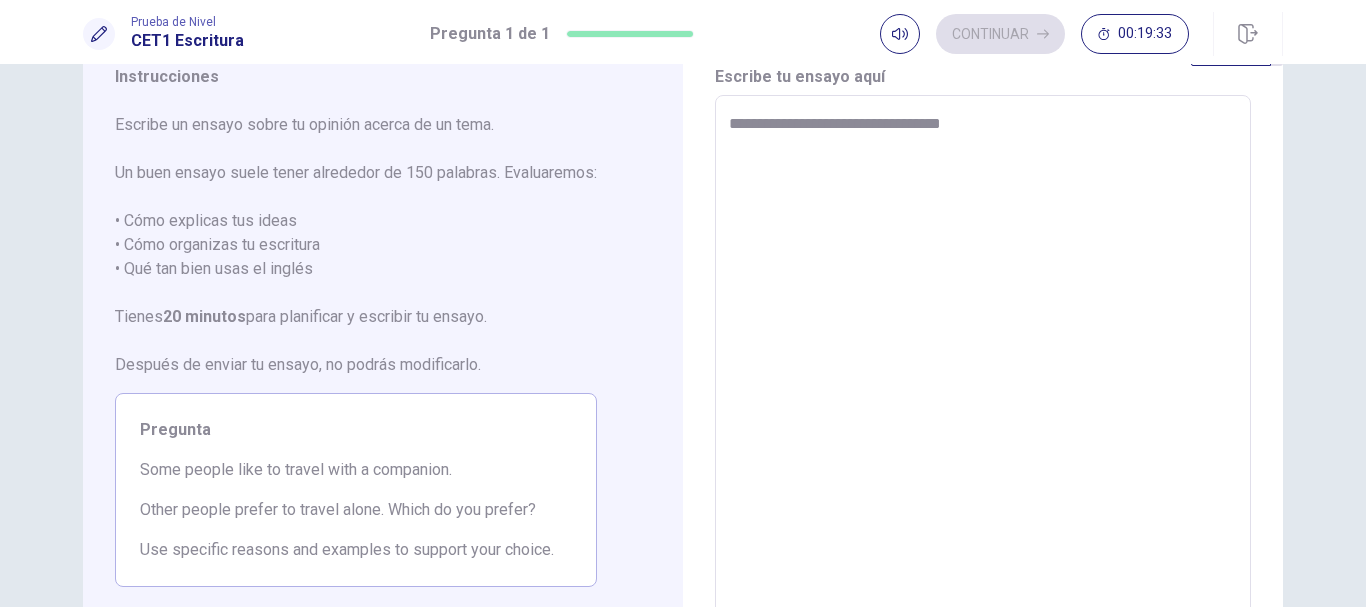 type on "**********" 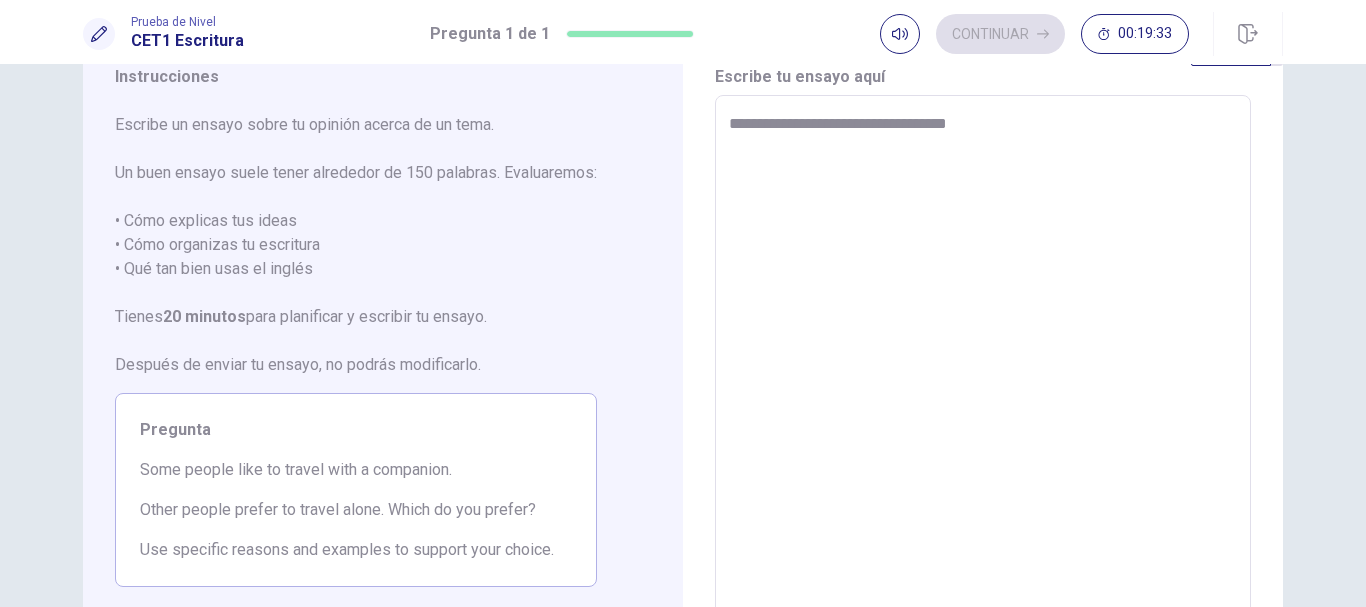 type on "*" 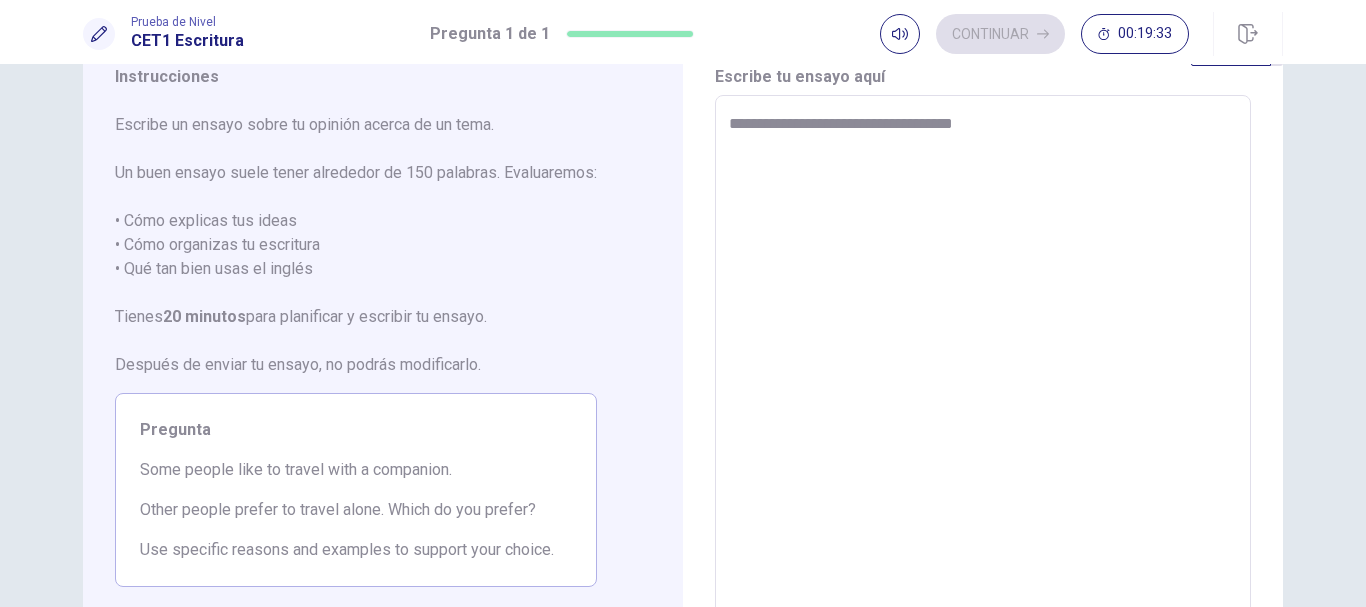 type on "**********" 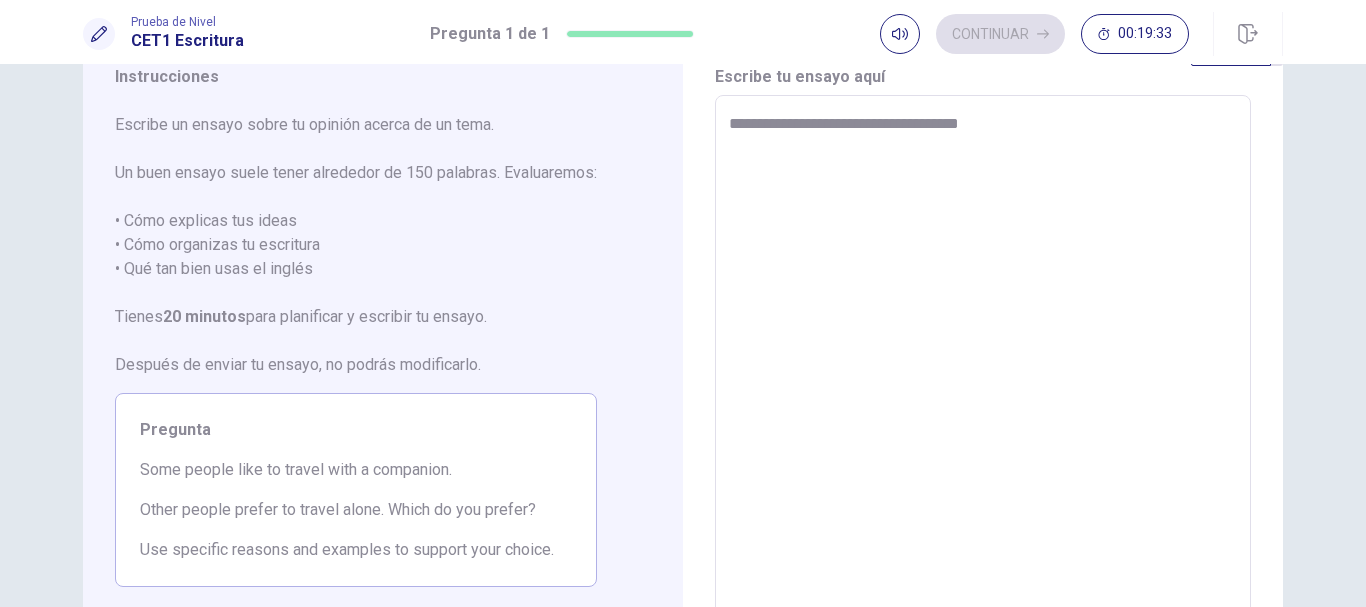 type on "*" 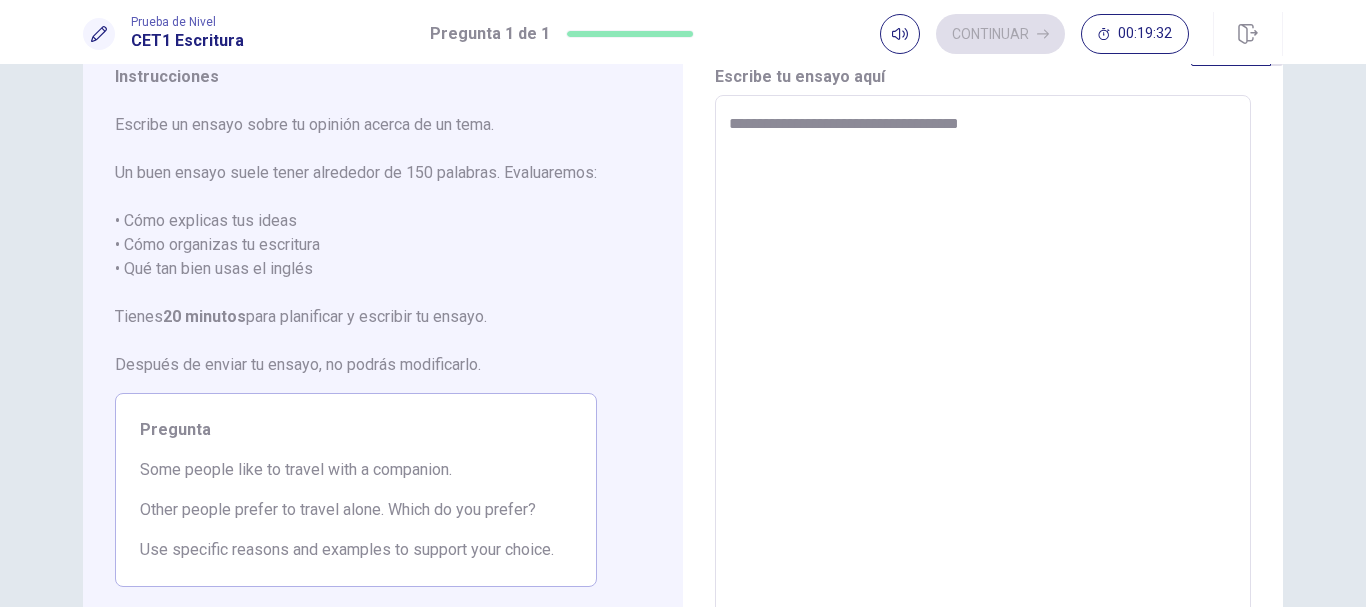 type on "**********" 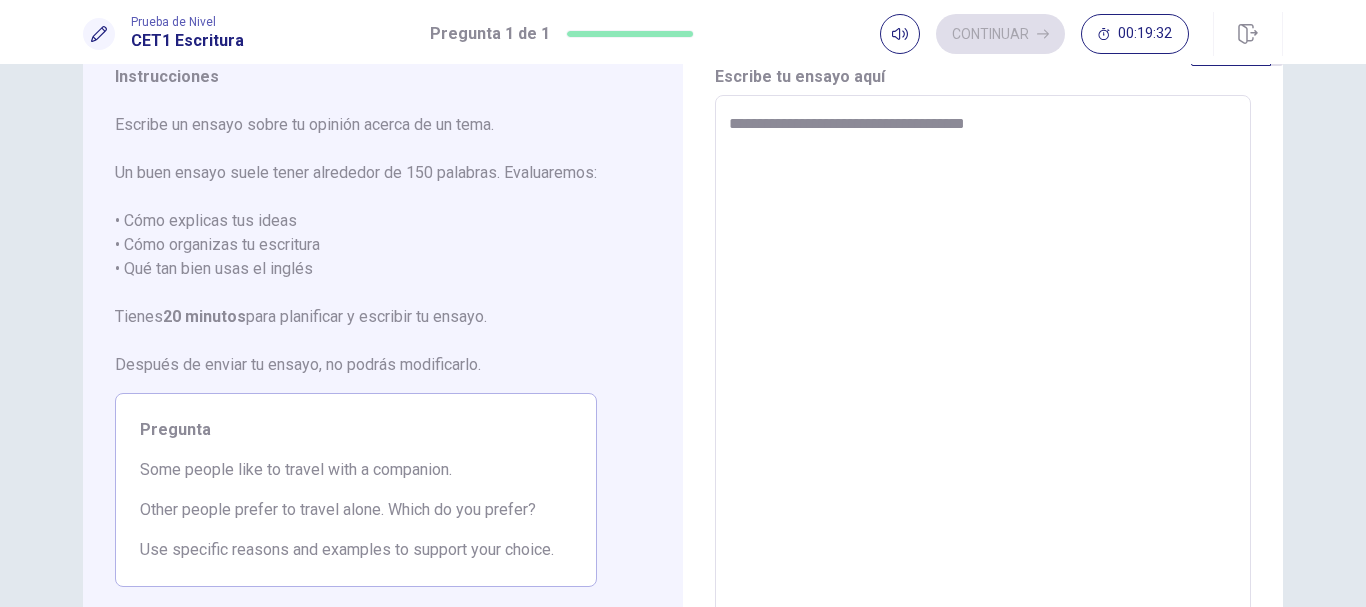 type on "**********" 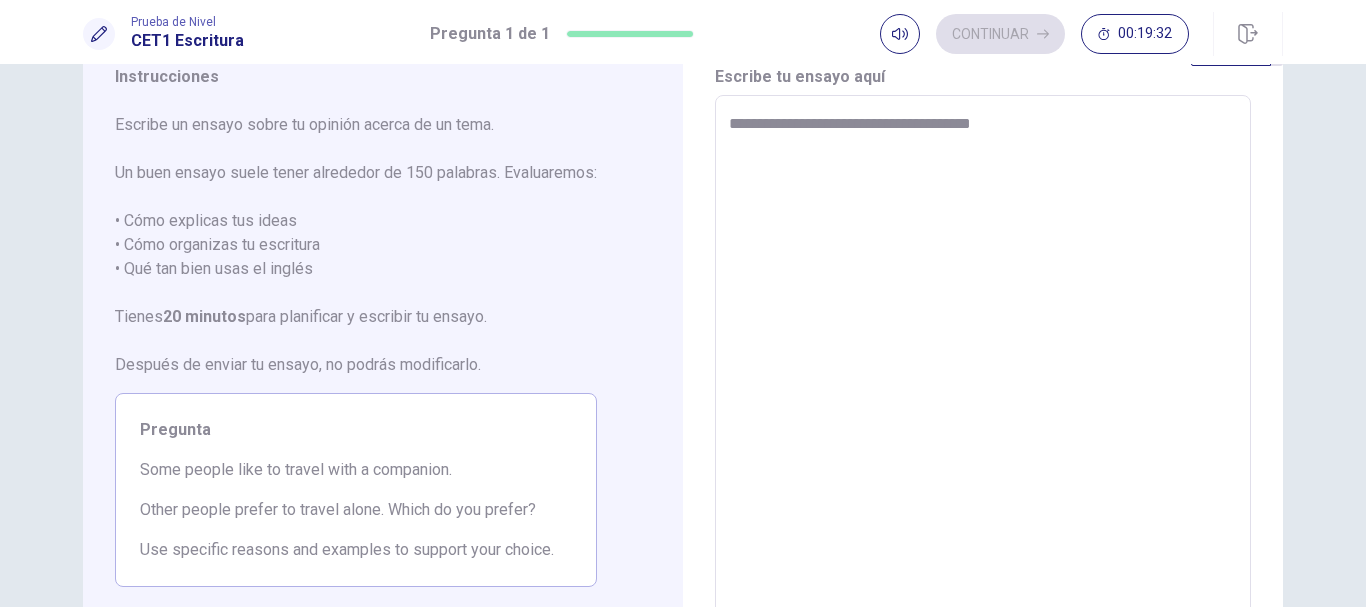 type on "*" 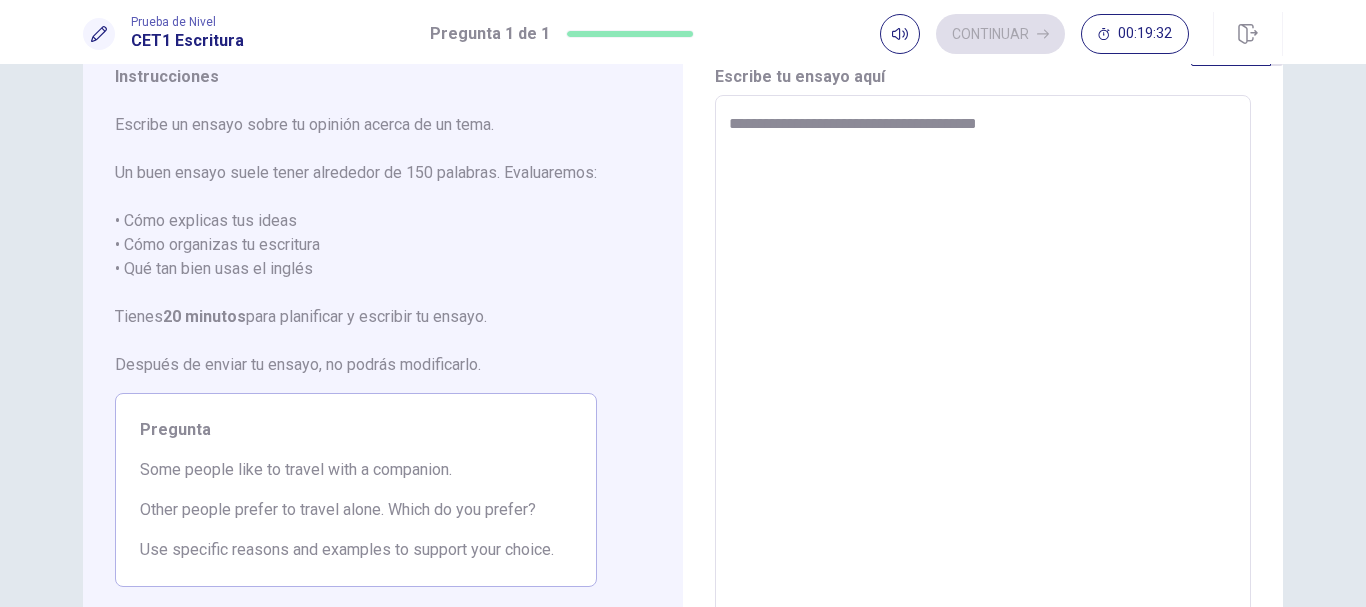 type on "*" 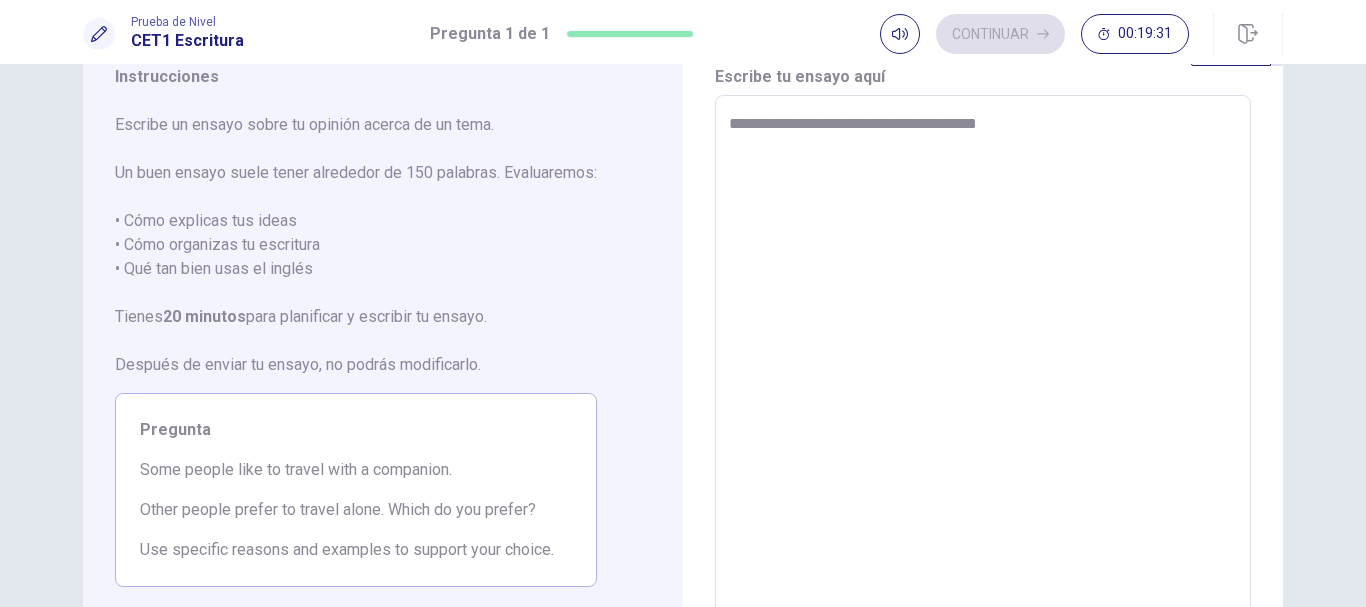 type on "**********" 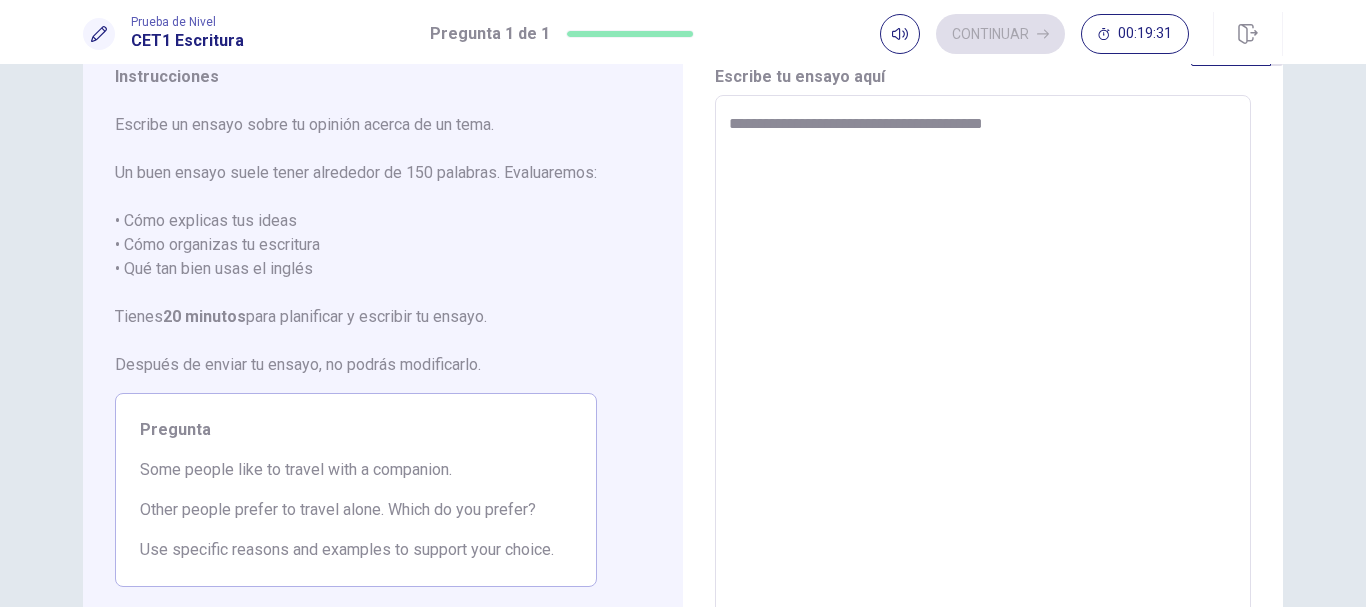 type on "*" 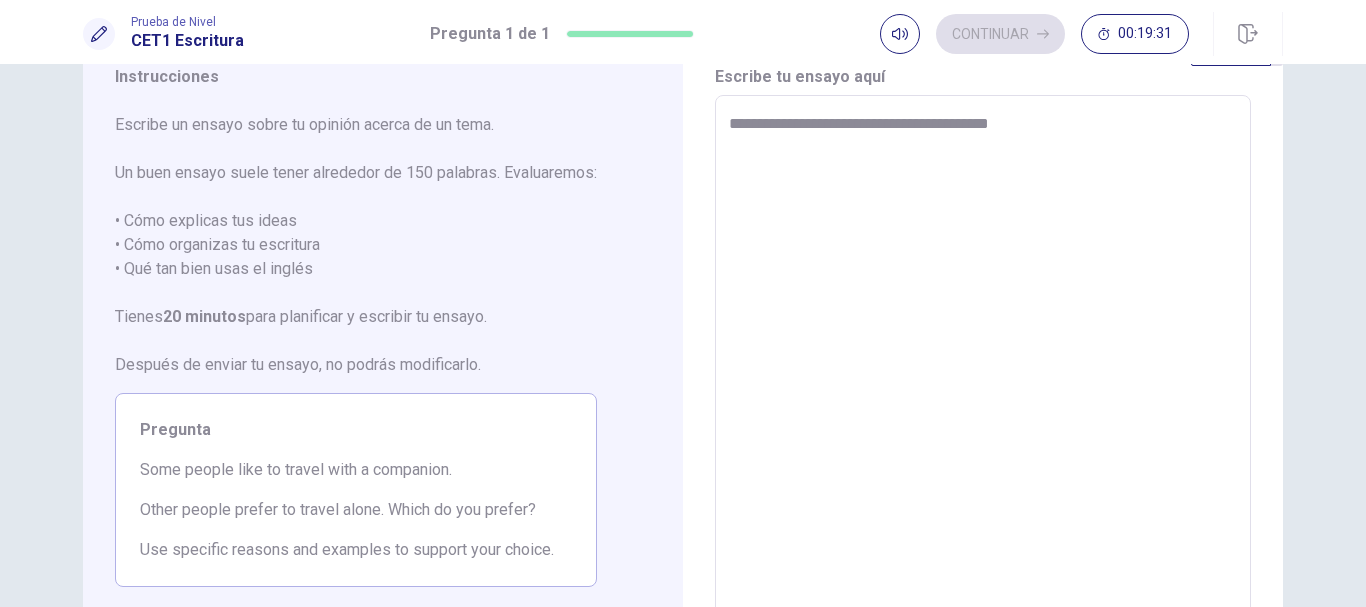 type on "*" 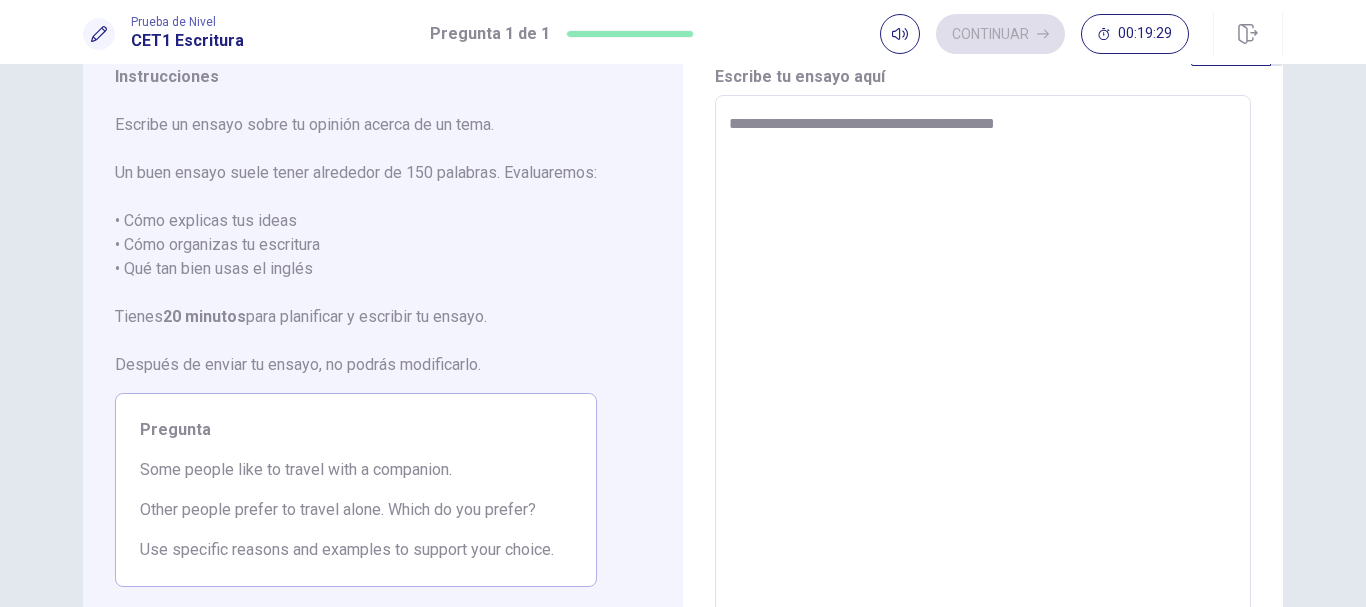 type on "*" 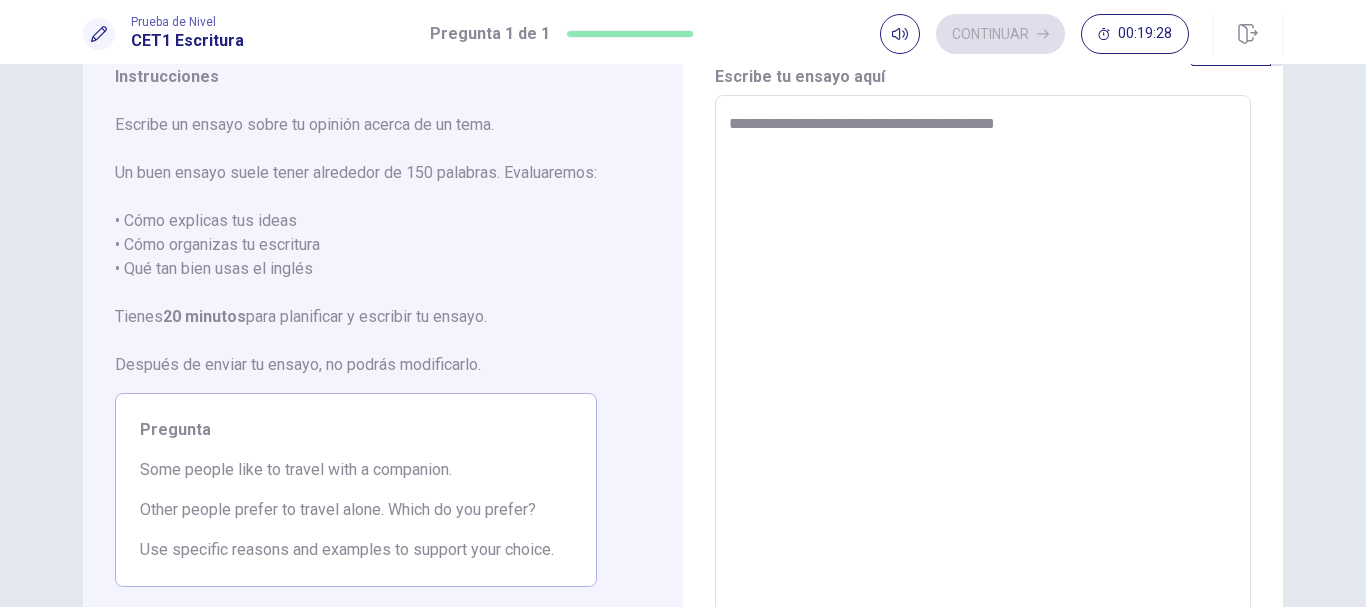 type on "**********" 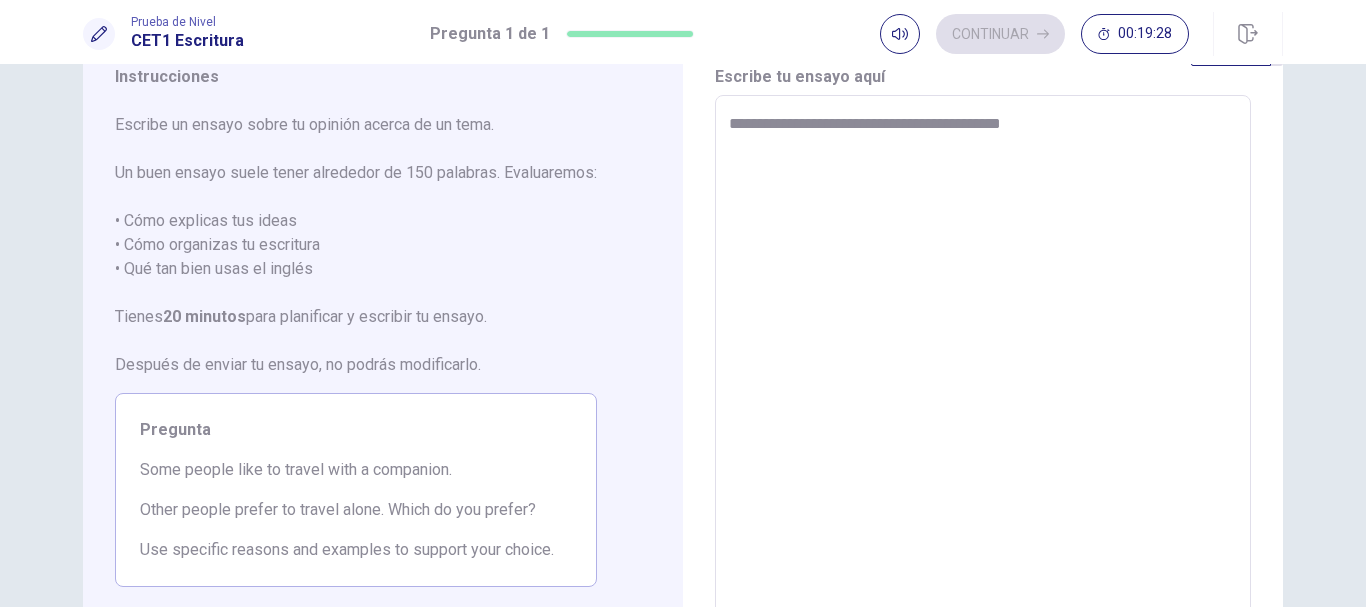 type on "*" 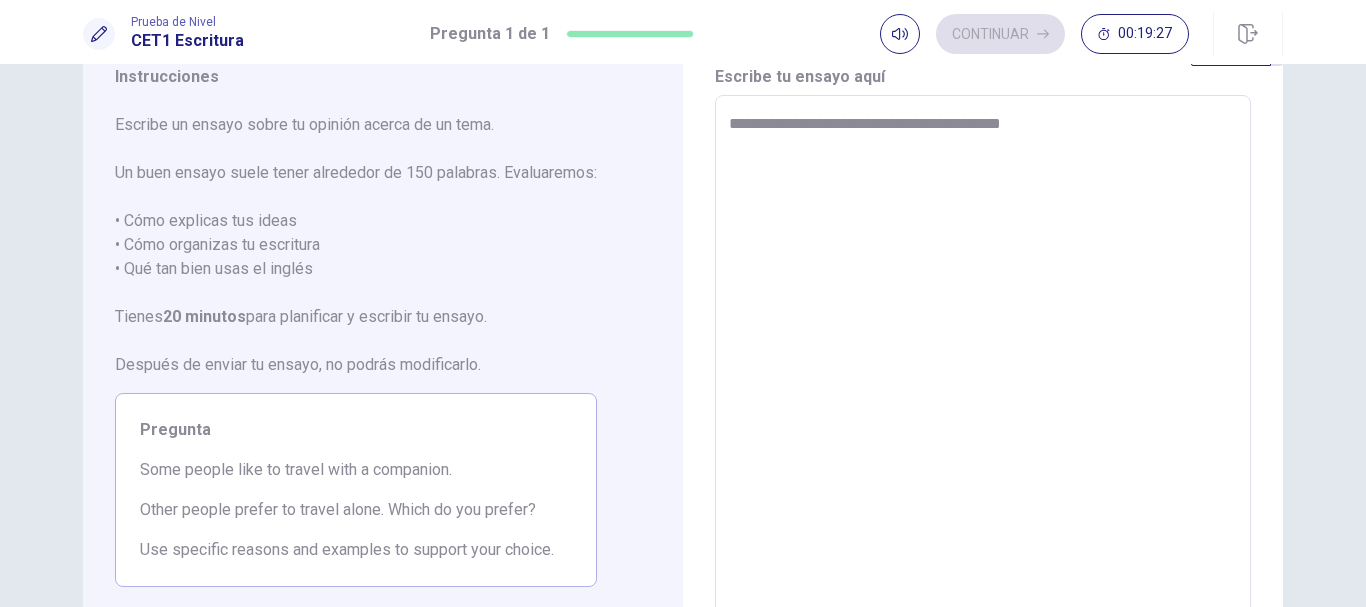 type on "**********" 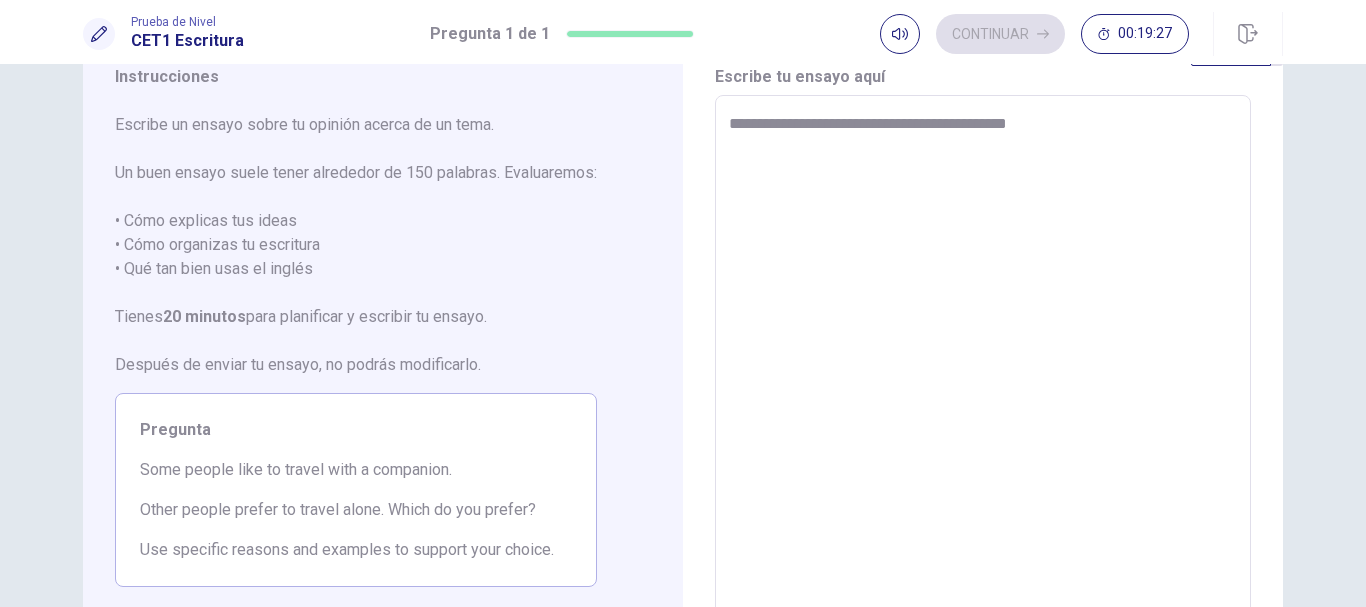 type on "*" 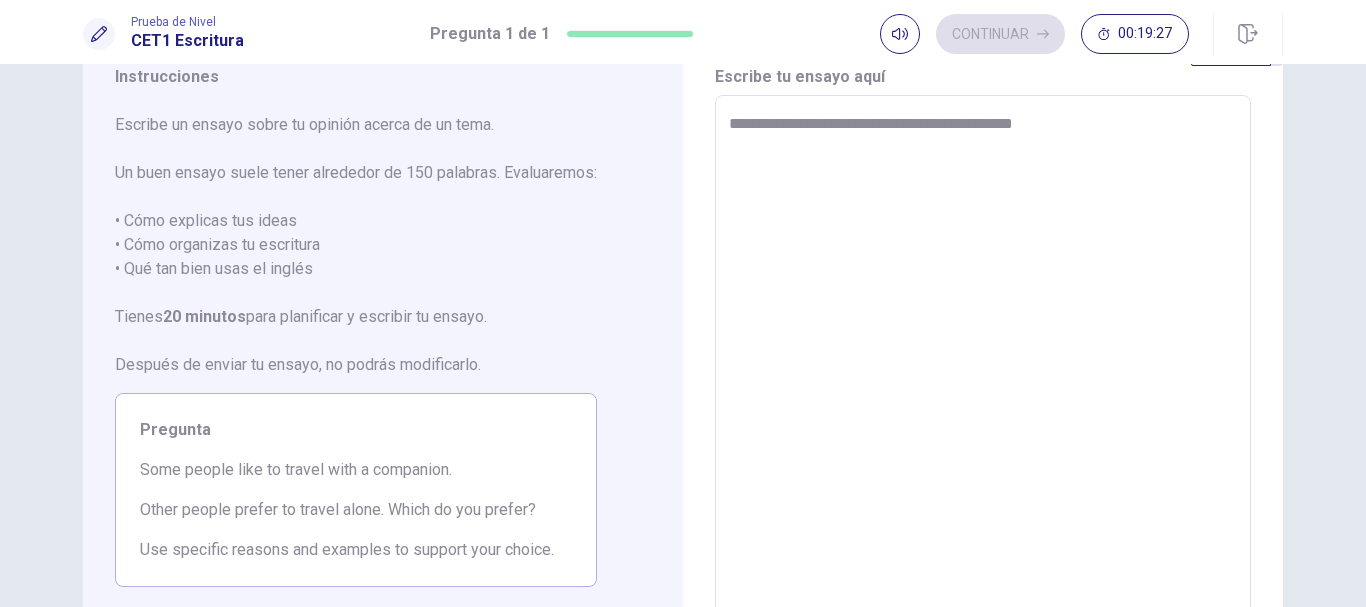 type on "*" 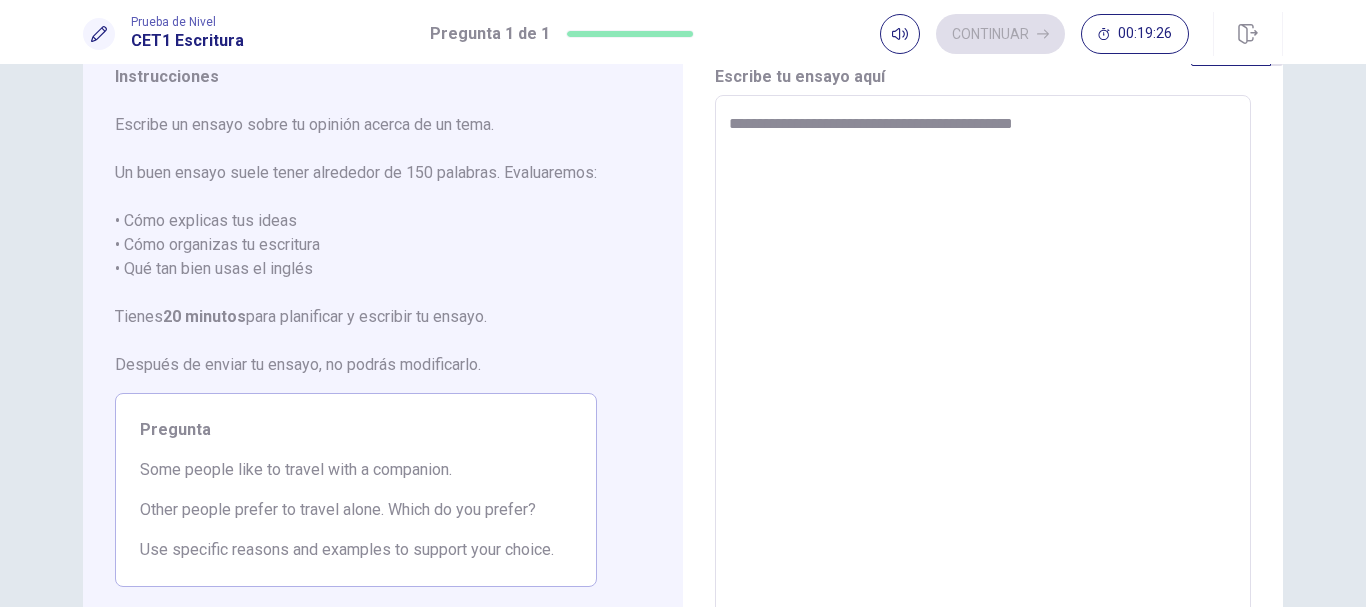 type on "**********" 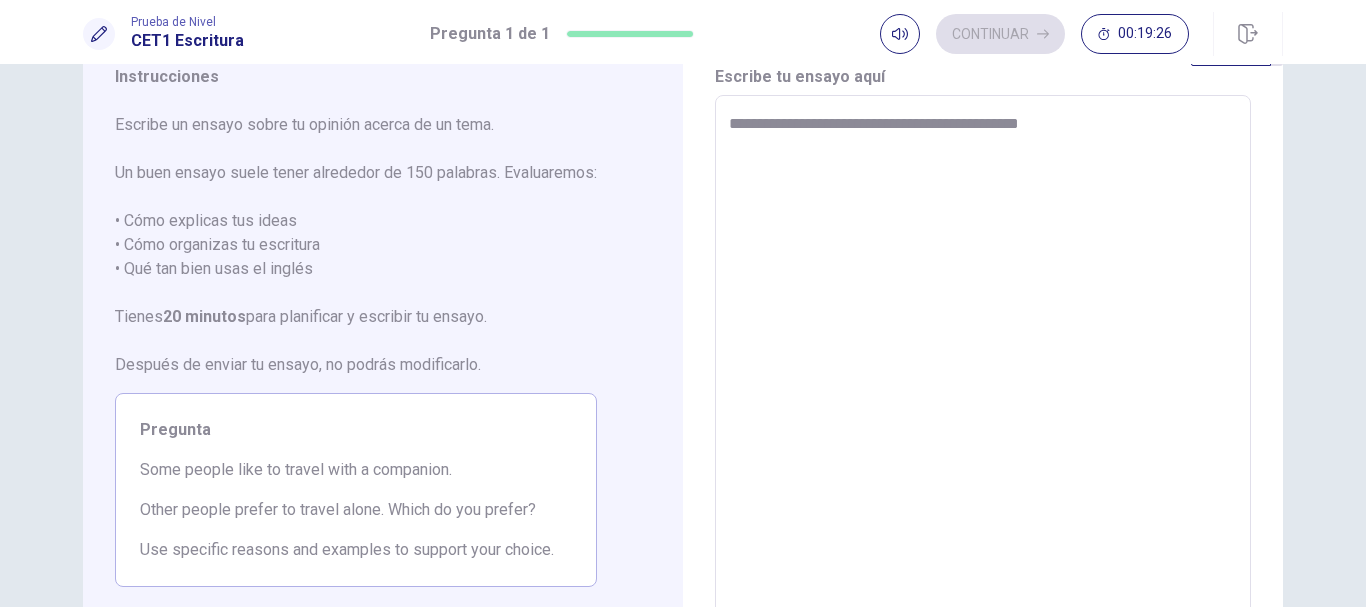 type on "*" 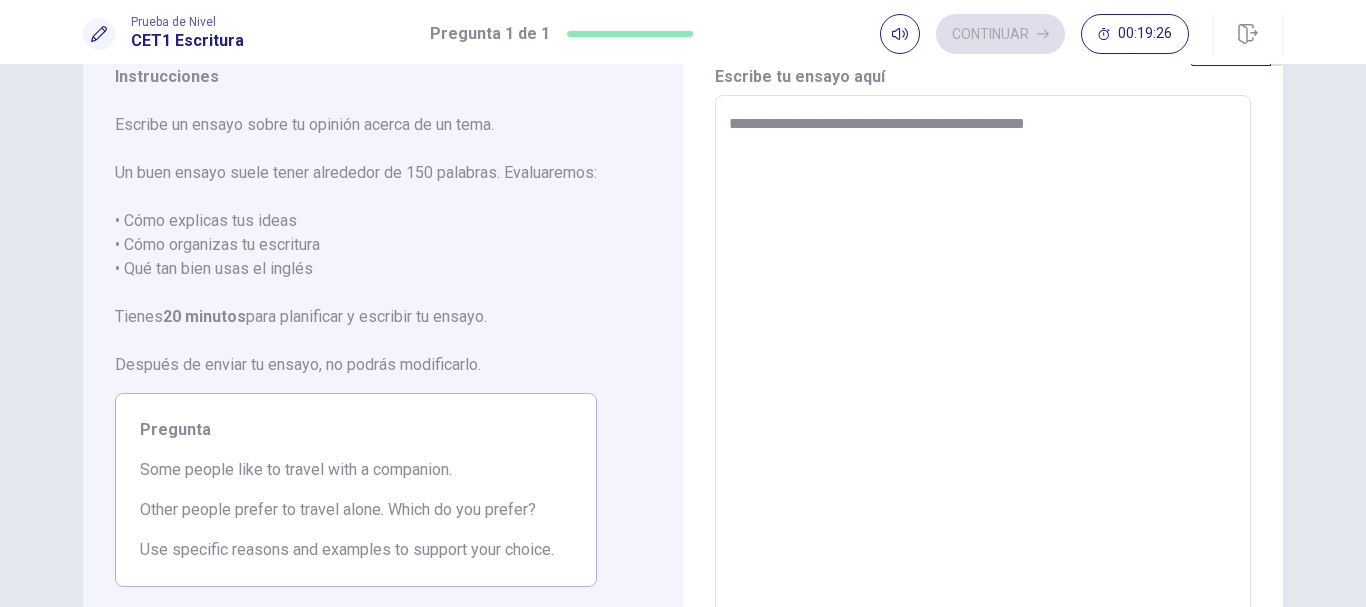type on "*" 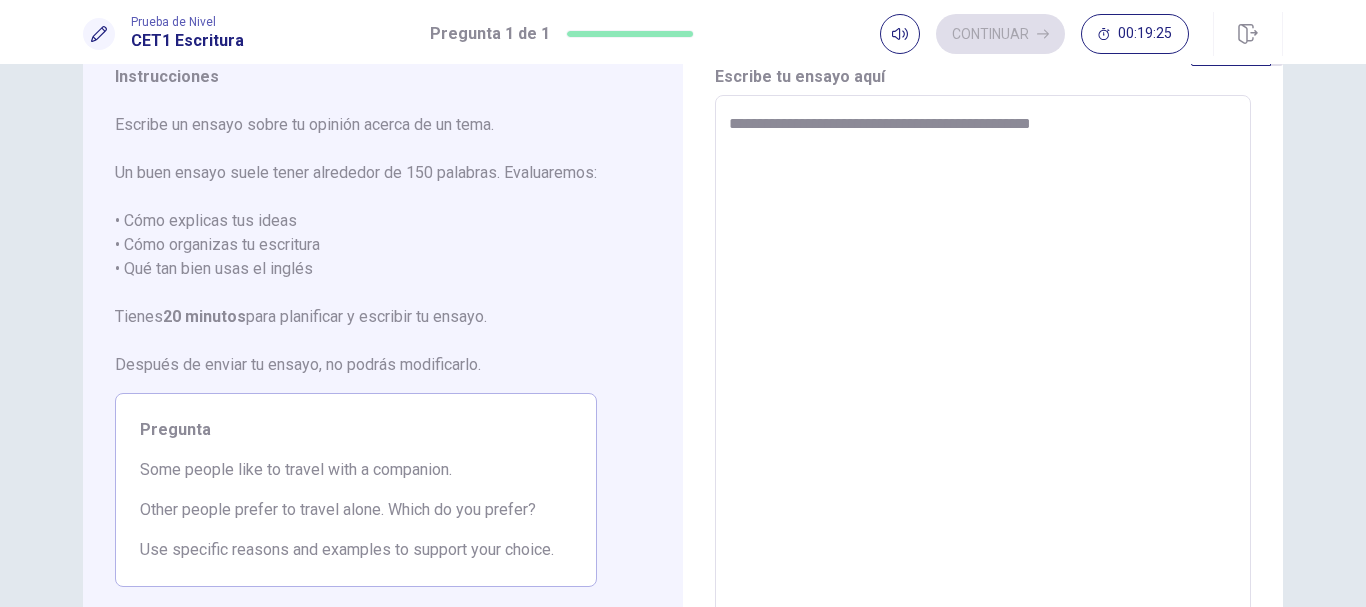 type on "*" 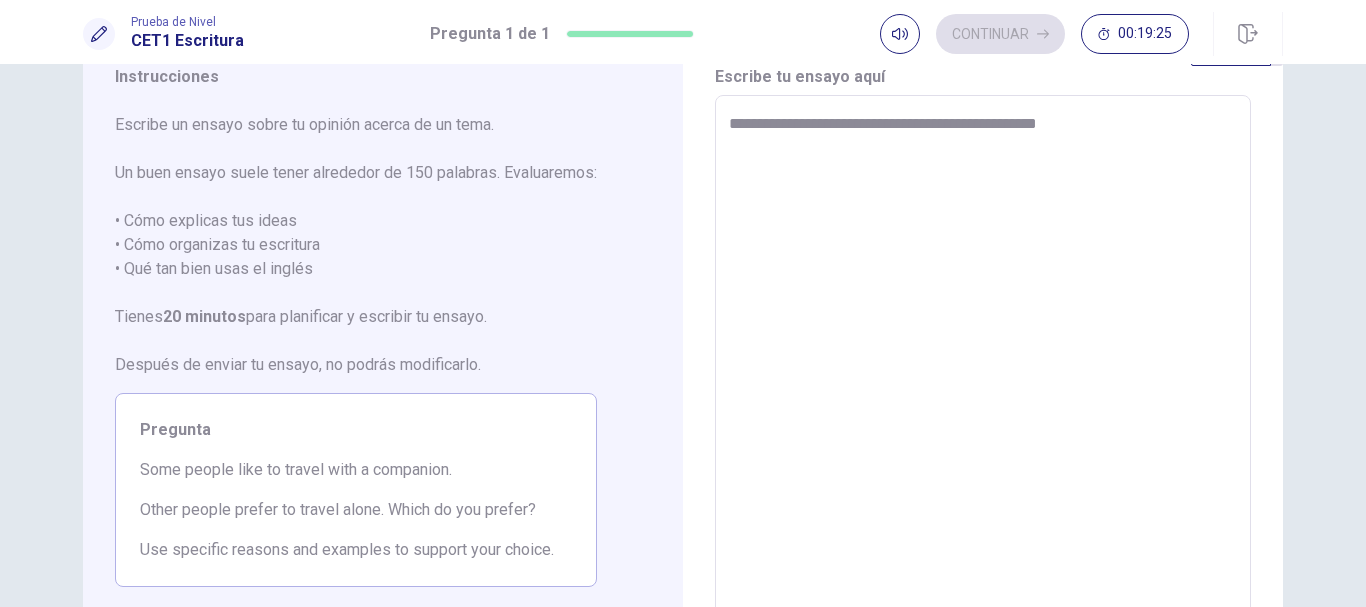 type on "*" 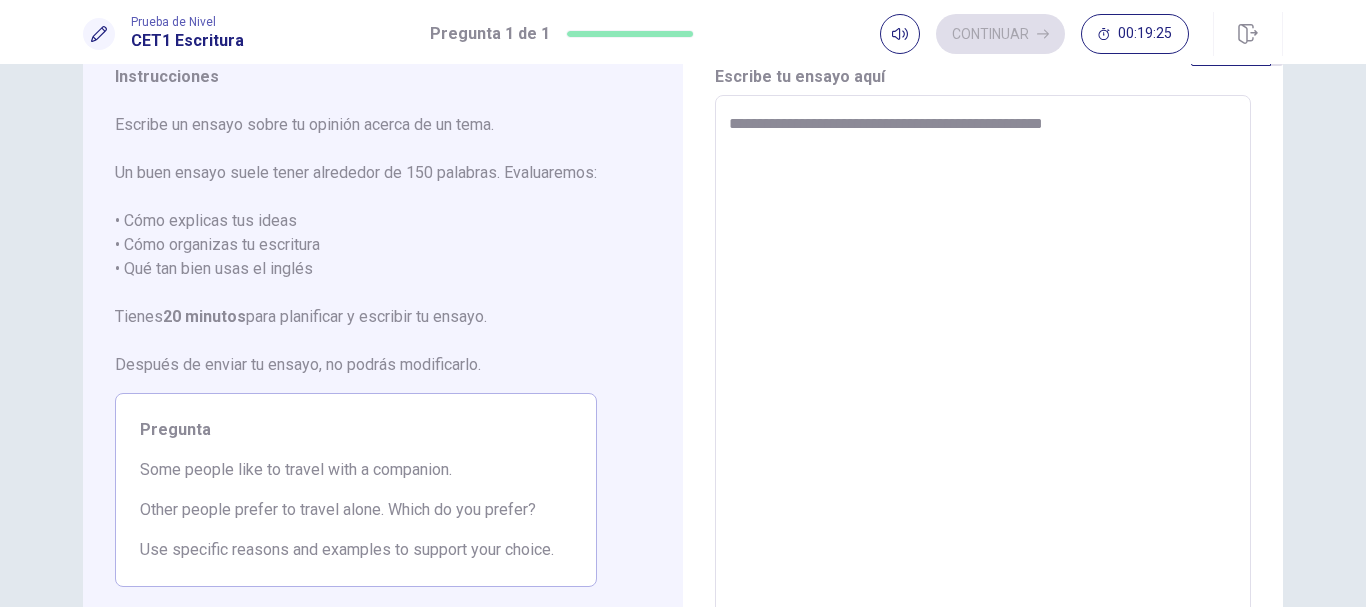 type on "*" 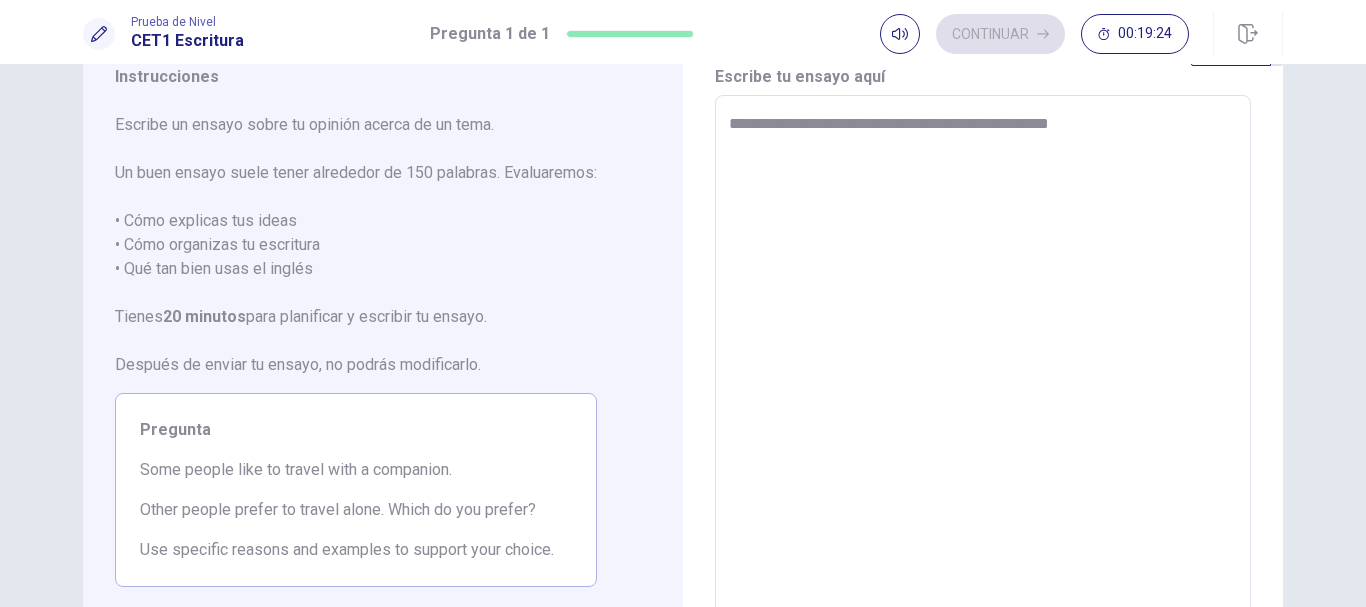 type on "*" 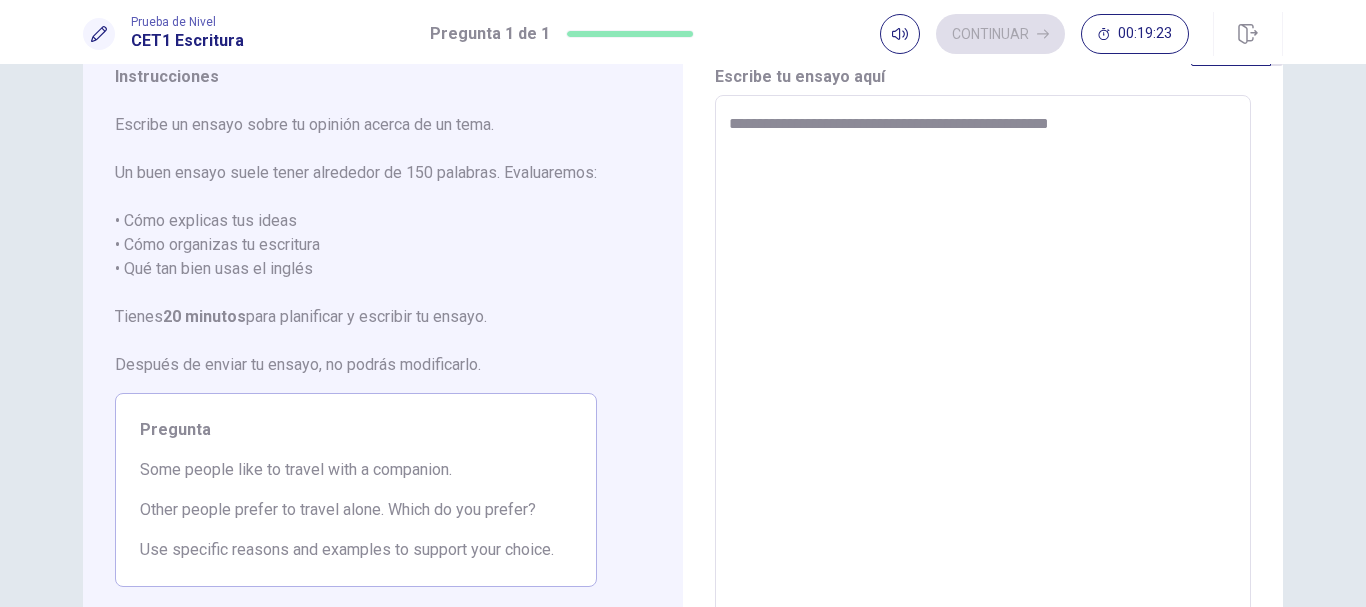 type on "**********" 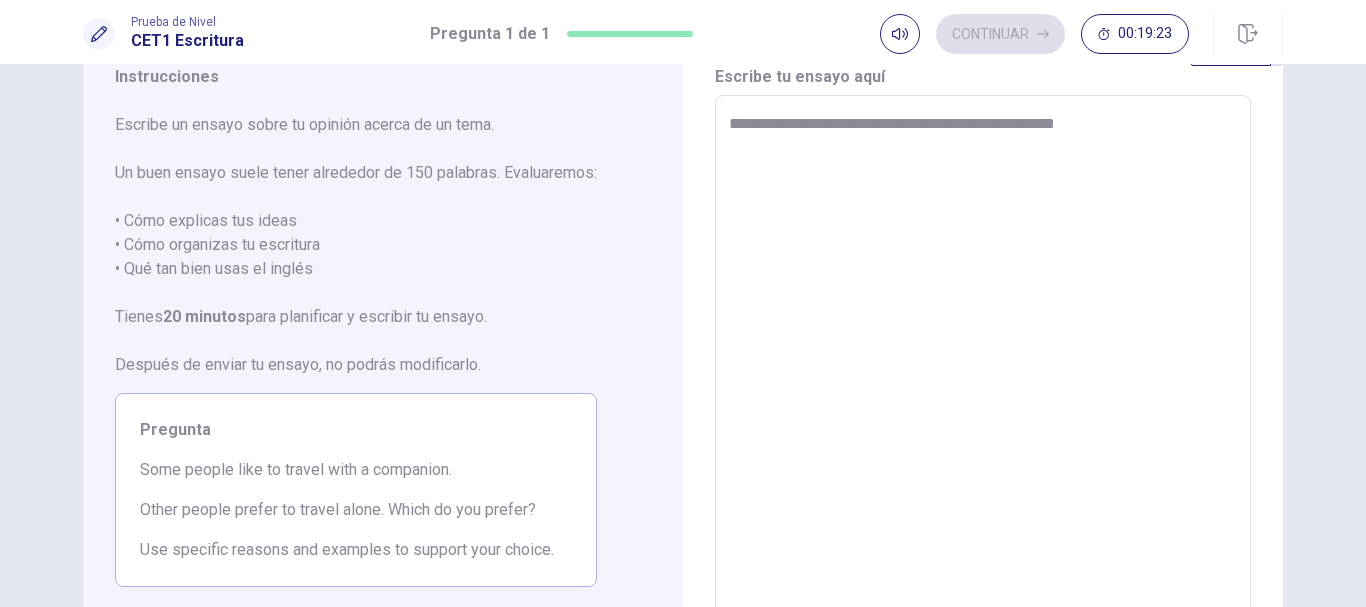 type on "**********" 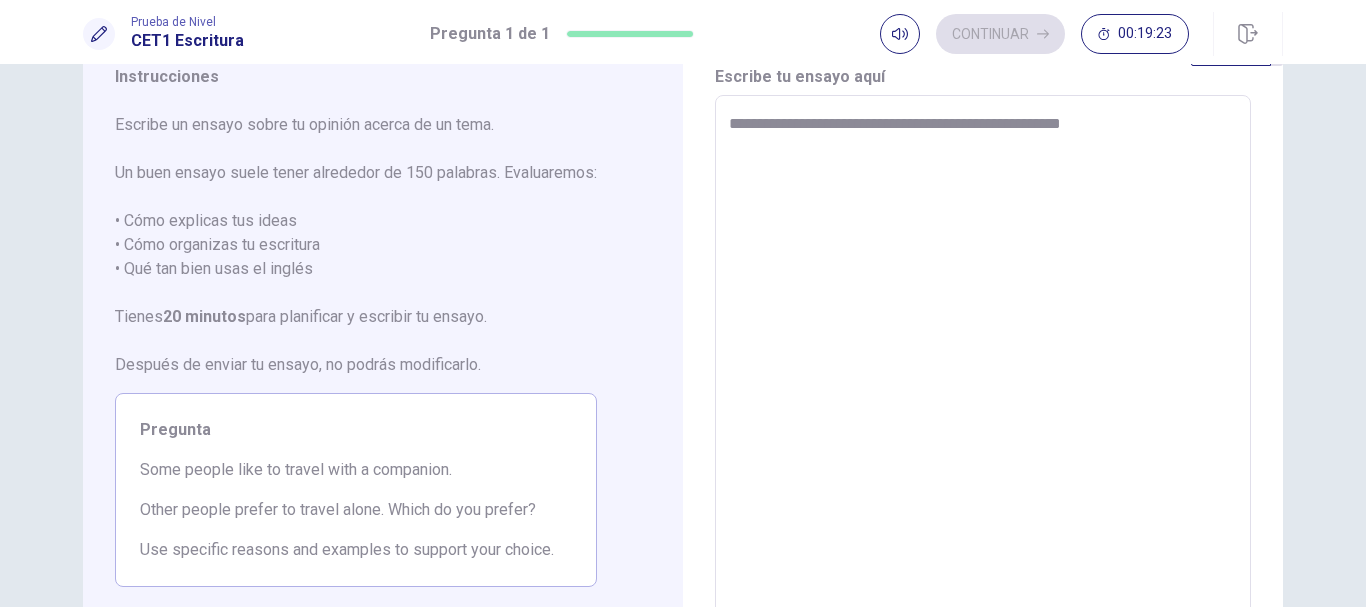 type on "*" 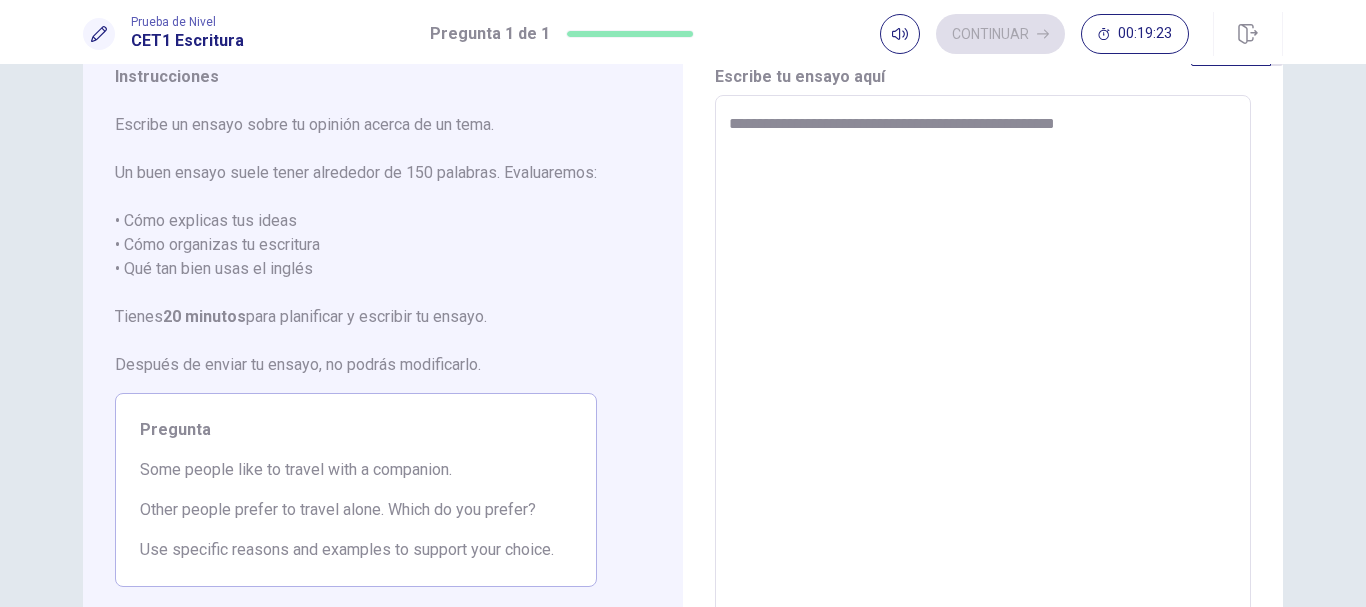 type on "*" 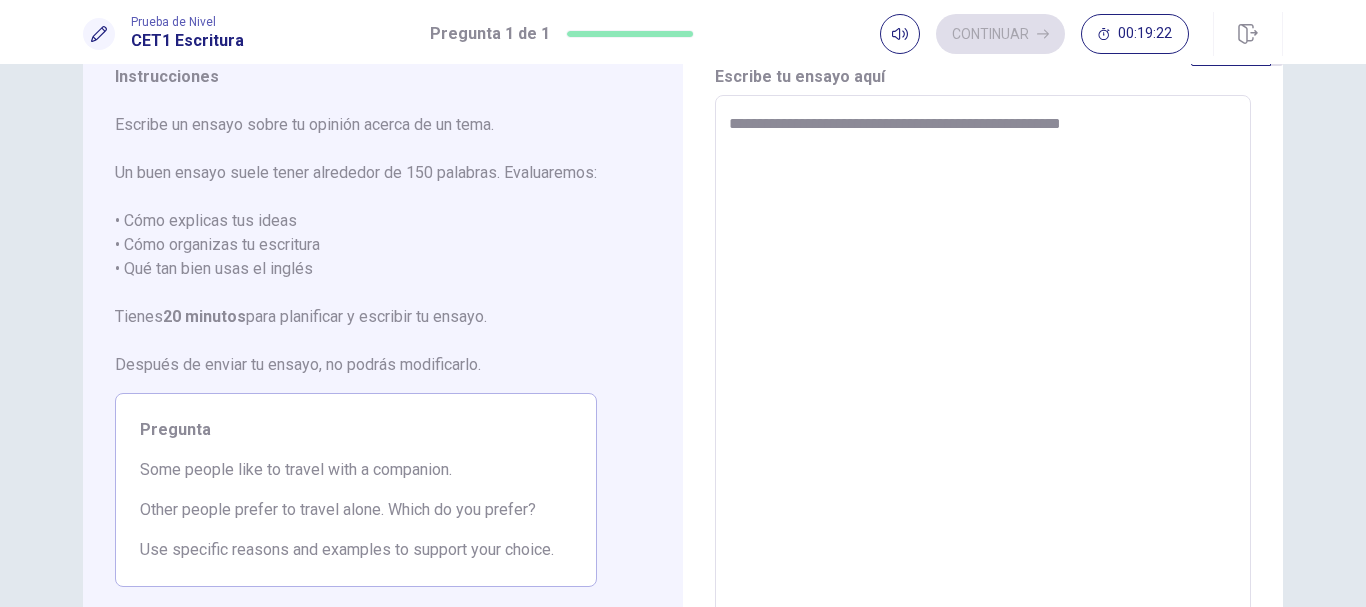 type on "*" 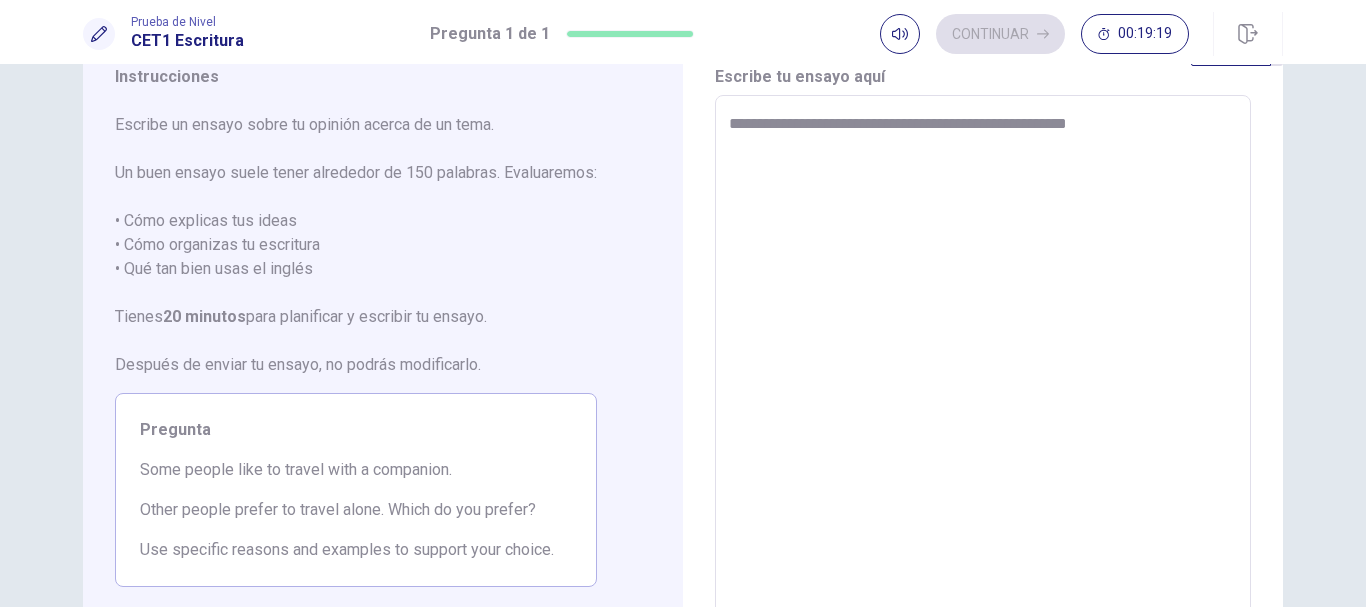 type on "*" 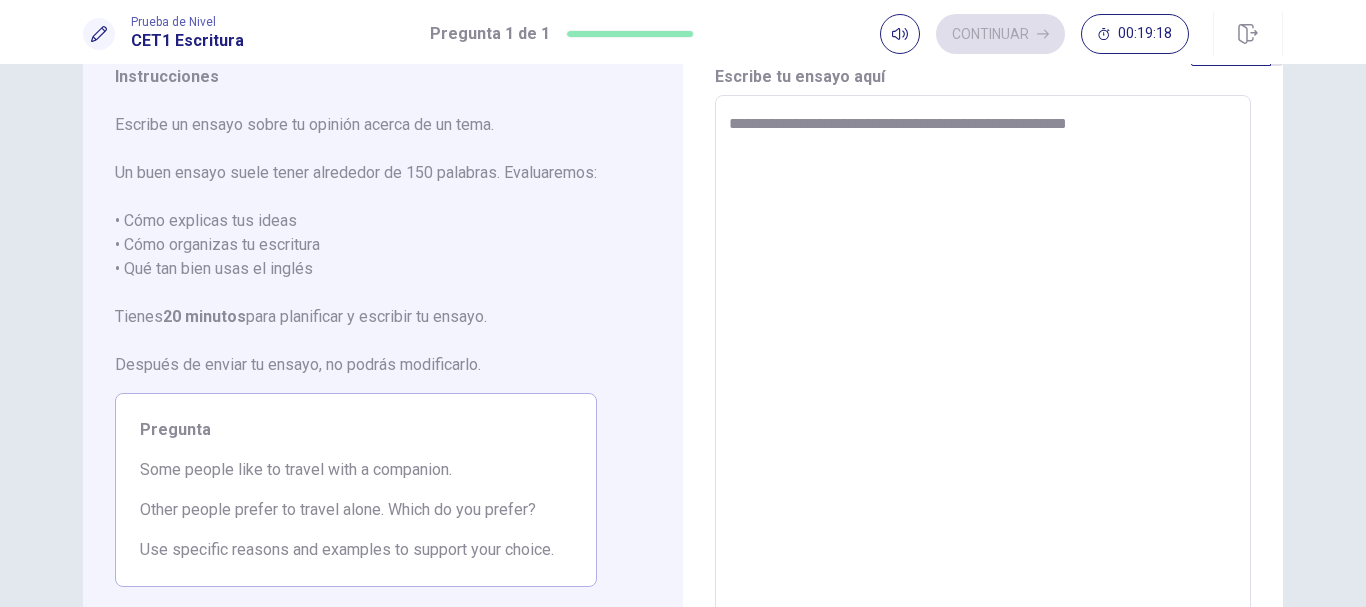 type on "**********" 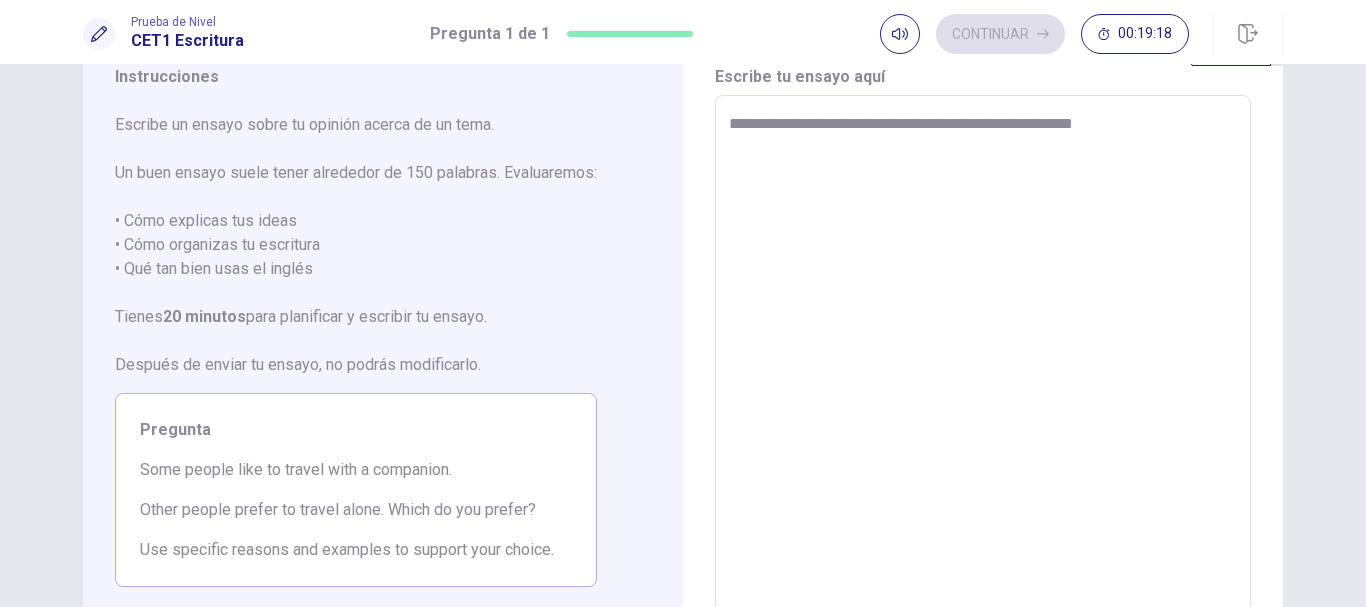 type on "*" 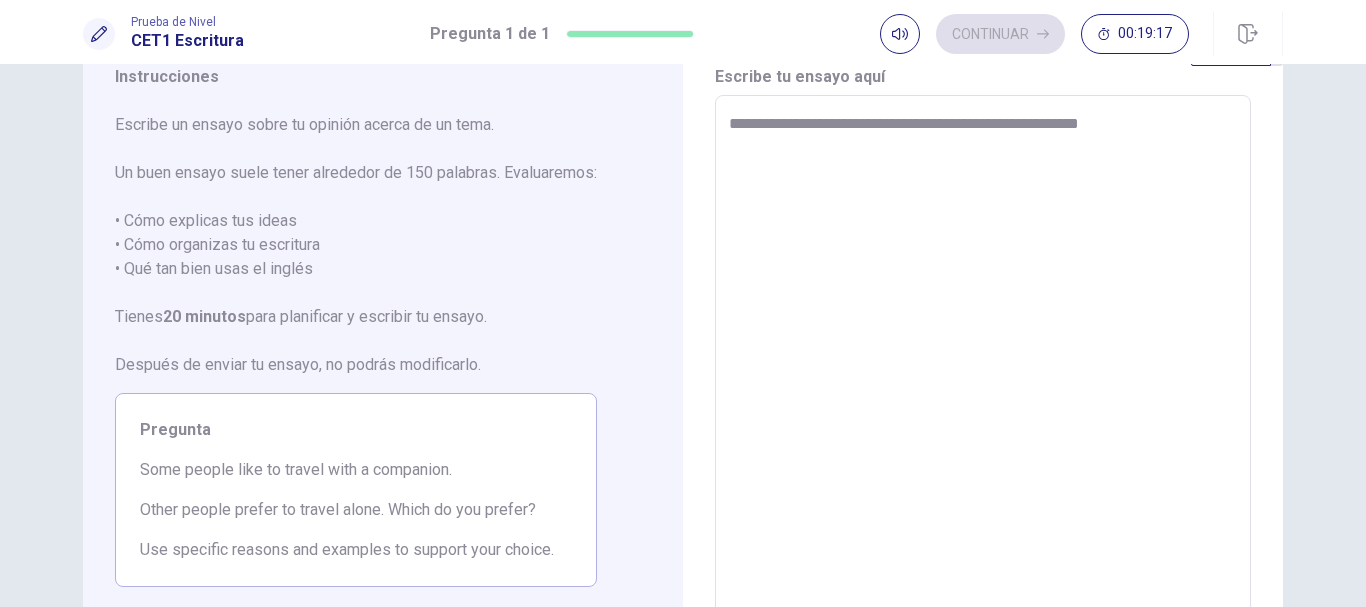type on "*" 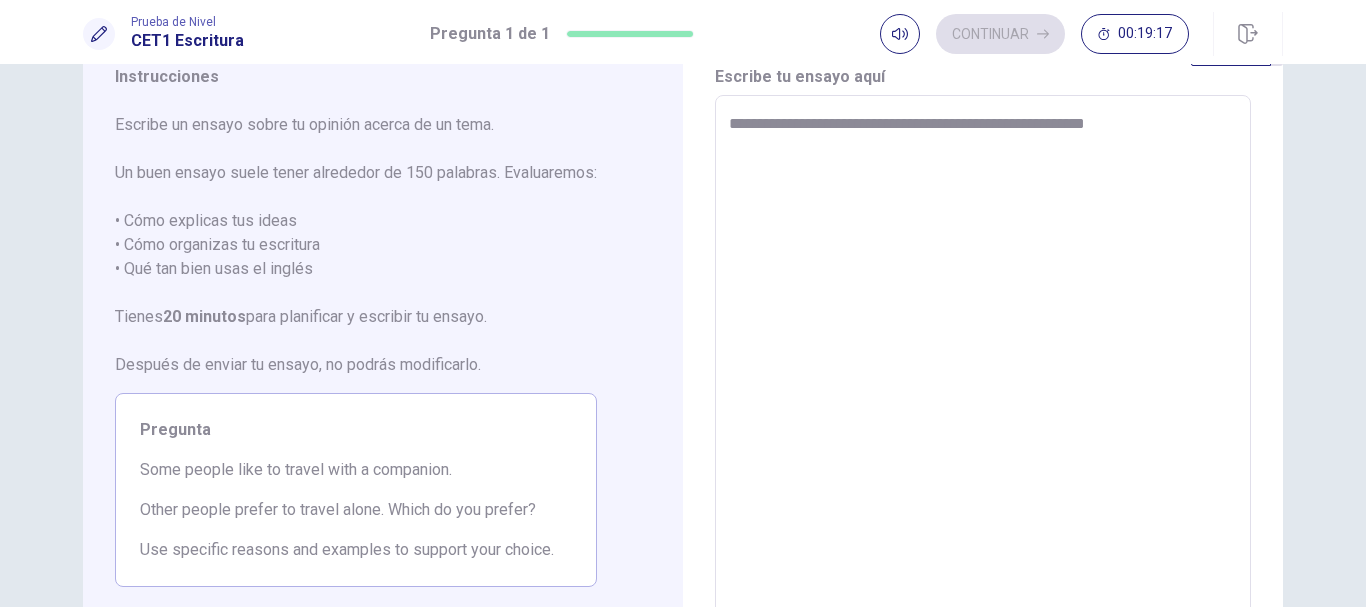type on "**********" 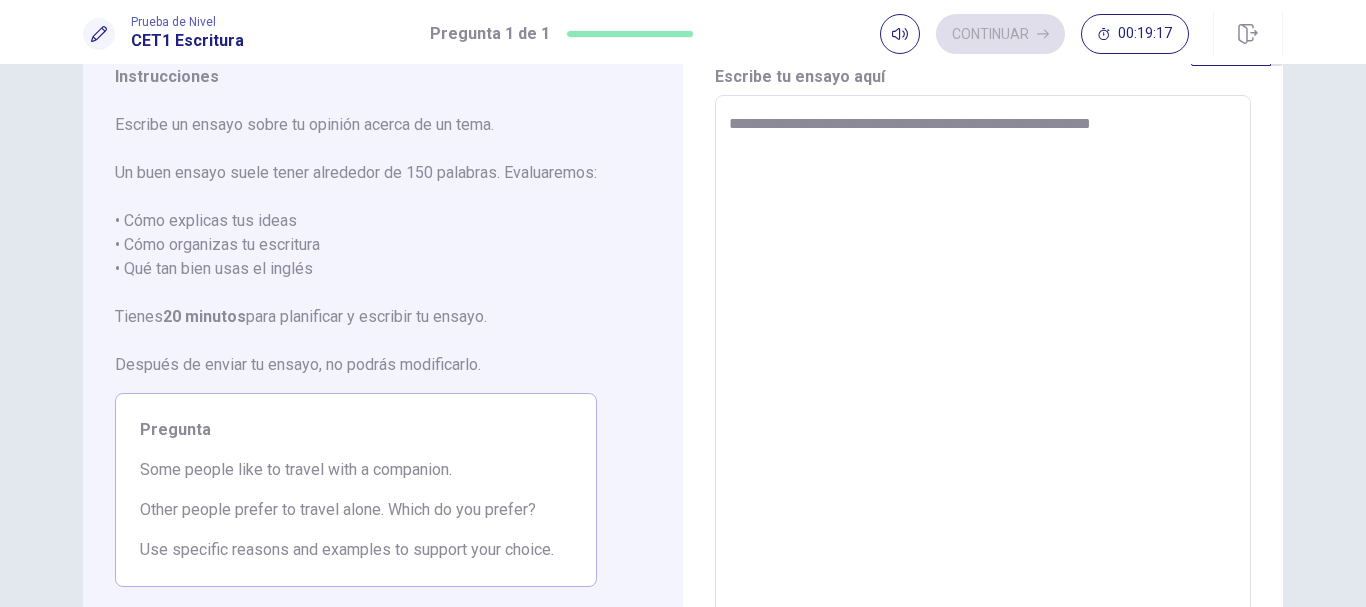 type on "*" 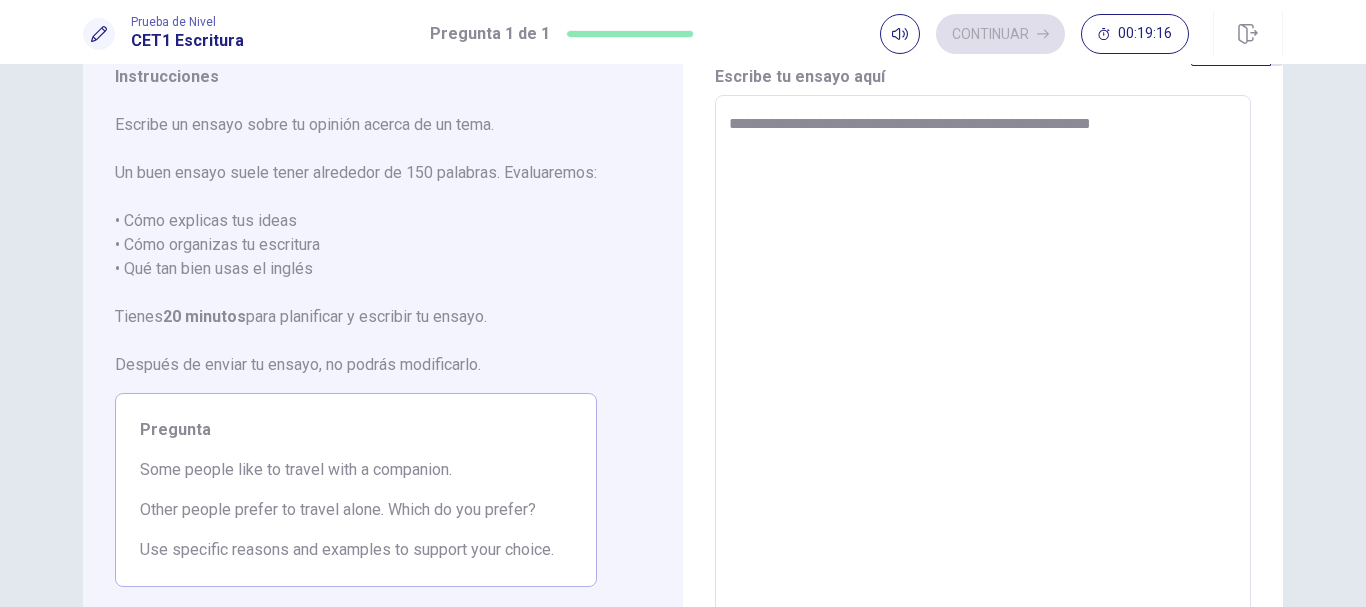 type on "**********" 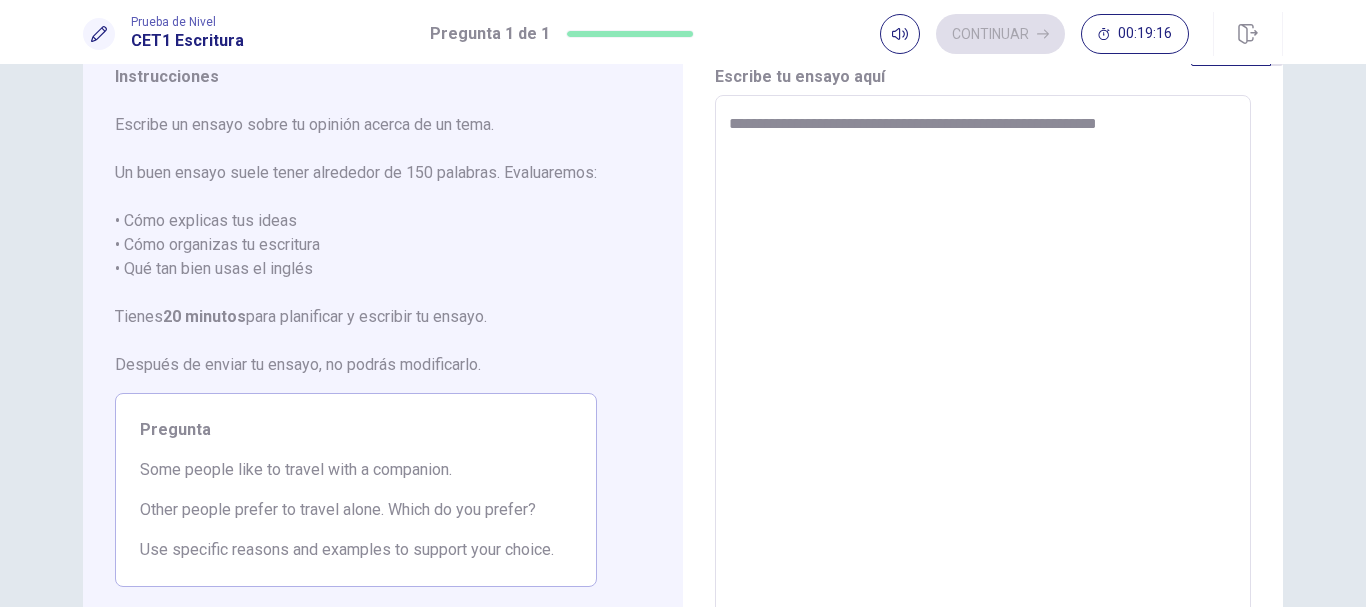 type on "**********" 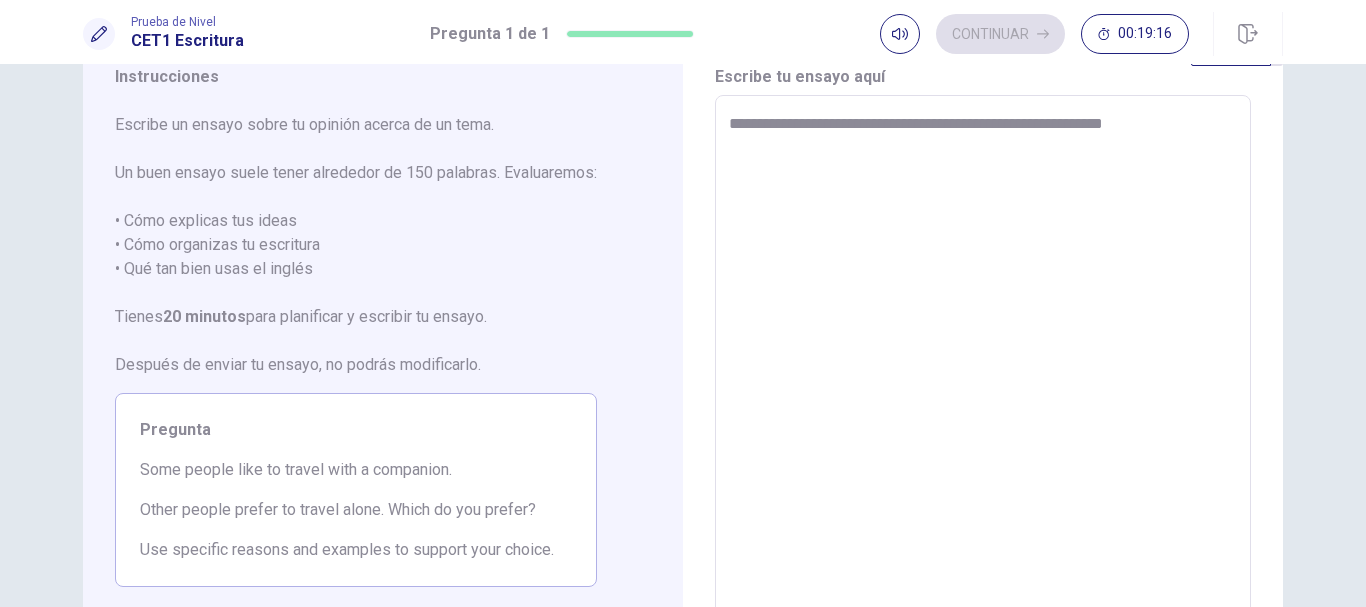 type on "*" 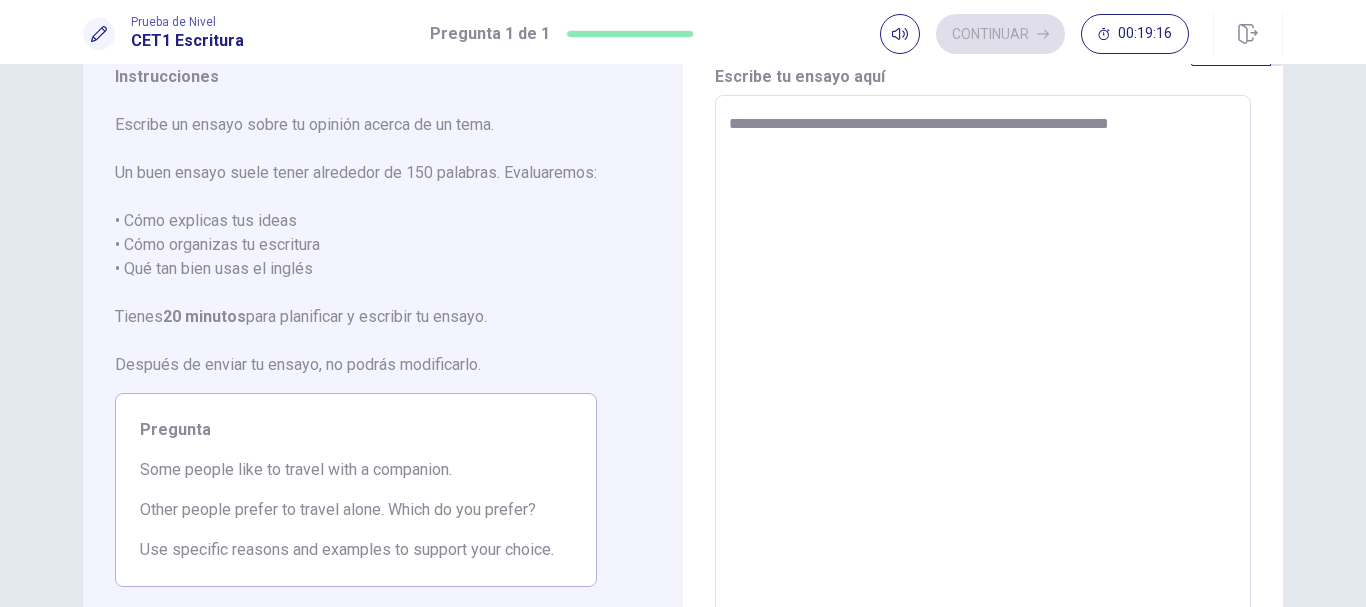 type on "*" 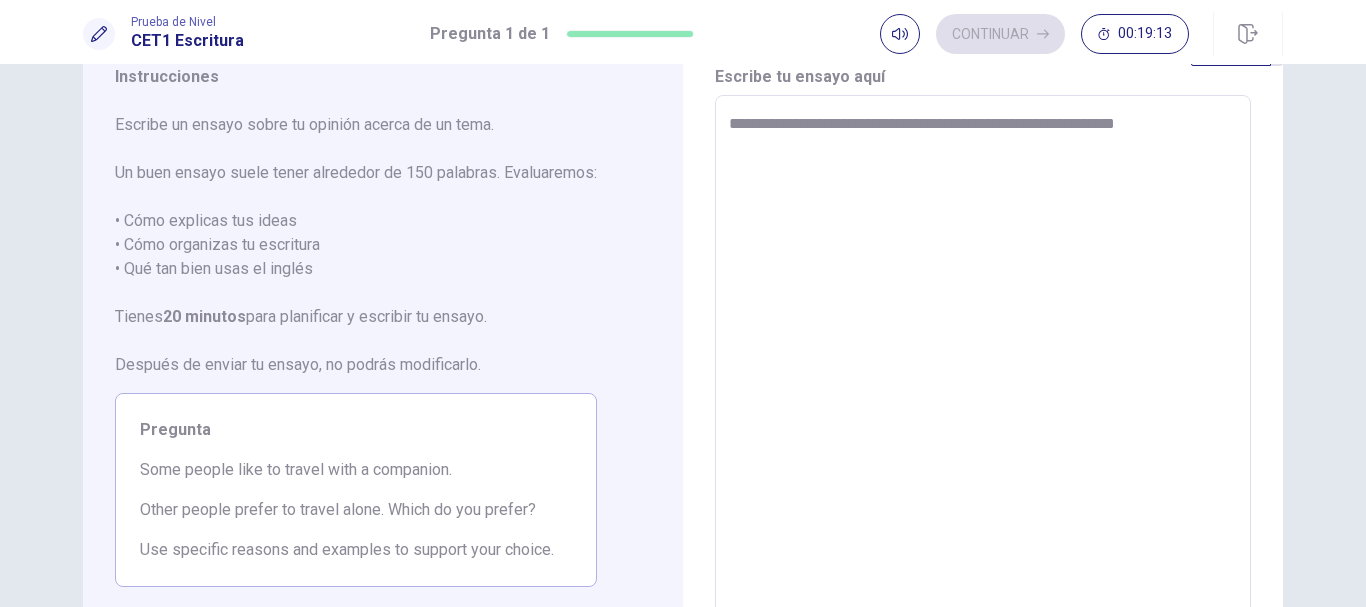 type on "*" 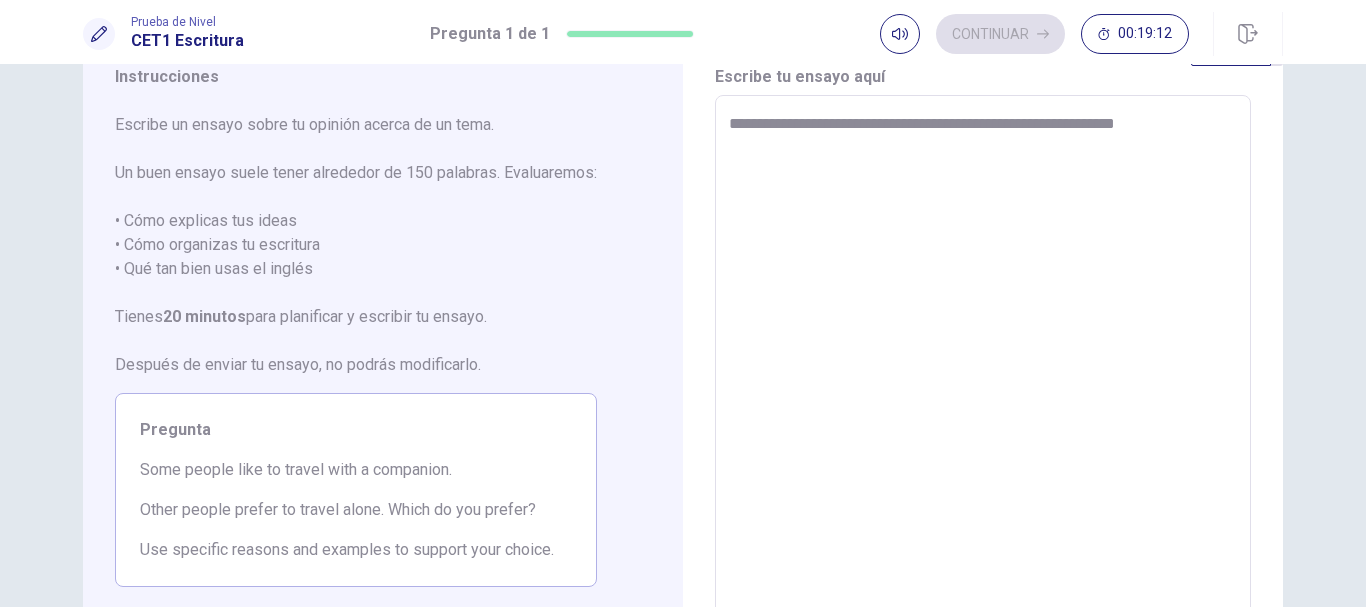 type on "**********" 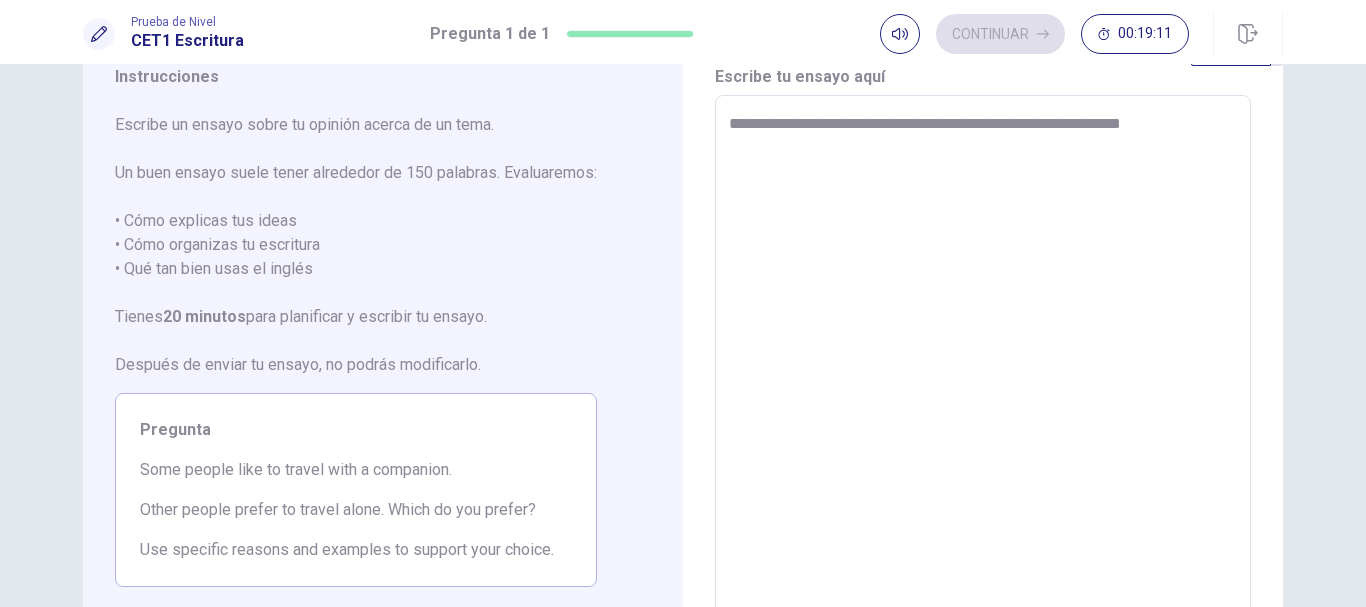 type on "*" 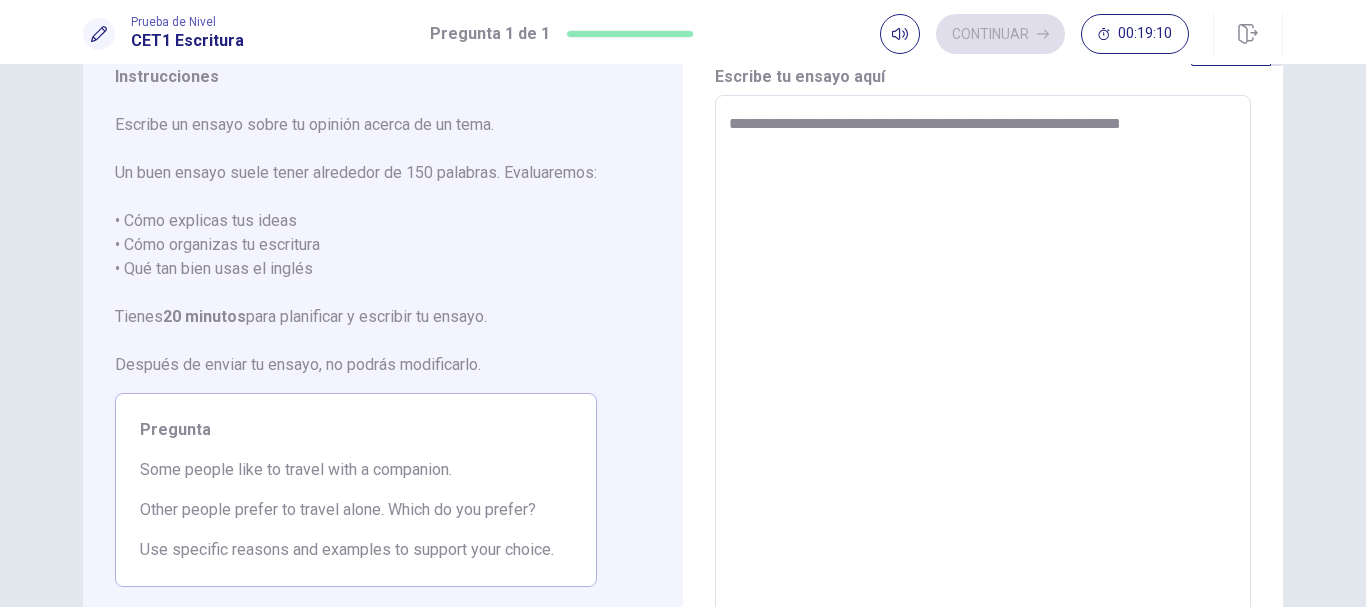 type on "**********" 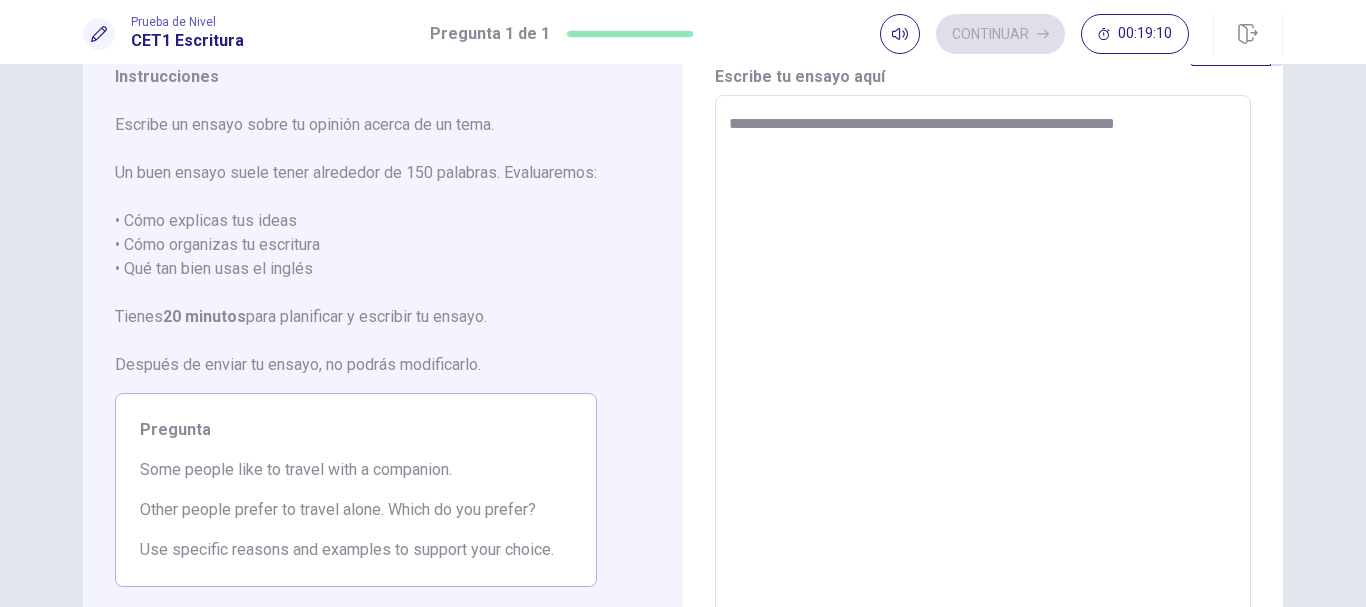 type on "*" 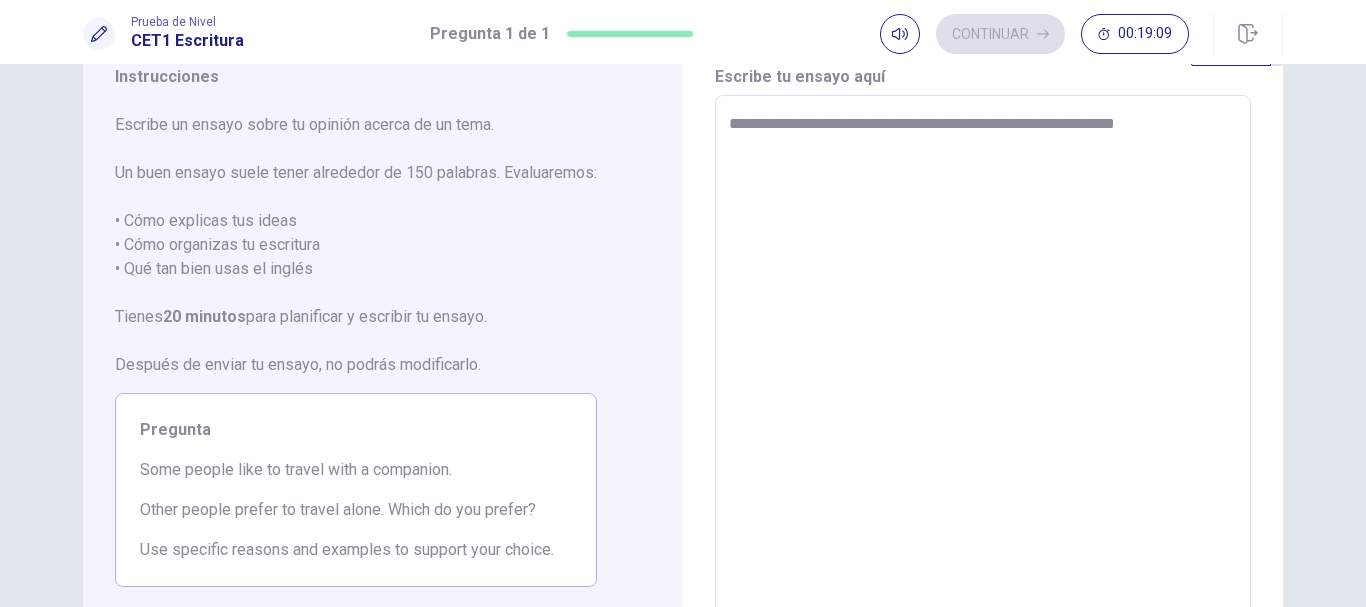 type on "**********" 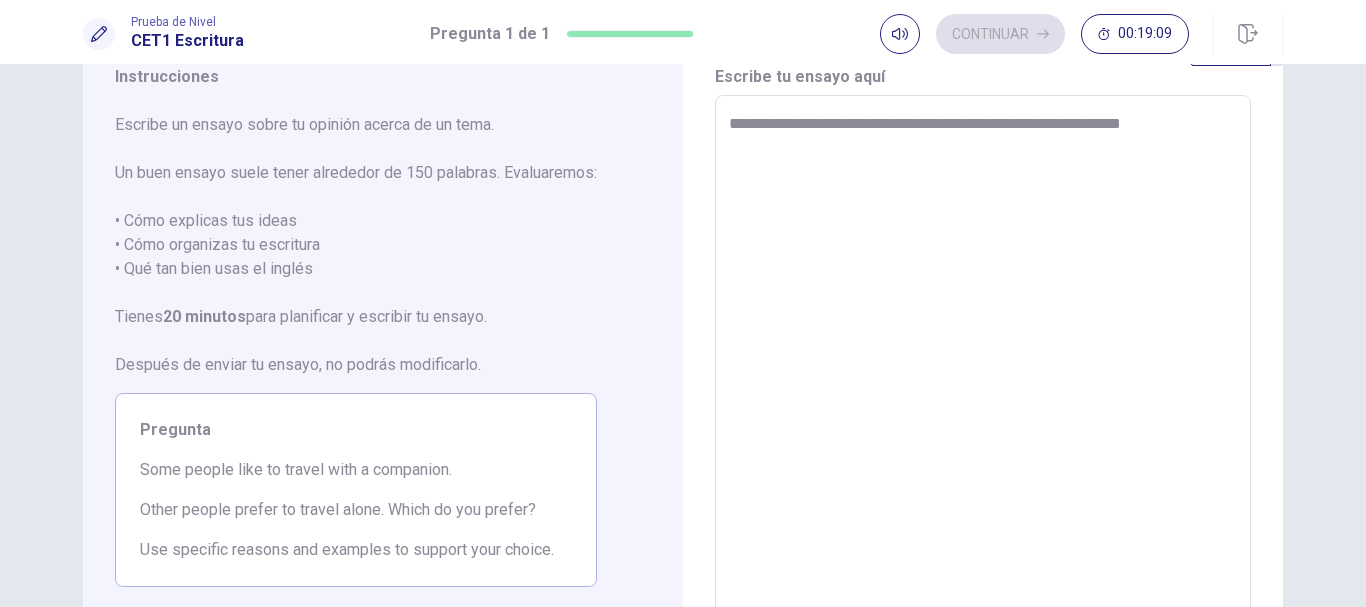 type on "*" 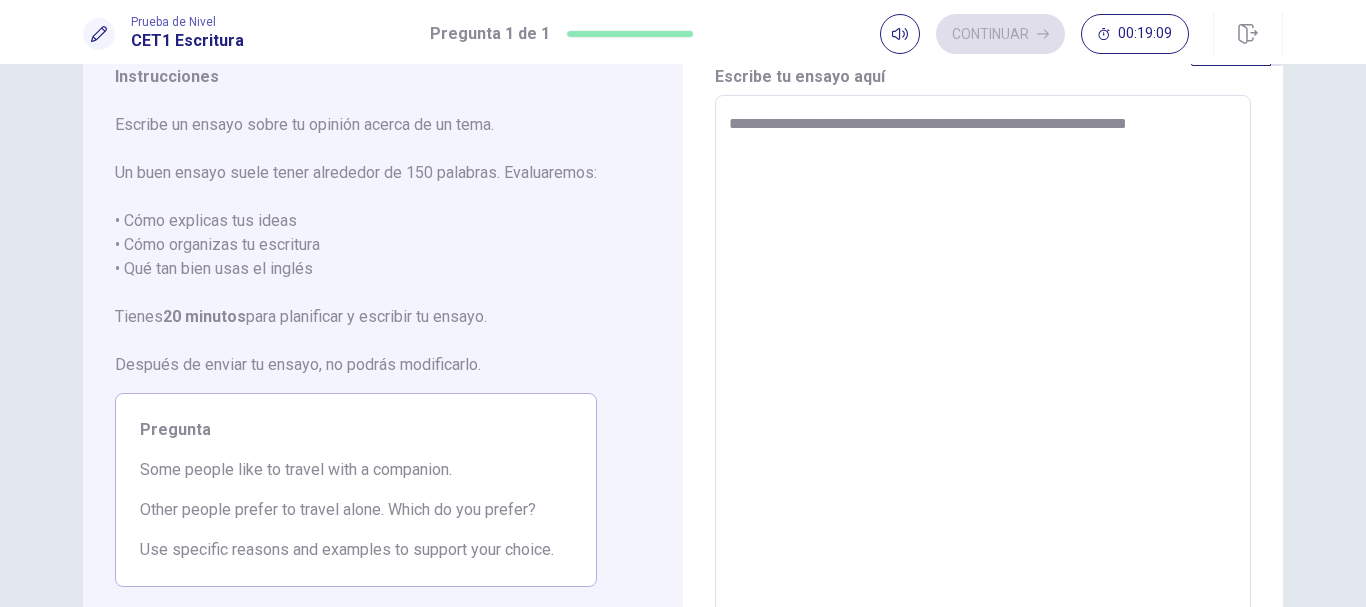 type on "*" 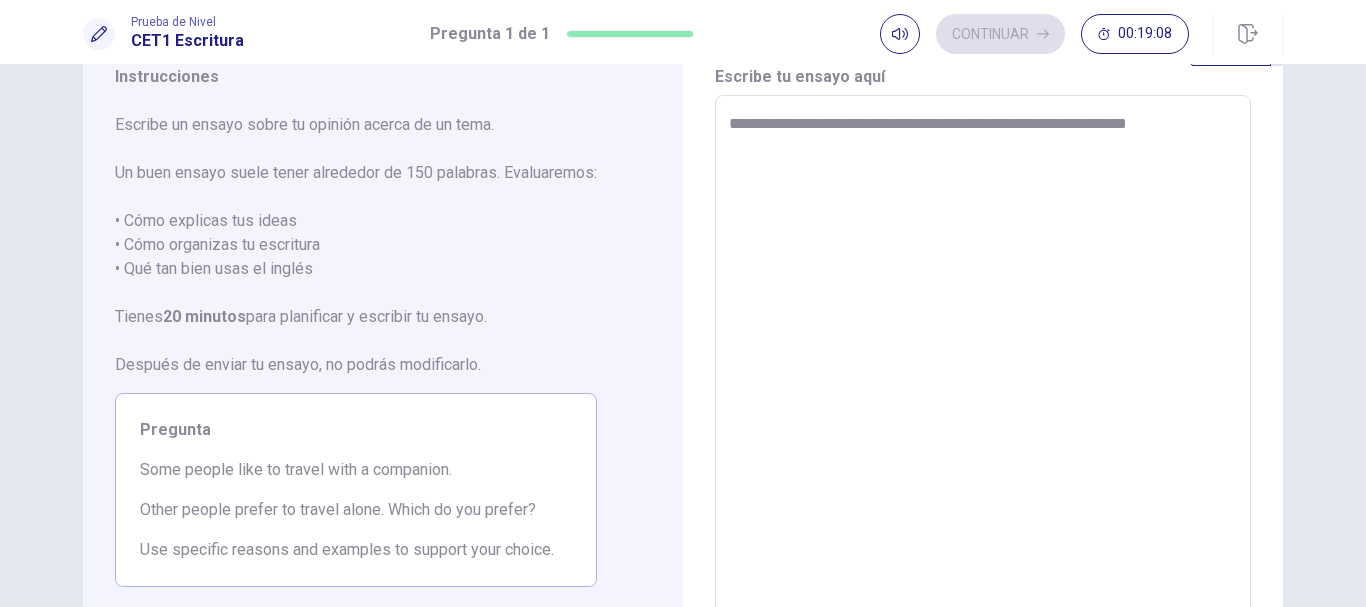 type on "**********" 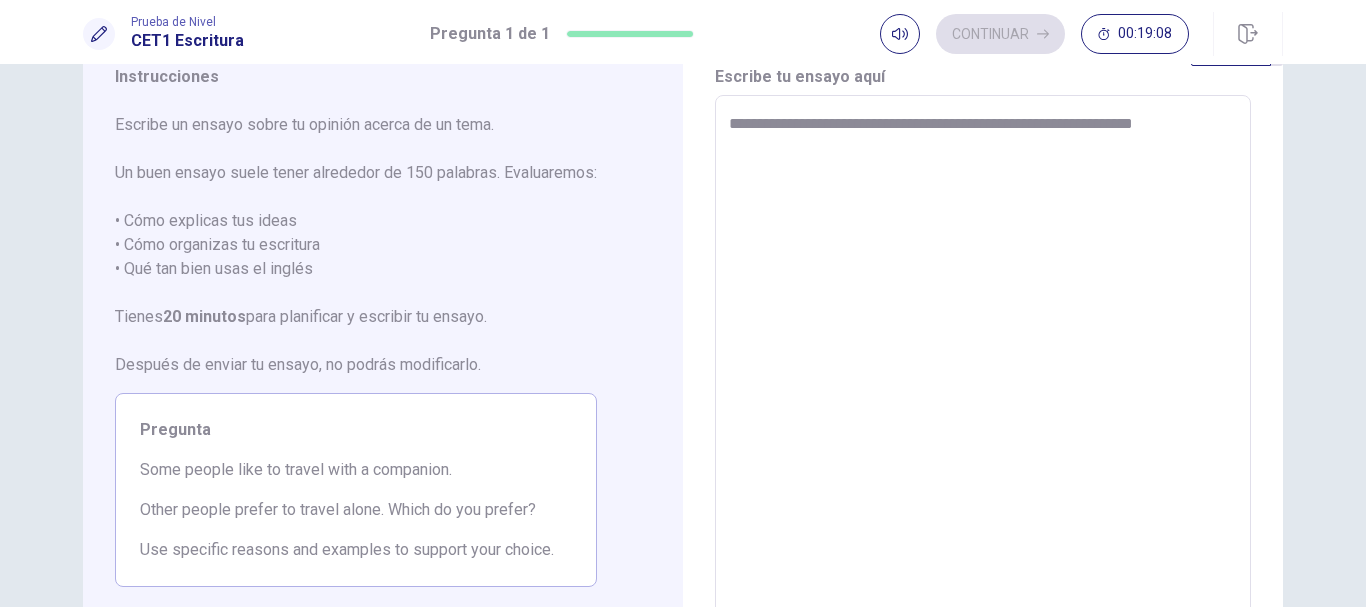 type on "**********" 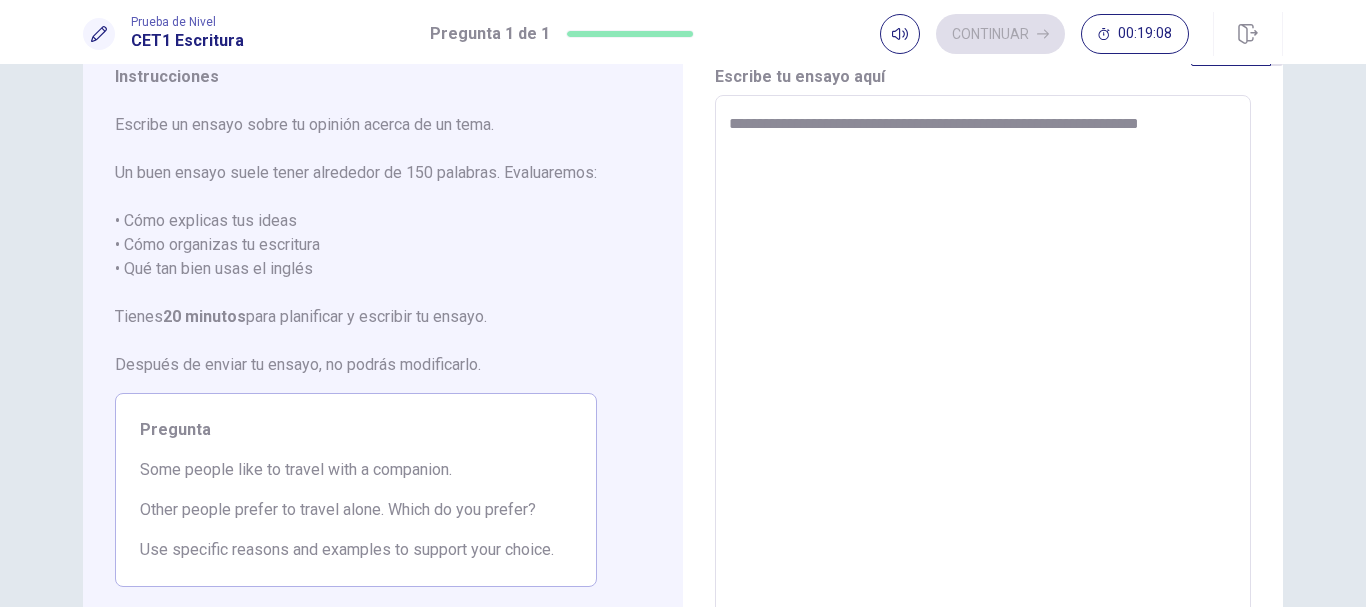 type on "*" 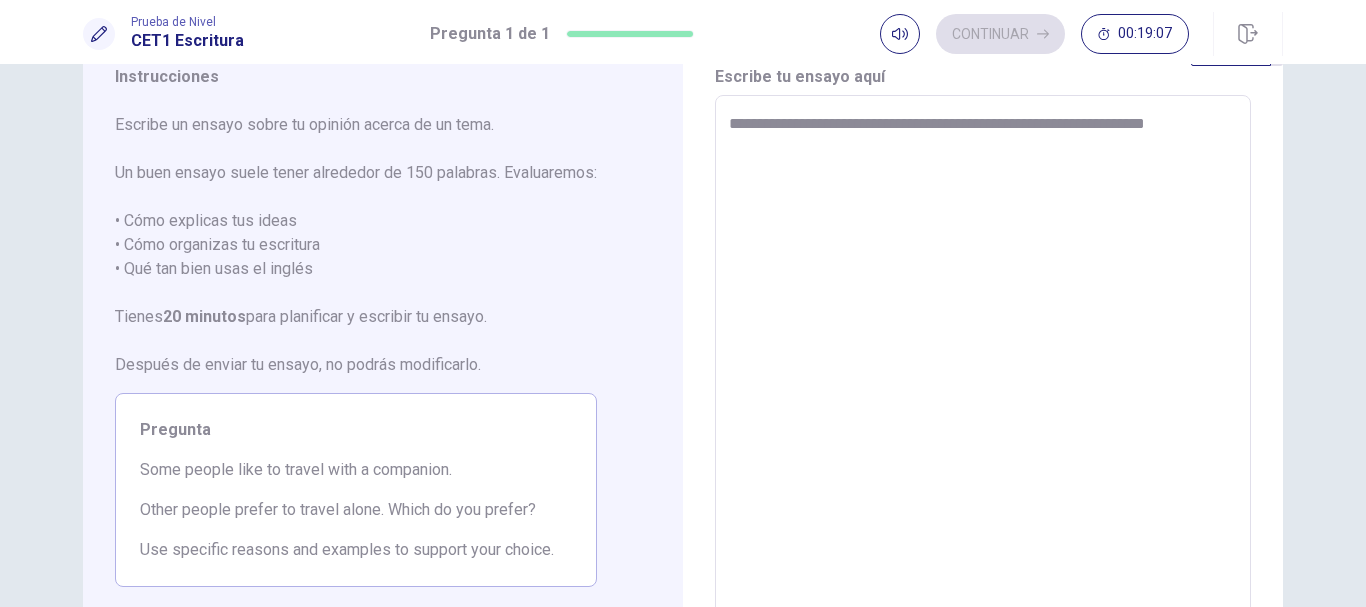 type on "*" 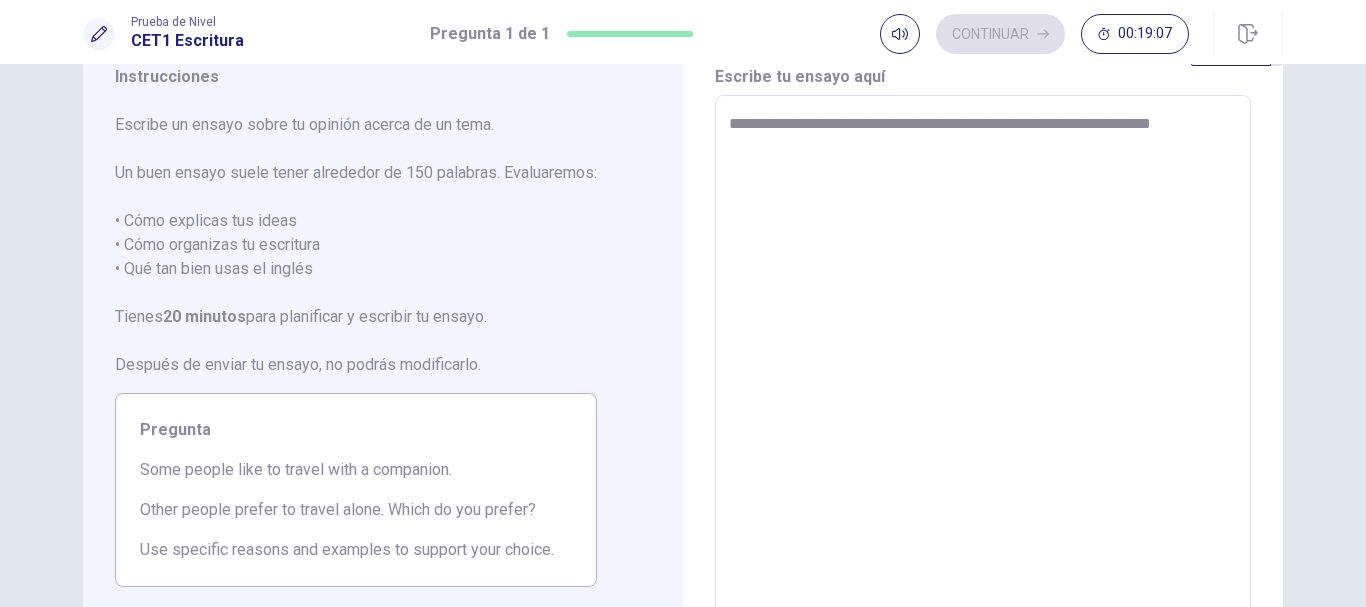 type on "**********" 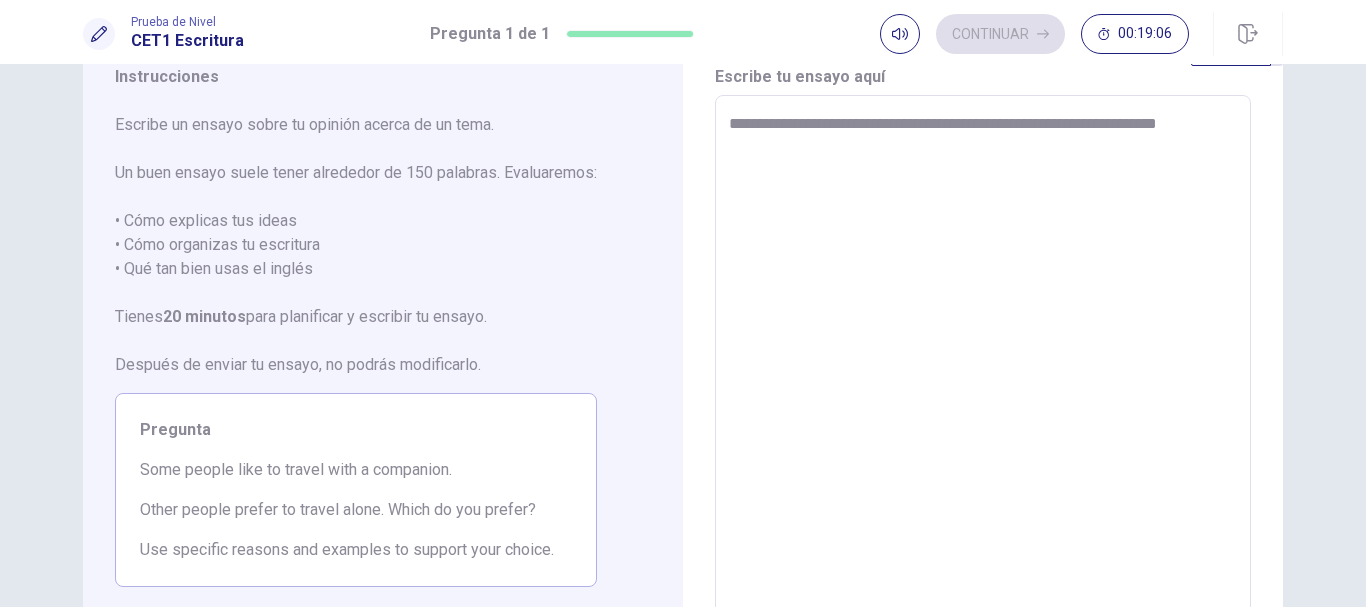 type on "**********" 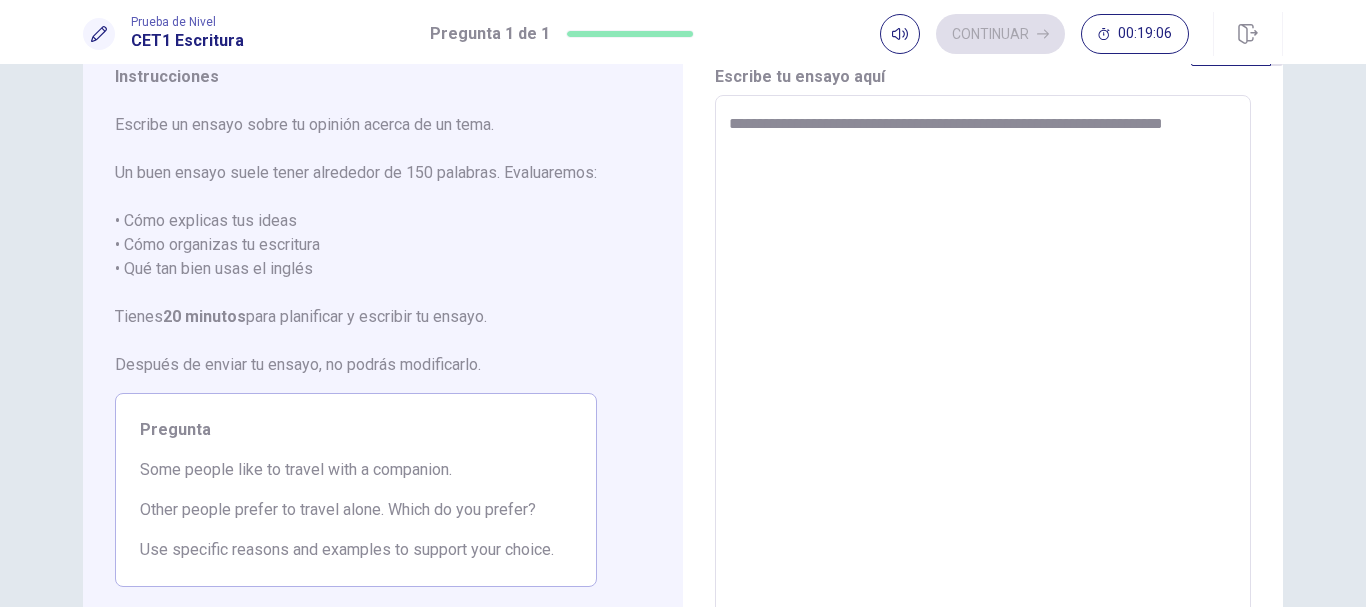 type on "*" 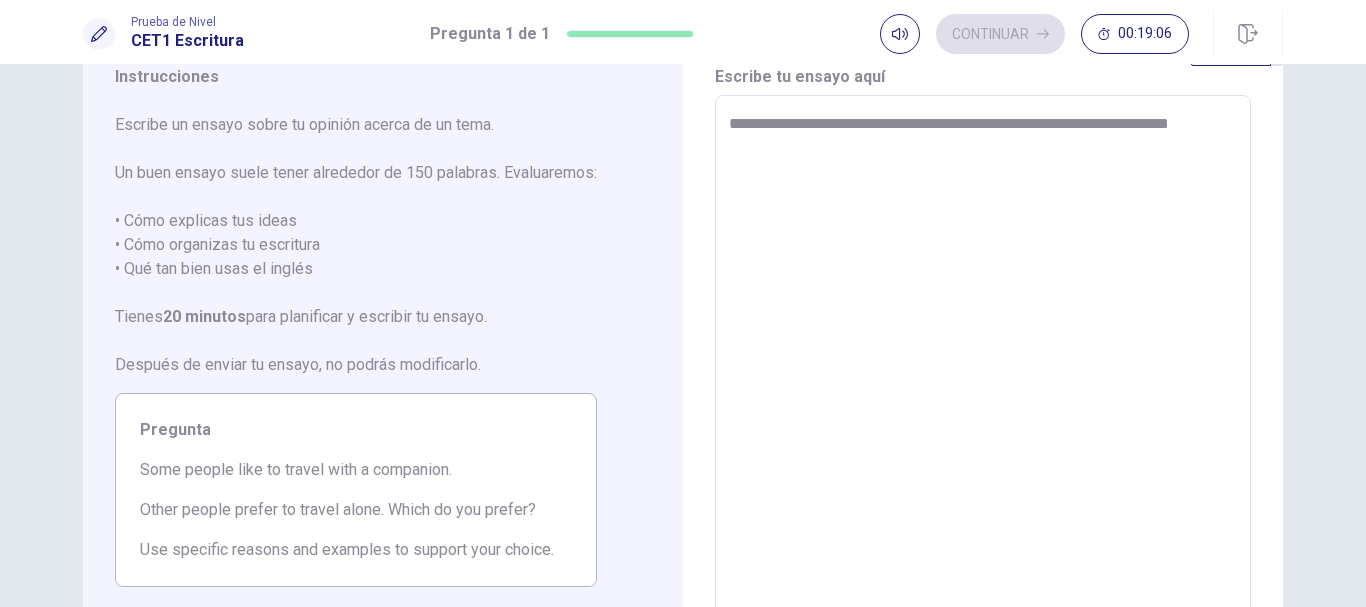 type on "*" 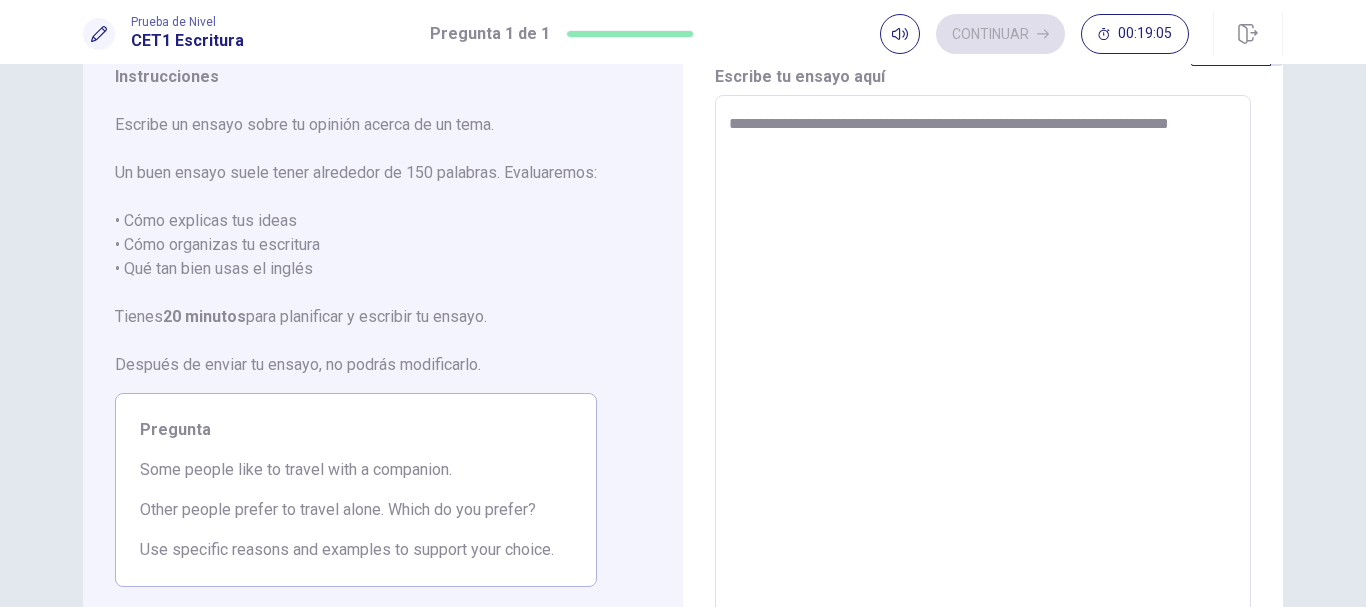 type on "**********" 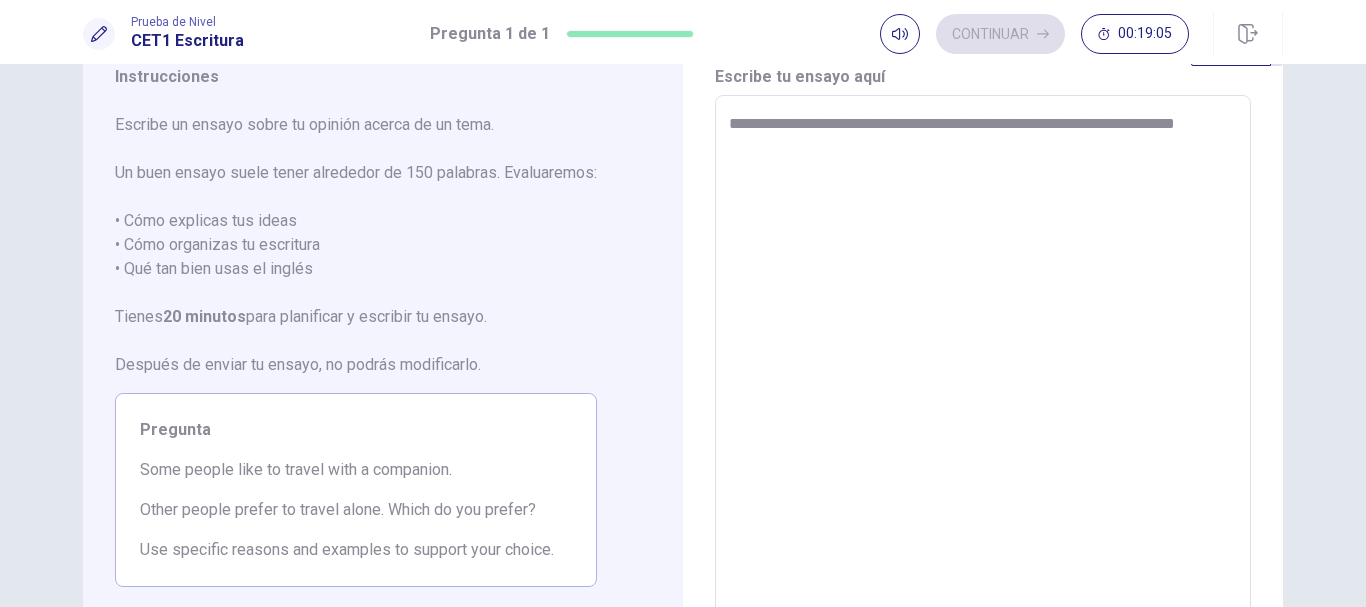 type on "*" 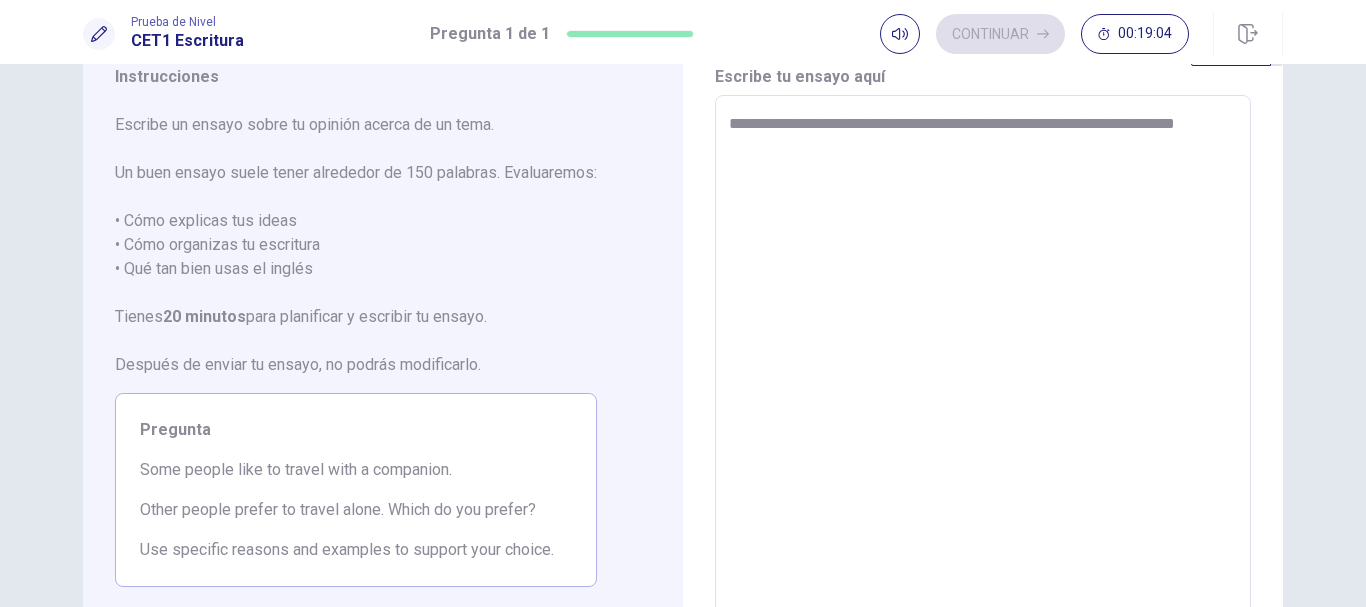 type on "**********" 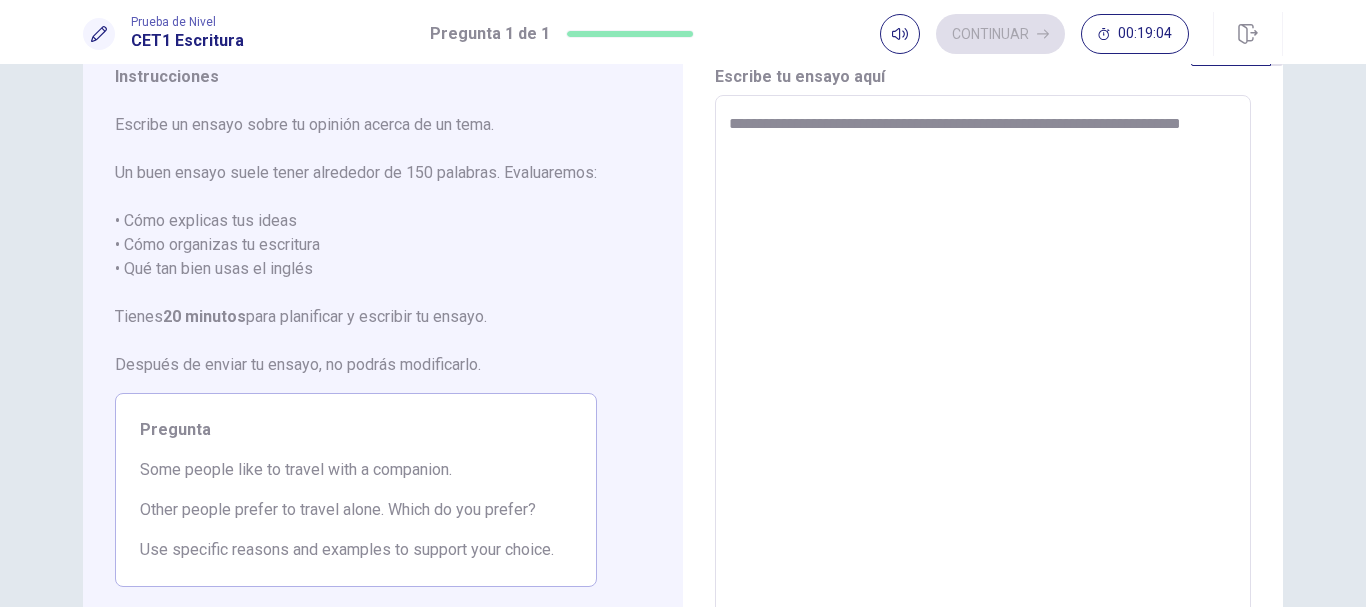 type on "*" 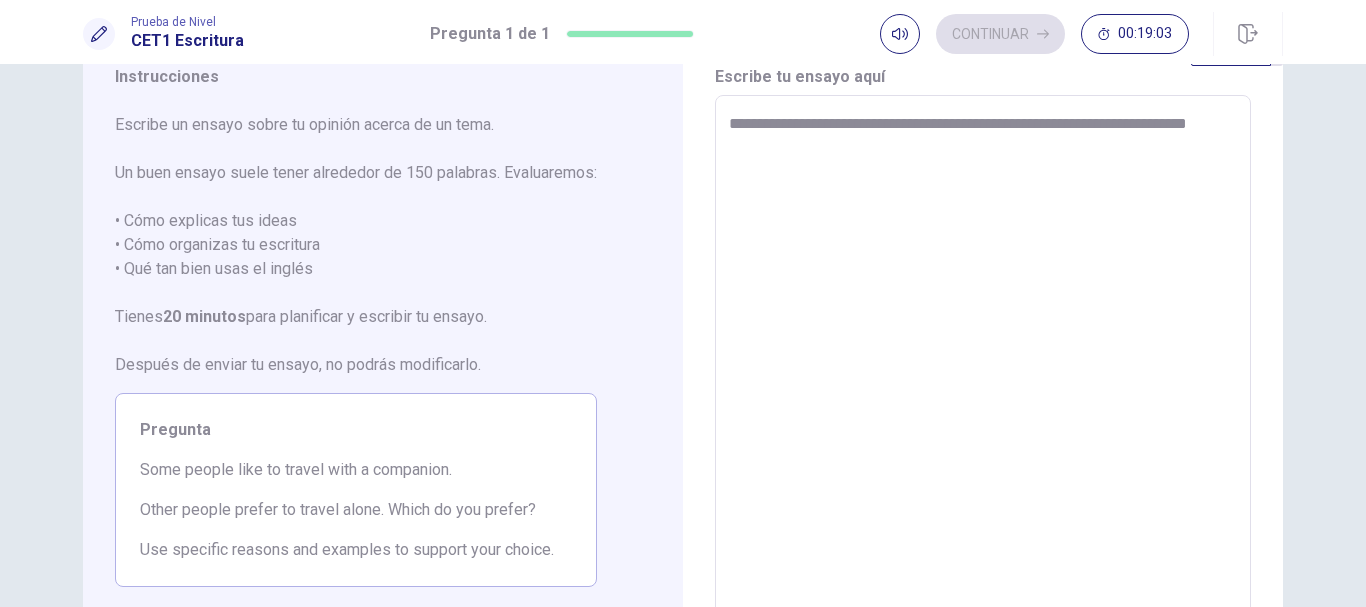 type on "*" 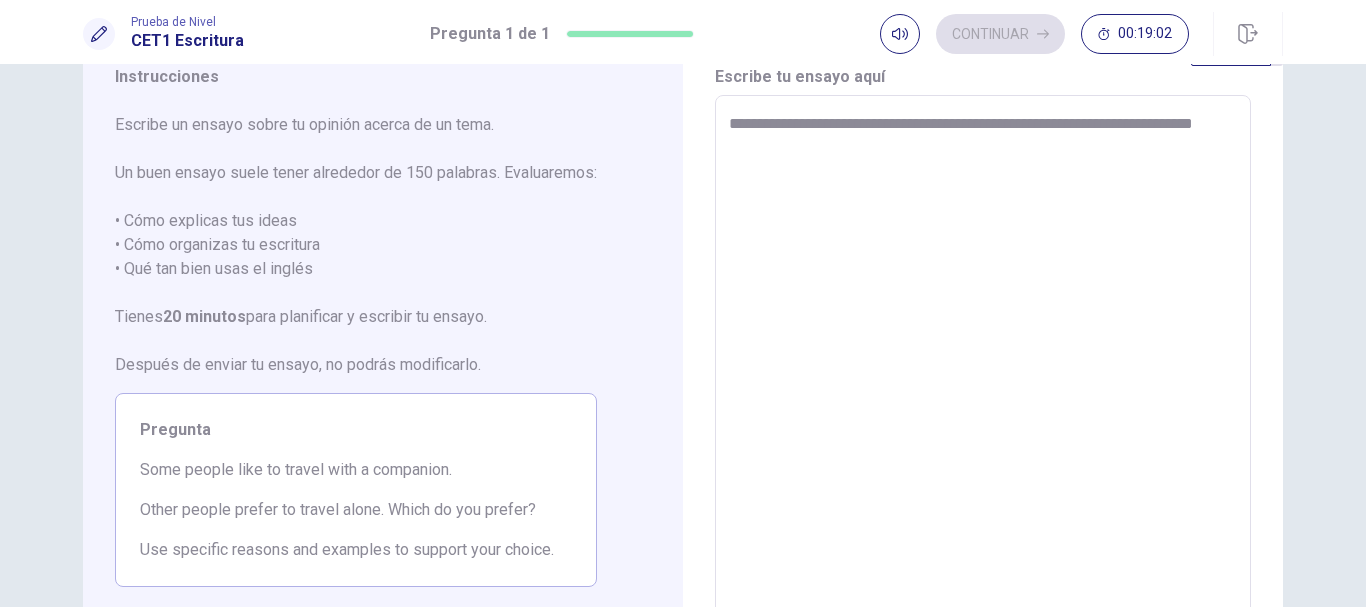 type on "**********" 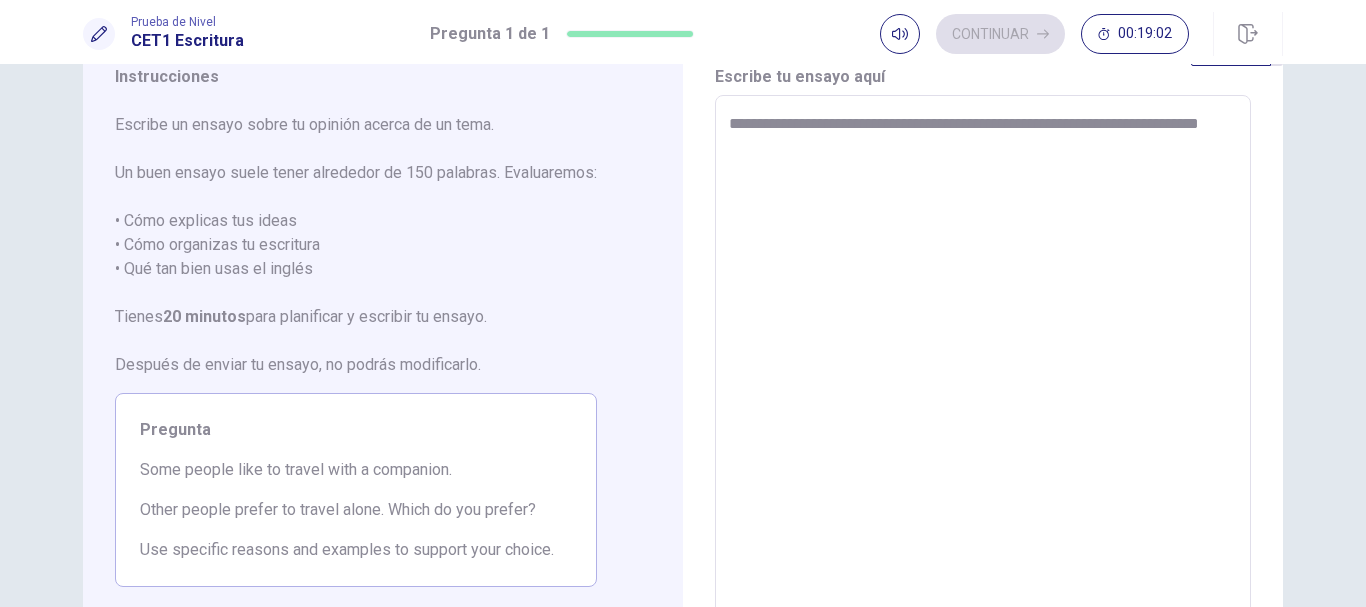 type on "**********" 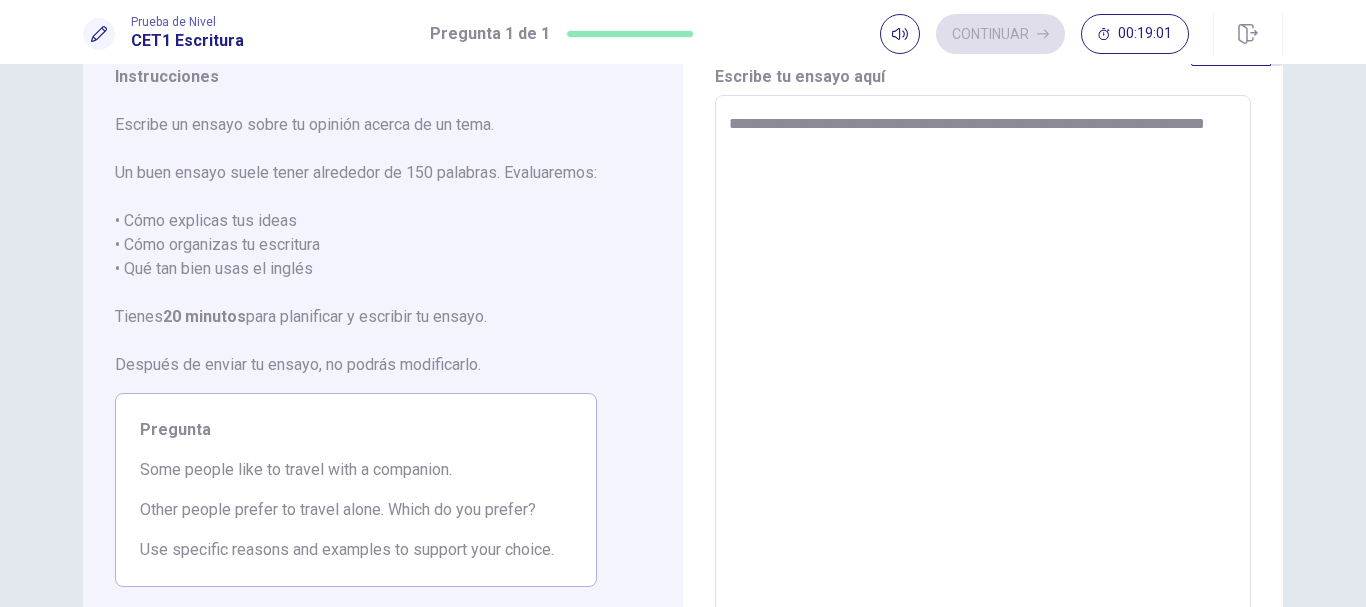 type on "*" 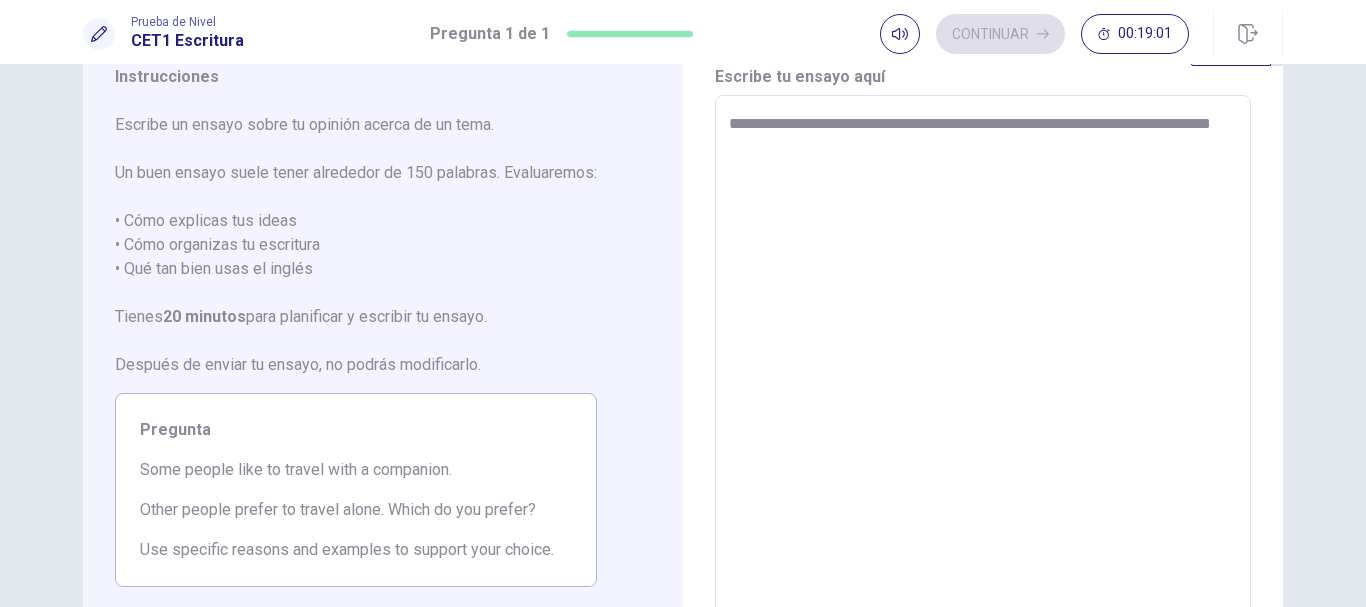 type on "**********" 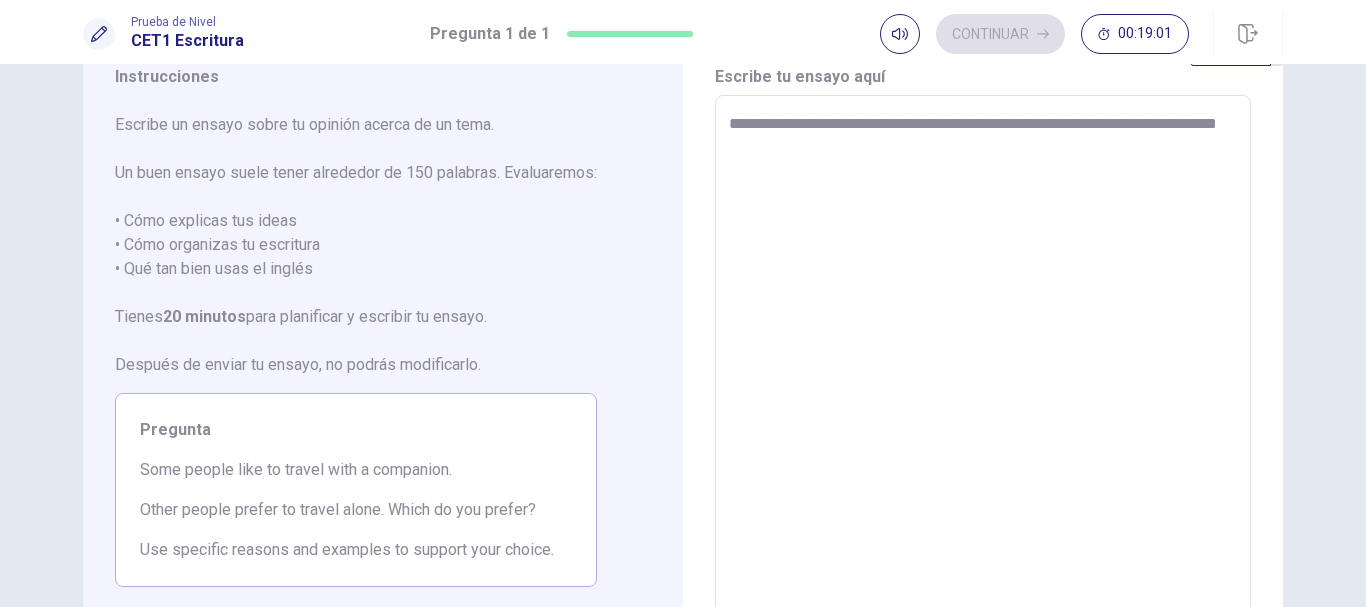 type on "*" 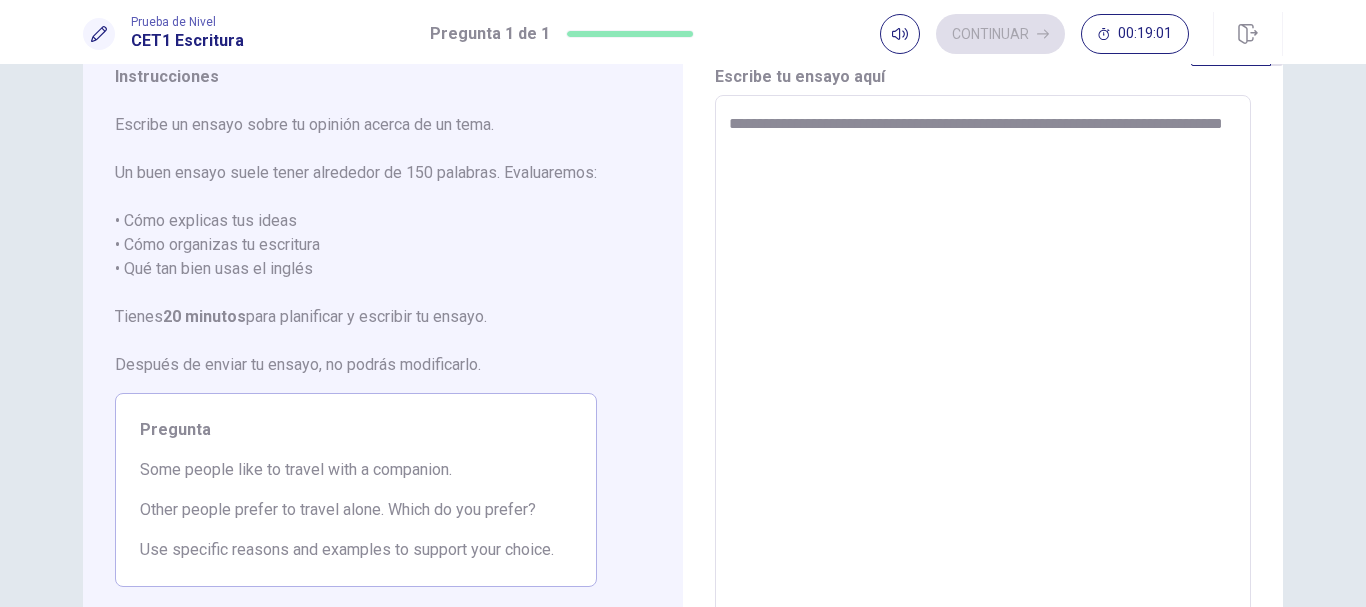 type on "**********" 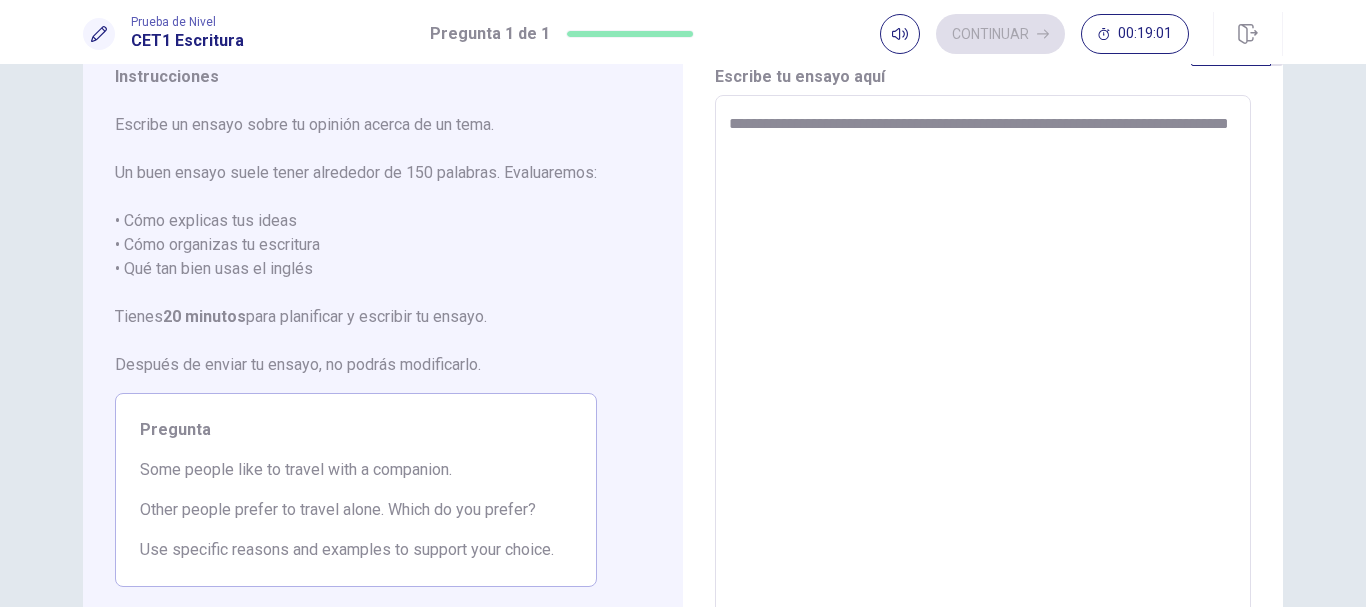 type on "*" 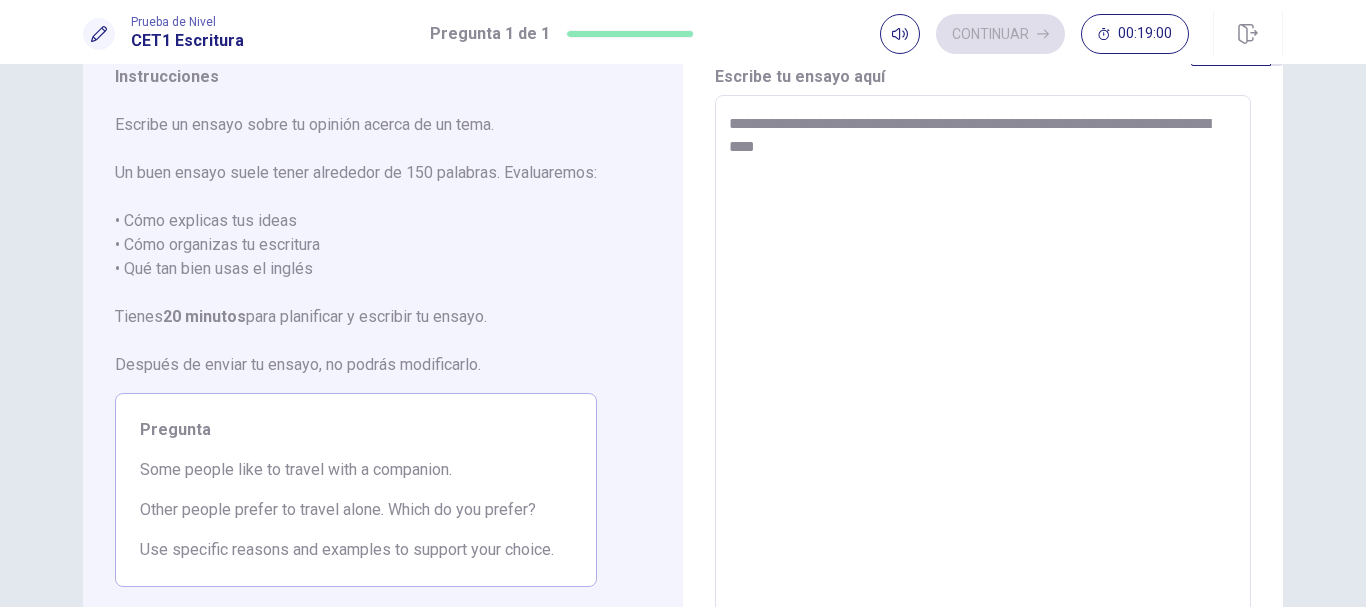 type on "*" 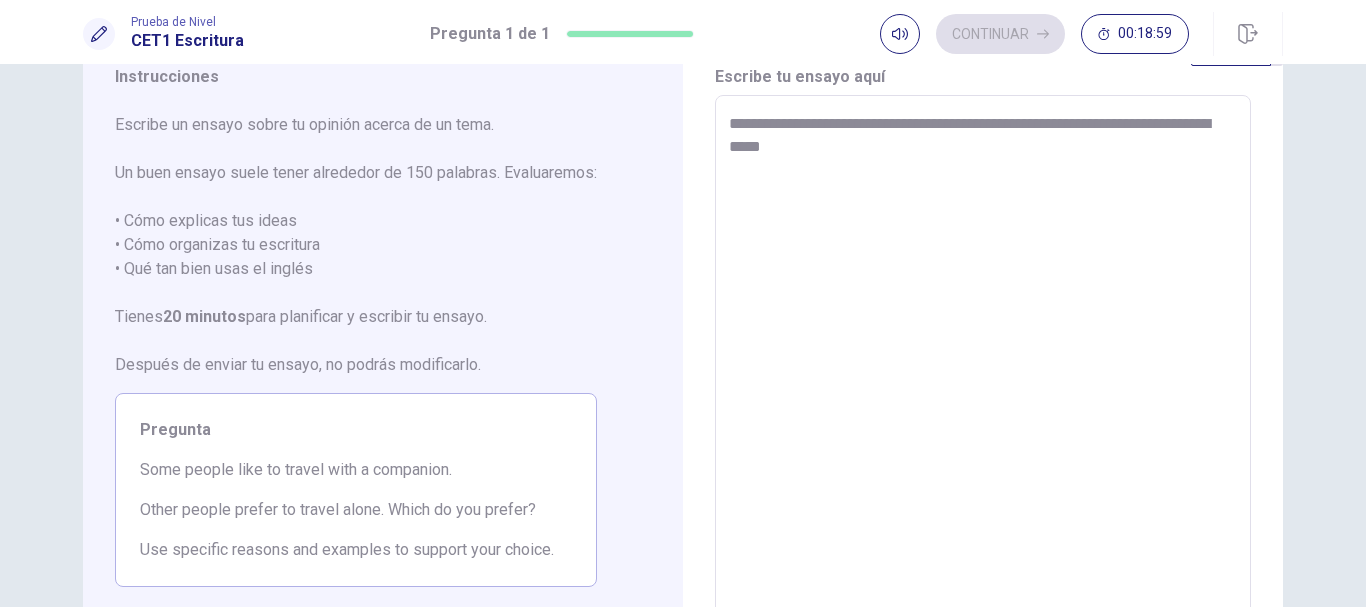 type on "*" 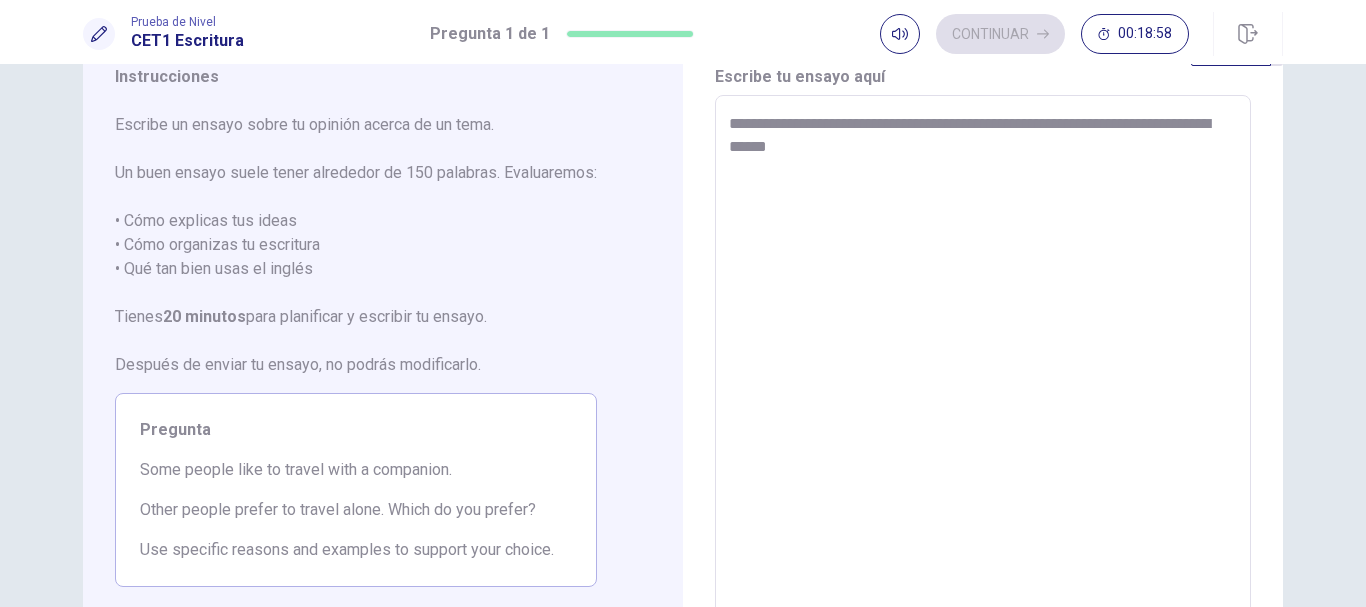 type on "*" 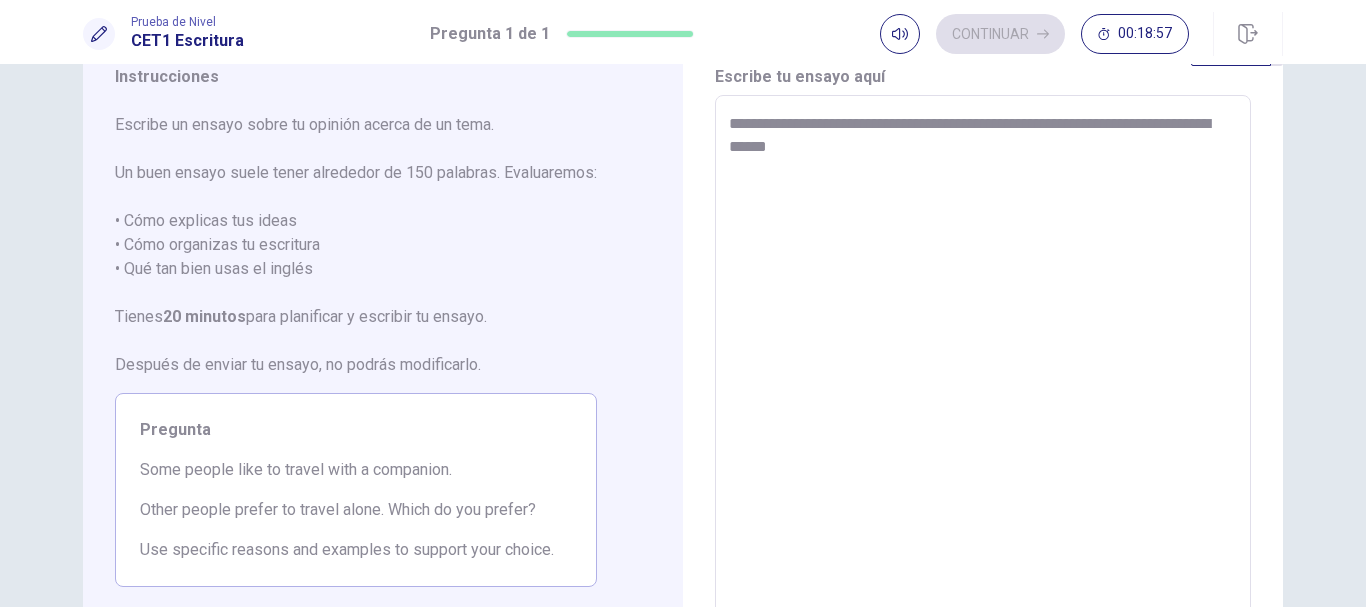 type on "**********" 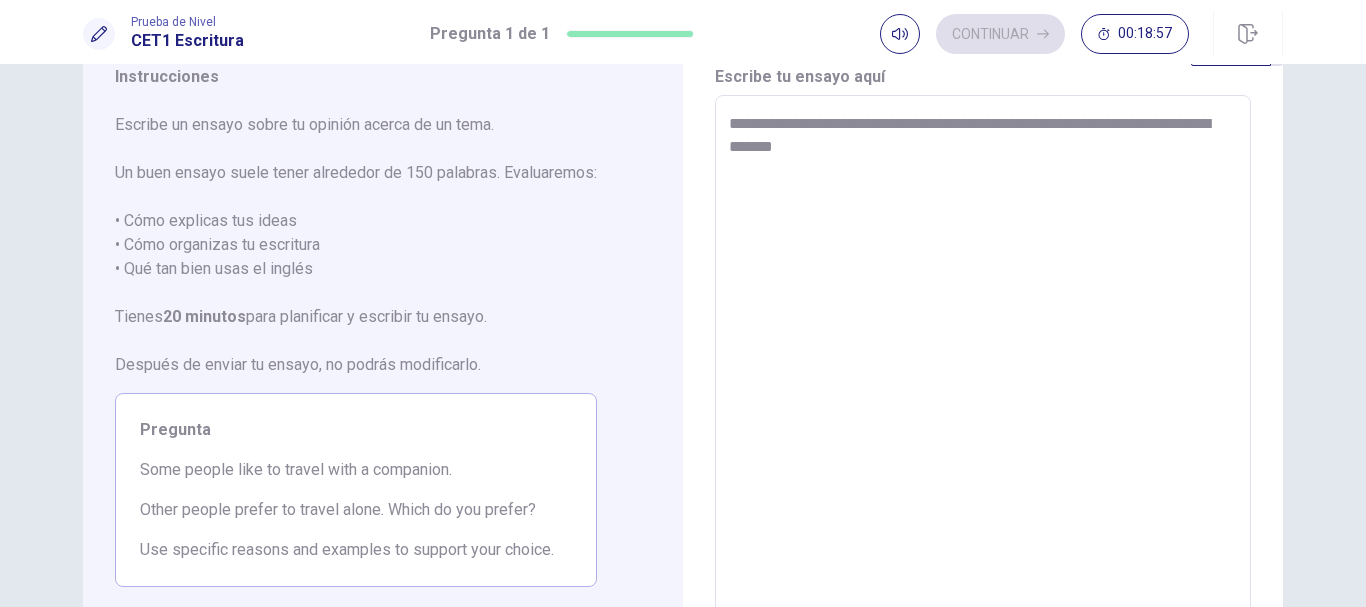 type on "**********" 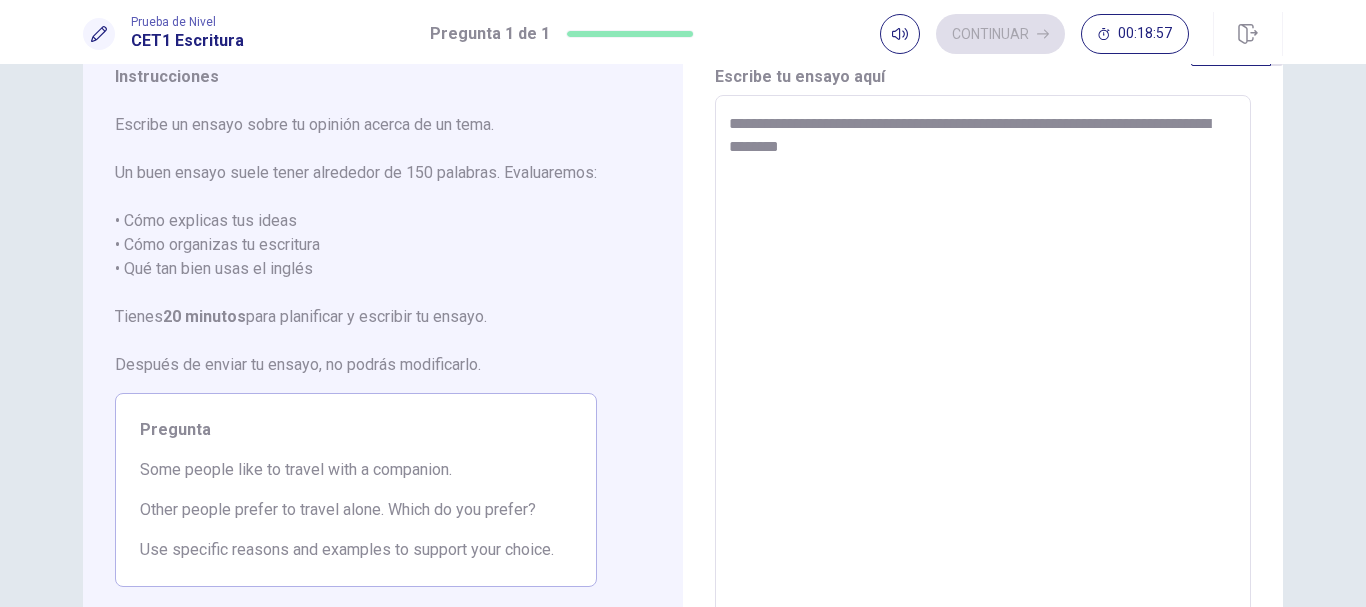 type on "*" 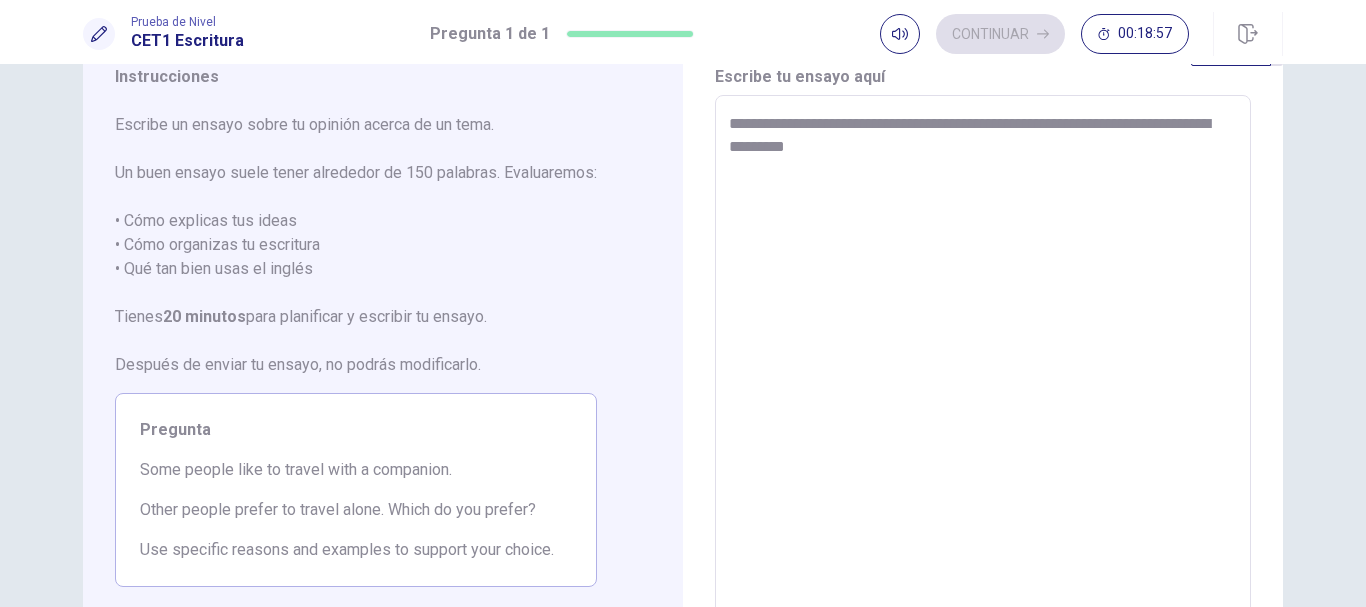 type on "*" 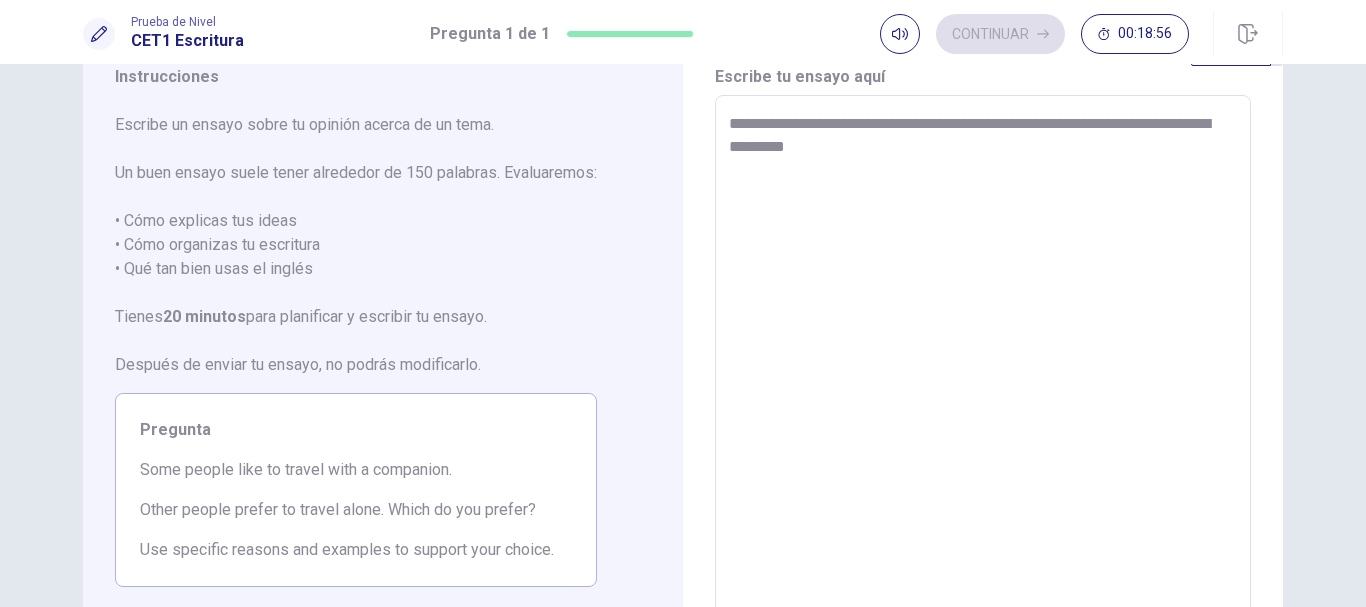 type on "**********" 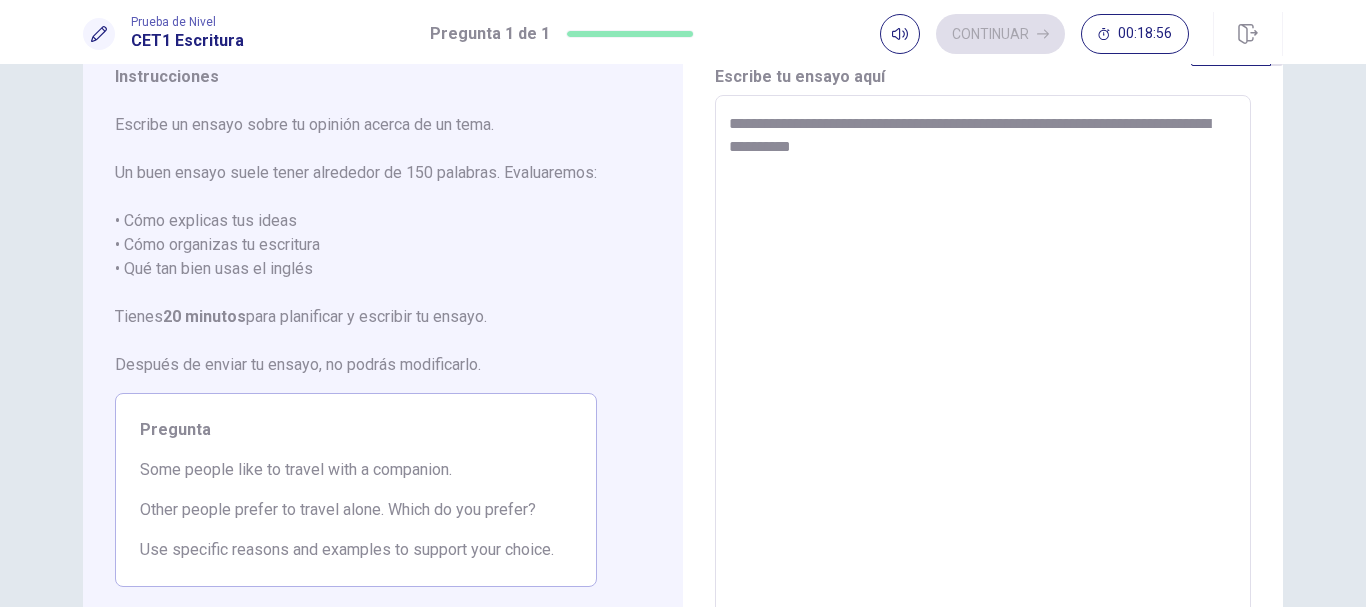 type on "*" 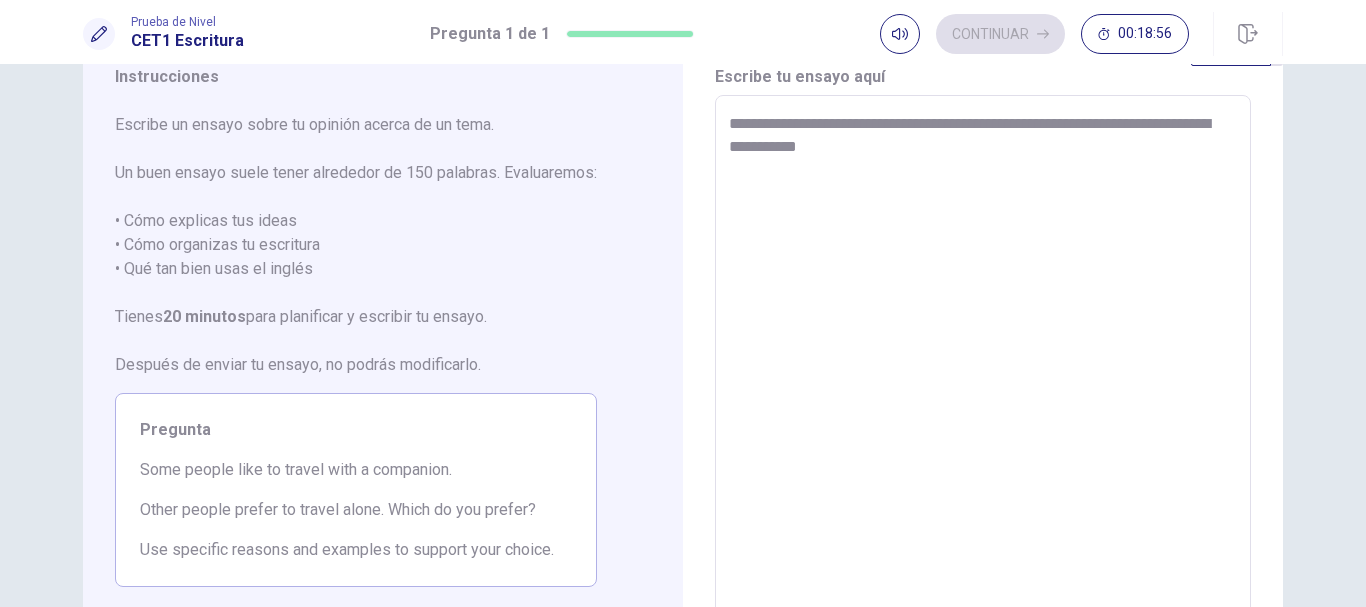 type on "**********" 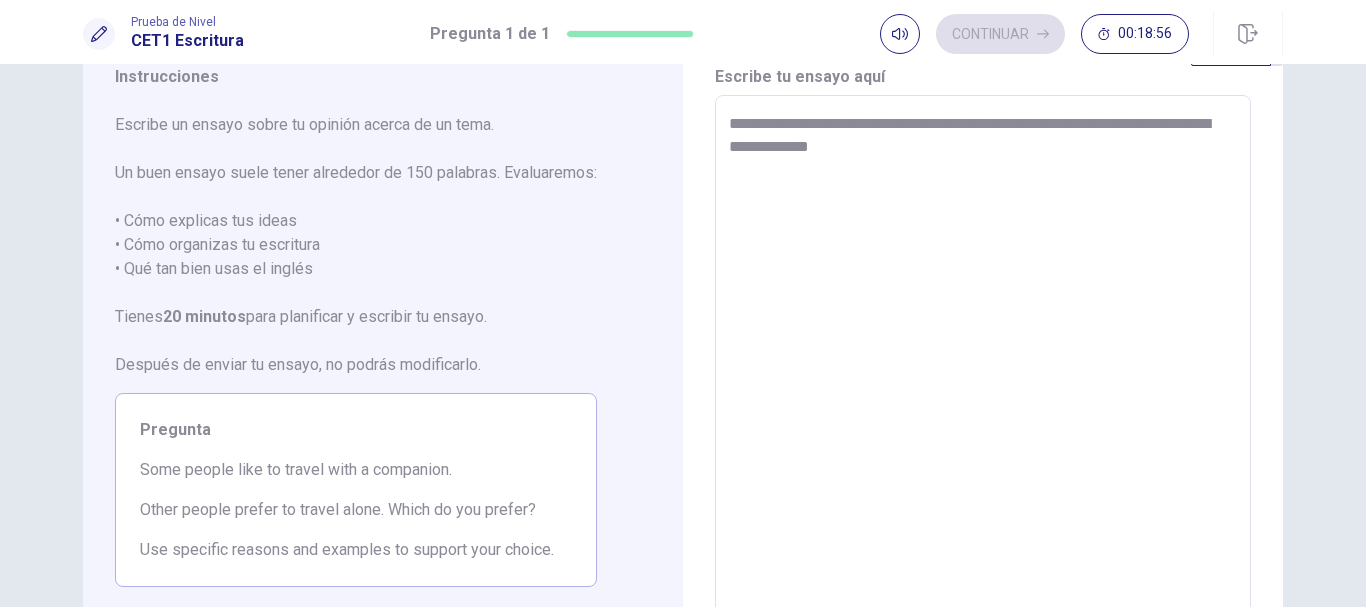 type on "**********" 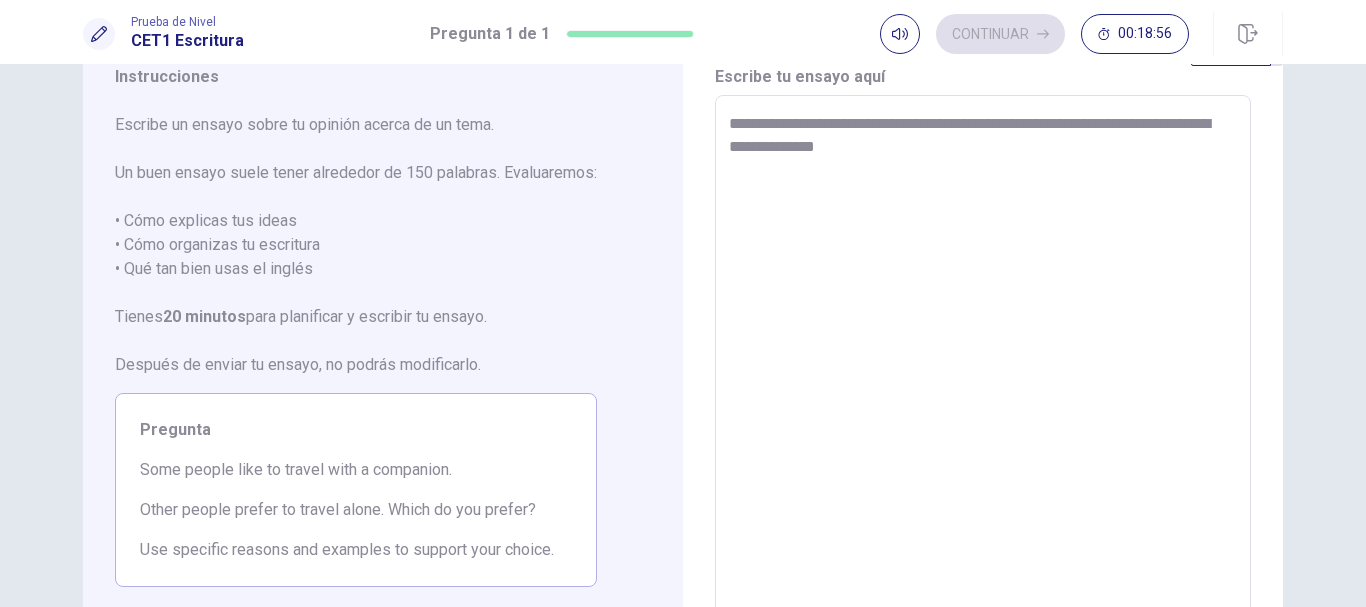 type on "**********" 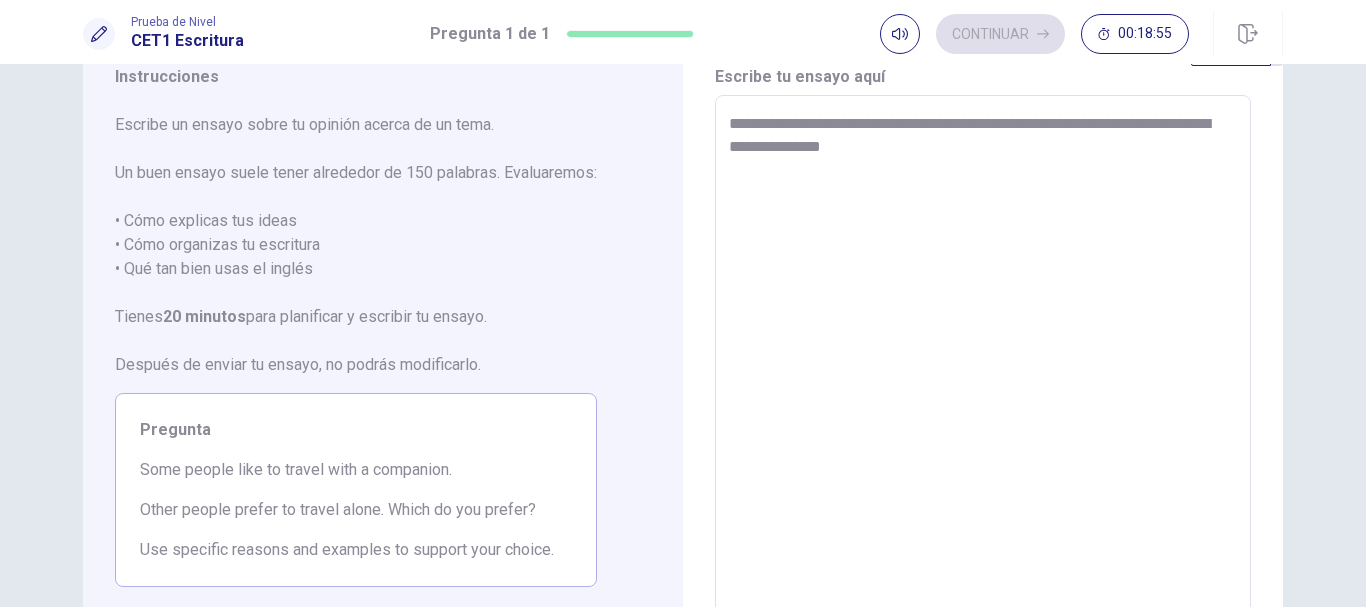 type on "*" 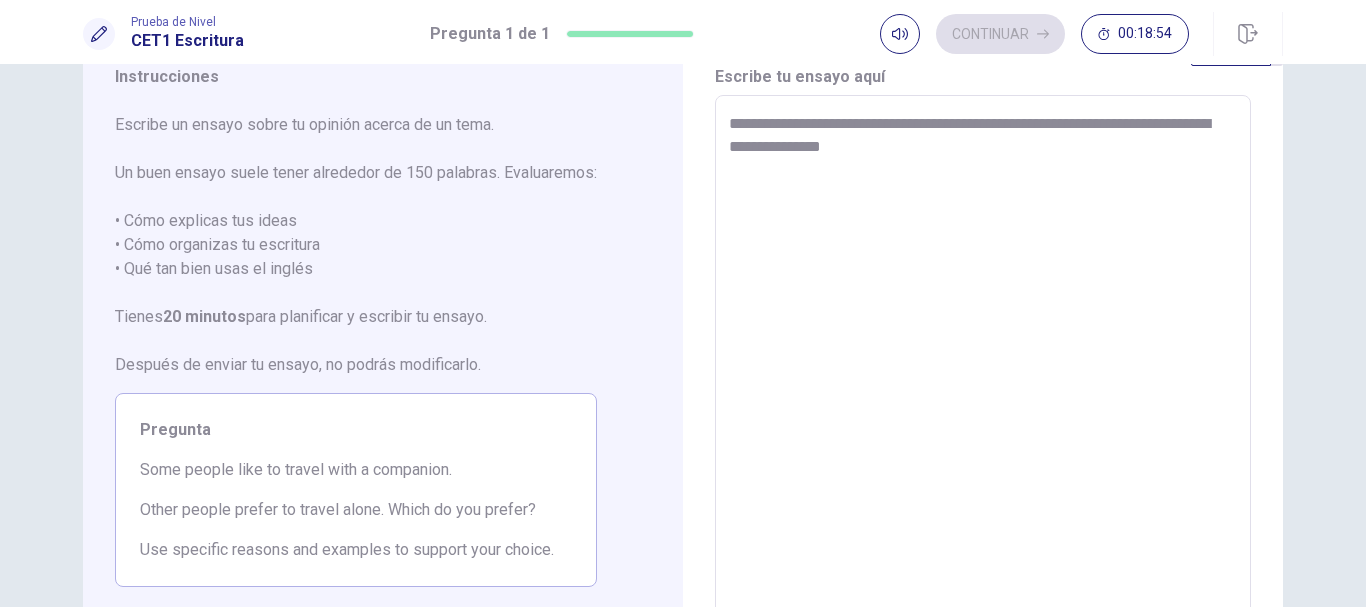 type on "**********" 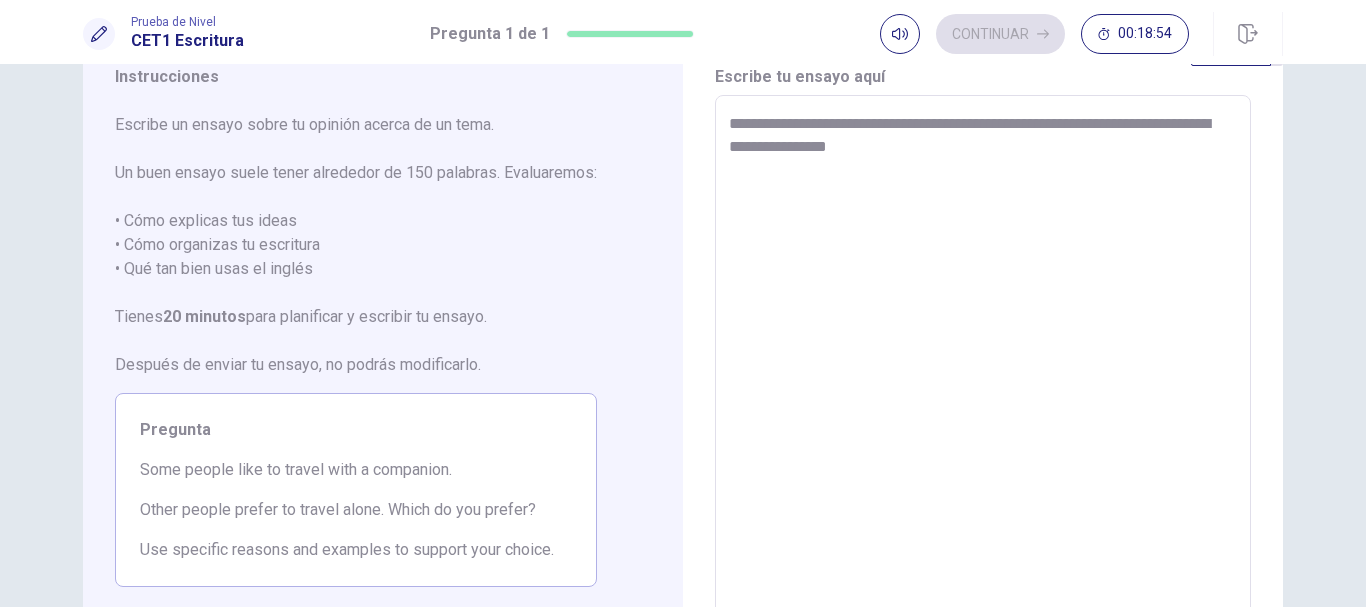 type 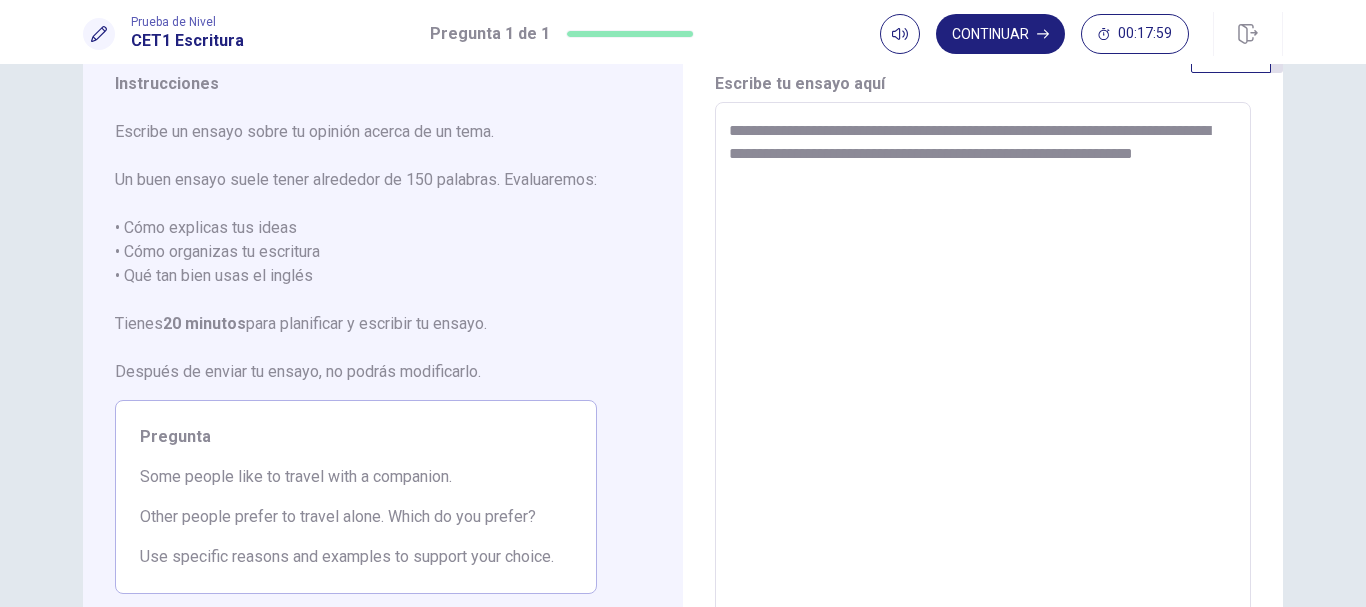 scroll, scrollTop: 98, scrollLeft: 0, axis: vertical 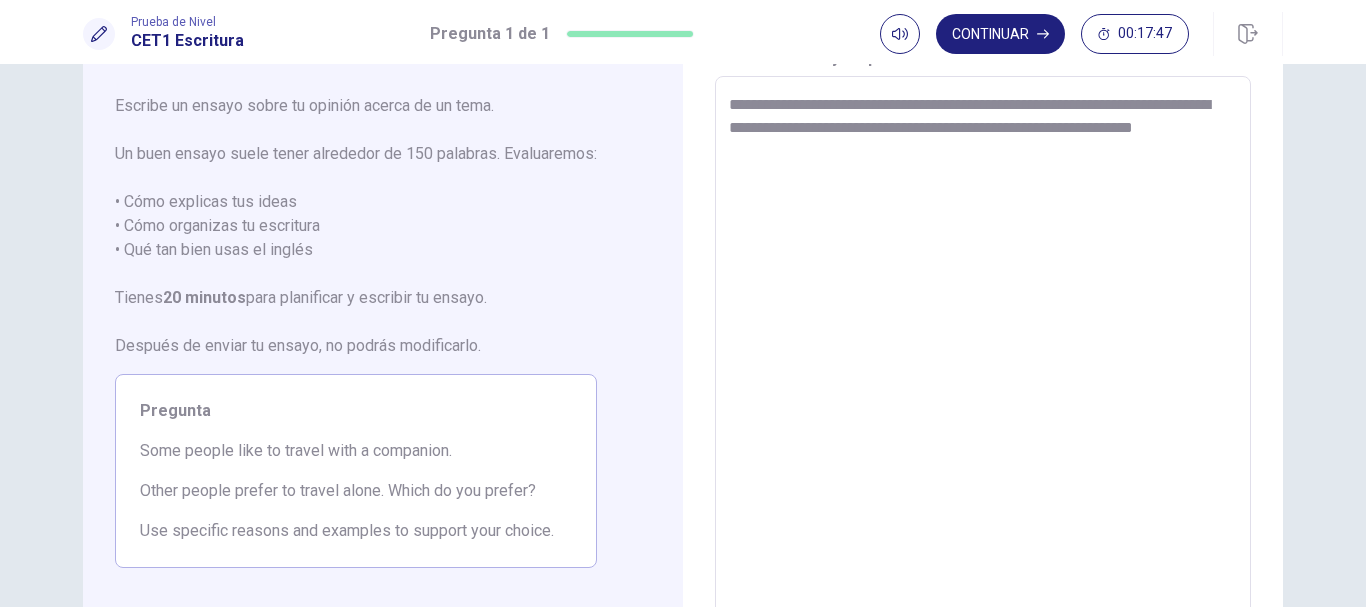 click on "**********" at bounding box center (983, 353) 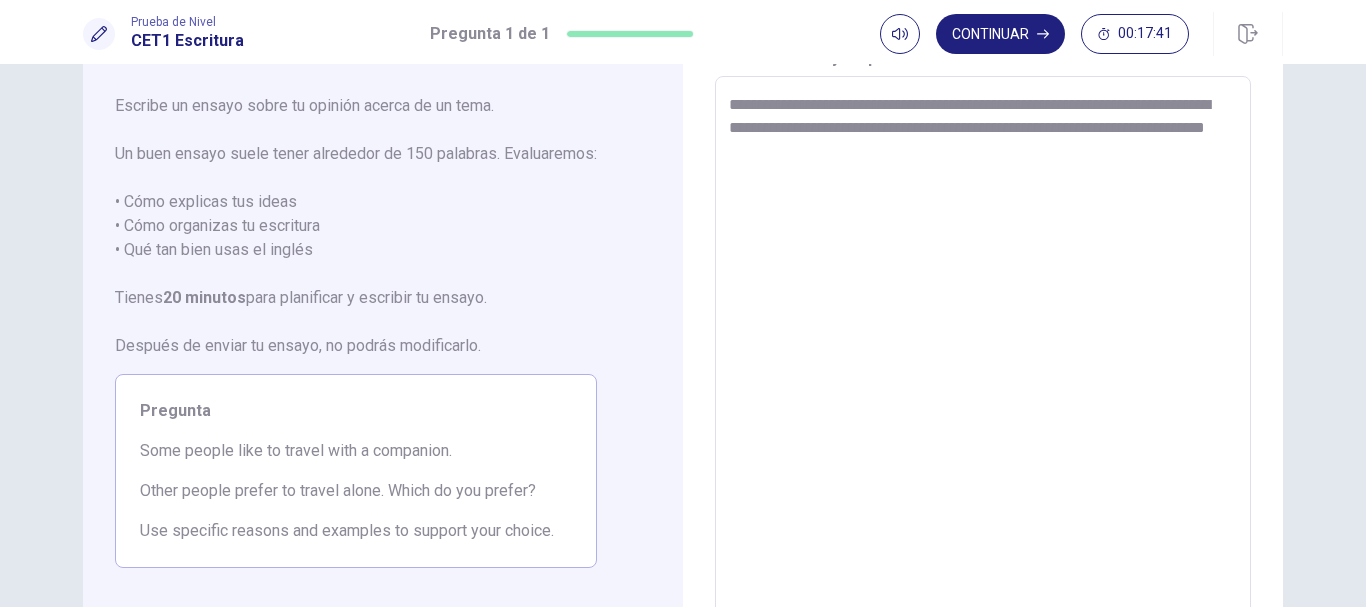 click on "**********" at bounding box center (983, 353) 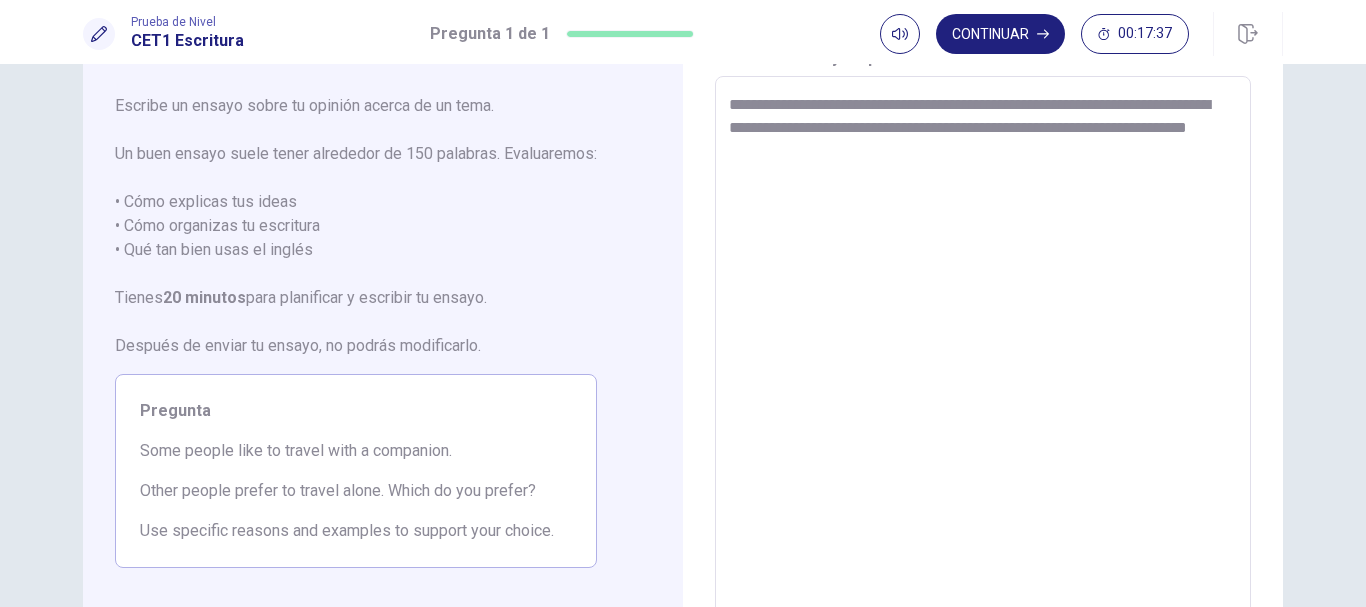 click on "**********" at bounding box center (983, 353) 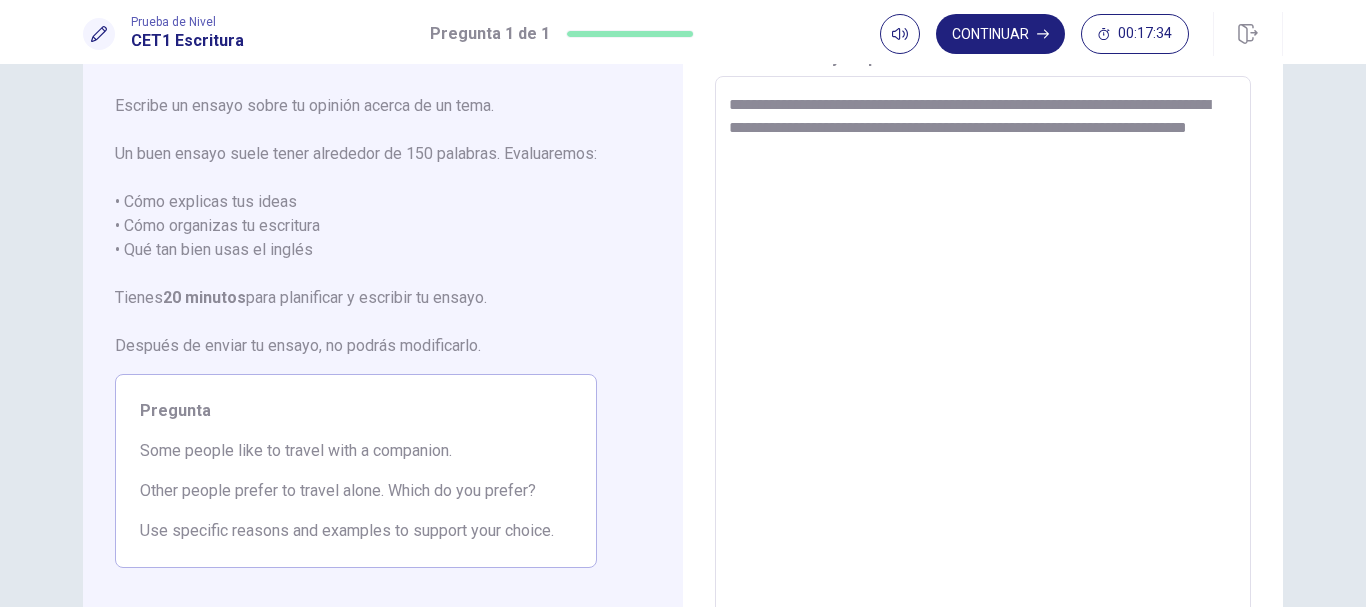 click on "**********" at bounding box center (983, 353) 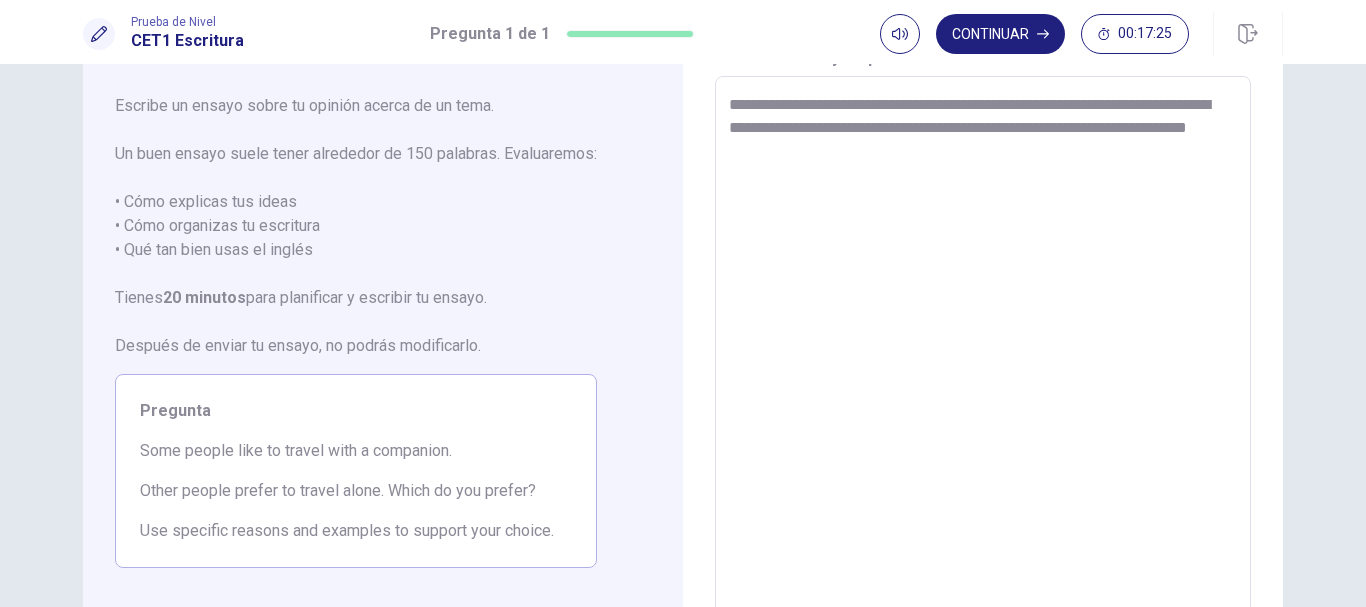click on "**********" at bounding box center [983, 353] 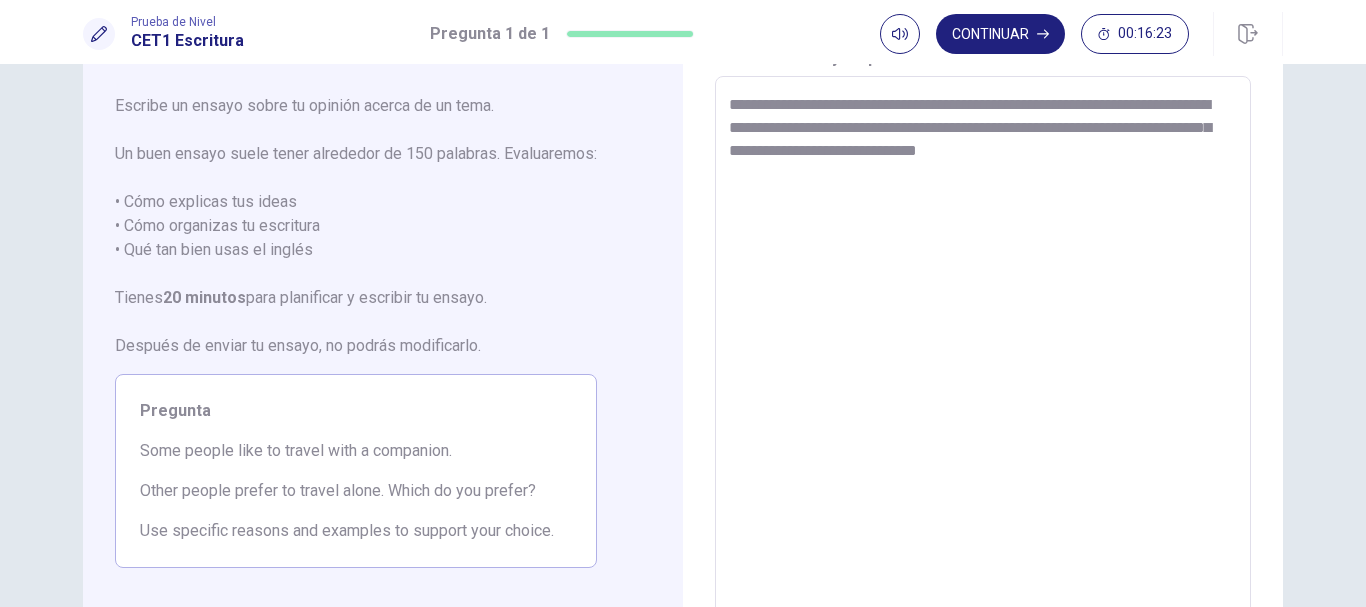 click on "**********" at bounding box center [983, 353] 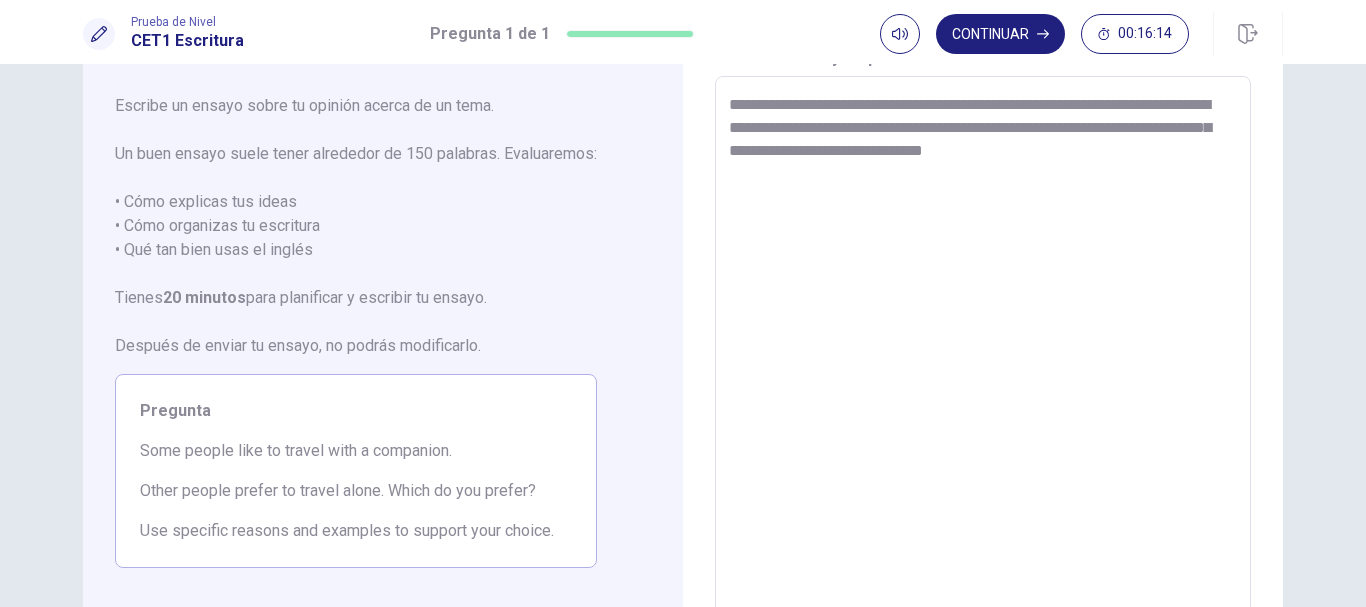 click on "**********" at bounding box center (983, 353) 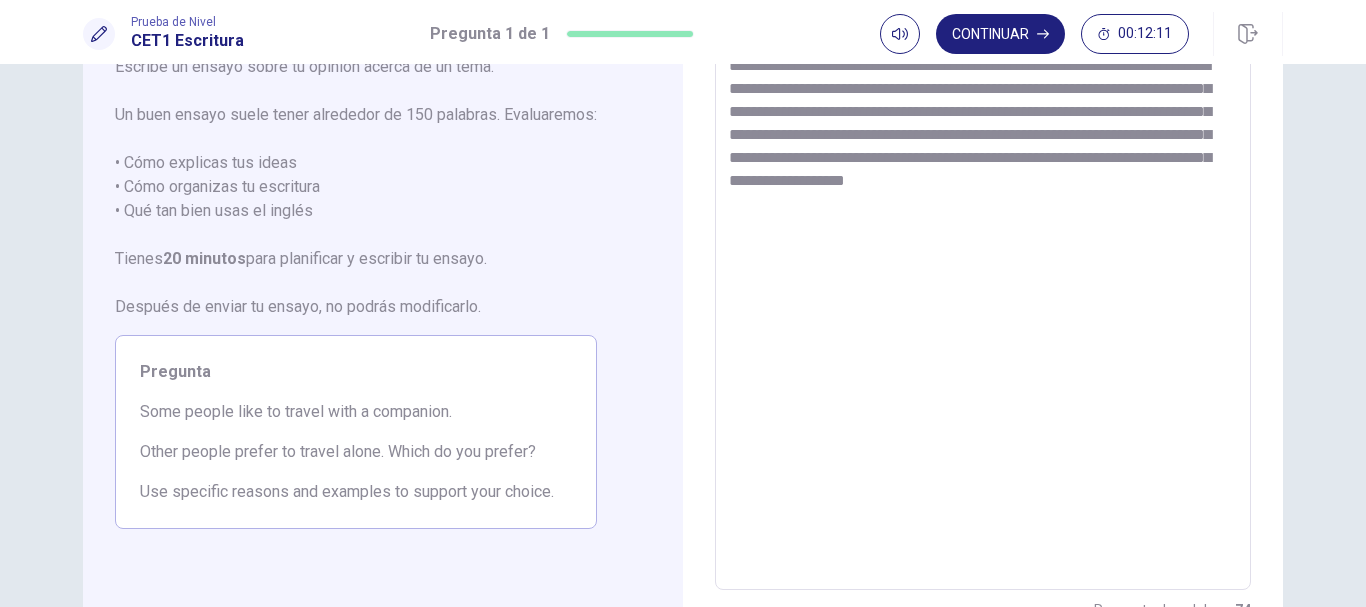 scroll, scrollTop: 116, scrollLeft: 0, axis: vertical 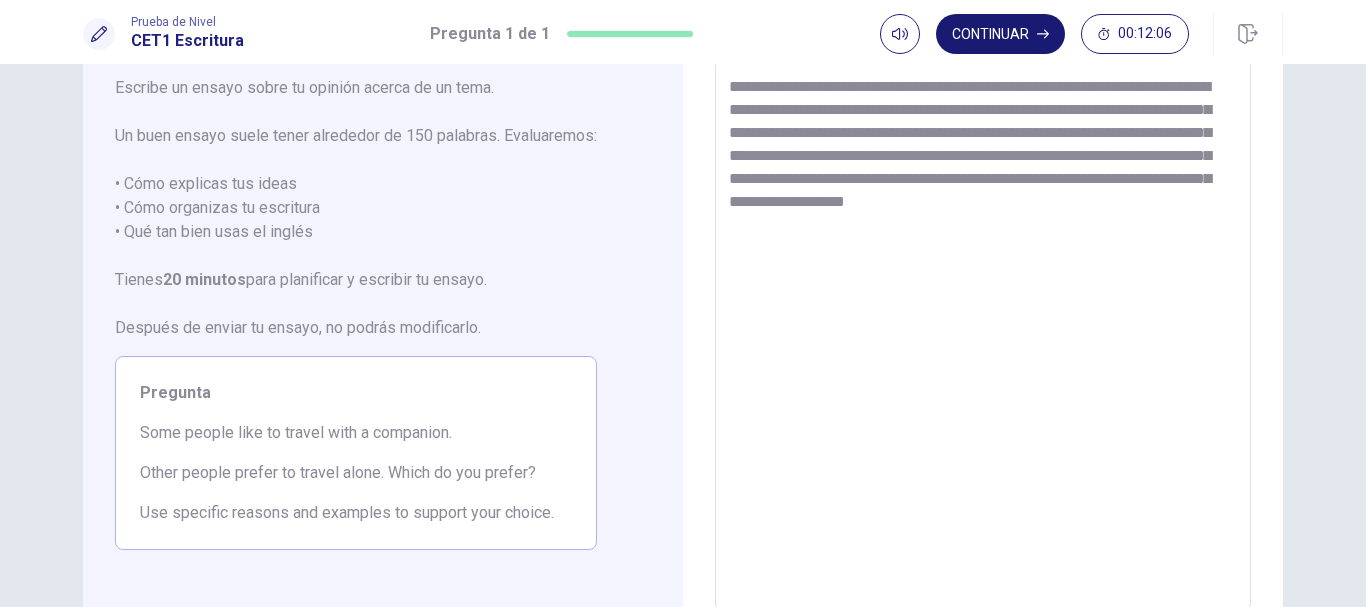 click on "Continuar" at bounding box center (1000, 34) 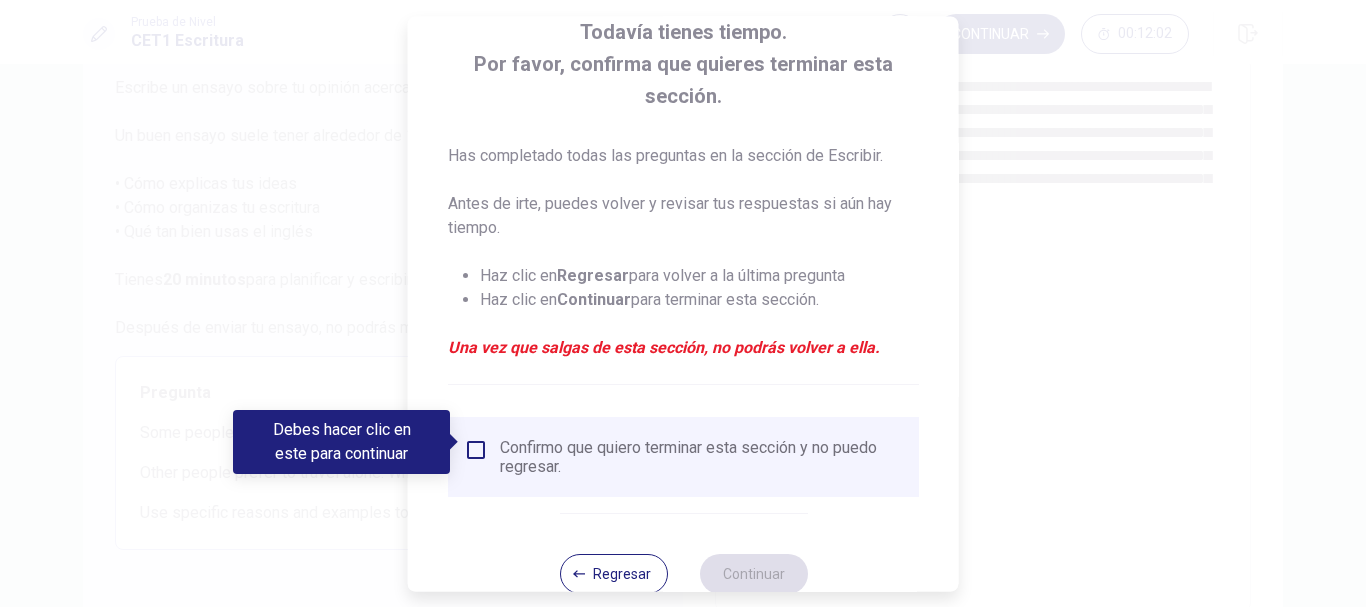 scroll, scrollTop: 171, scrollLeft: 0, axis: vertical 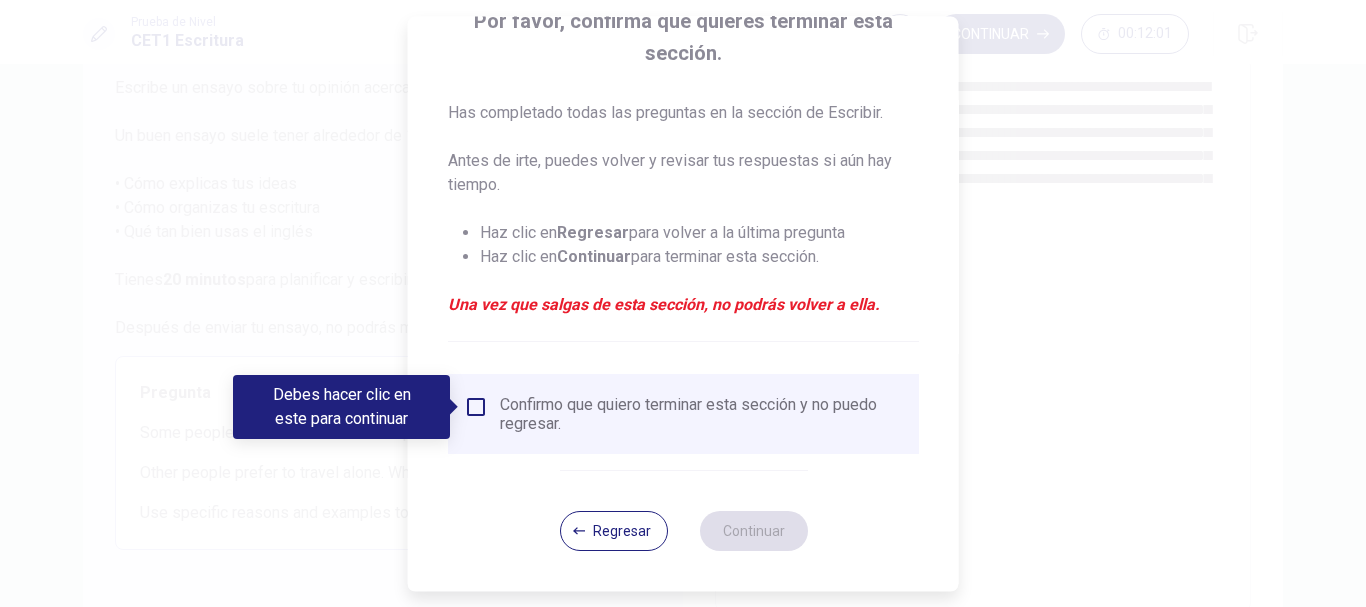 click on "Confirmo que quiero terminar esta sección y no puedo regresar." at bounding box center (701, 414) 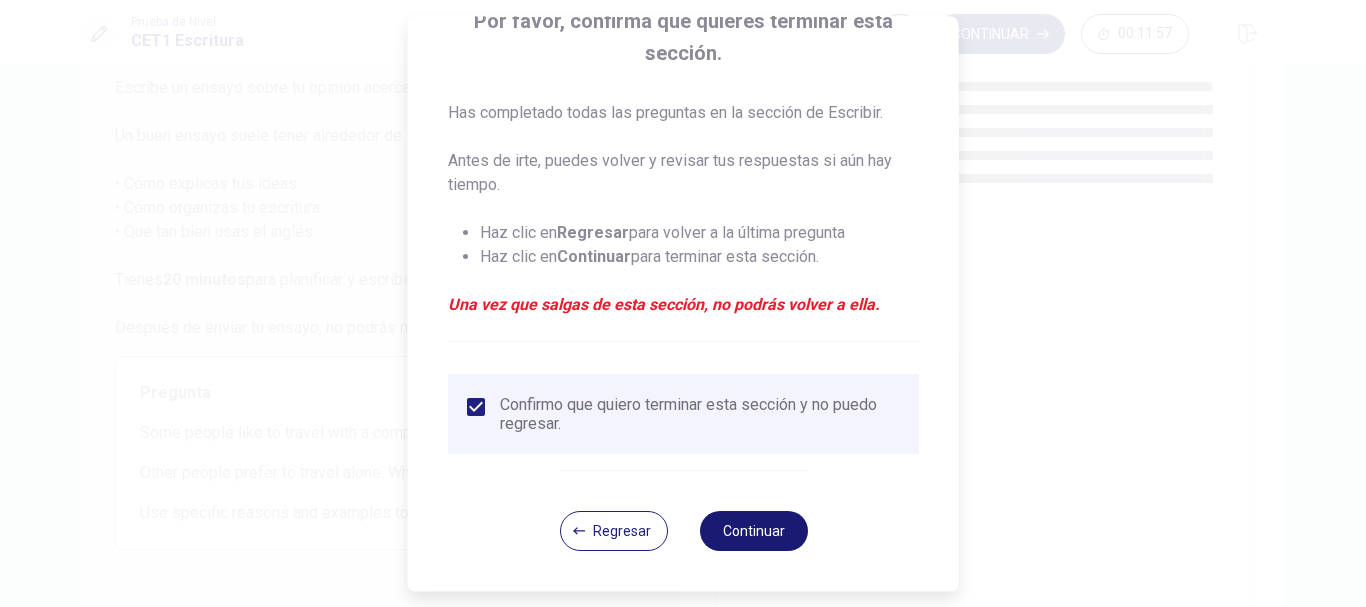 click on "Continuar" at bounding box center [753, 531] 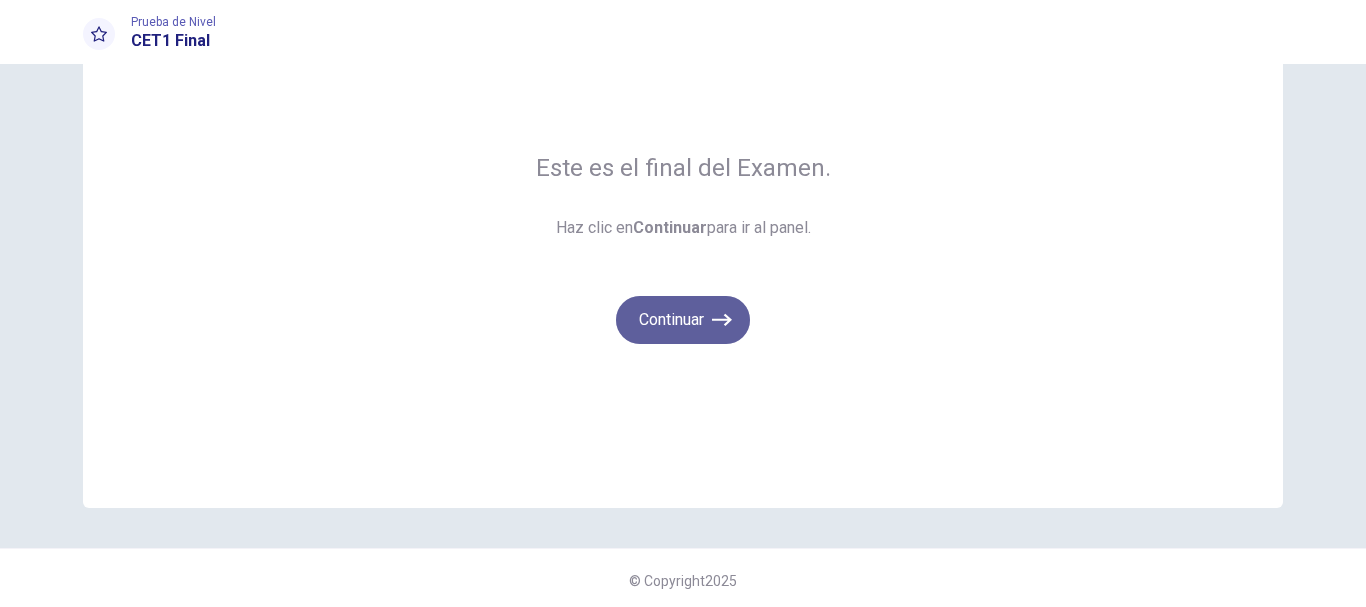 click on "Continuar" at bounding box center (683, 320) 